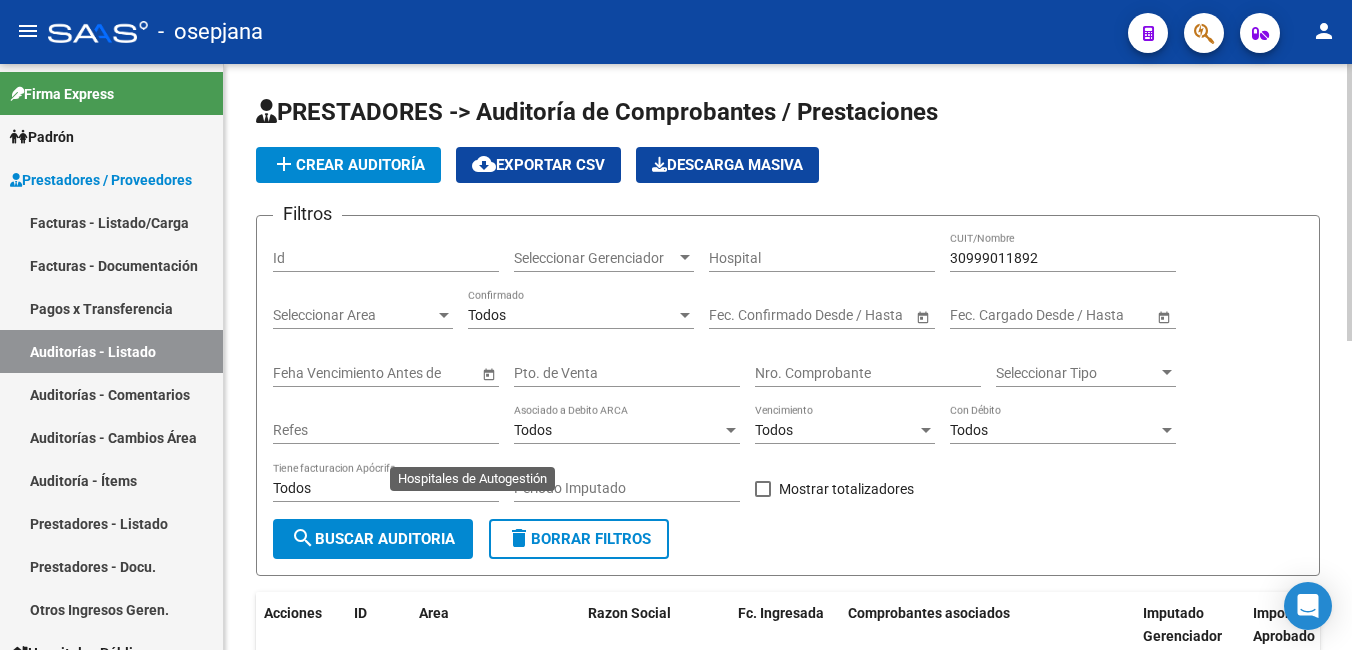 scroll, scrollTop: 0, scrollLeft: 0, axis: both 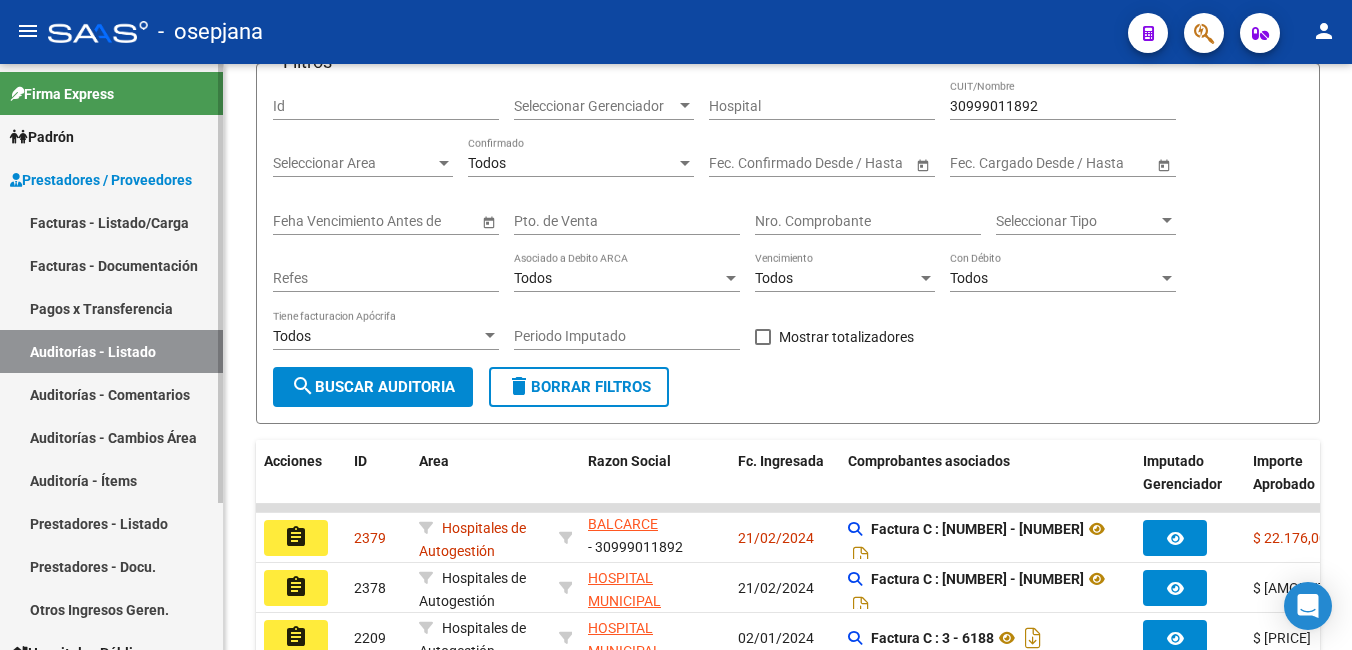 click on "Facturas - Listado/Carga" at bounding box center (111, 222) 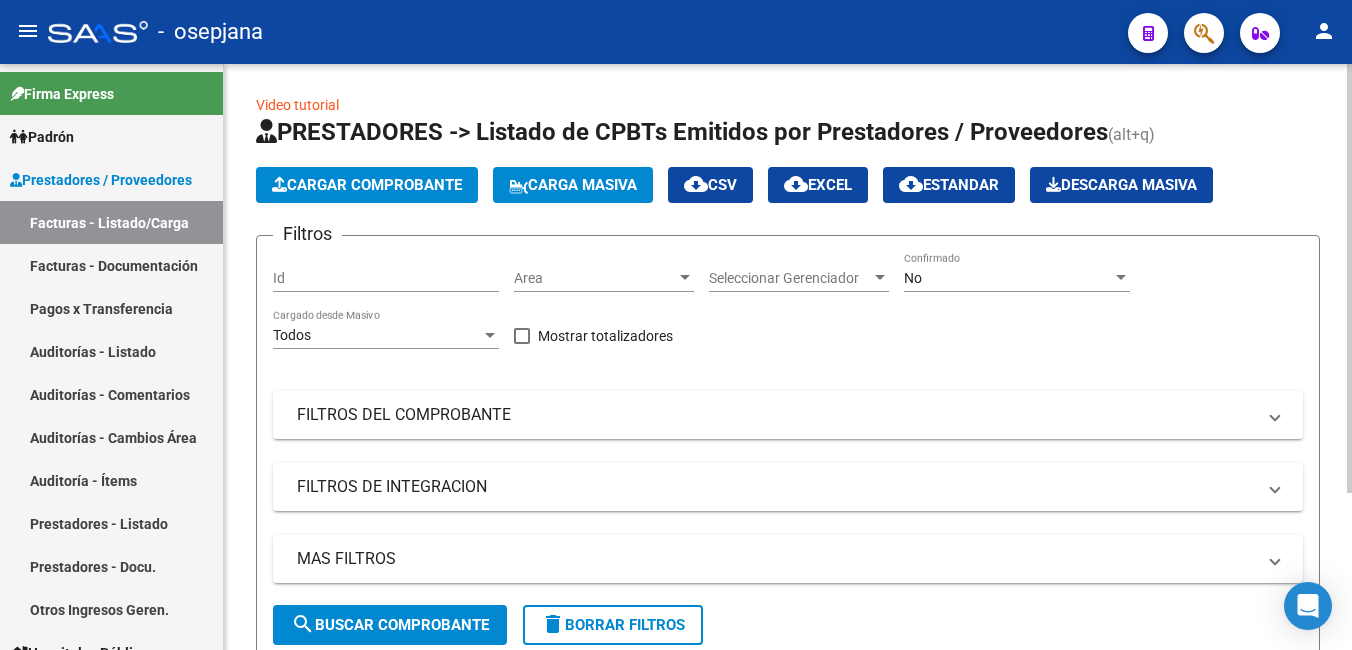scroll, scrollTop: 0, scrollLeft: 0, axis: both 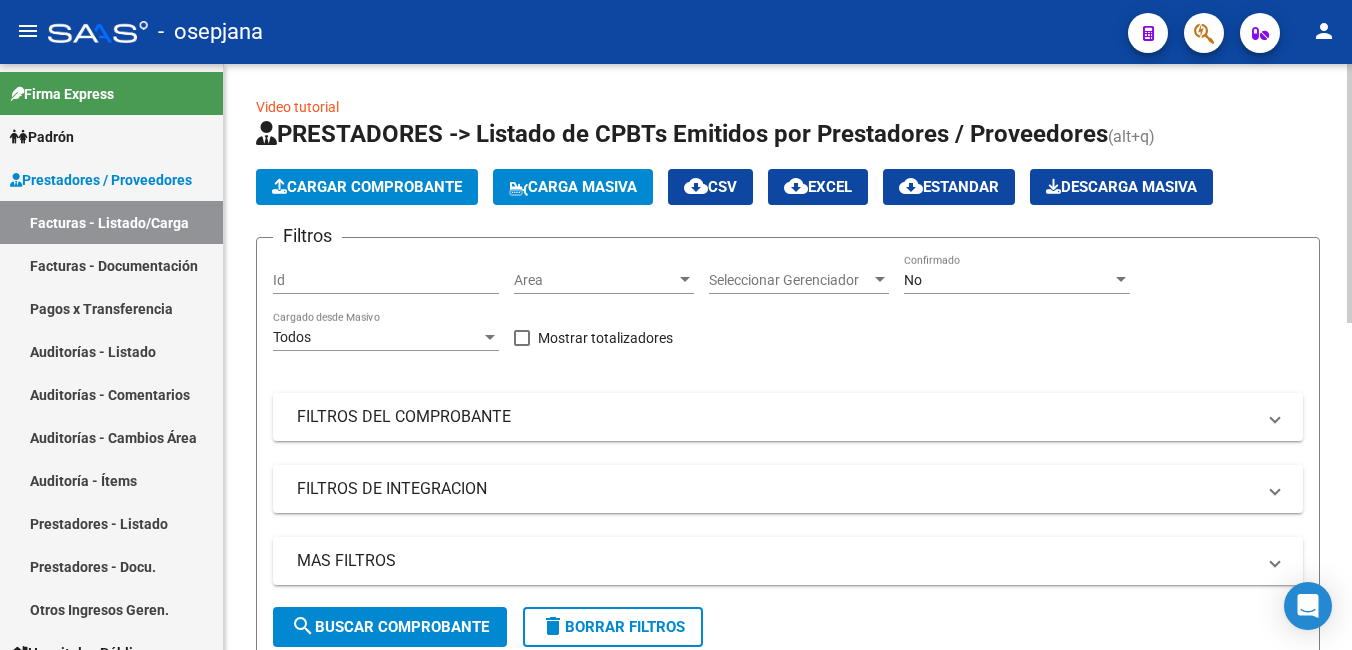 click on "Seleccionar Gerenciador" at bounding box center [790, 280] 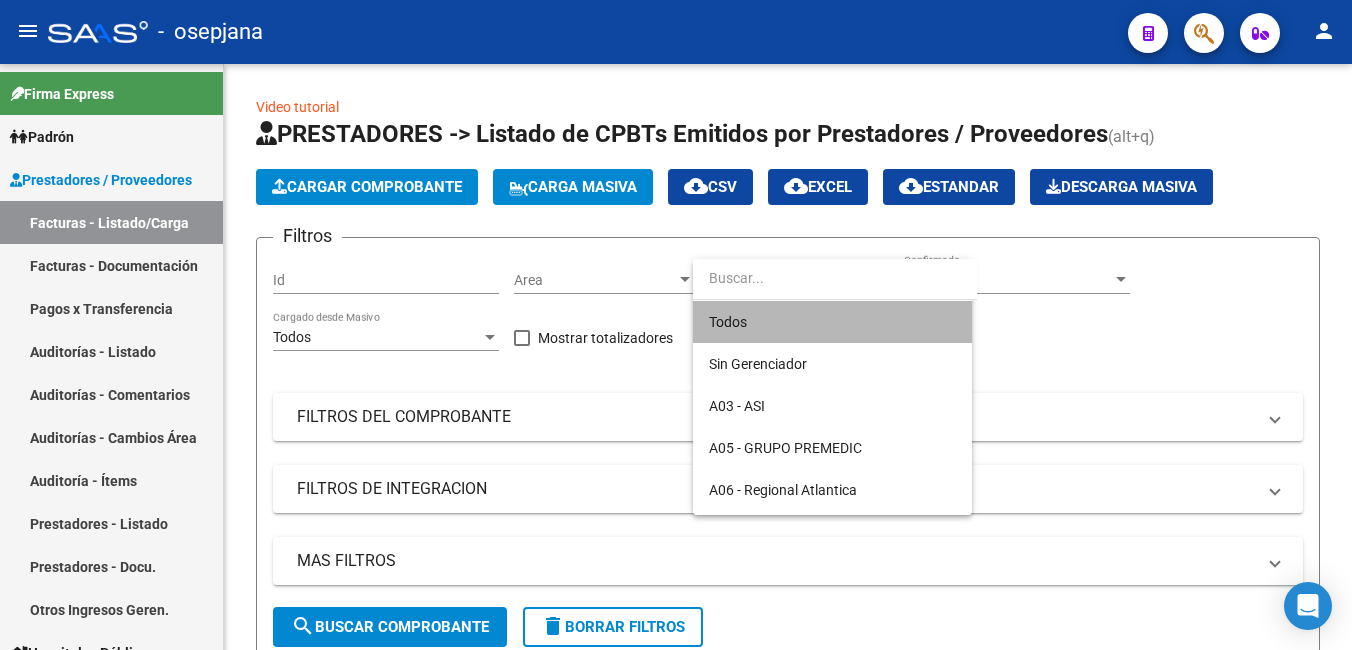 click on "Todos" at bounding box center (832, 322) 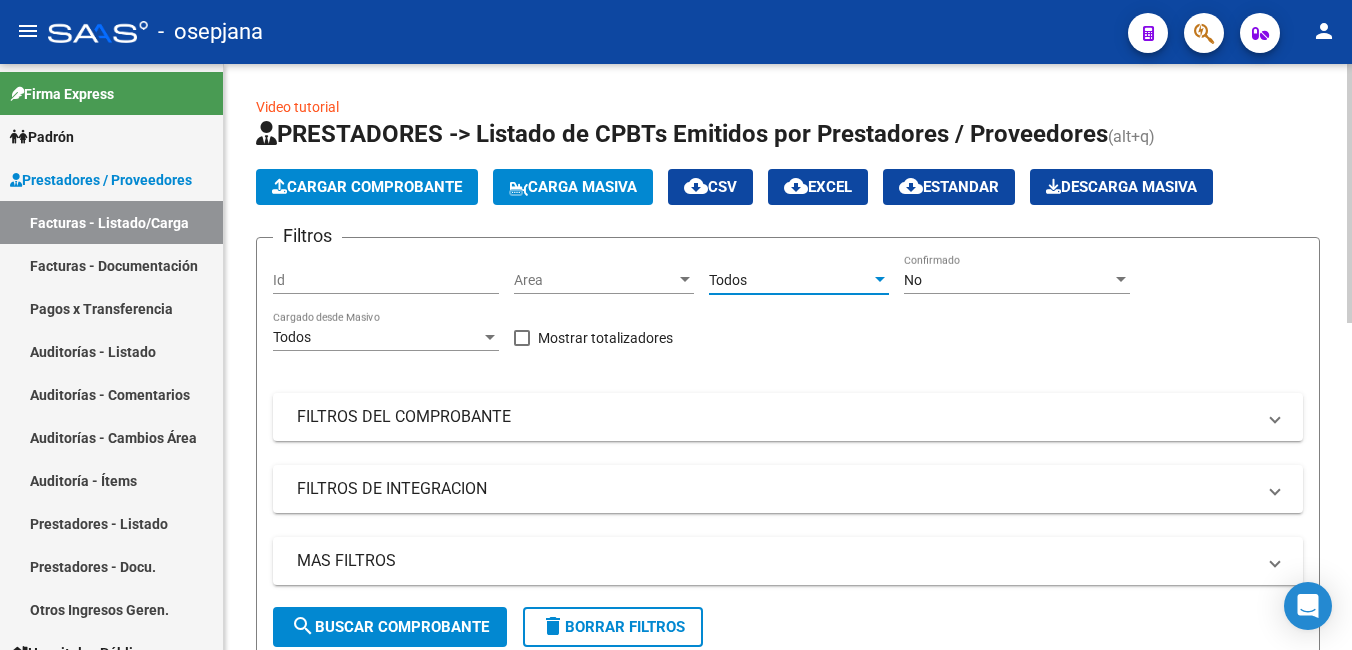 click on "No" at bounding box center [1008, 280] 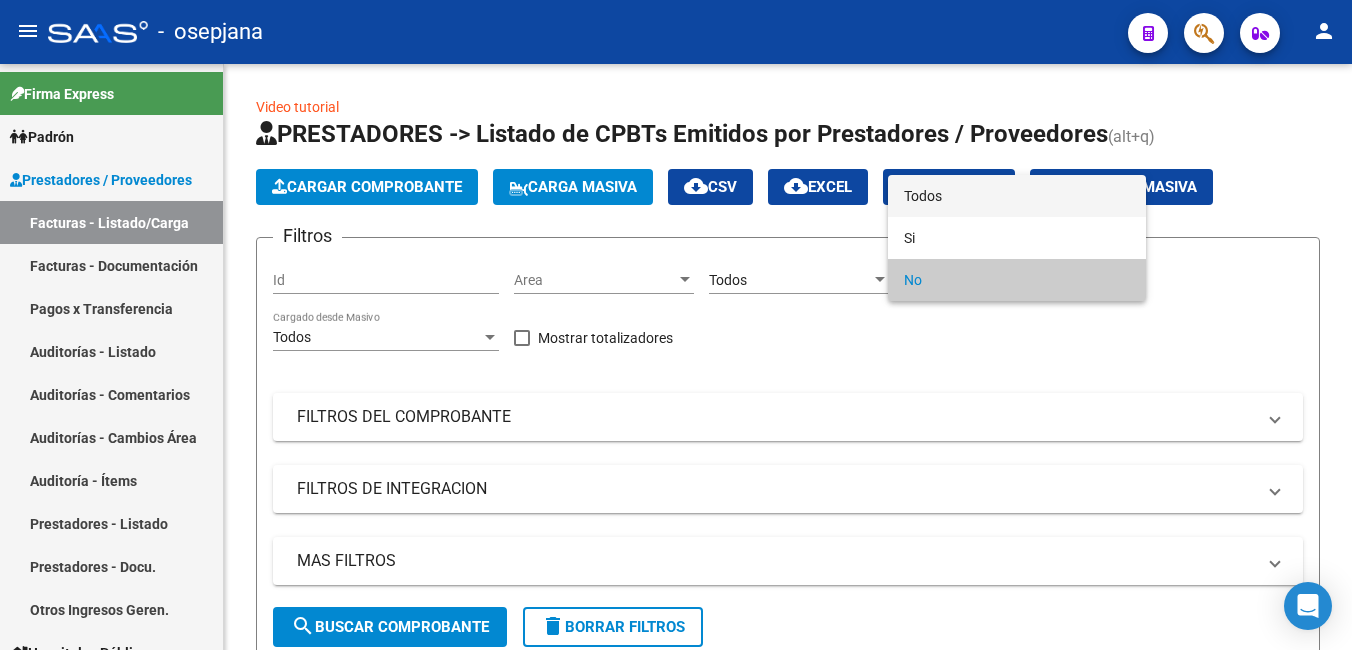 click on "Todos" at bounding box center (1017, 196) 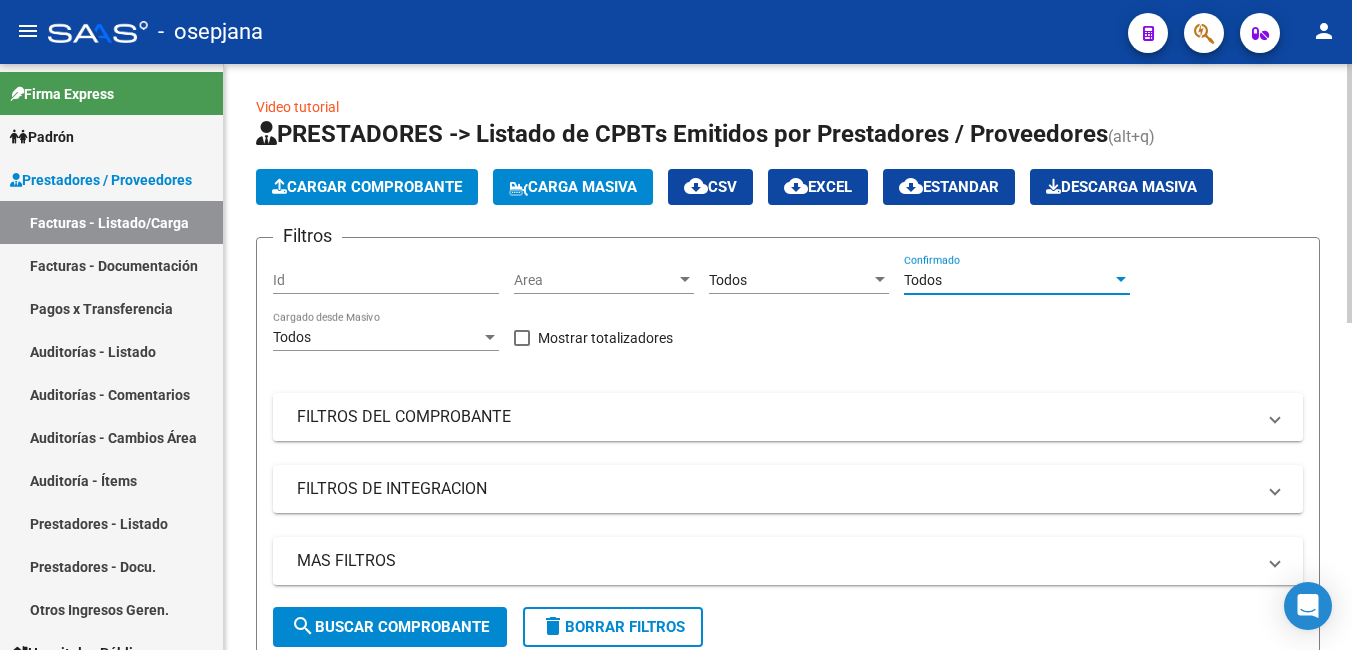 drag, startPoint x: 643, startPoint y: 420, endPoint x: 644, endPoint y: 433, distance: 13.038404 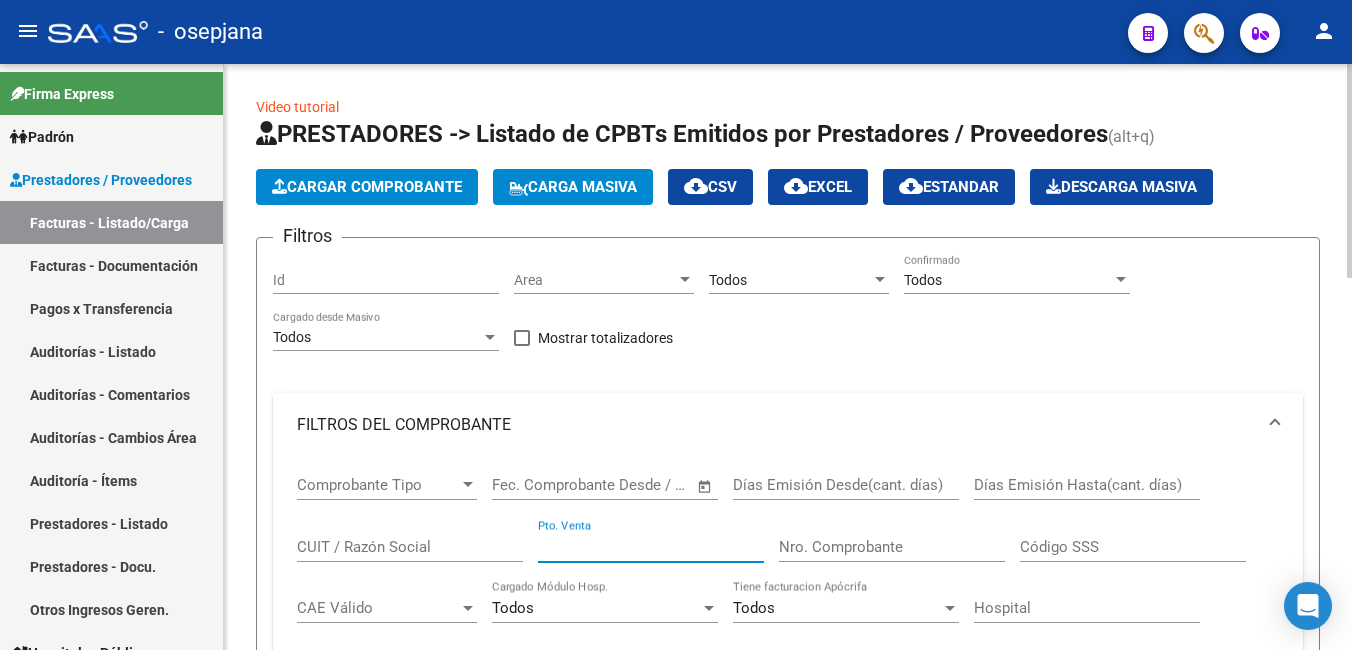 click on "Pto. Venta" at bounding box center [651, 547] 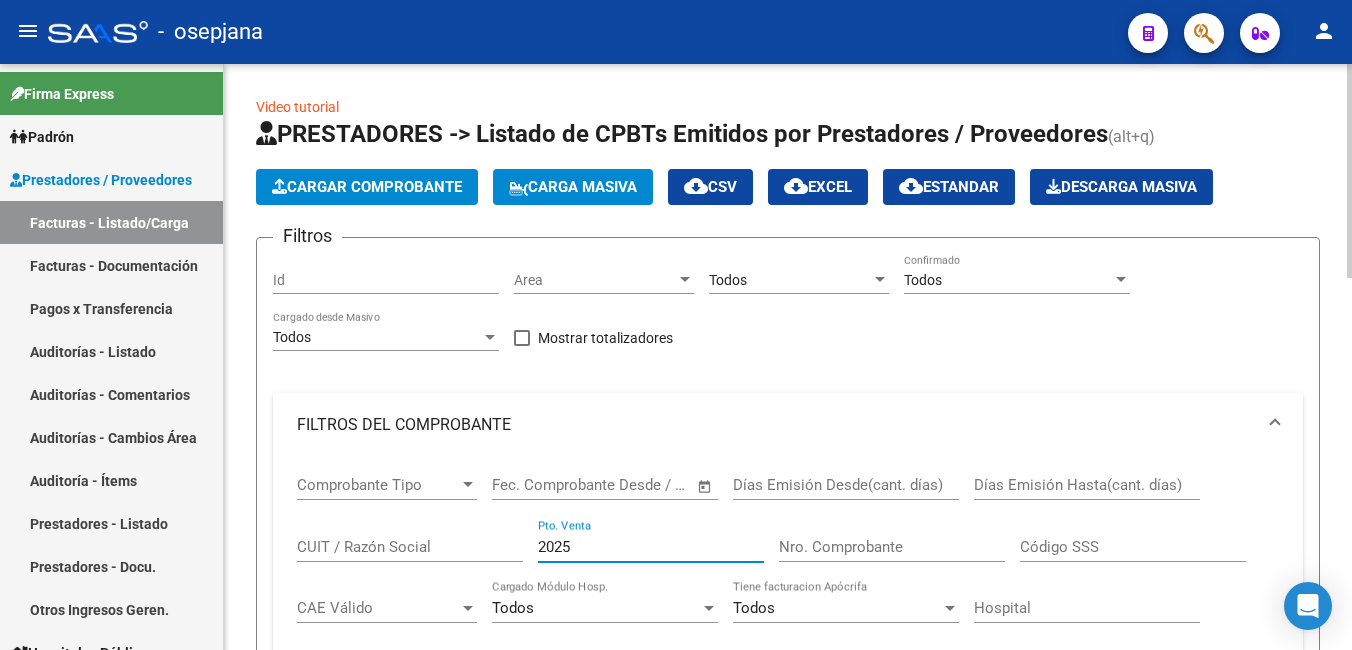 type on "2025" 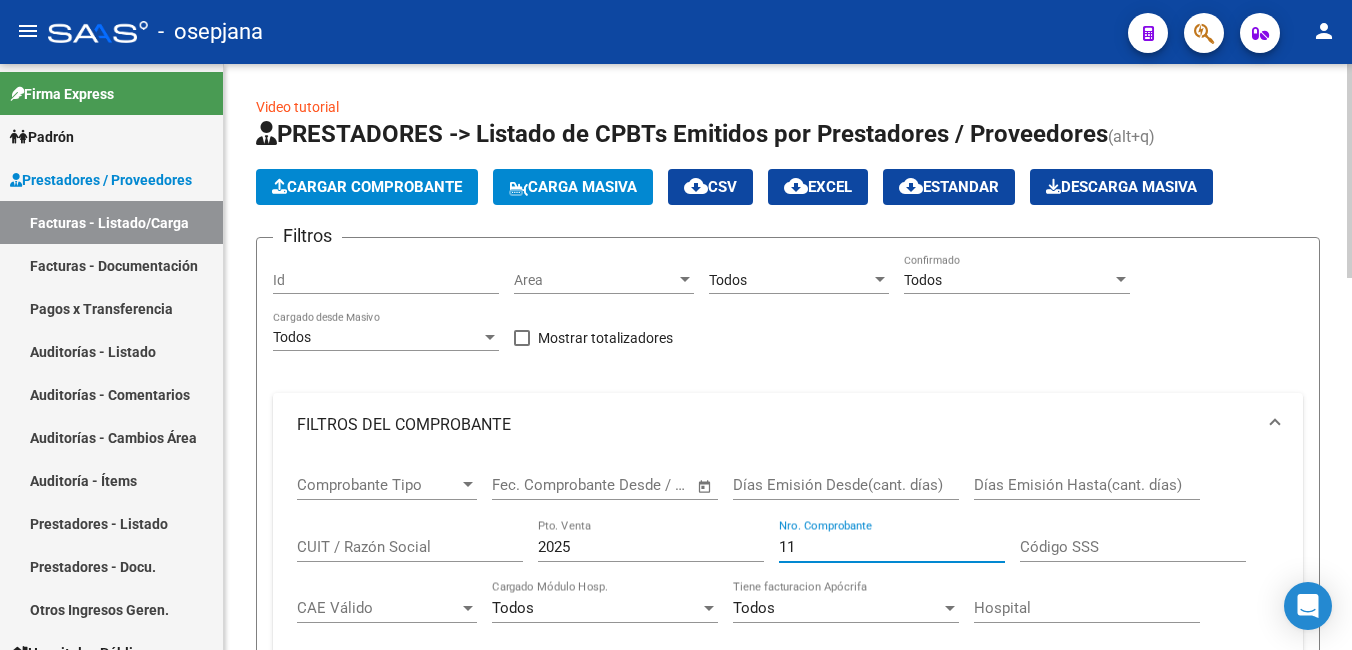 type on "1" 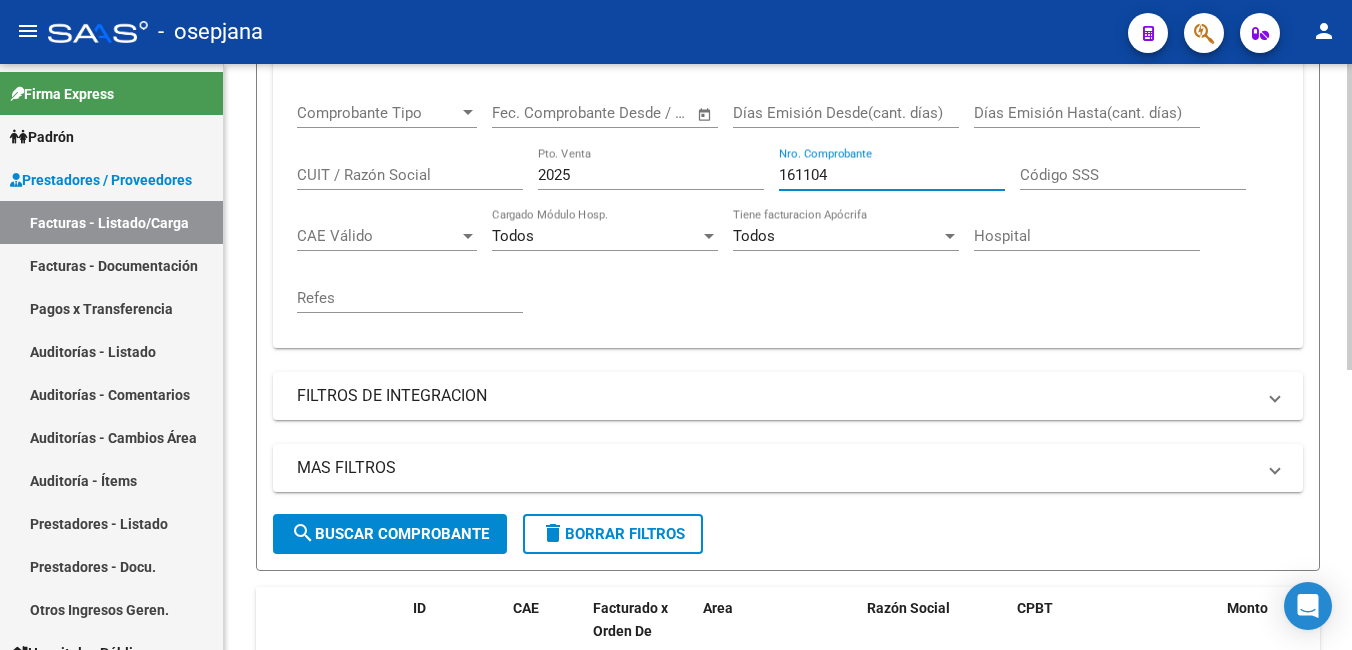 scroll, scrollTop: 338, scrollLeft: 0, axis: vertical 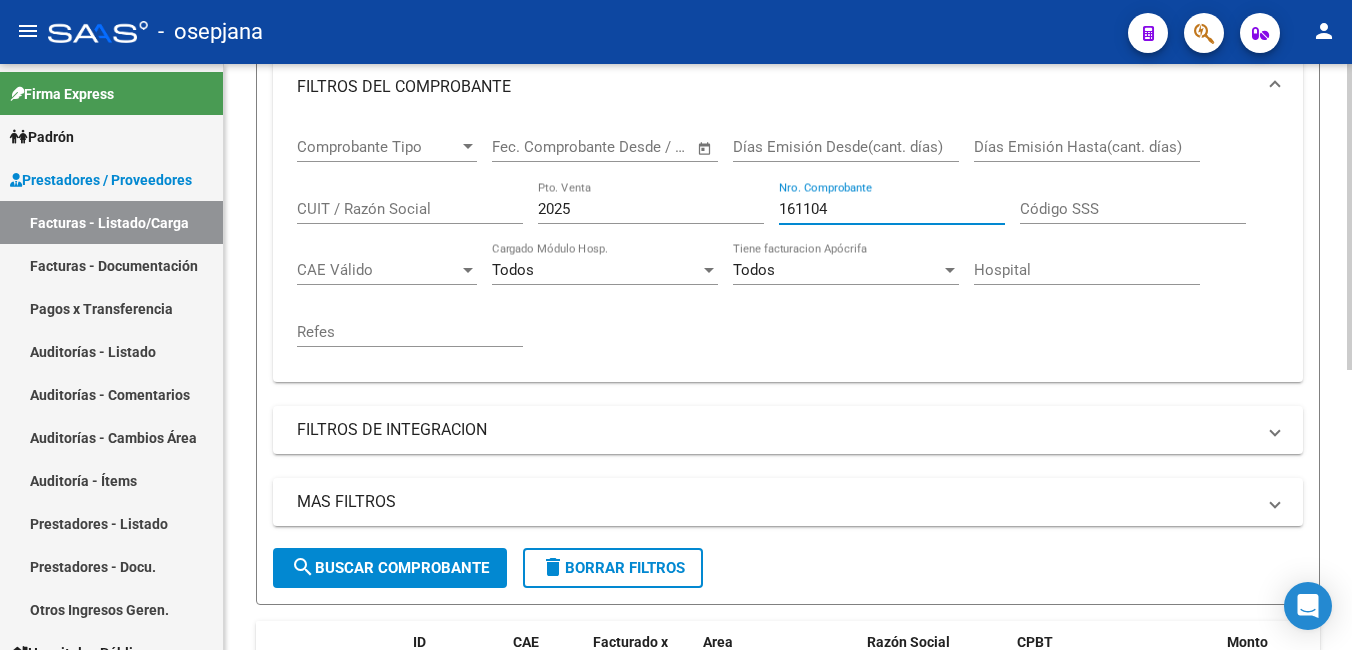 type on "161104" 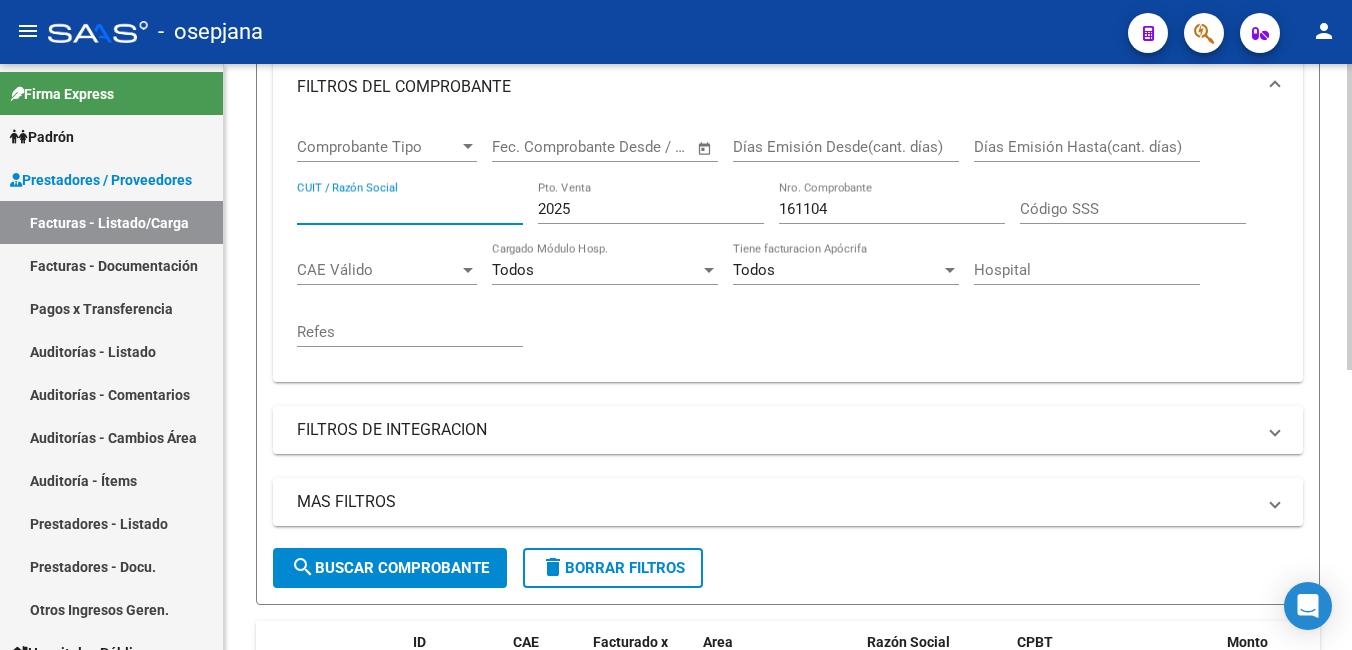 click on "CUIT / Razón Social" at bounding box center [410, 209] 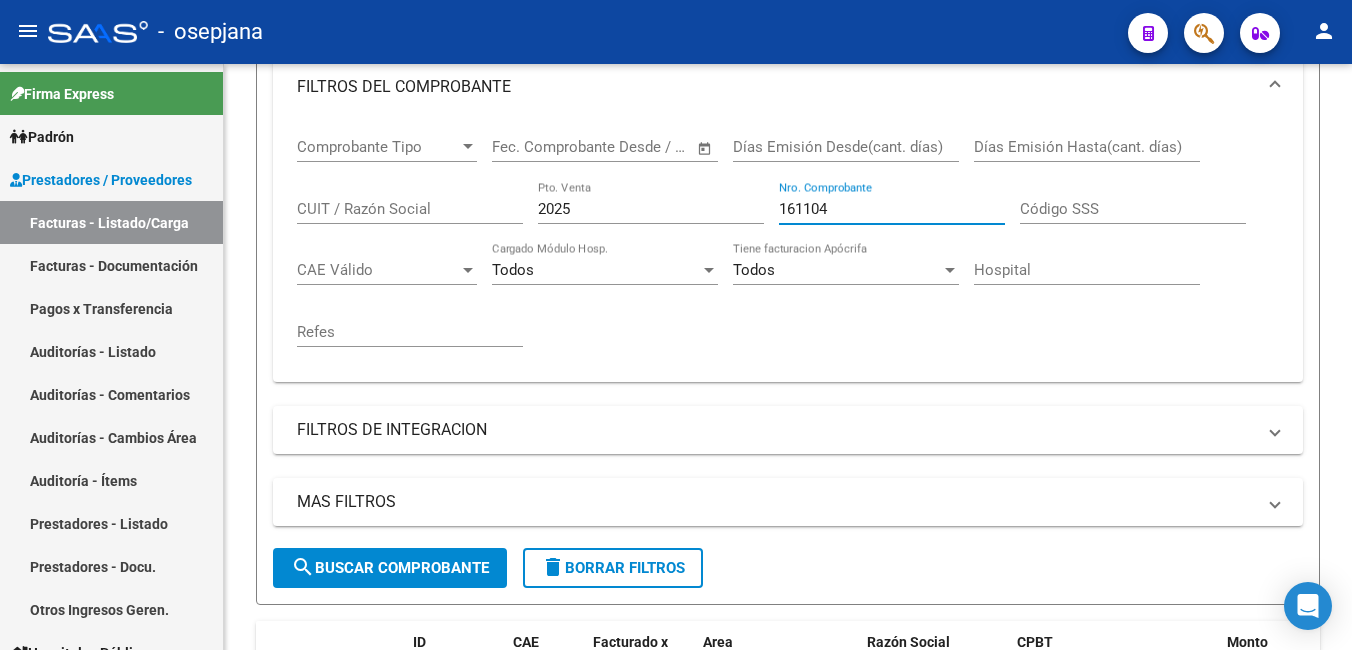 drag, startPoint x: 928, startPoint y: 216, endPoint x: -4, endPoint y: 198, distance: 932.1738 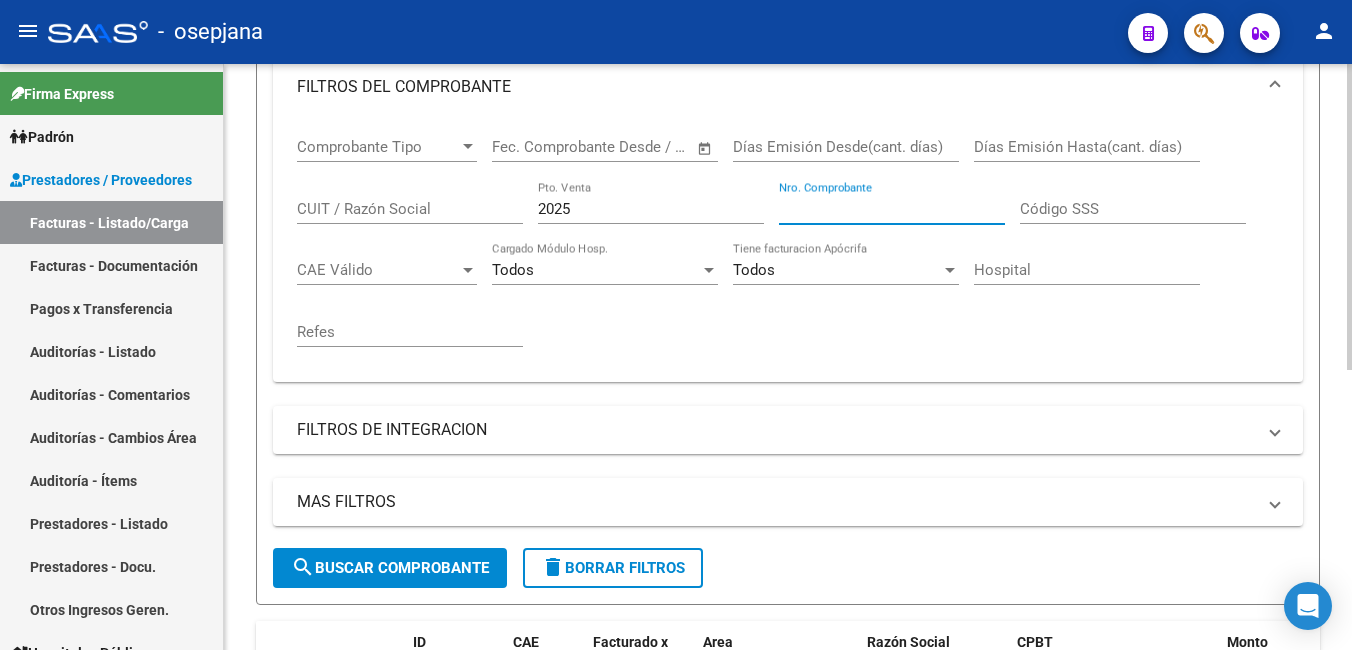 type 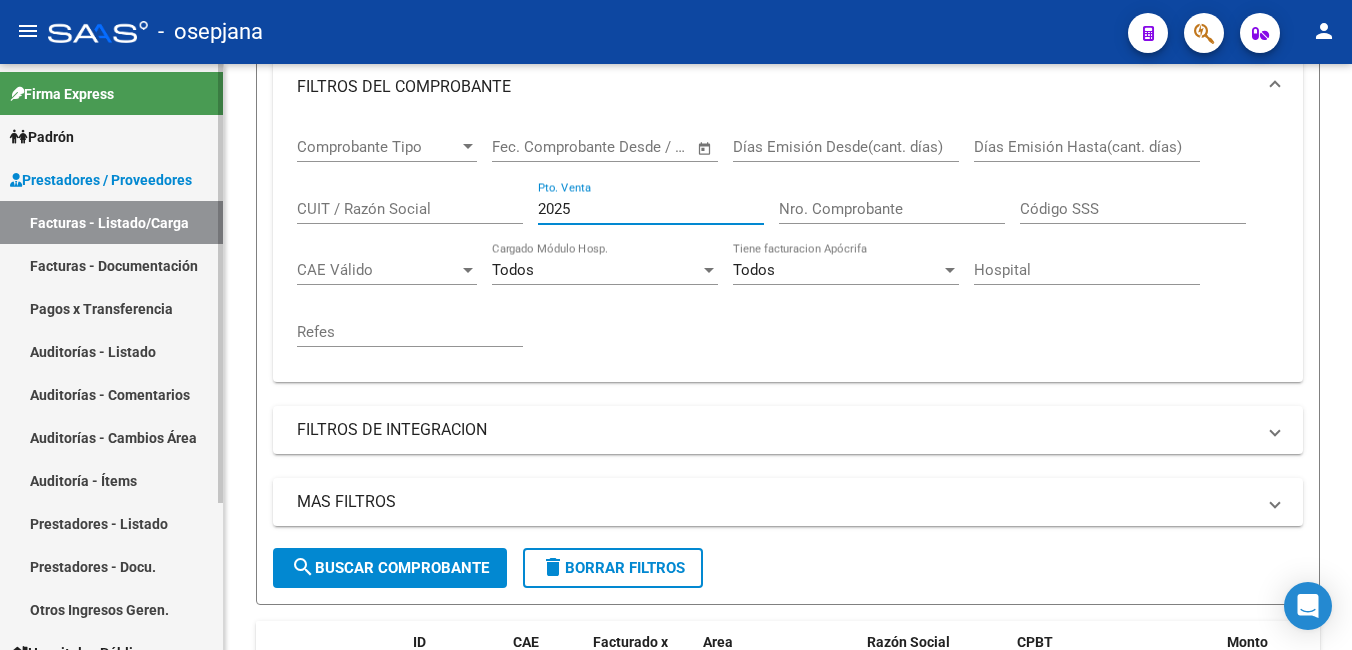 drag, startPoint x: 600, startPoint y: 211, endPoint x: 164, endPoint y: 200, distance: 436.13873 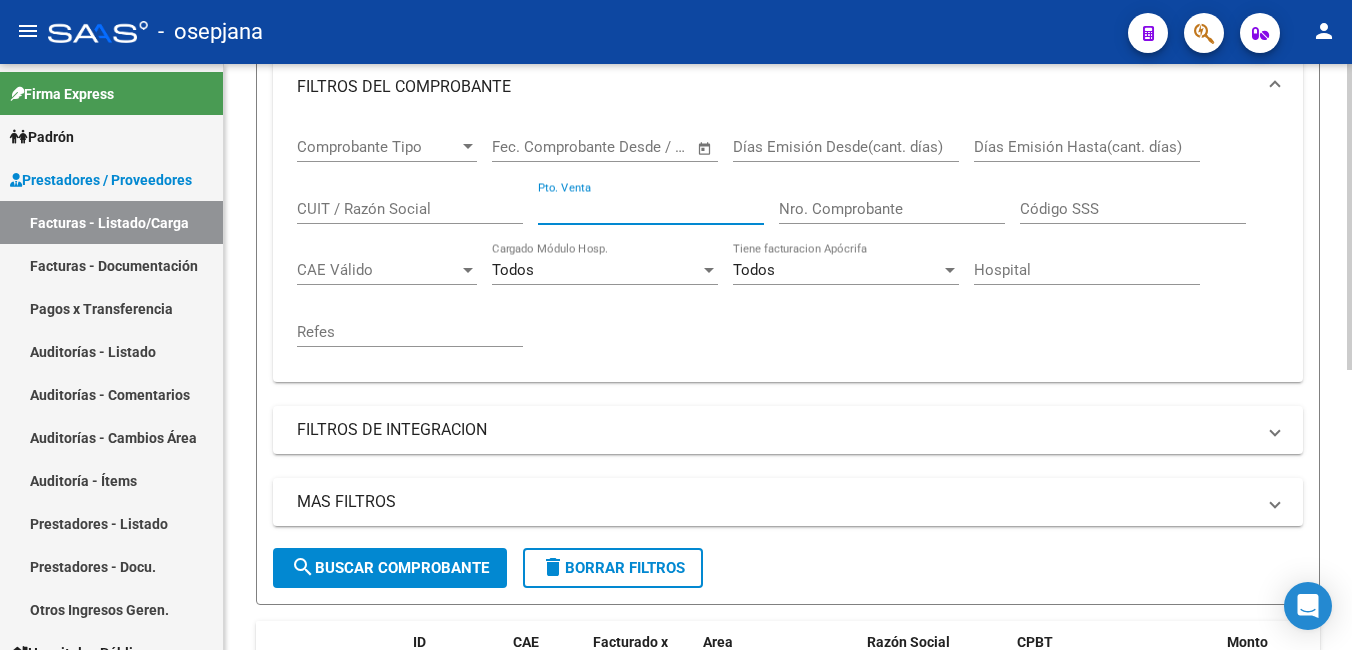 type 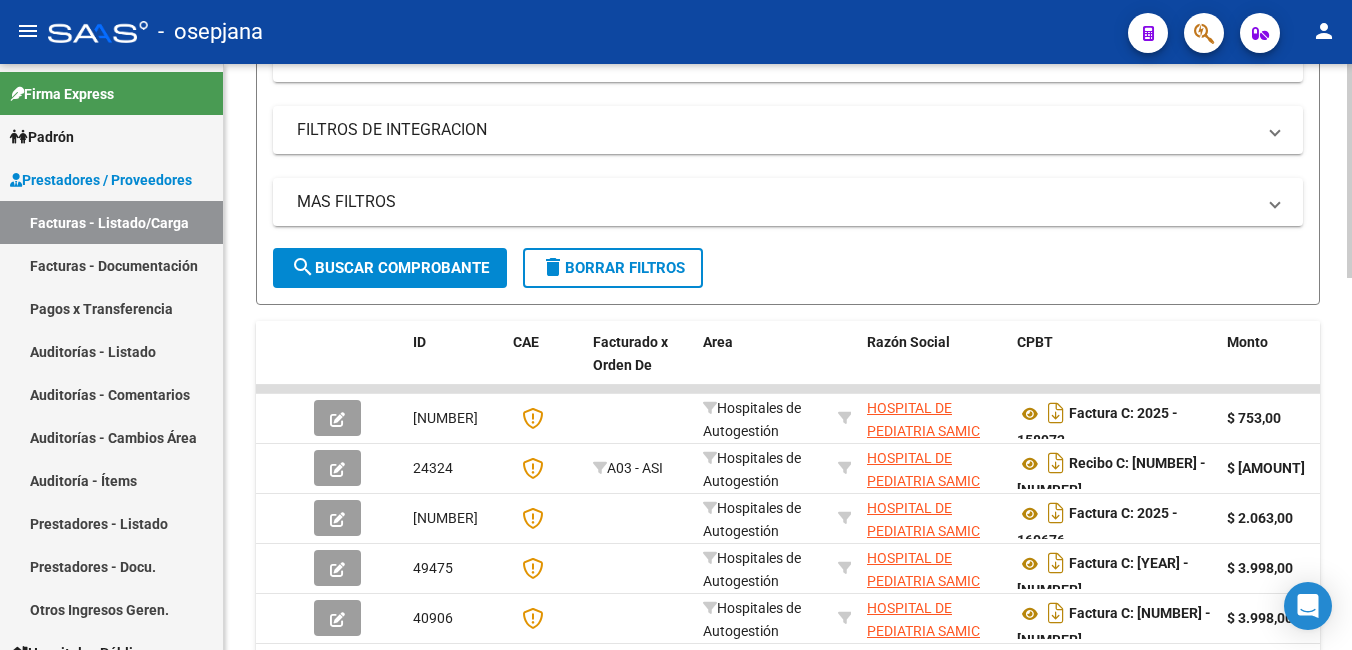 scroll, scrollTop: 738, scrollLeft: 0, axis: vertical 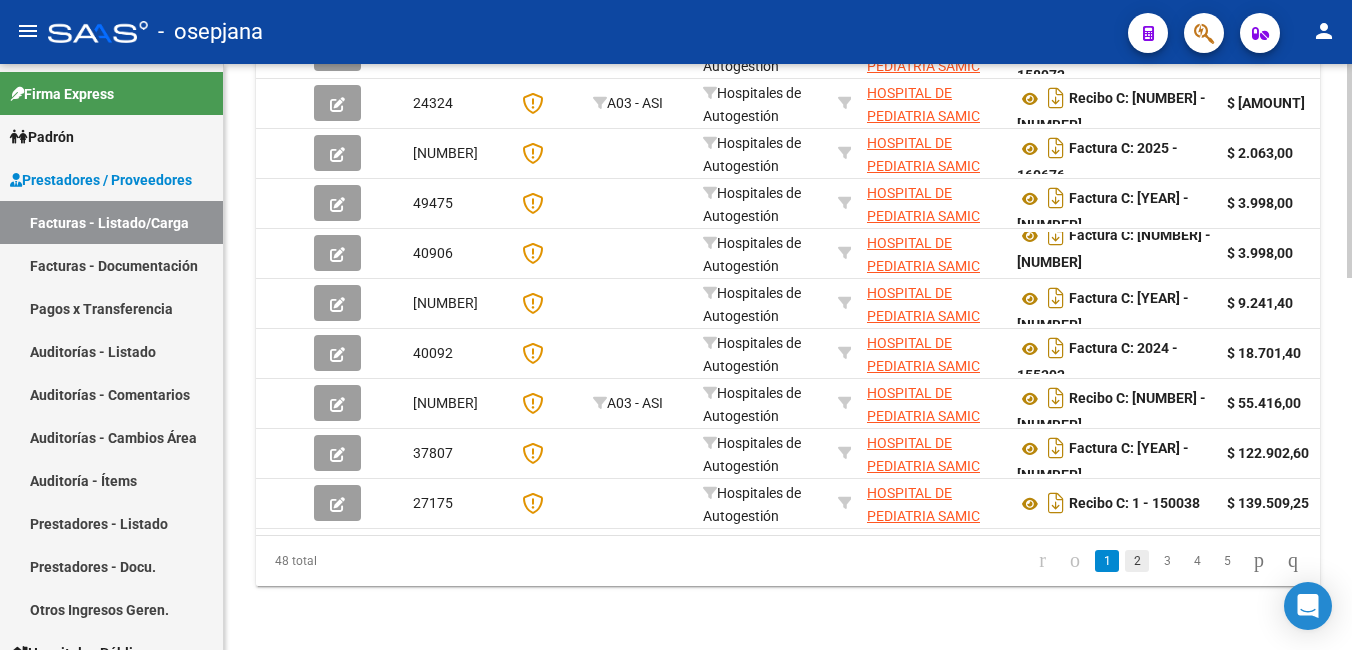 type on "[NUMBER]" 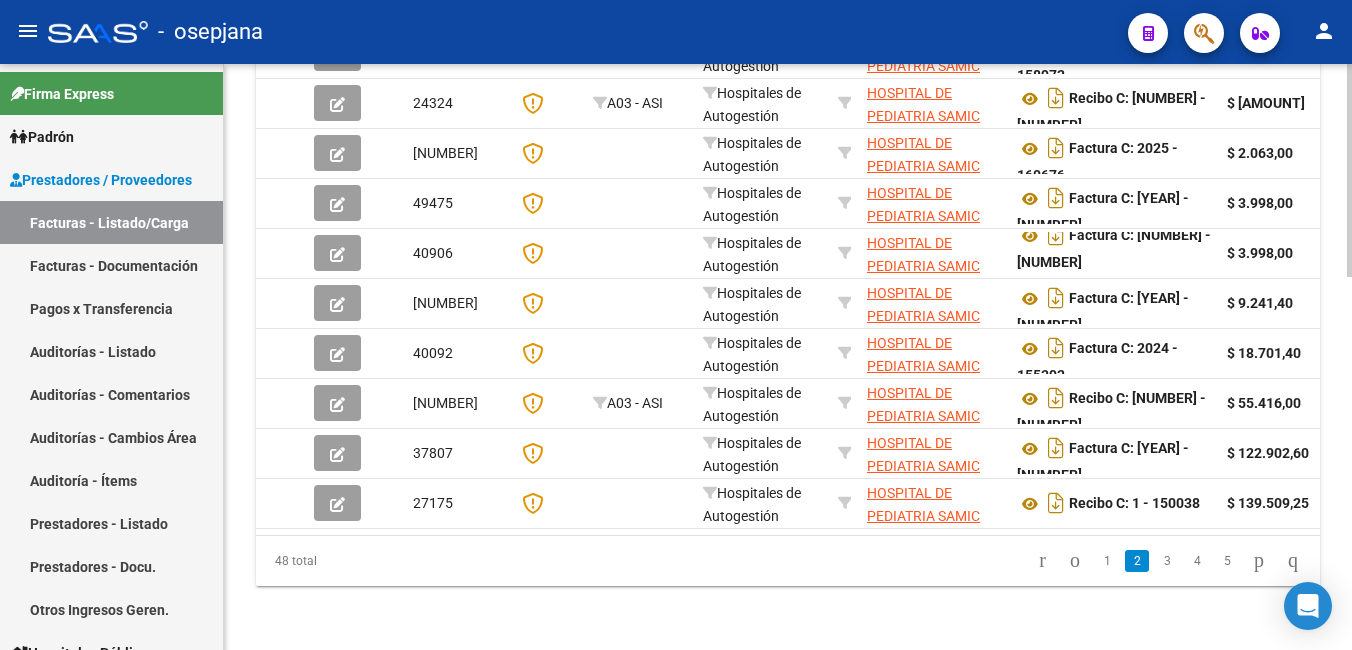 scroll, scrollTop: 0, scrollLeft: 0, axis: both 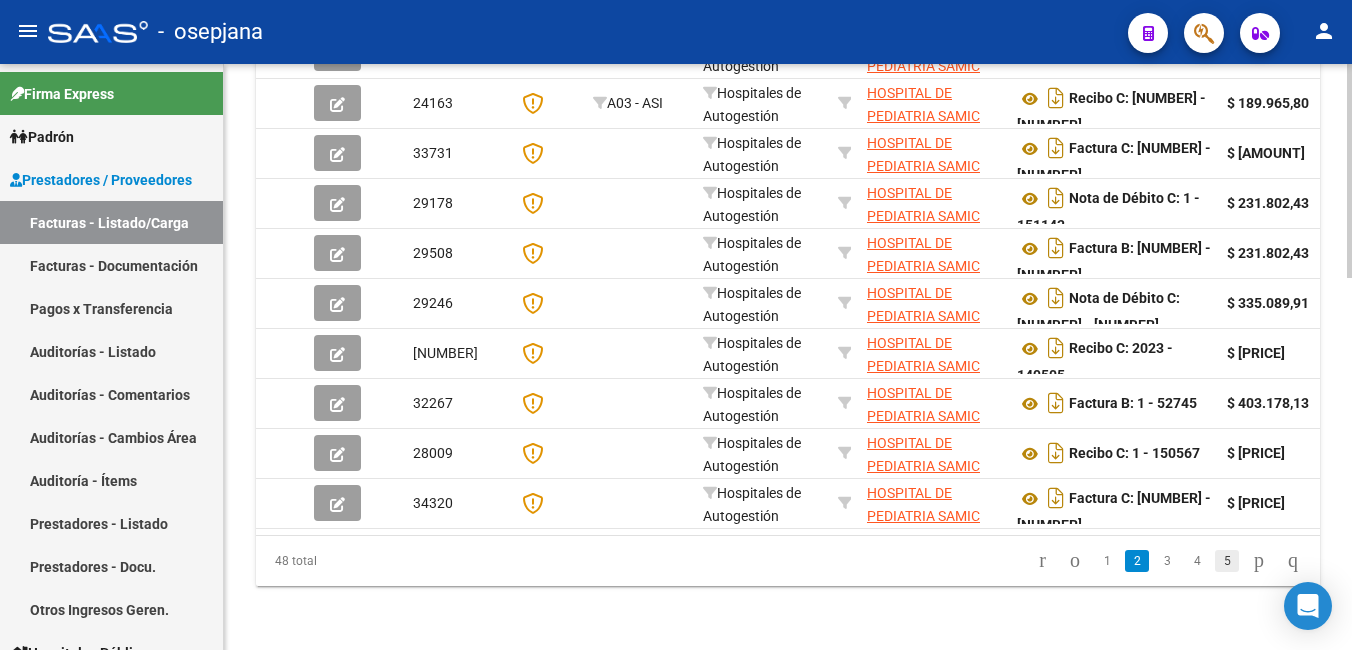 click on "5" 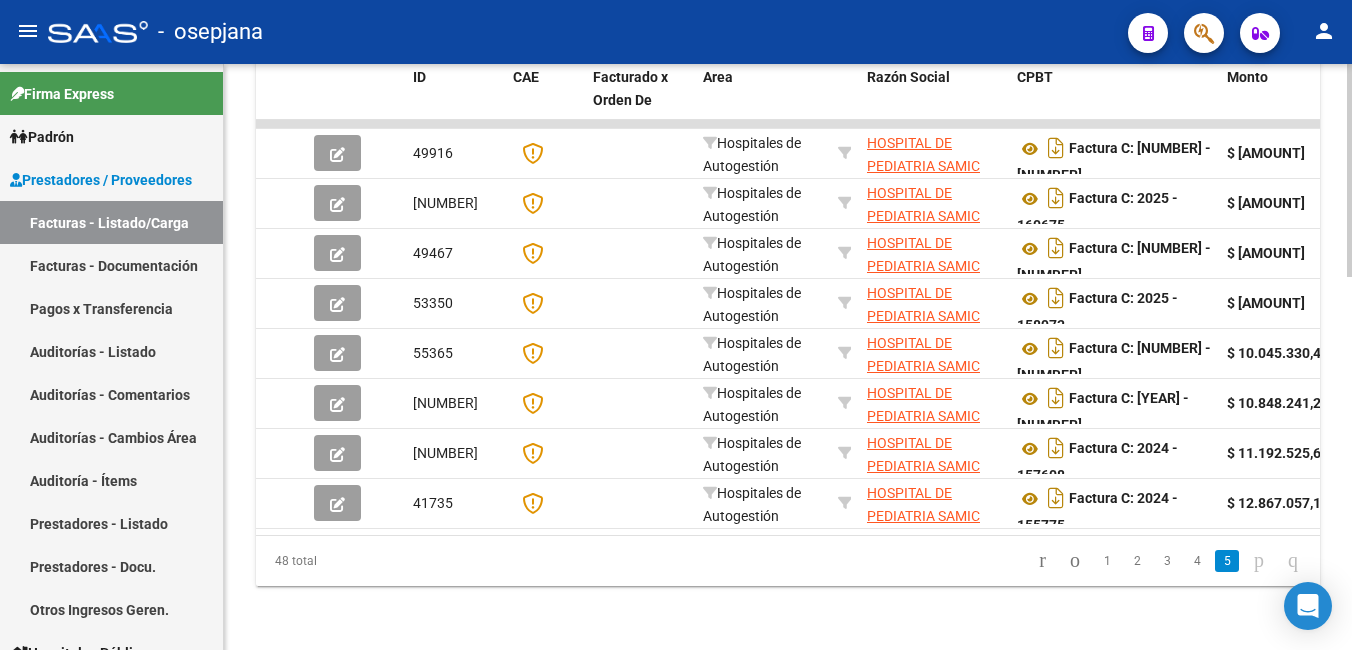 scroll, scrollTop: 919, scrollLeft: 0, axis: vertical 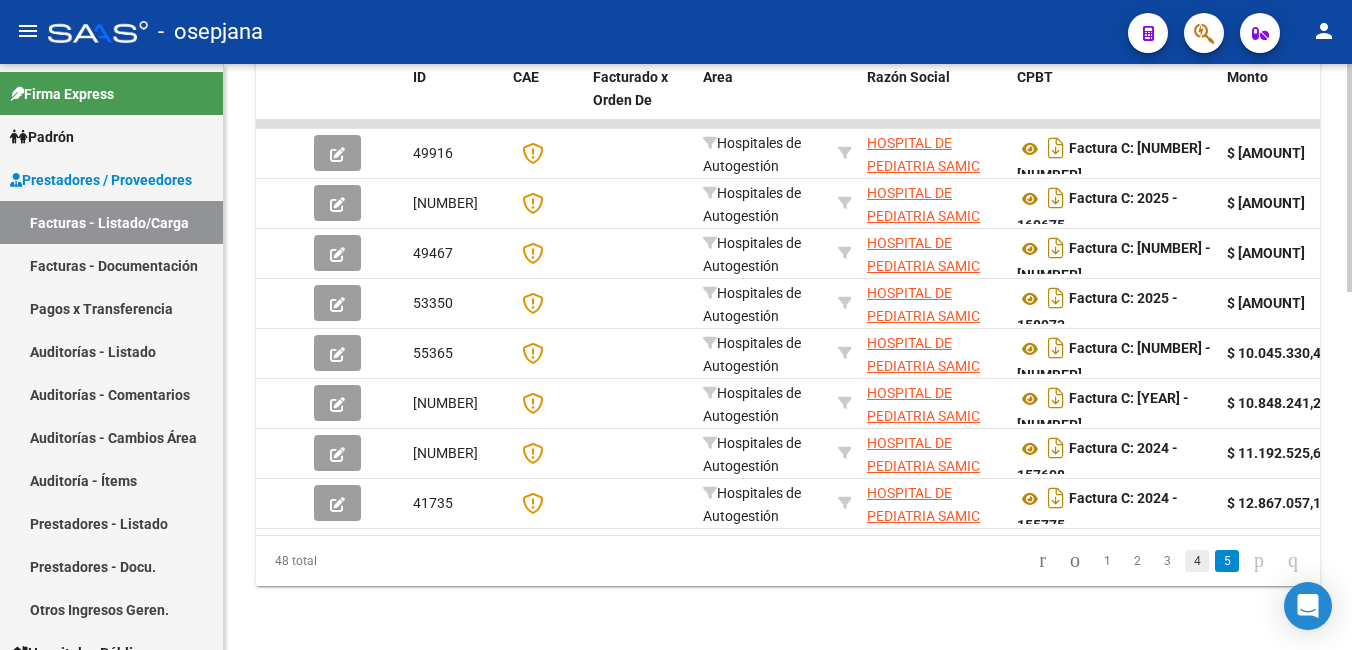 click on "4" 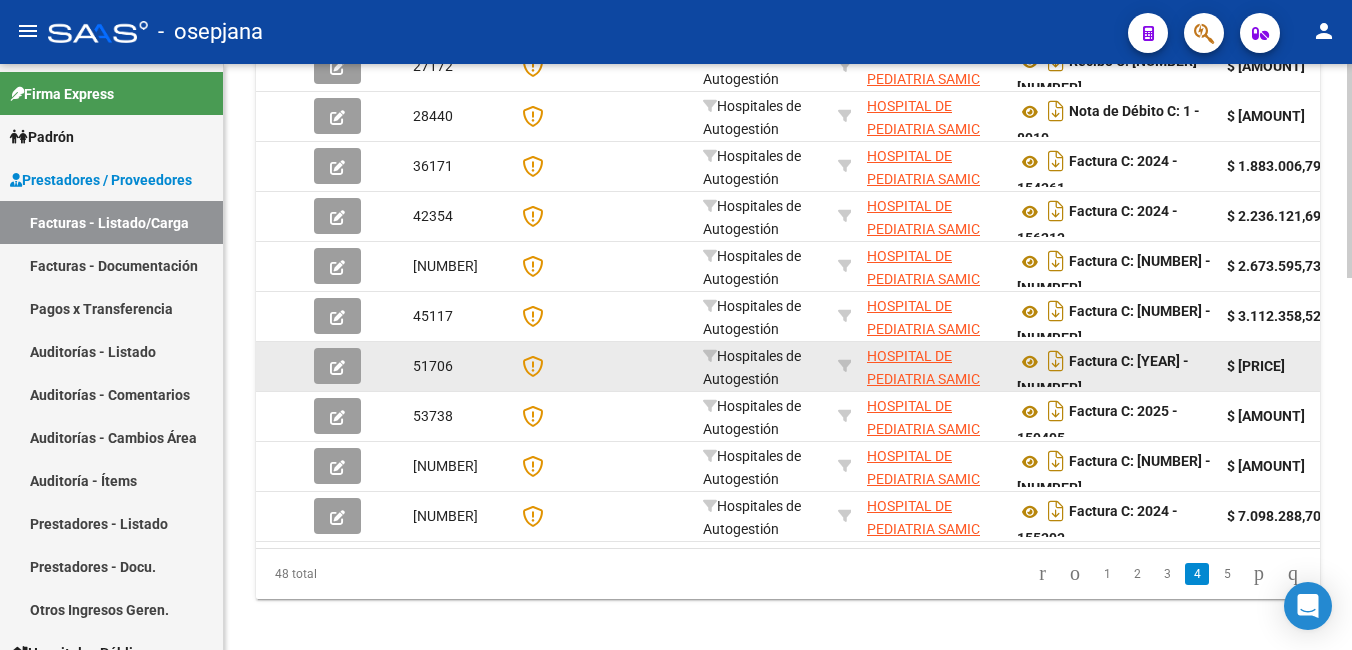 scroll, scrollTop: 1019, scrollLeft: 0, axis: vertical 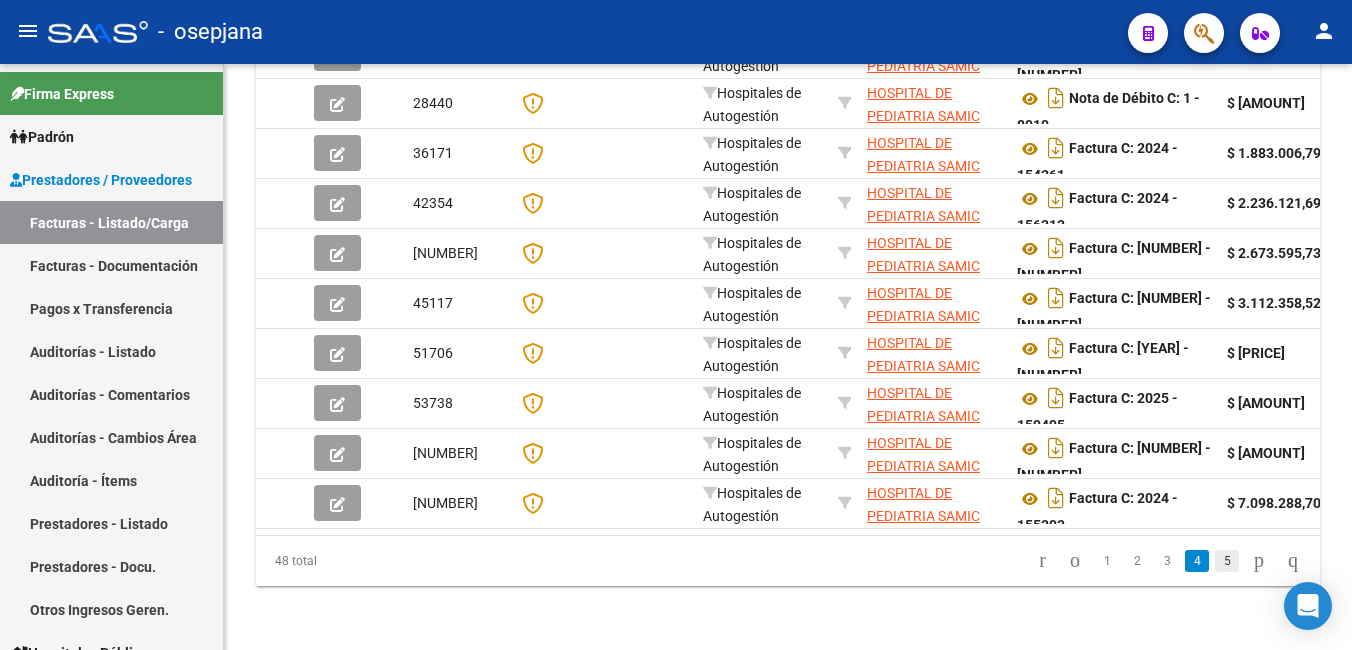 click on "5" 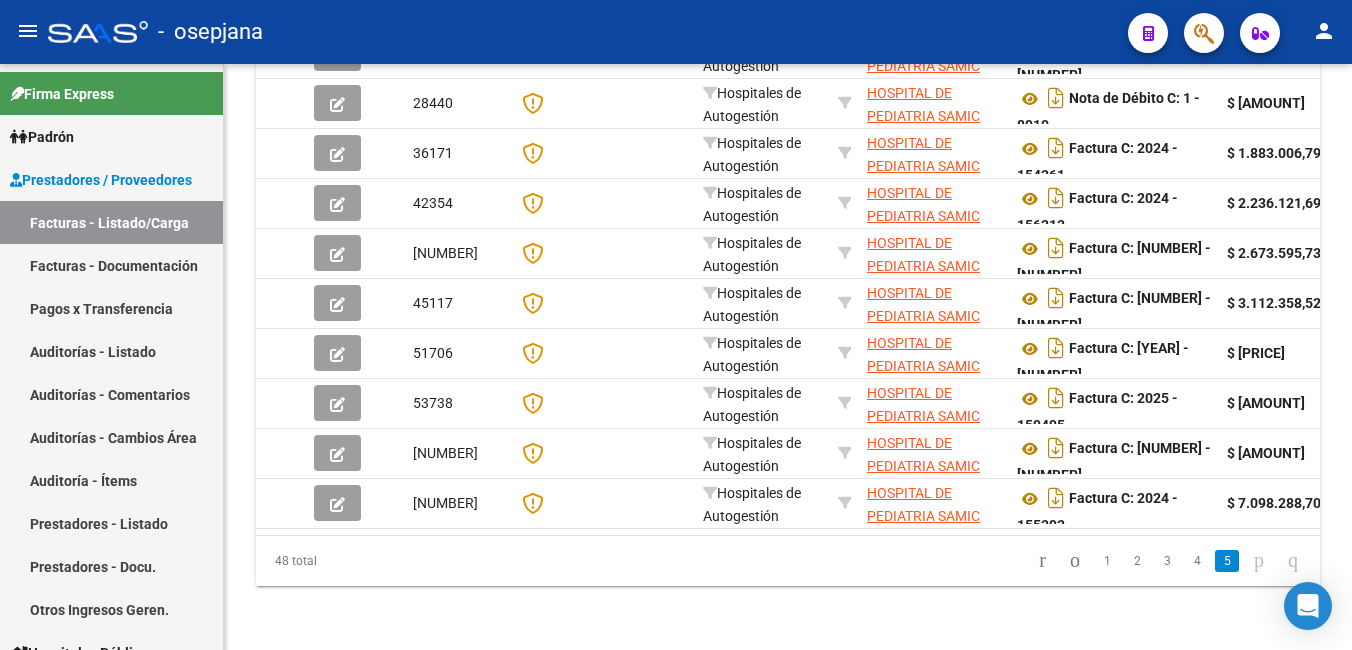 scroll, scrollTop: 919, scrollLeft: 0, axis: vertical 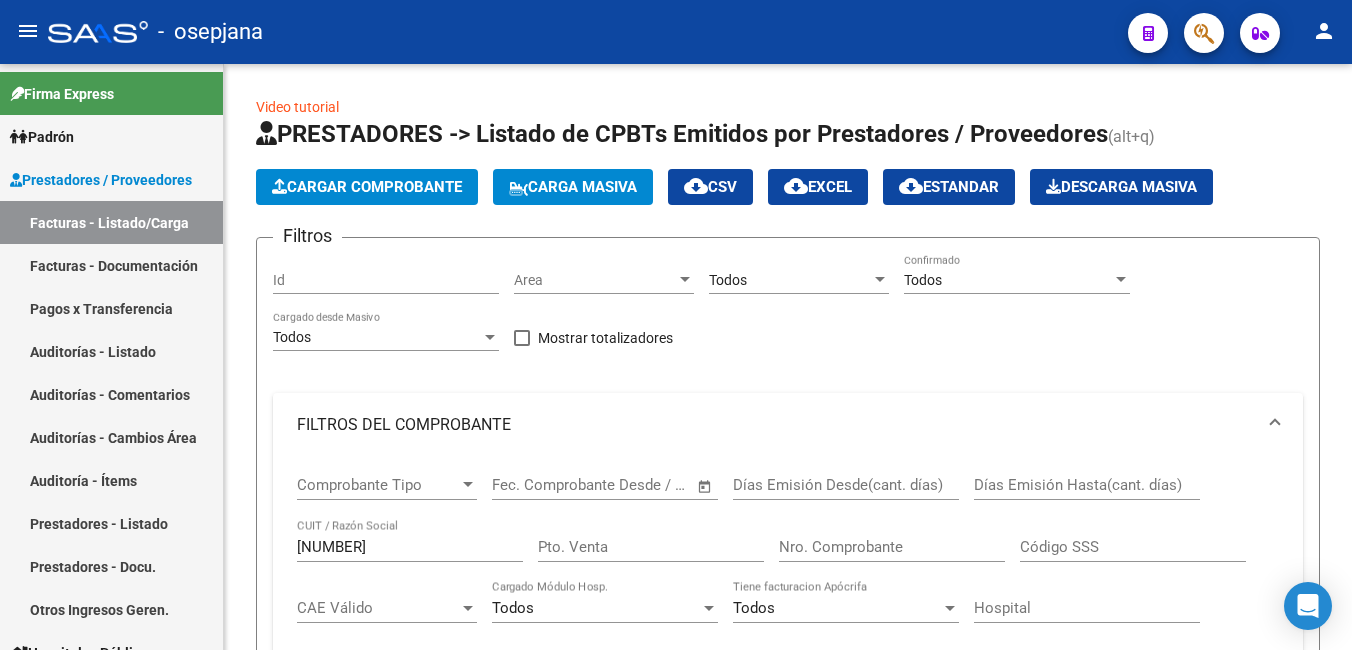 click on "Cargar Comprobante" 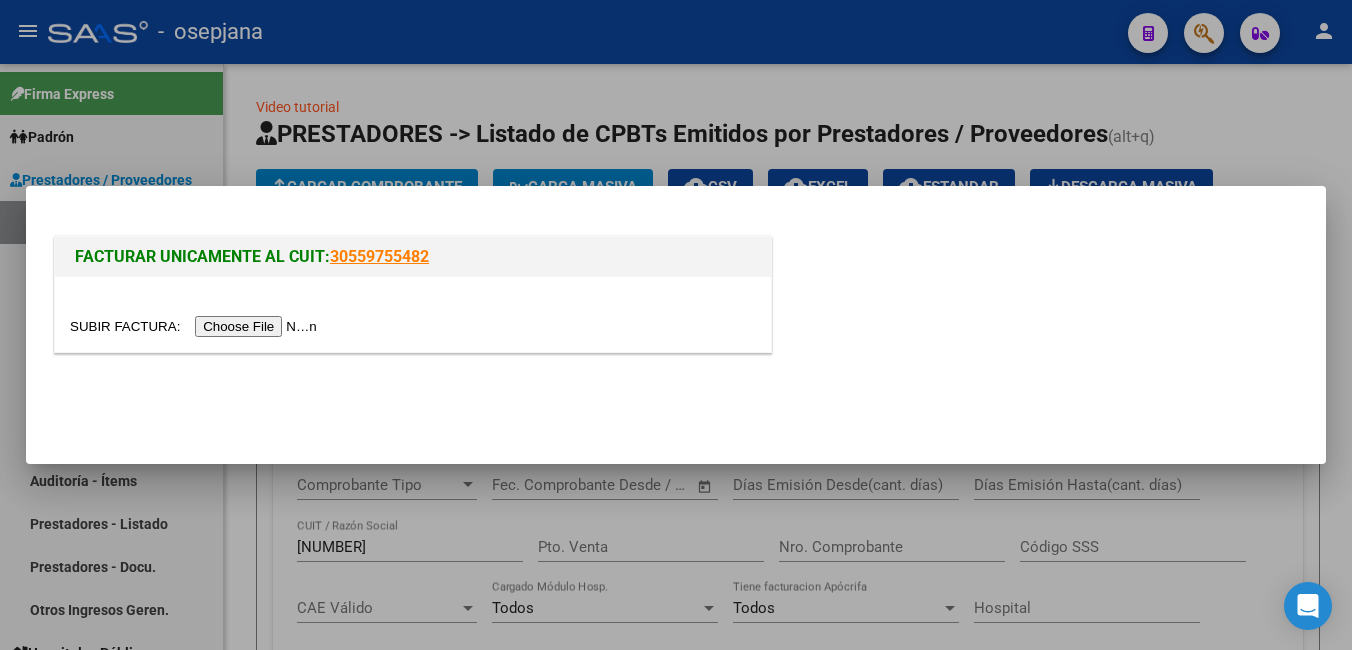 click at bounding box center (196, 326) 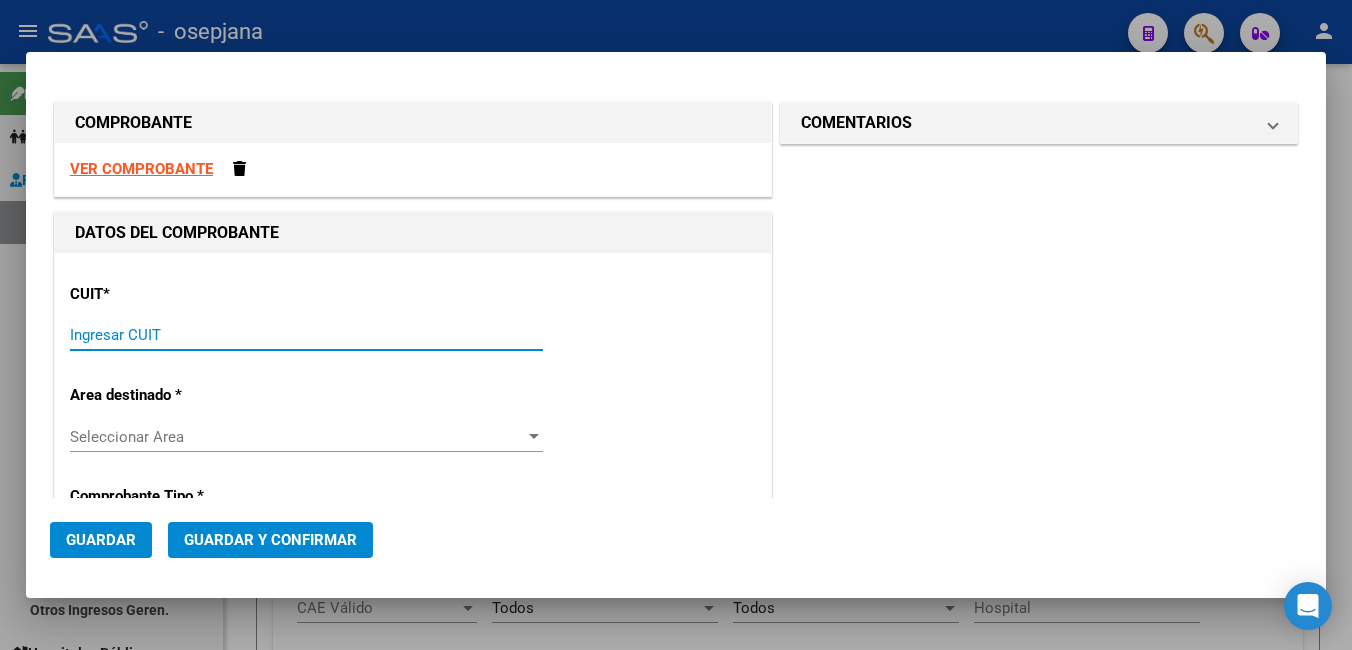 click on "Ingresar CUIT" at bounding box center [306, 335] 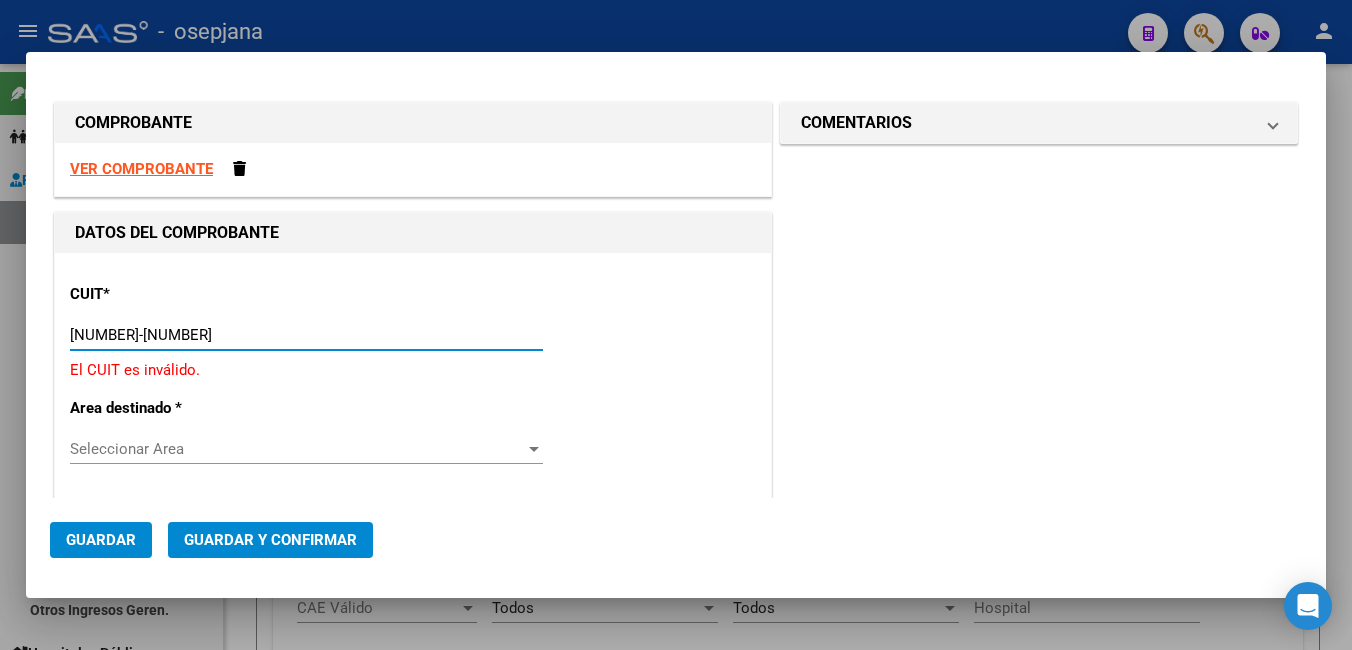 type on "[NUMBER]-[NUMBER]-[NUMBER]" 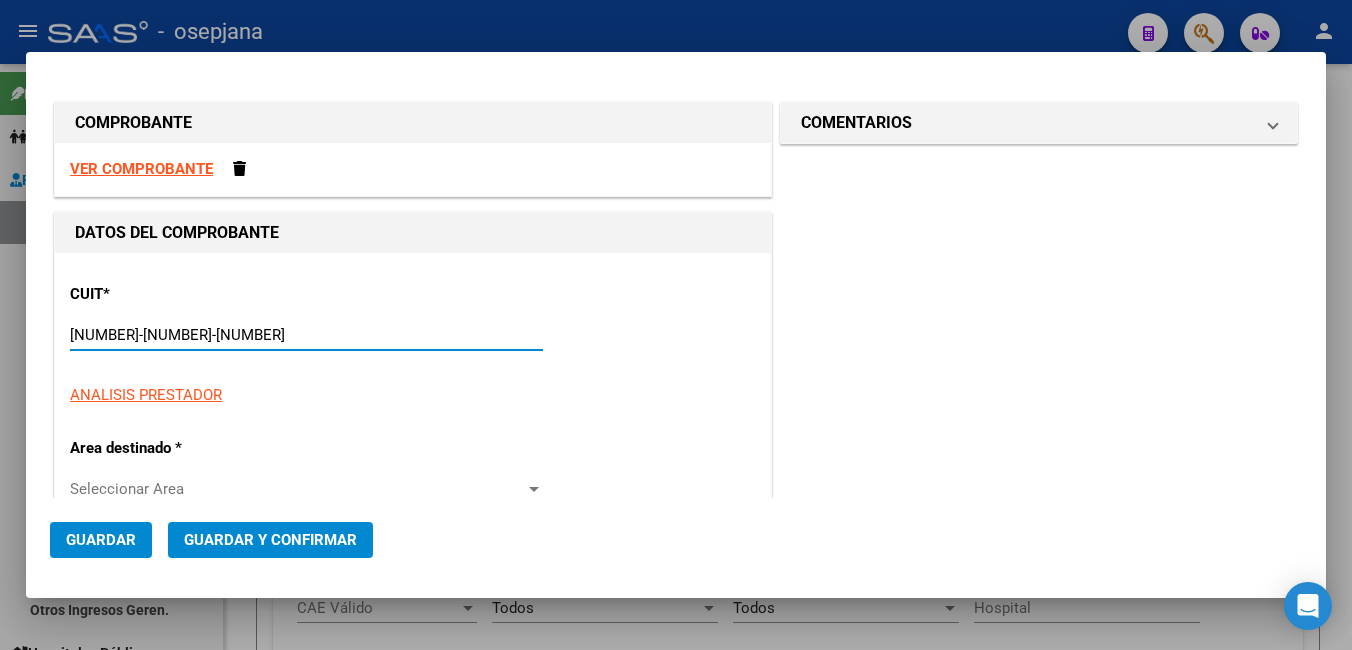 type on "2025" 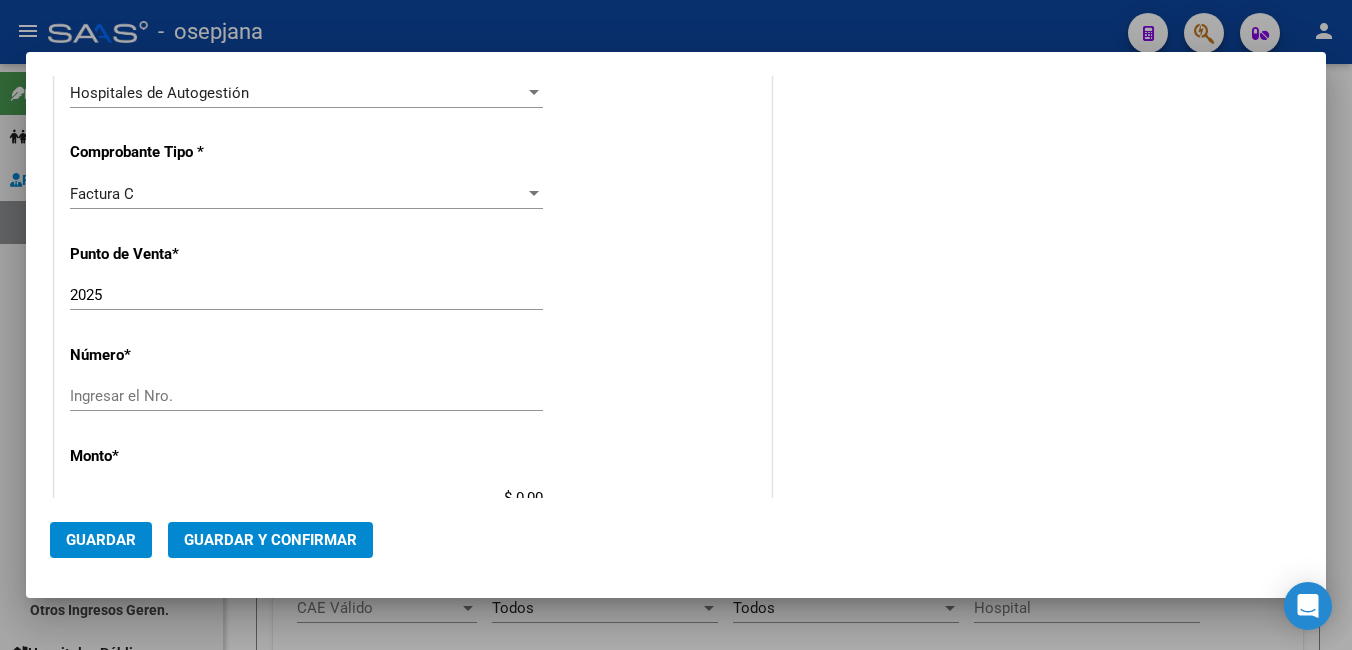 scroll, scrollTop: 500, scrollLeft: 0, axis: vertical 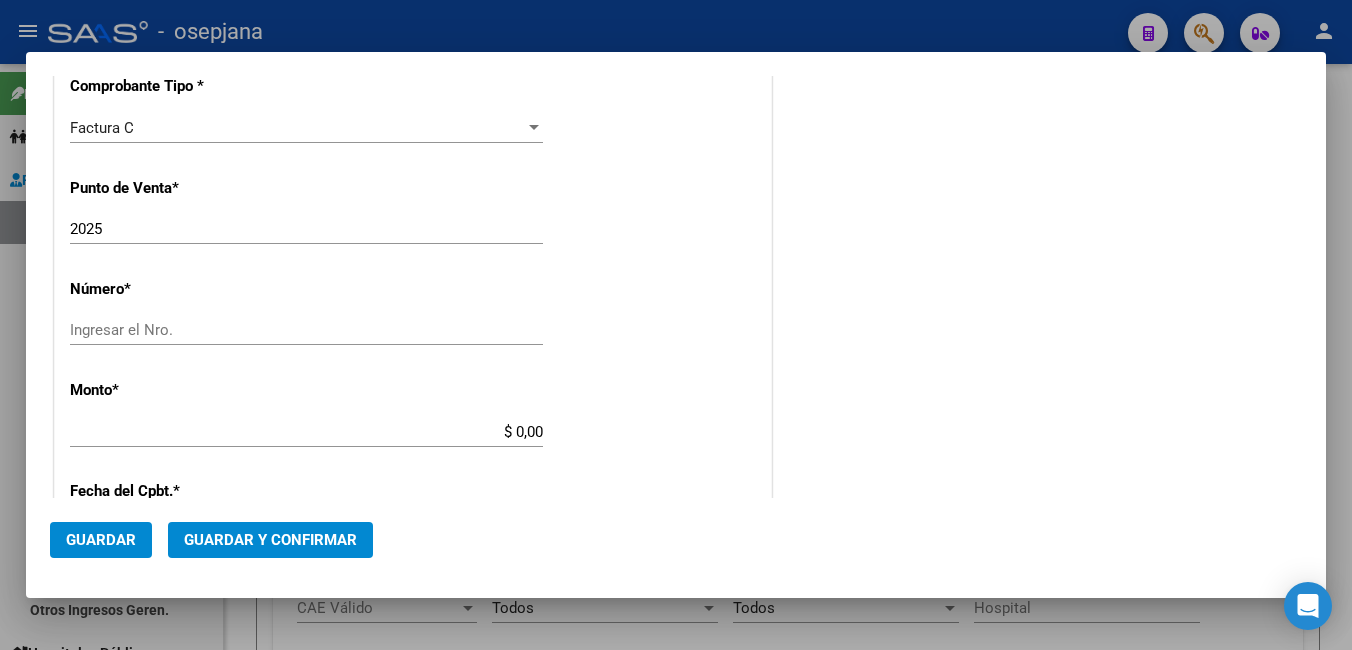 type on "[NUMBER]-[NUMBER]-[NUMBER]" 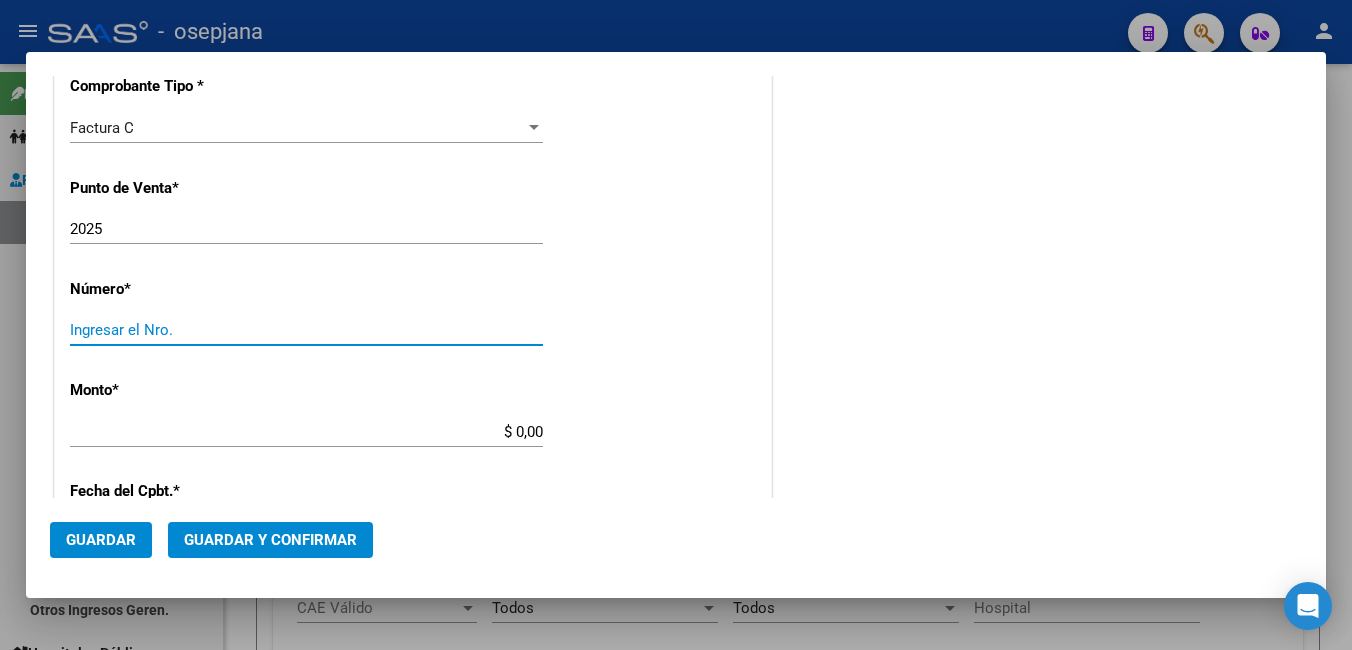 click on "Ingresar el Nro." at bounding box center (306, 330) 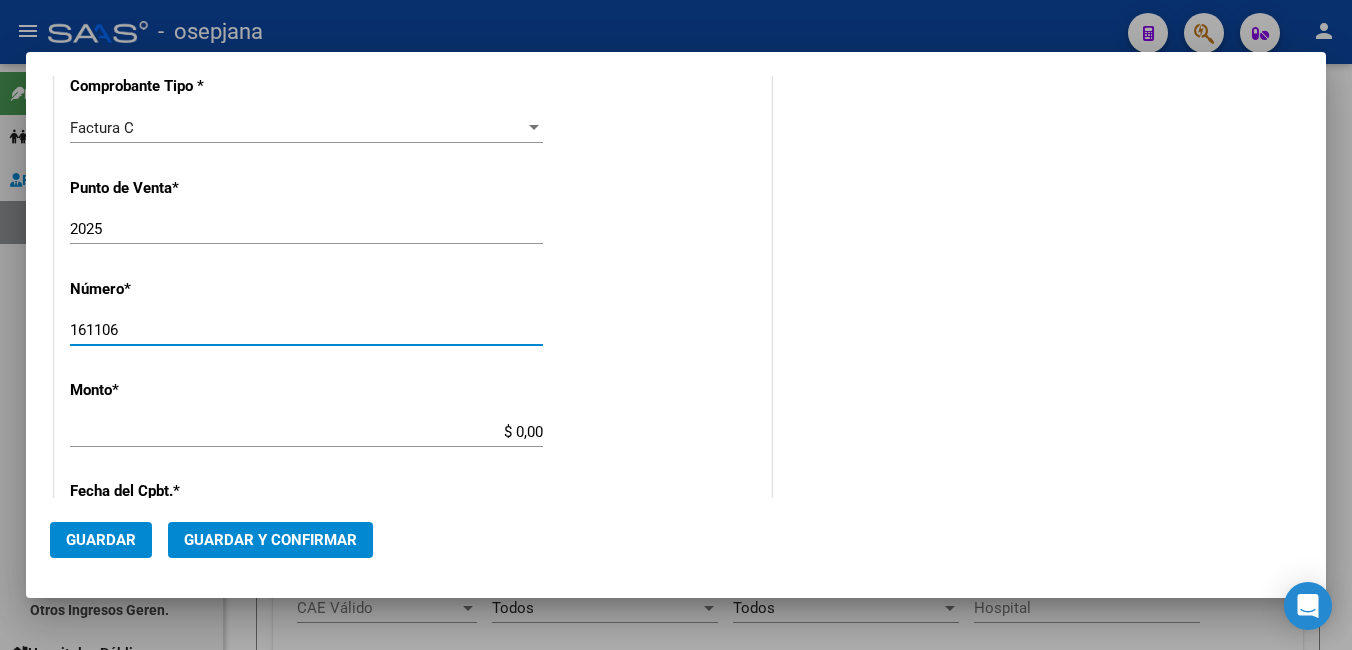 type on "161106" 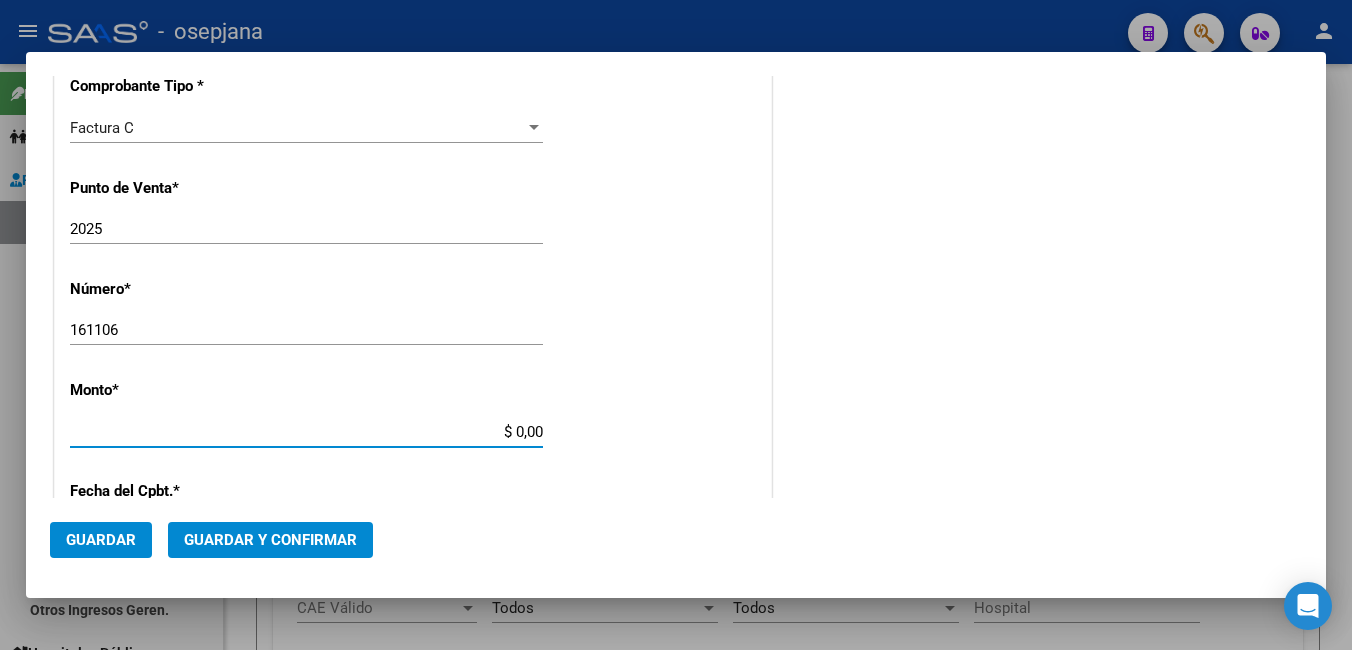 click on "$ 0,00" at bounding box center (306, 432) 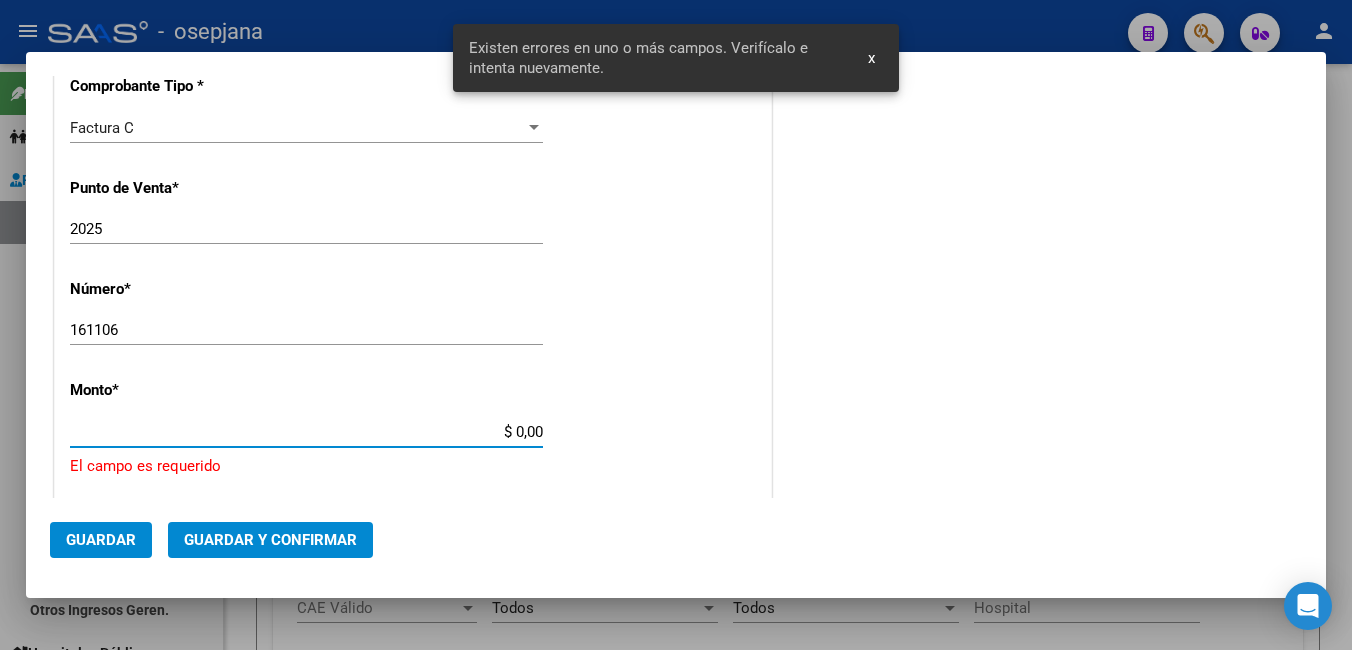 drag, startPoint x: 511, startPoint y: 427, endPoint x: 627, endPoint y: 422, distance: 116.10771 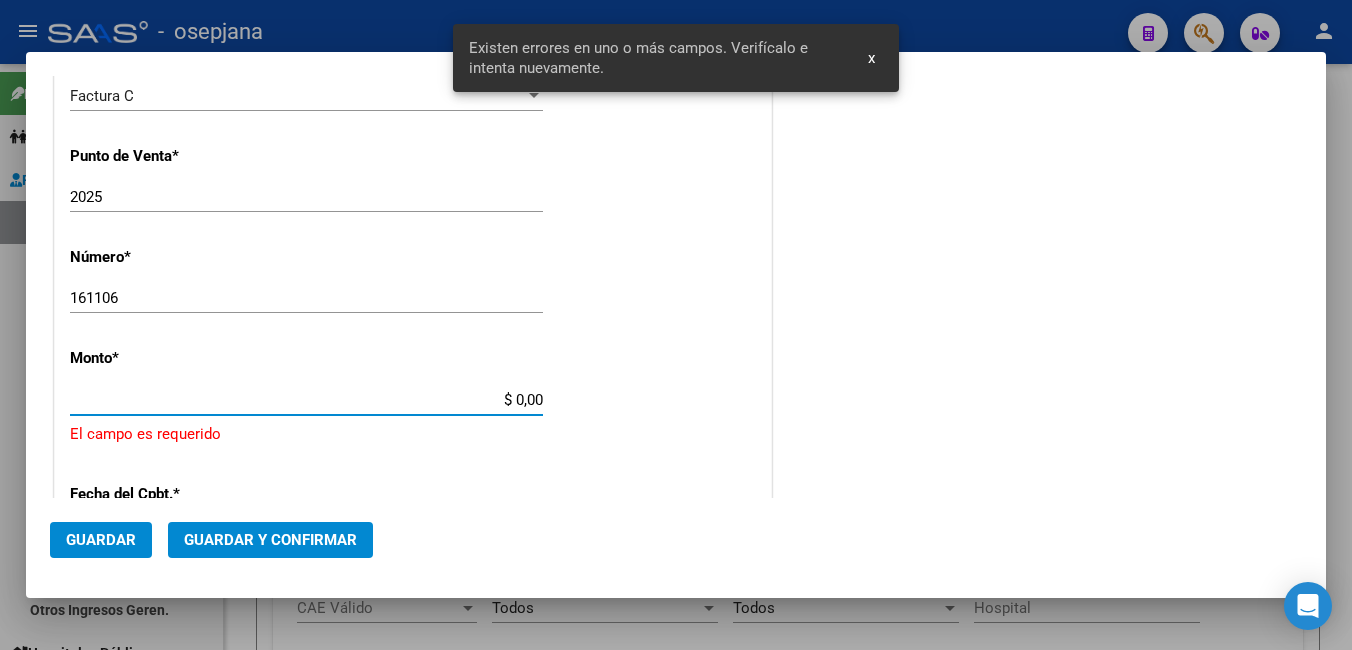 scroll, scrollTop: 535, scrollLeft: 0, axis: vertical 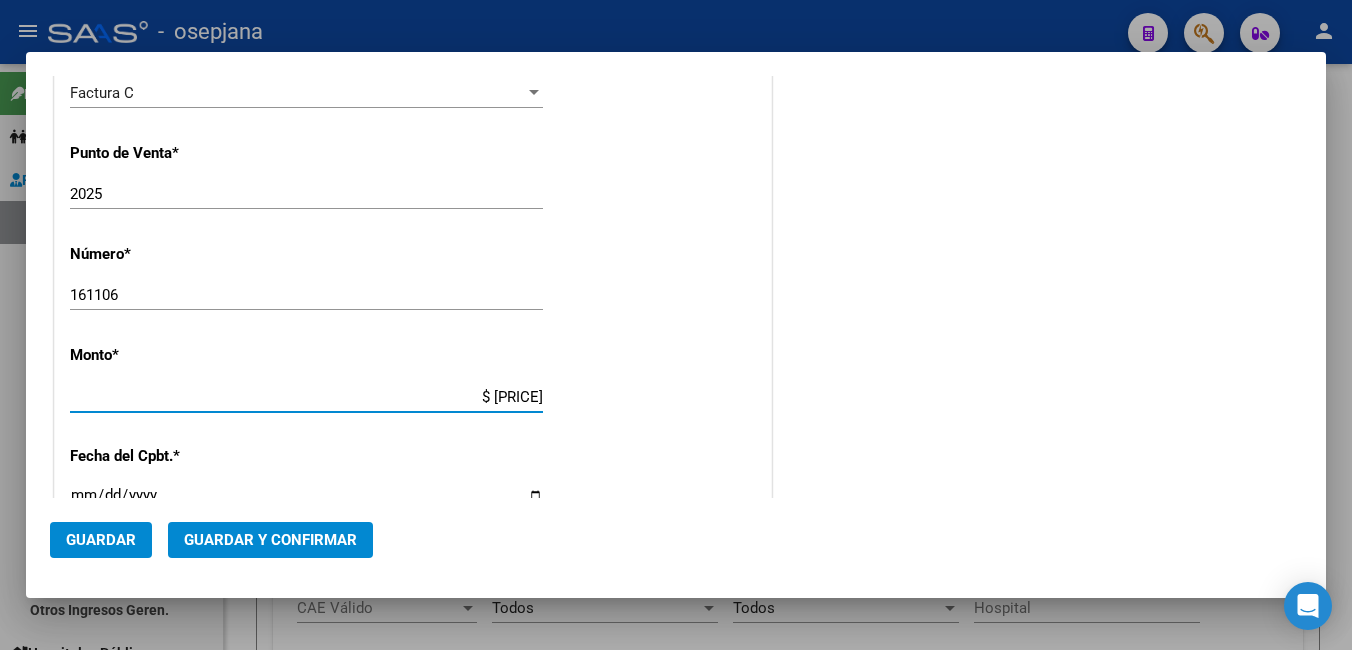type on "$ 7.567.008,34" 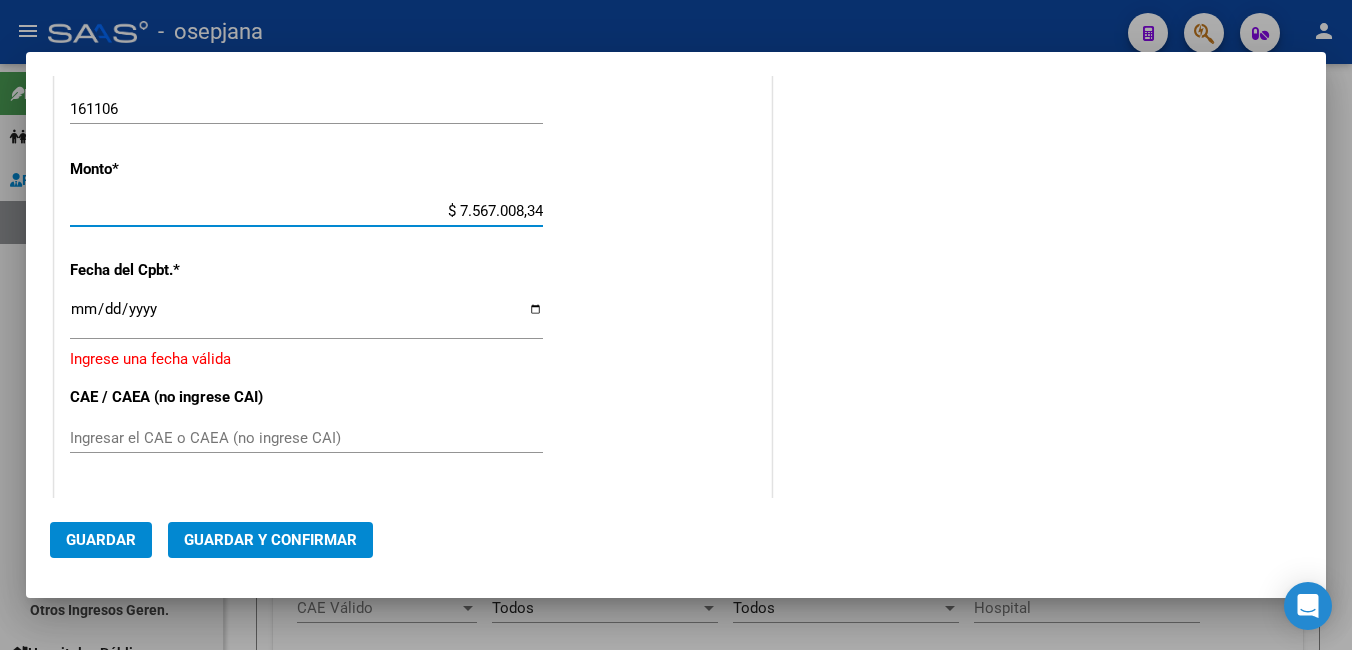 scroll, scrollTop: 735, scrollLeft: 0, axis: vertical 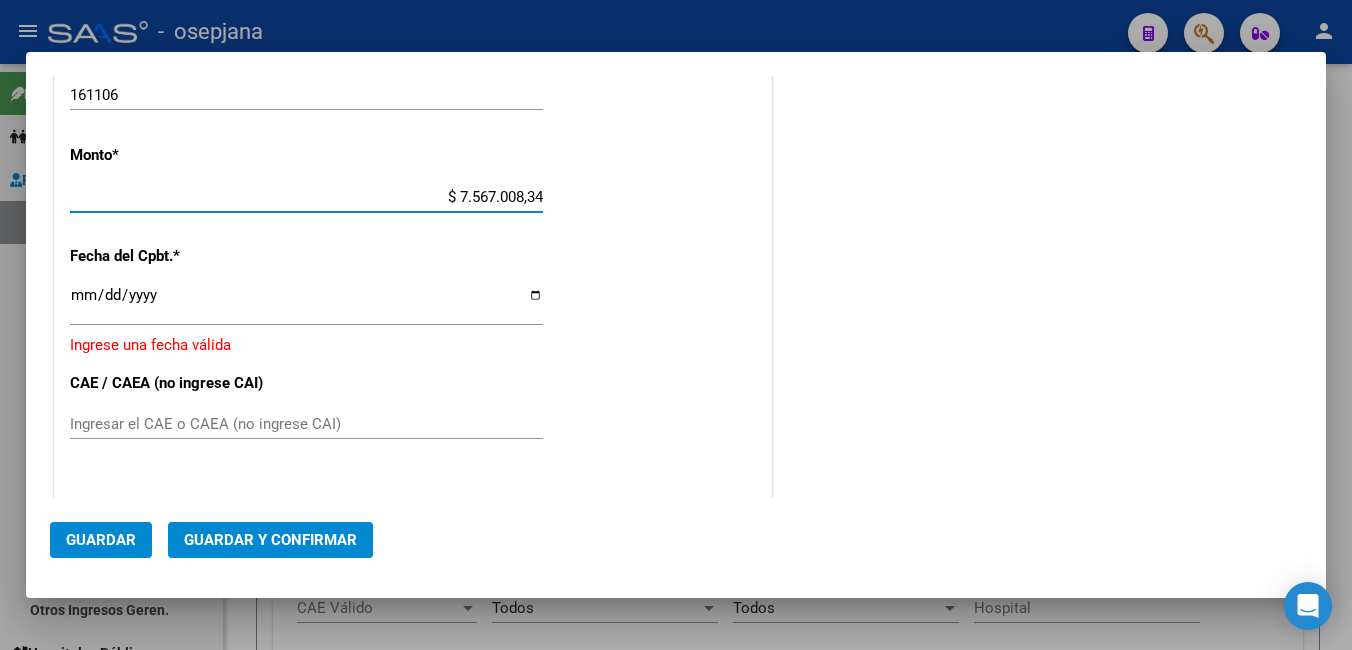 click on "Ingresar la fecha" at bounding box center (306, 303) 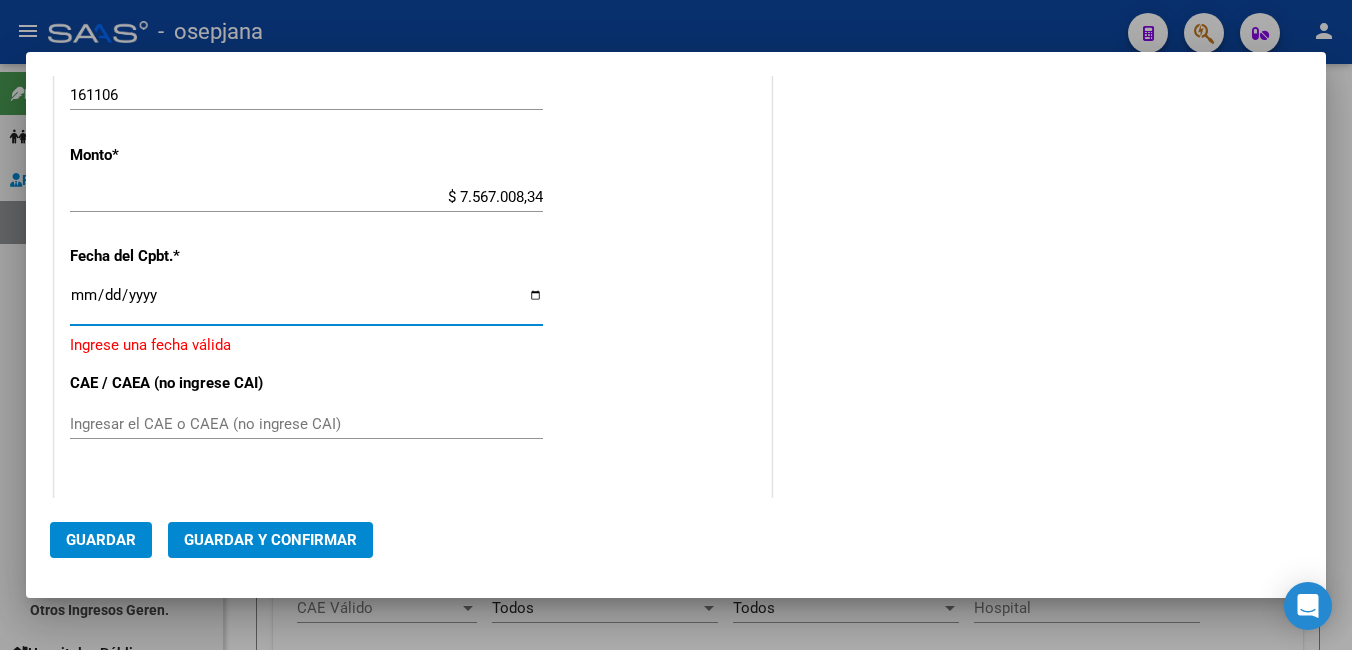 click on "Ingresar la fecha" at bounding box center [306, 303] 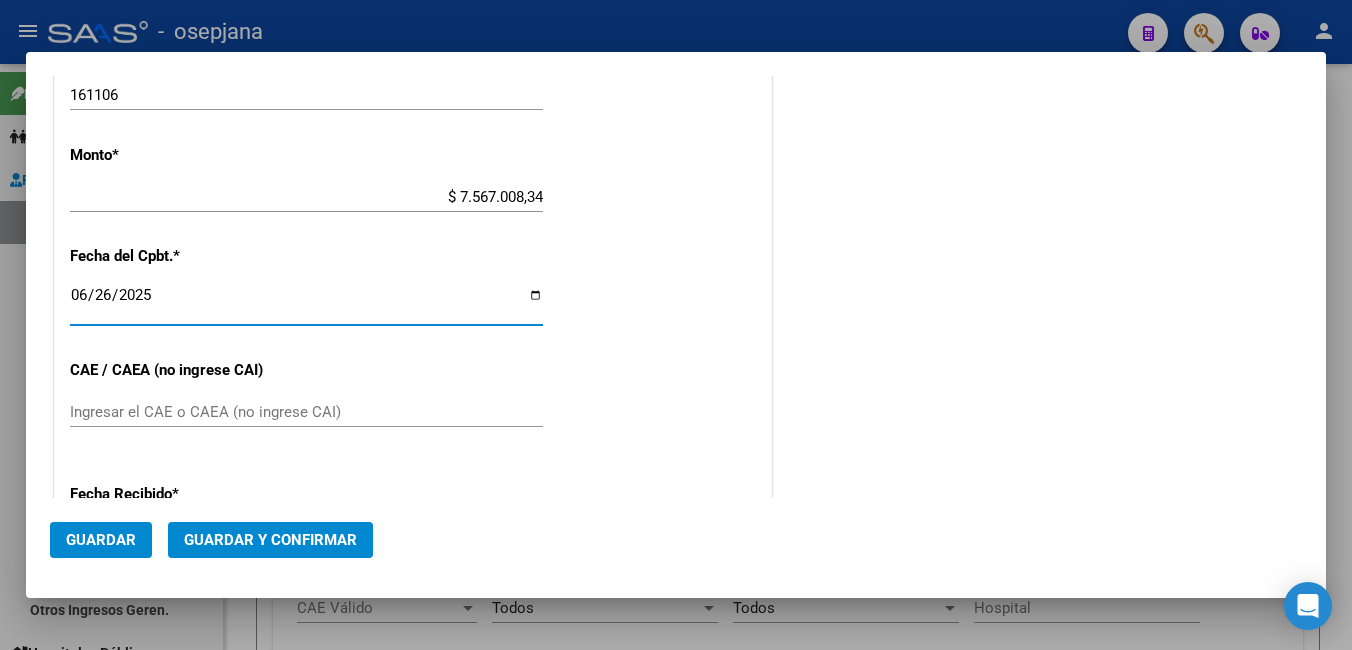 type on "2025-06-26" 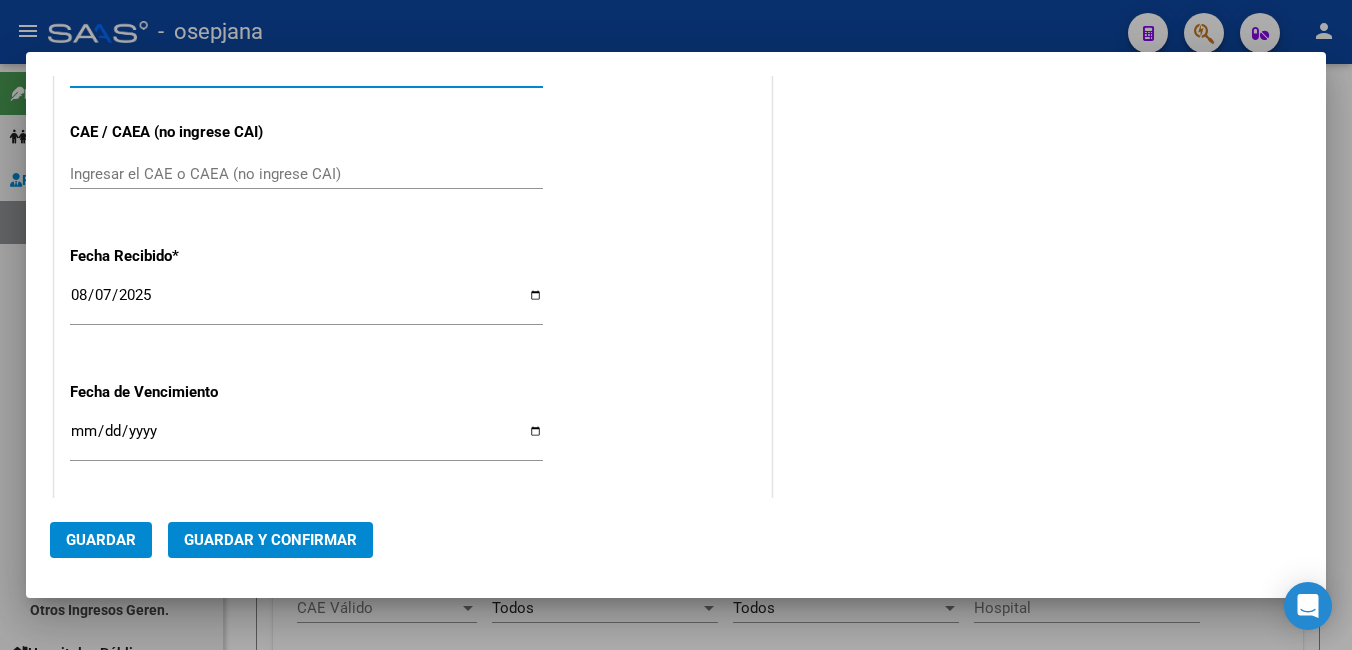 scroll, scrollTop: 877, scrollLeft: 0, axis: vertical 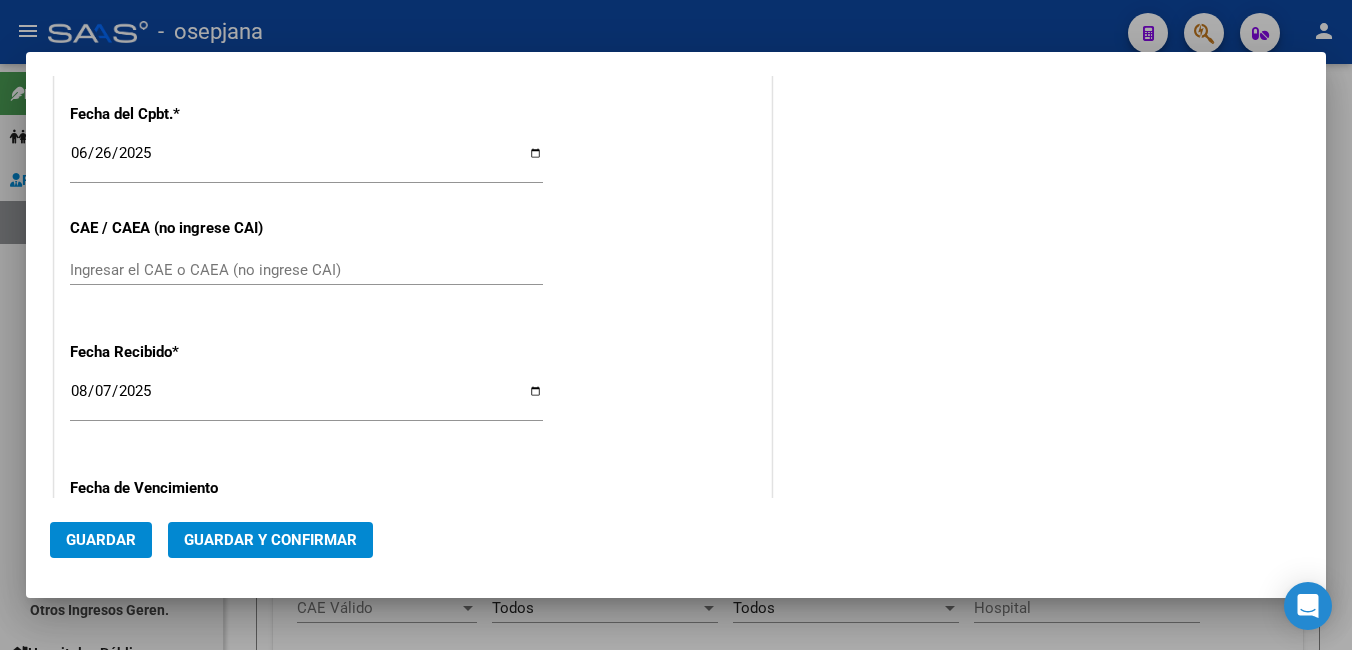 click on "Ingresar el CAE o CAEA (no ingrese CAI)" 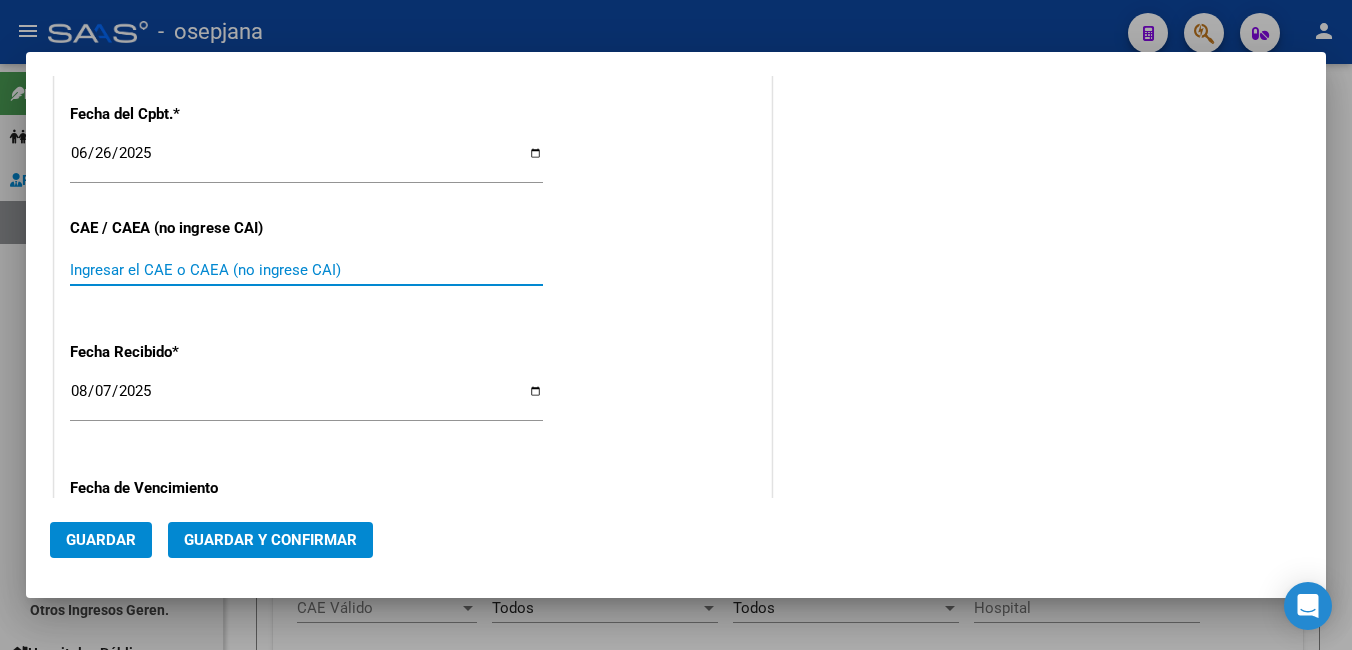 click on "2025-08-07" at bounding box center [306, 399] 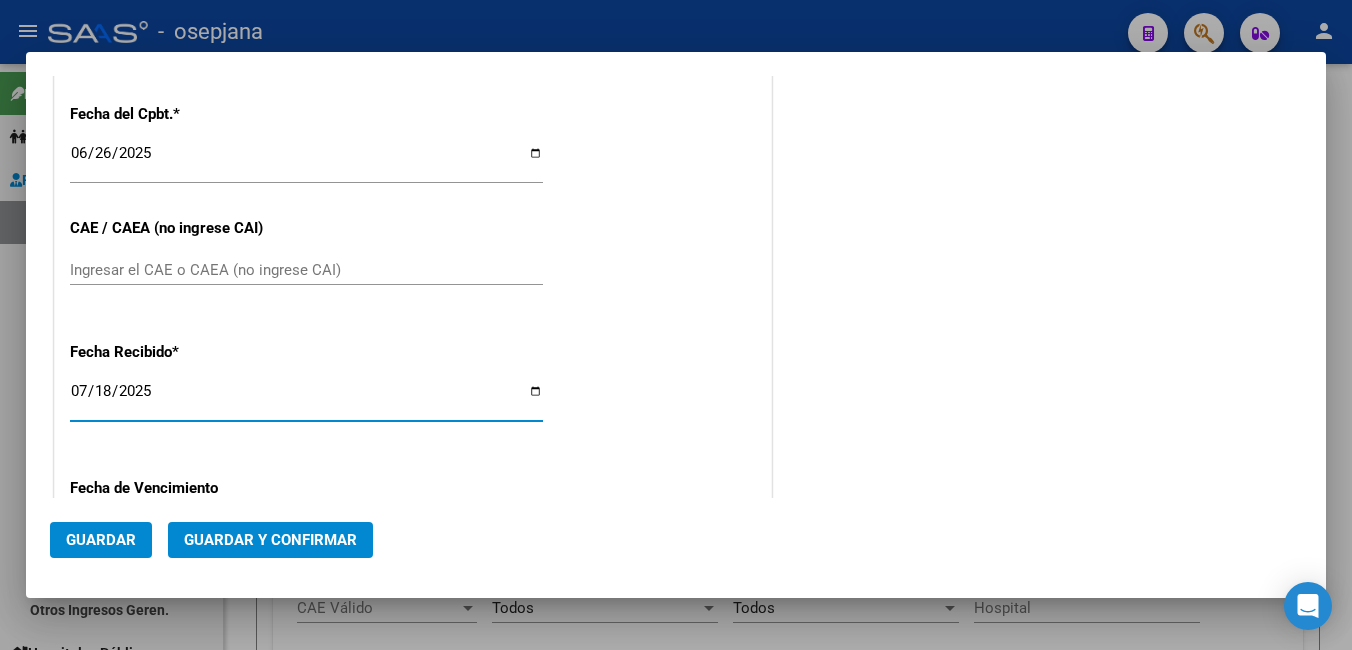 type on "2025-07-18" 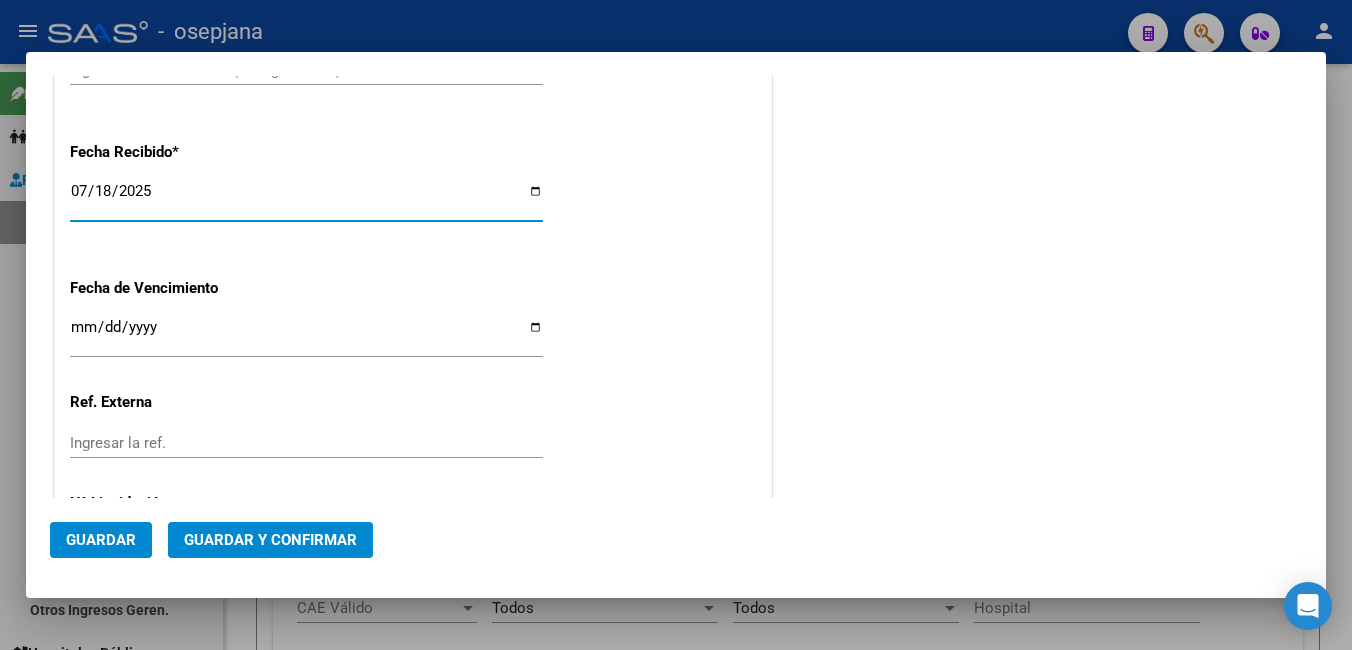 scroll, scrollTop: 1177, scrollLeft: 0, axis: vertical 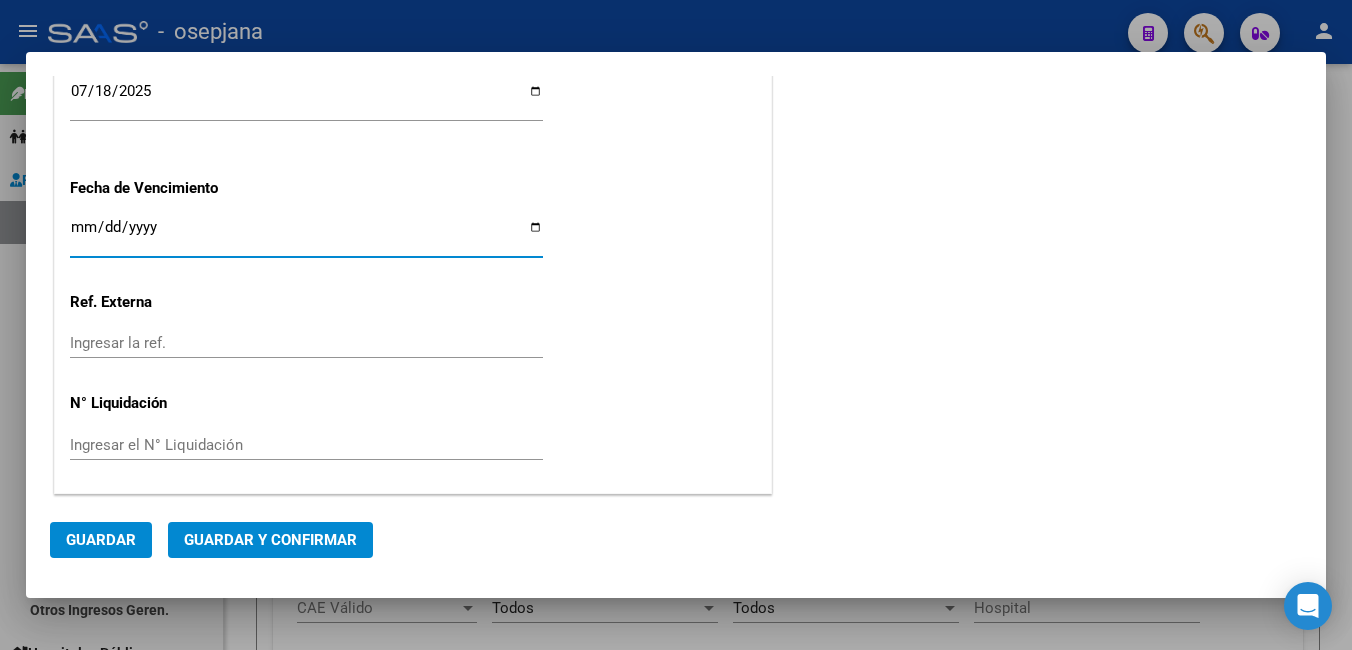 click on "Ingresar la fecha" at bounding box center (306, 235) 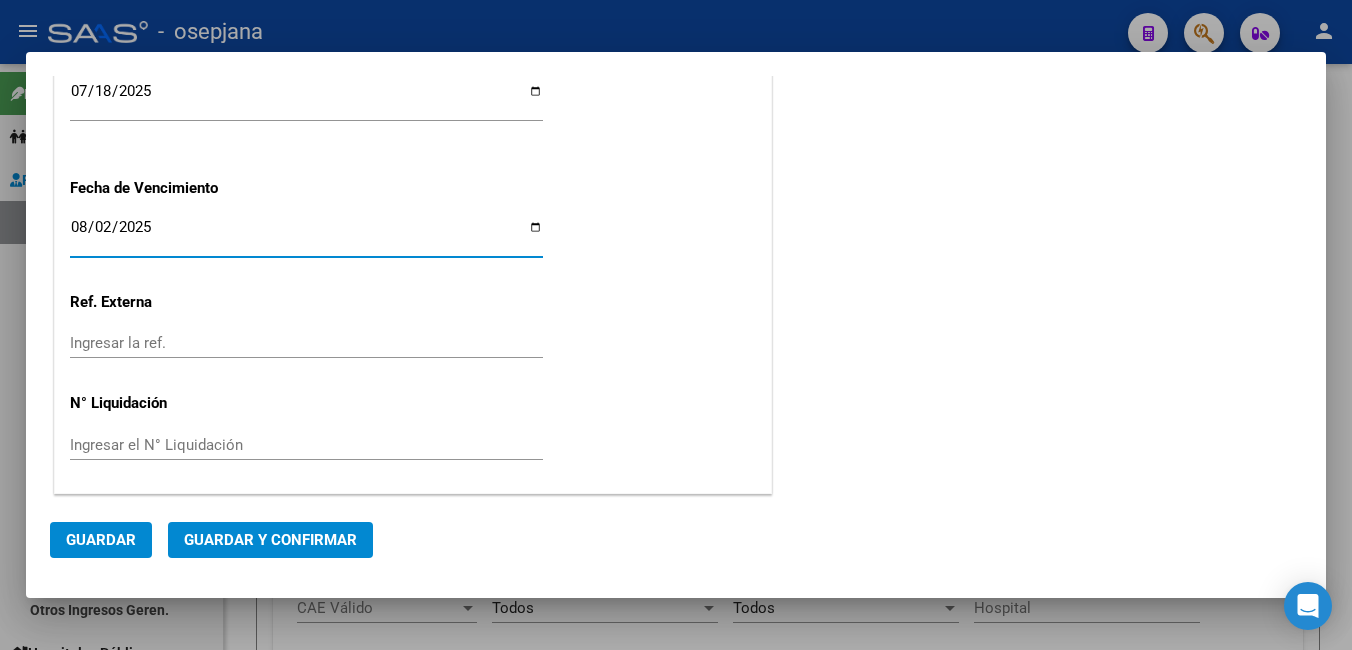 type on "2025-08-02" 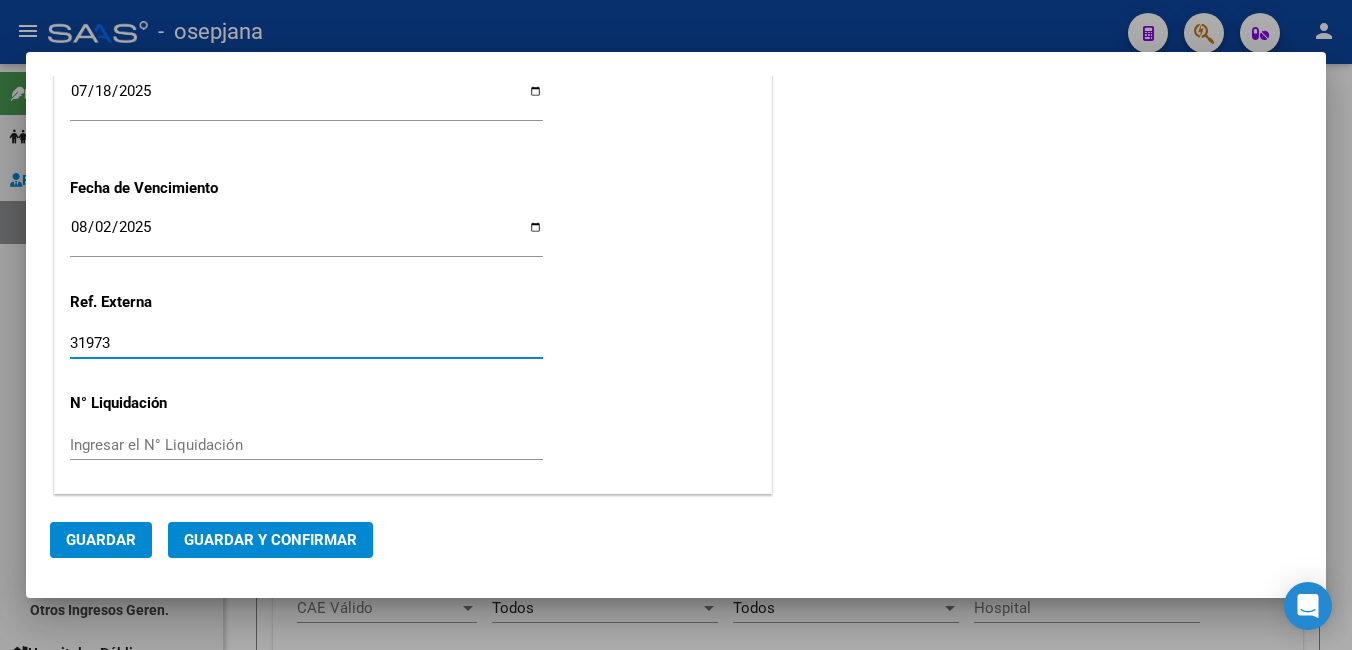type on "31973" 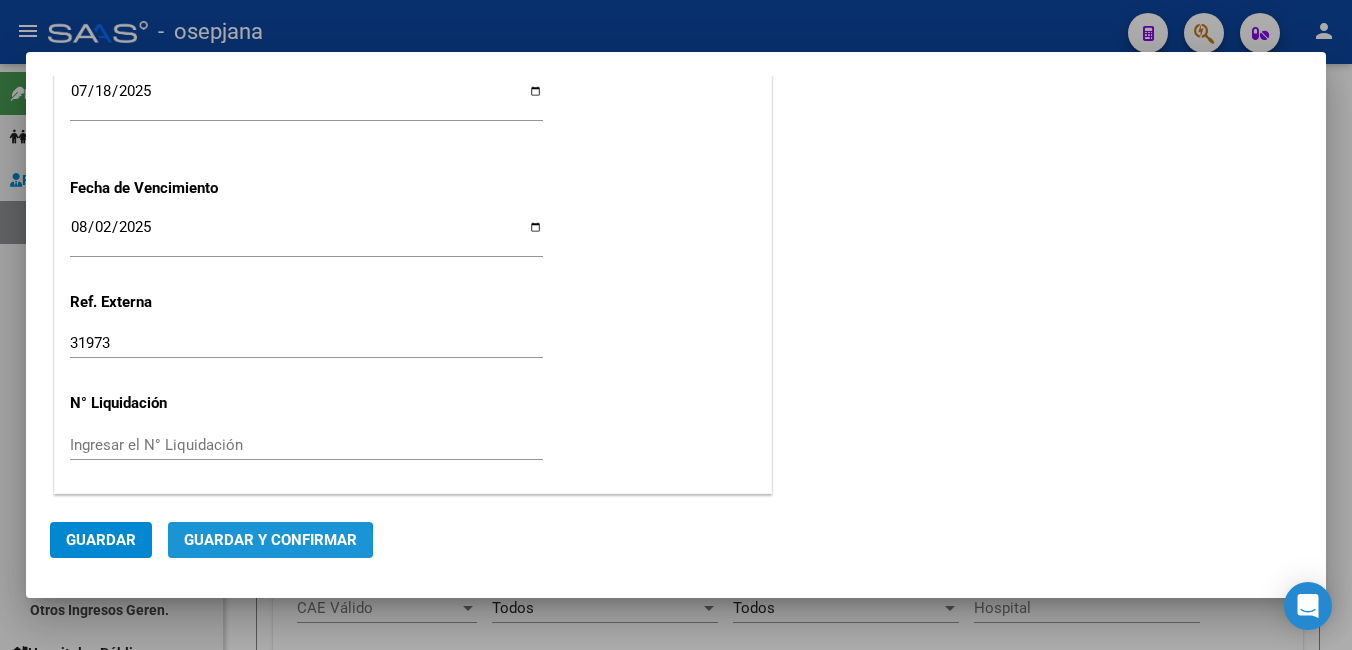 click on "Guardar y Confirmar" 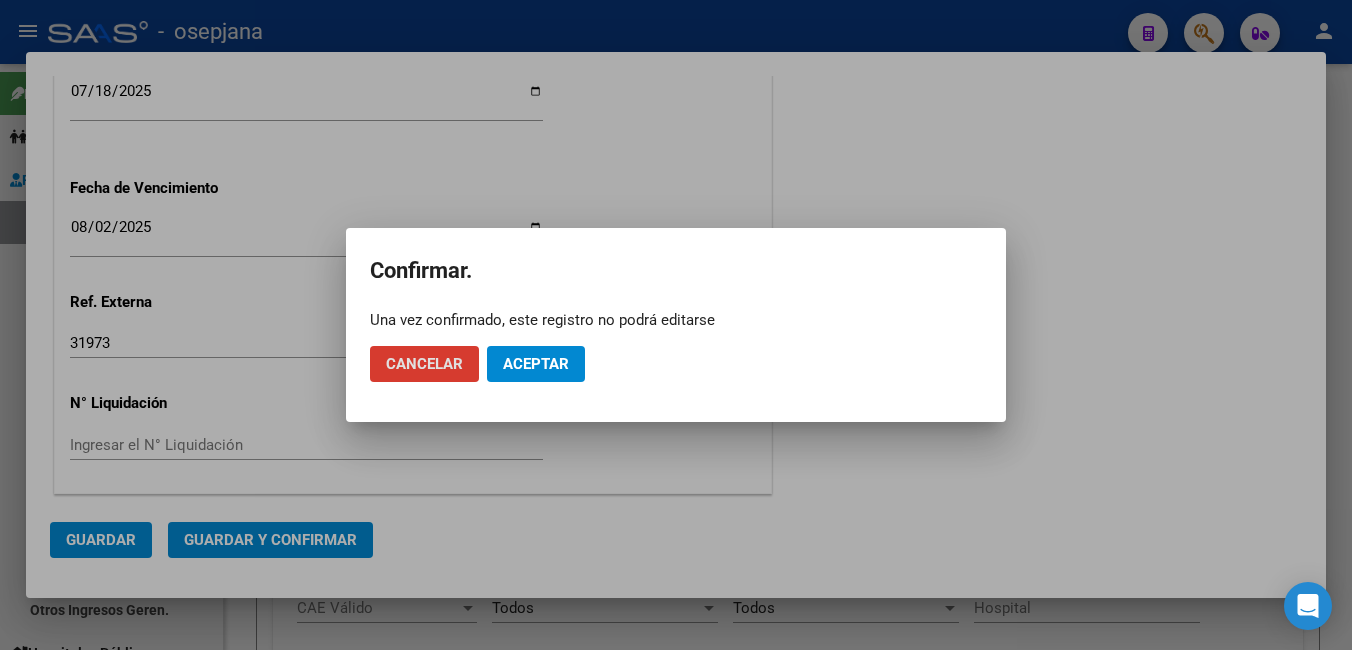 click on "Aceptar" 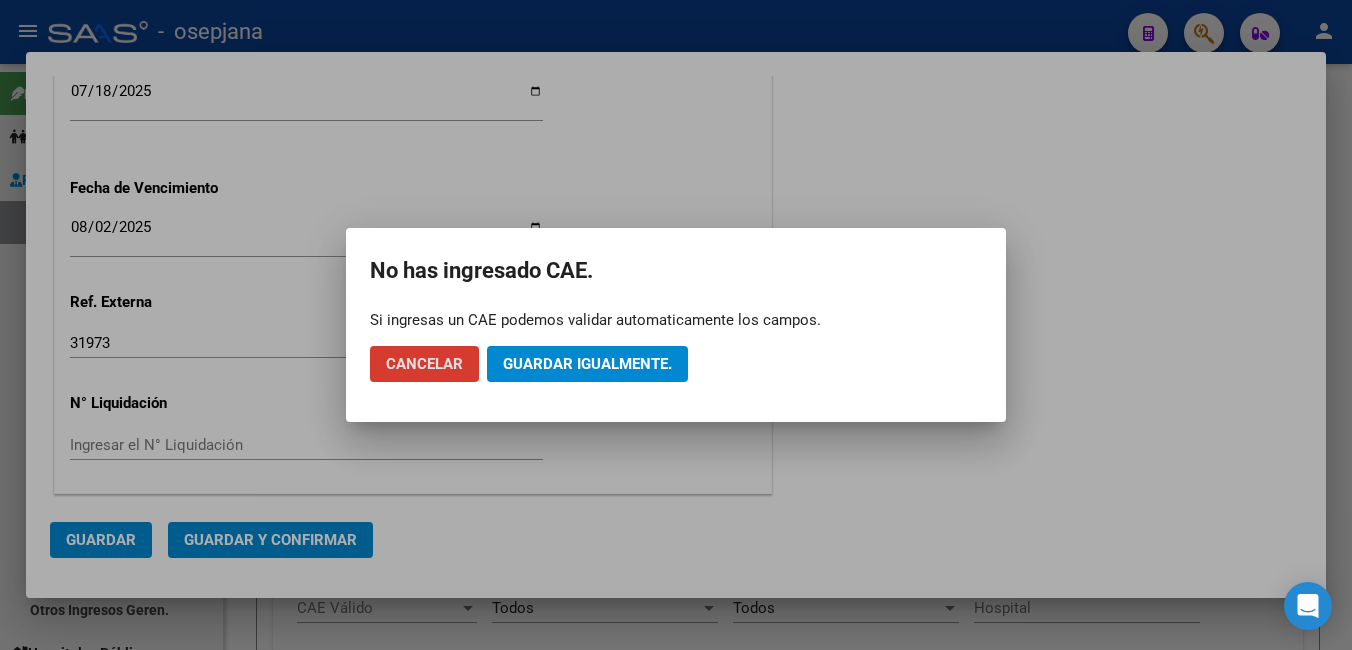 click on "Guardar igualmente." 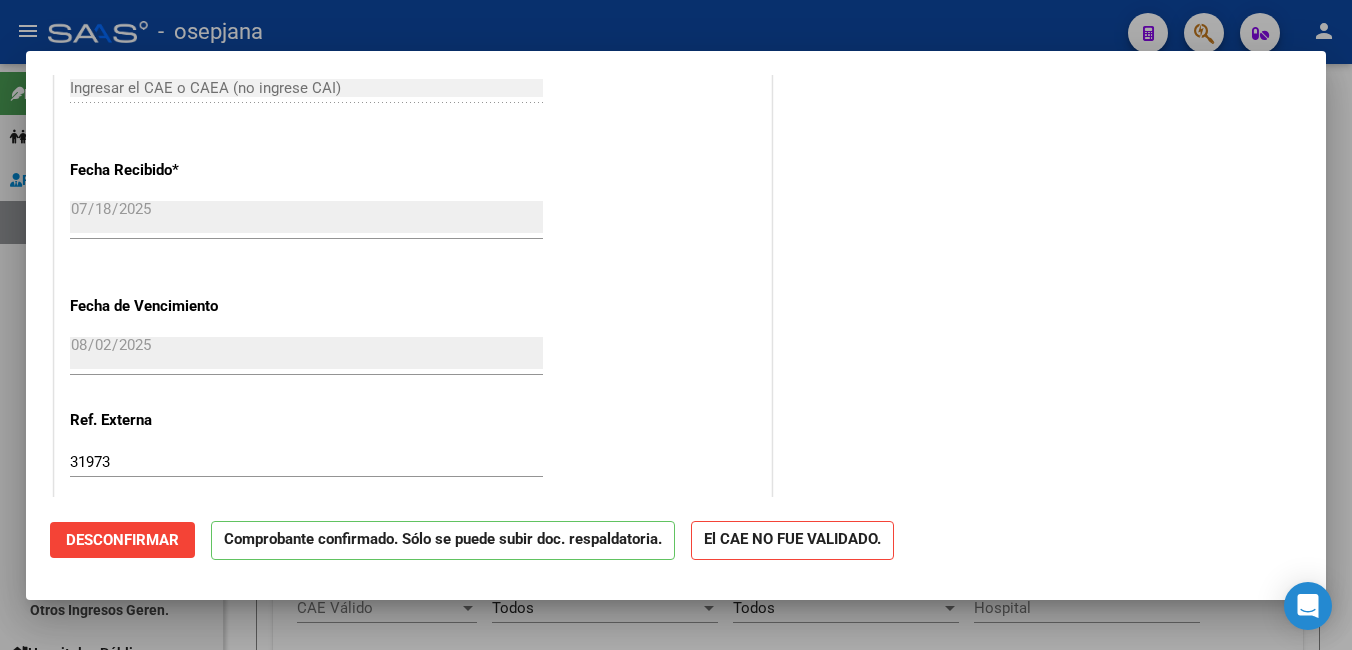 scroll, scrollTop: 1100, scrollLeft: 0, axis: vertical 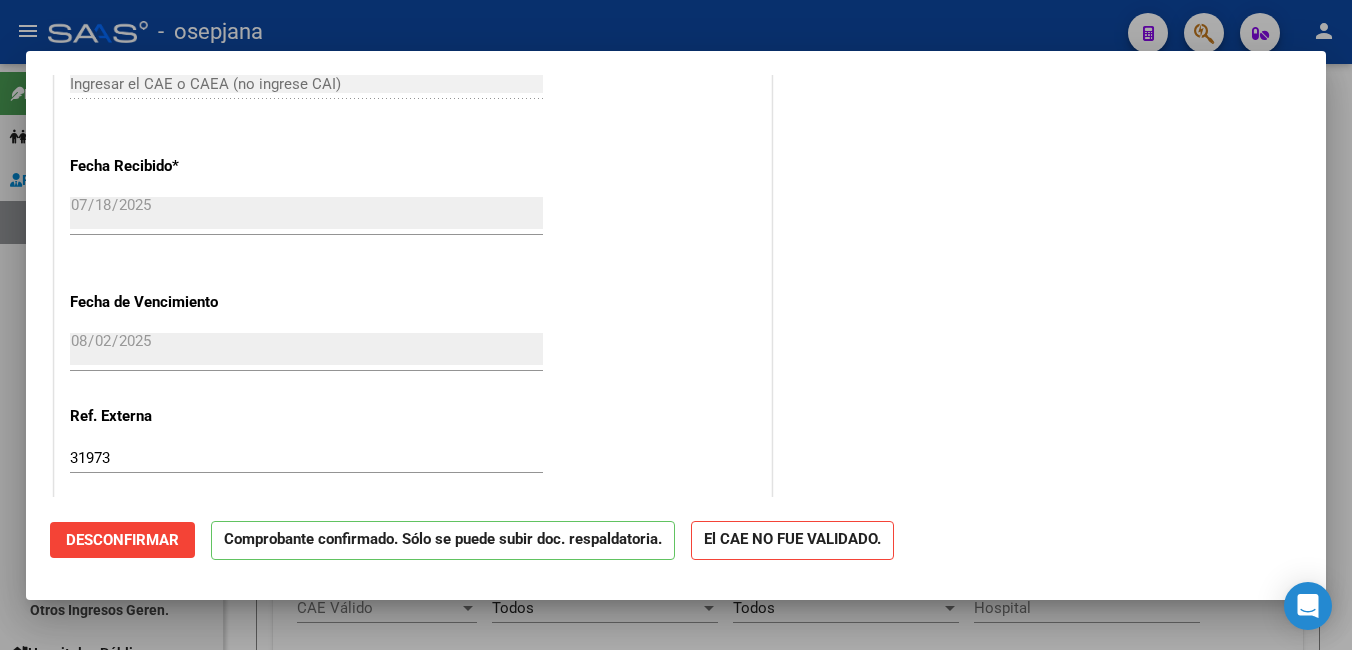 click at bounding box center [676, 325] 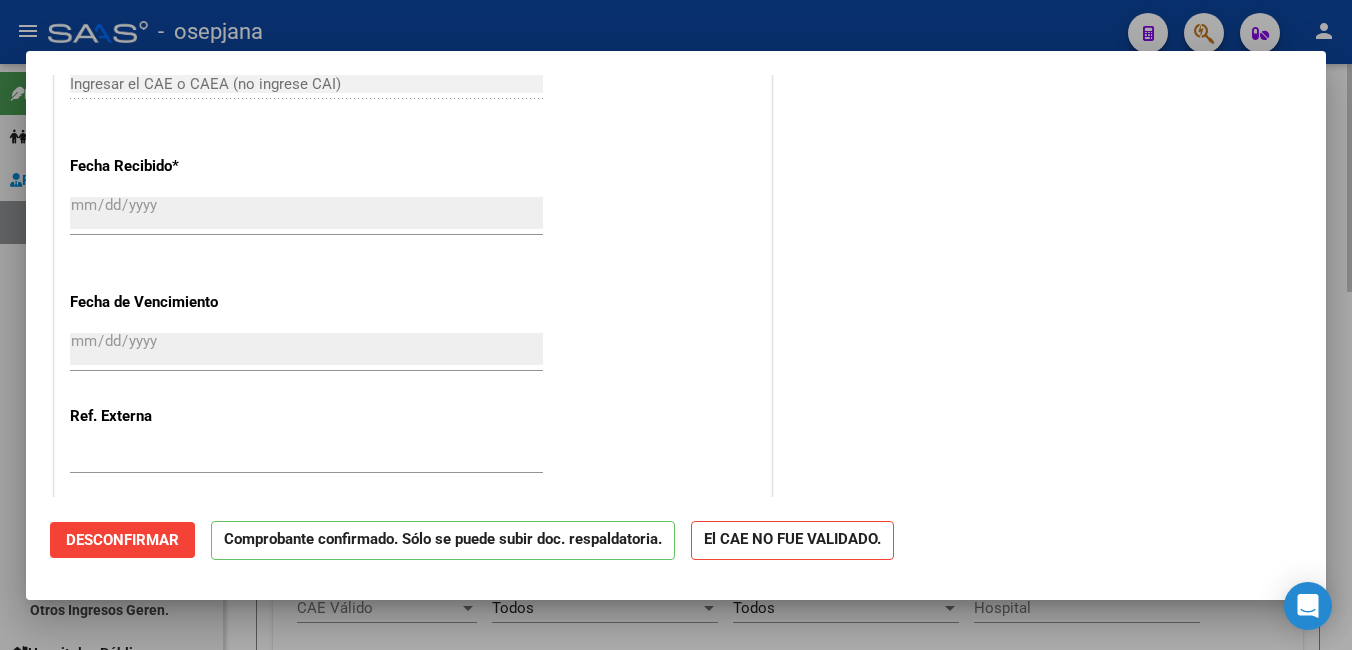 scroll, scrollTop: 1325, scrollLeft: 0, axis: vertical 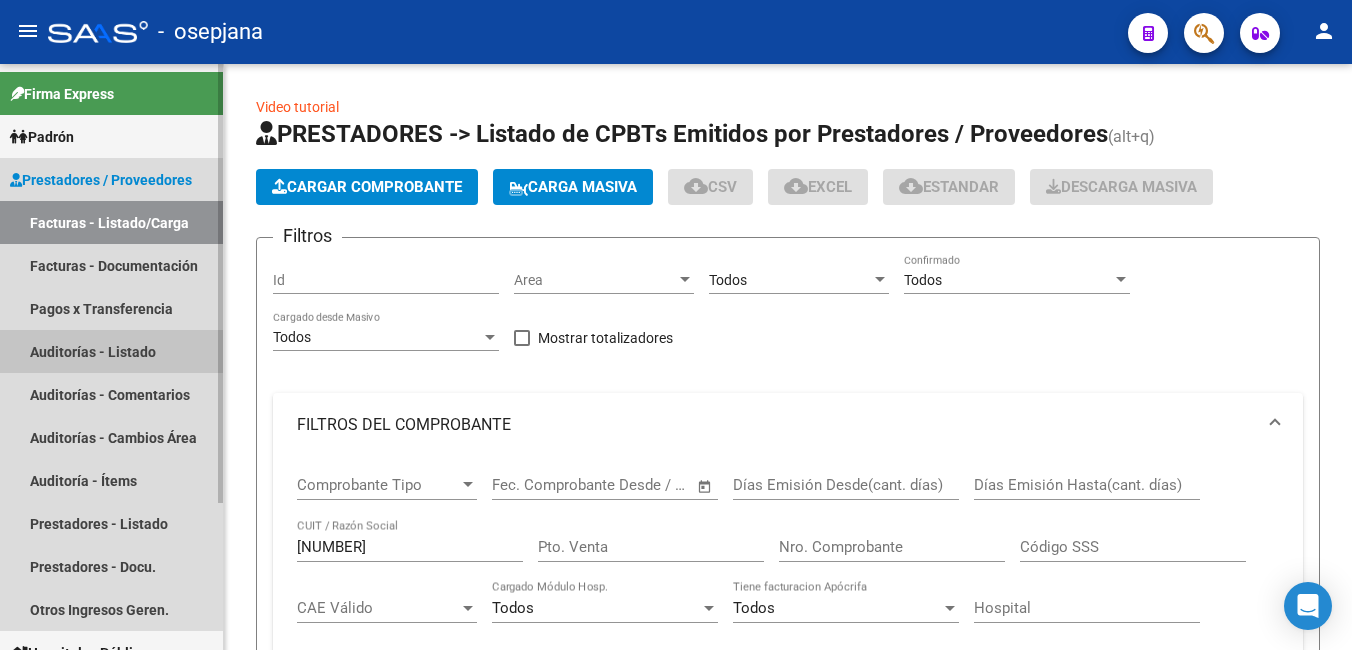 click on "Auditorías - Listado" at bounding box center [111, 351] 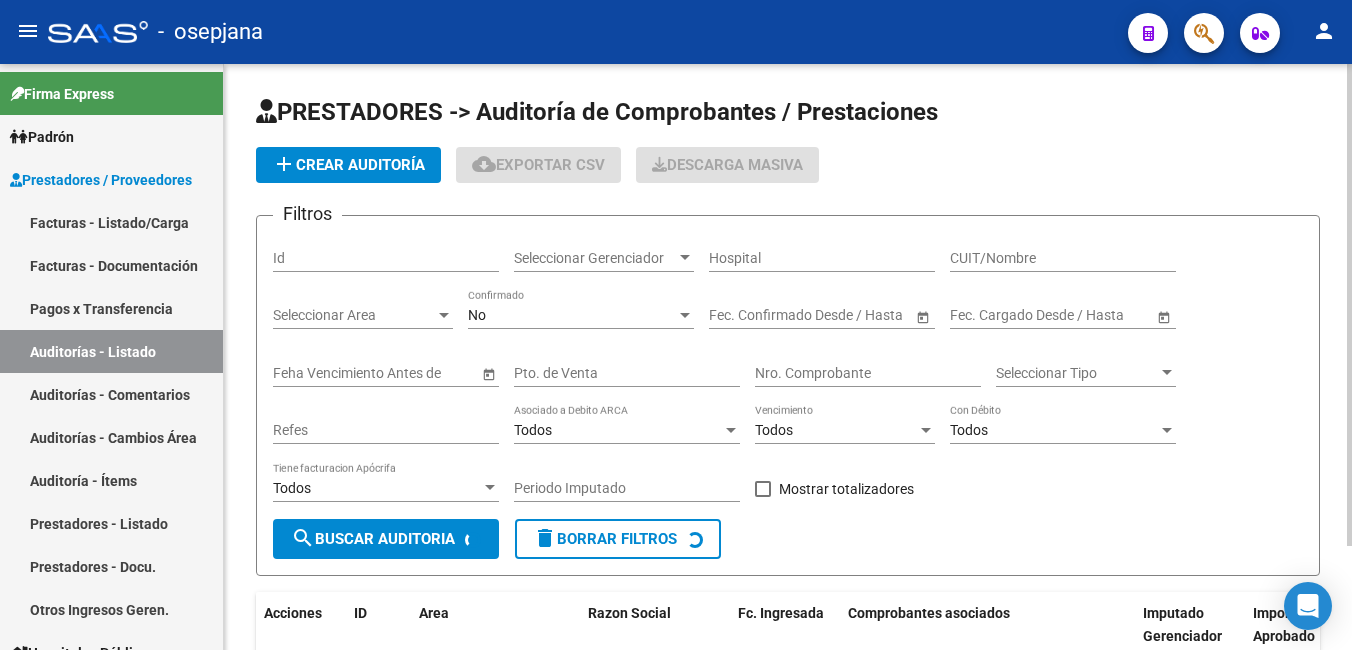 click on "add  Crear Auditoría" 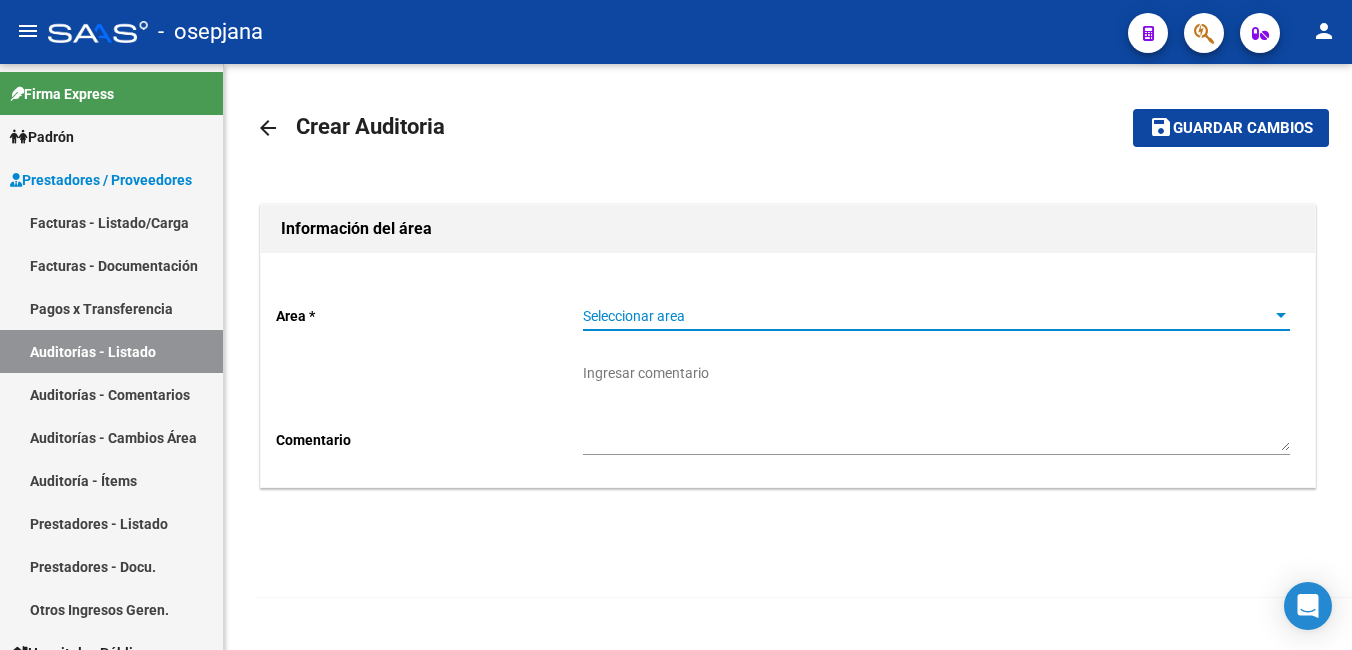 click on "Seleccionar area" at bounding box center [927, 316] 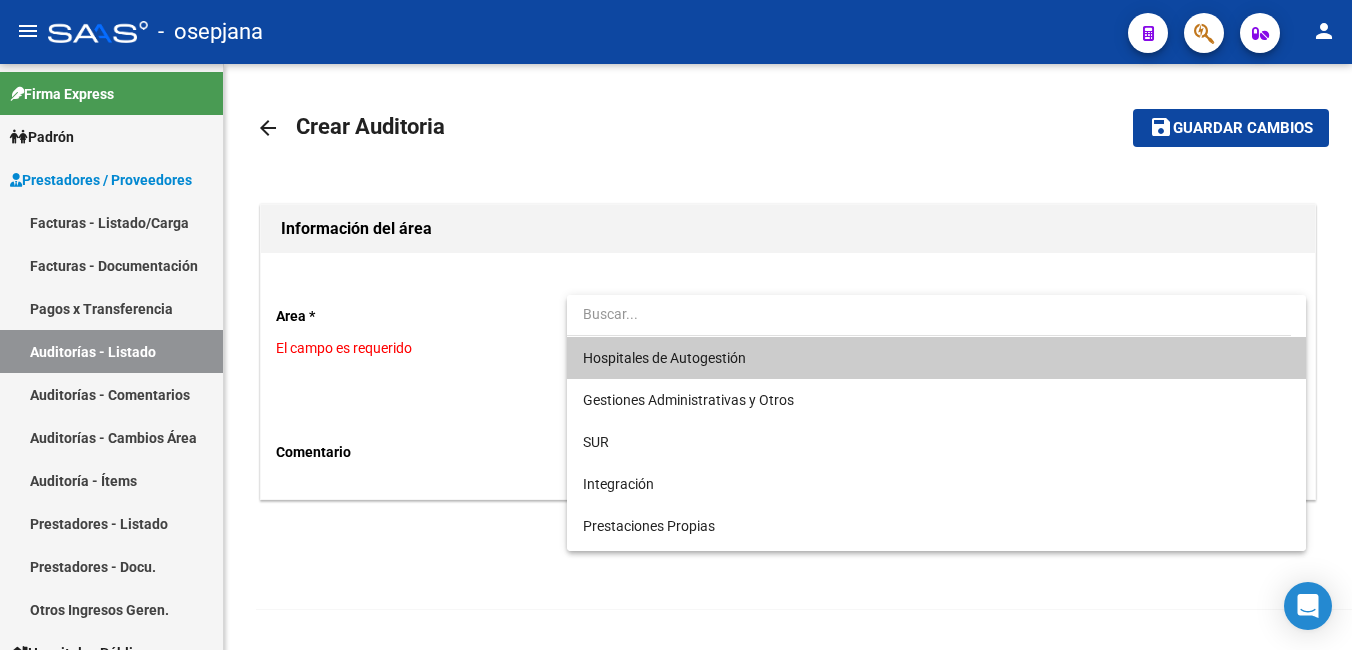 click on "Hospitales de Autogestión" at bounding box center (936, 358) 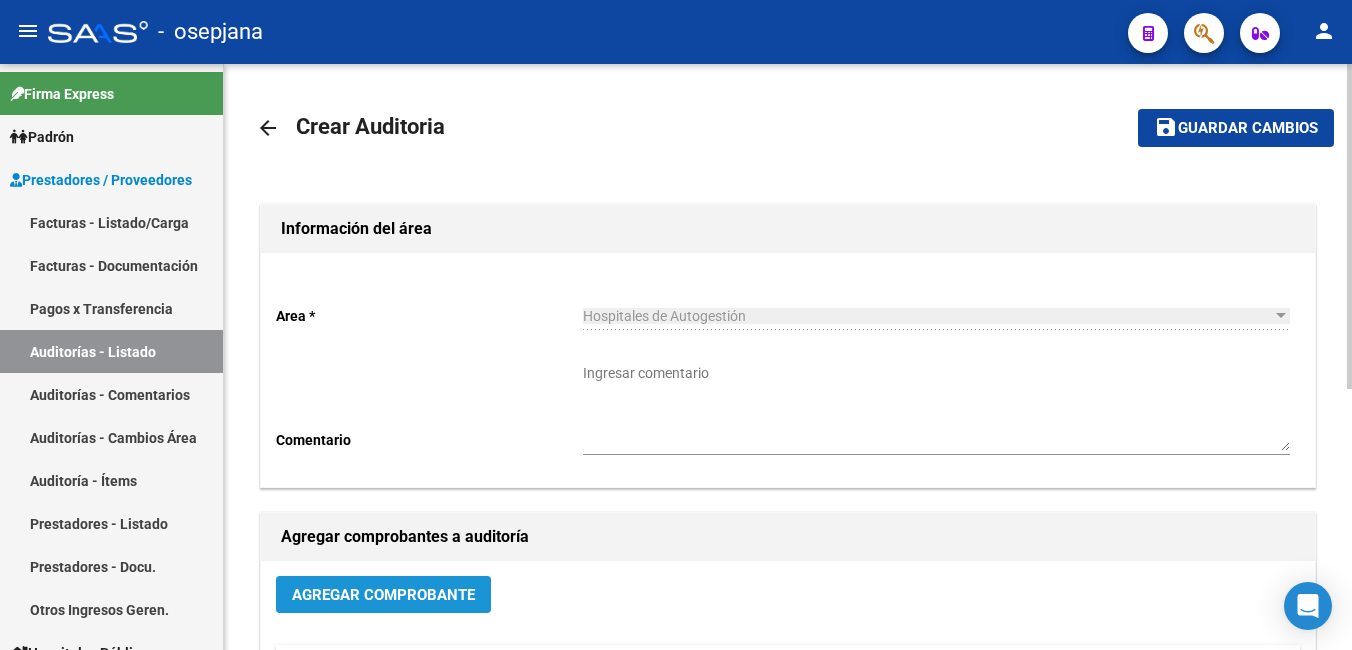 click on "Agregar Comprobante" 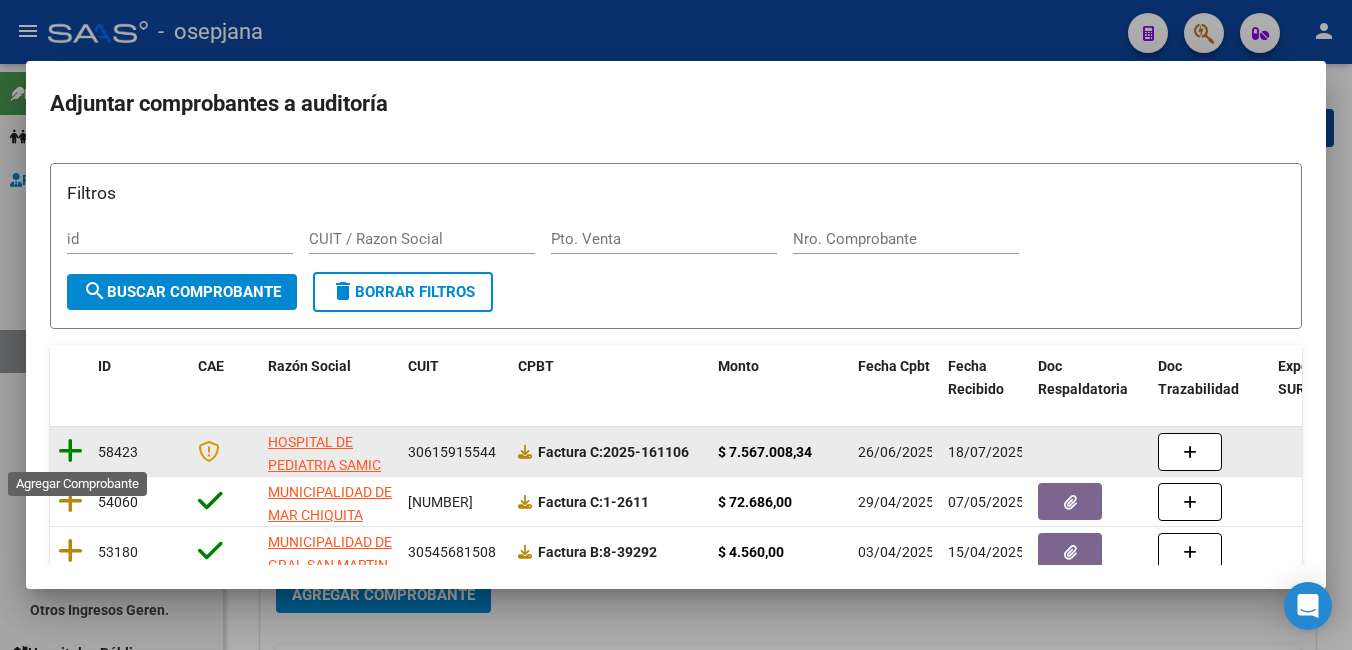 click 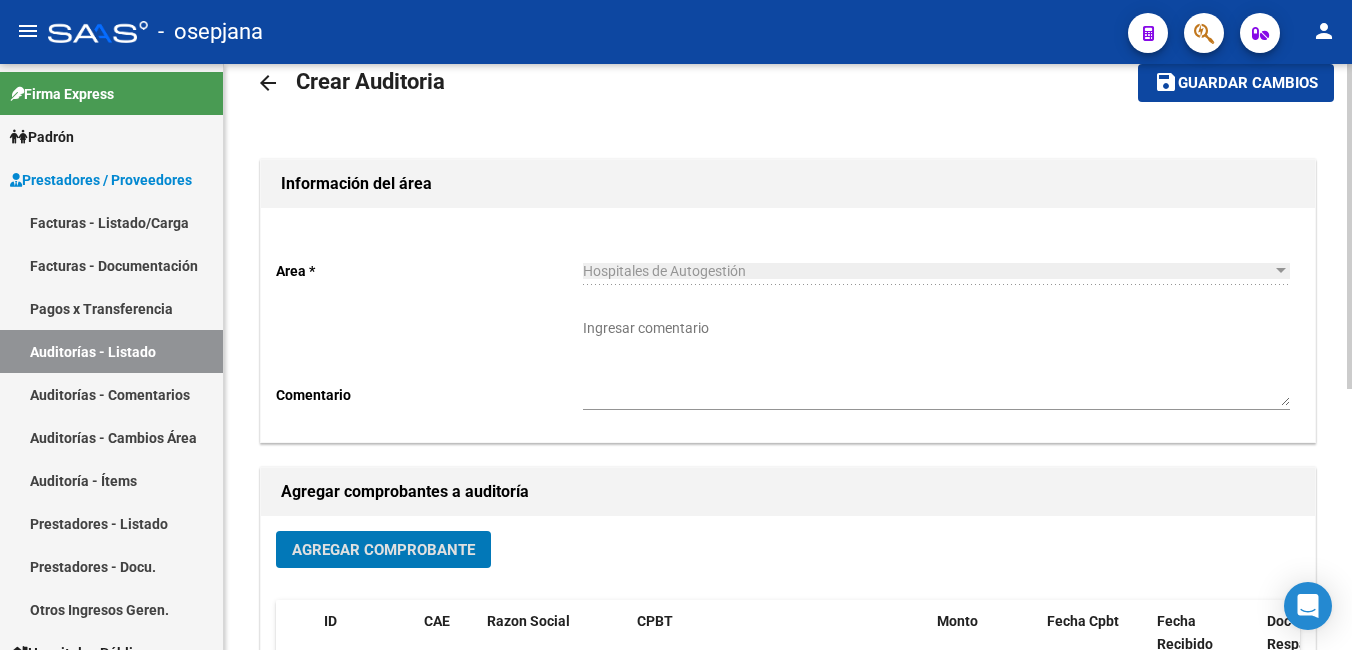 scroll, scrollTop: 0, scrollLeft: 0, axis: both 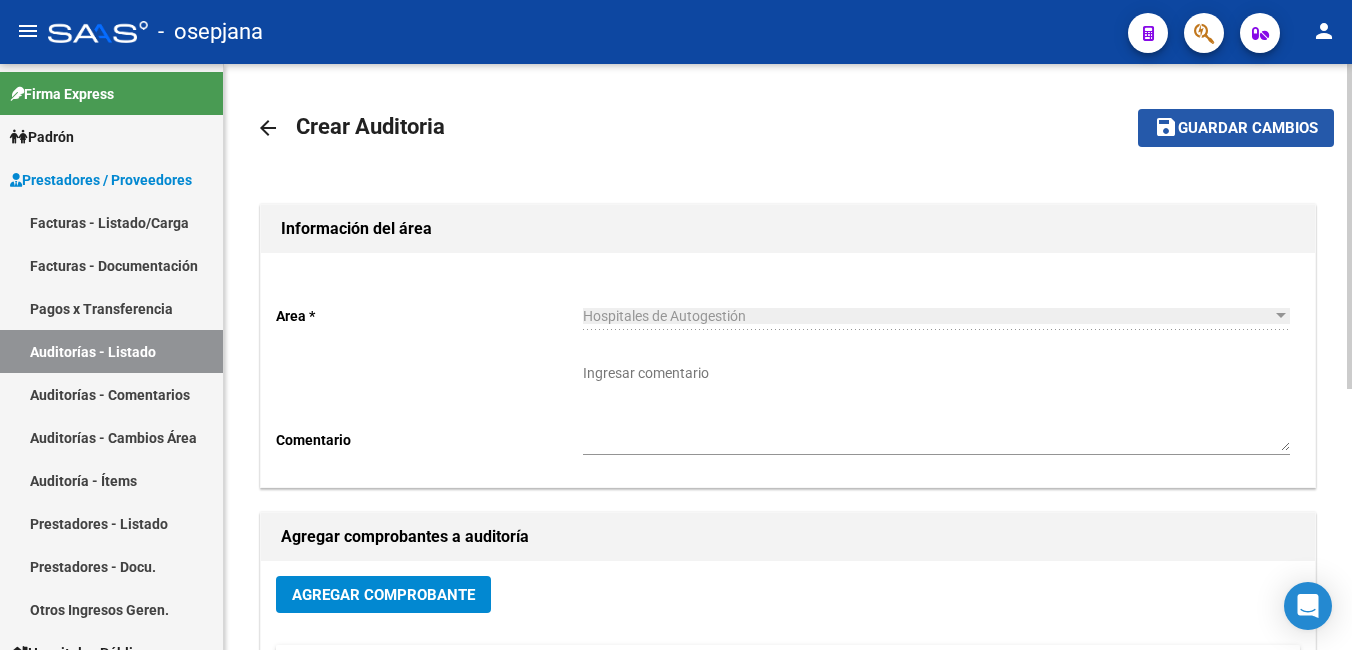 click on "save Guardar cambios" 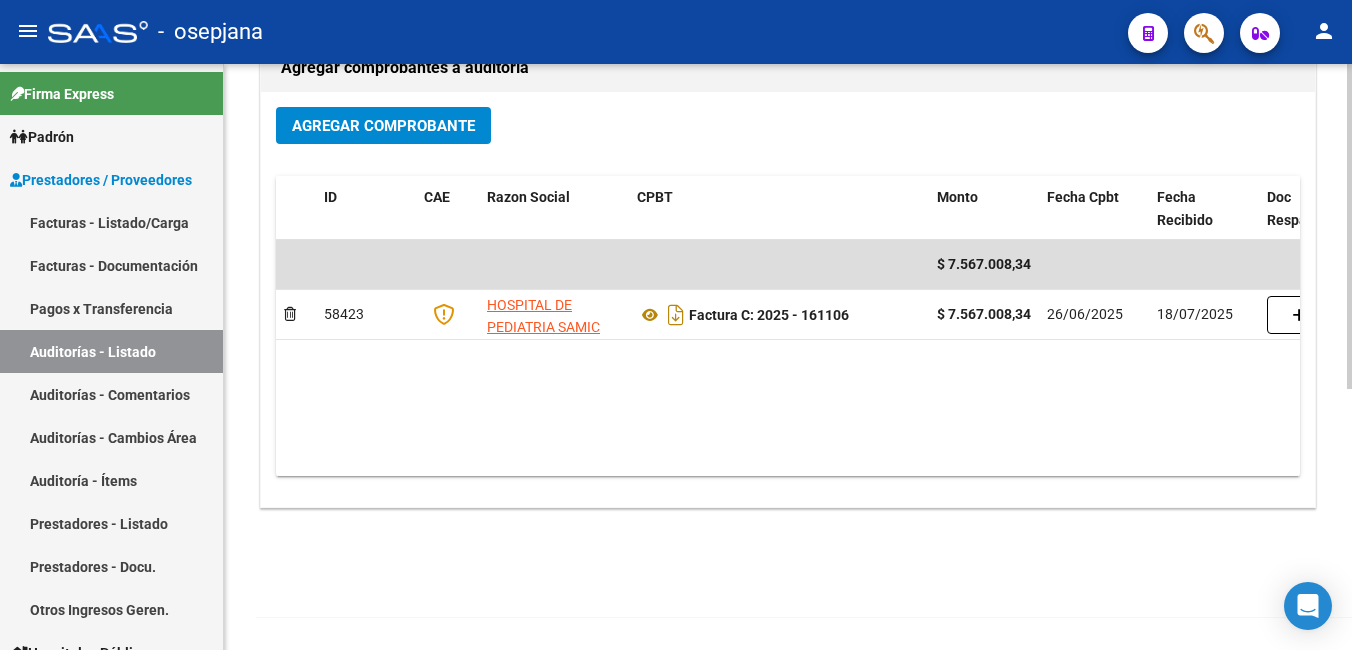 scroll, scrollTop: 369, scrollLeft: 0, axis: vertical 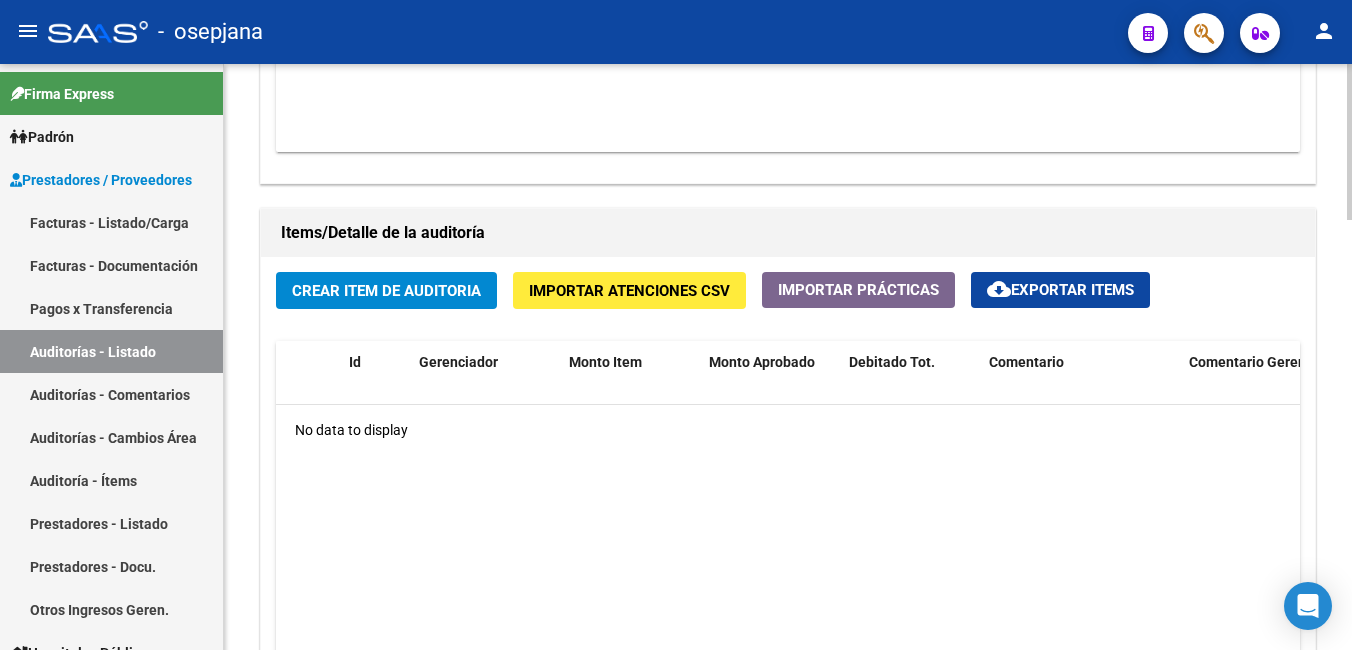 click on "Crear Item de Auditoria" 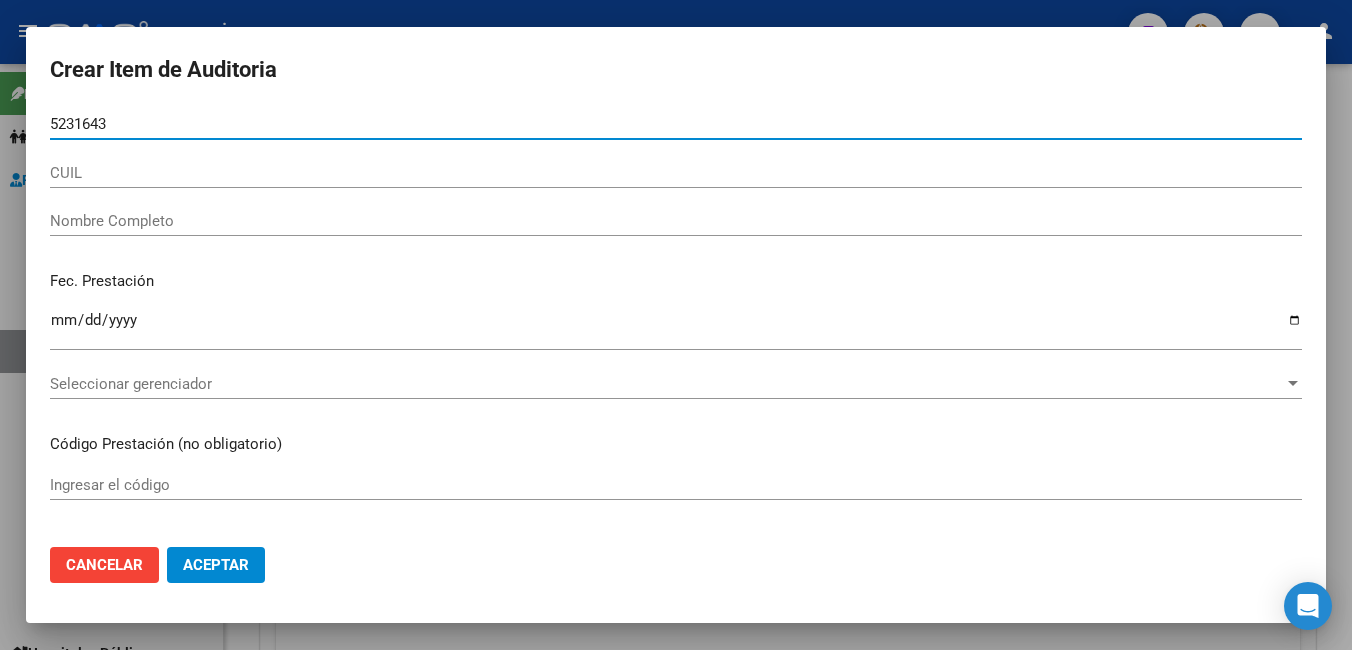 type on "[NUMBER]" 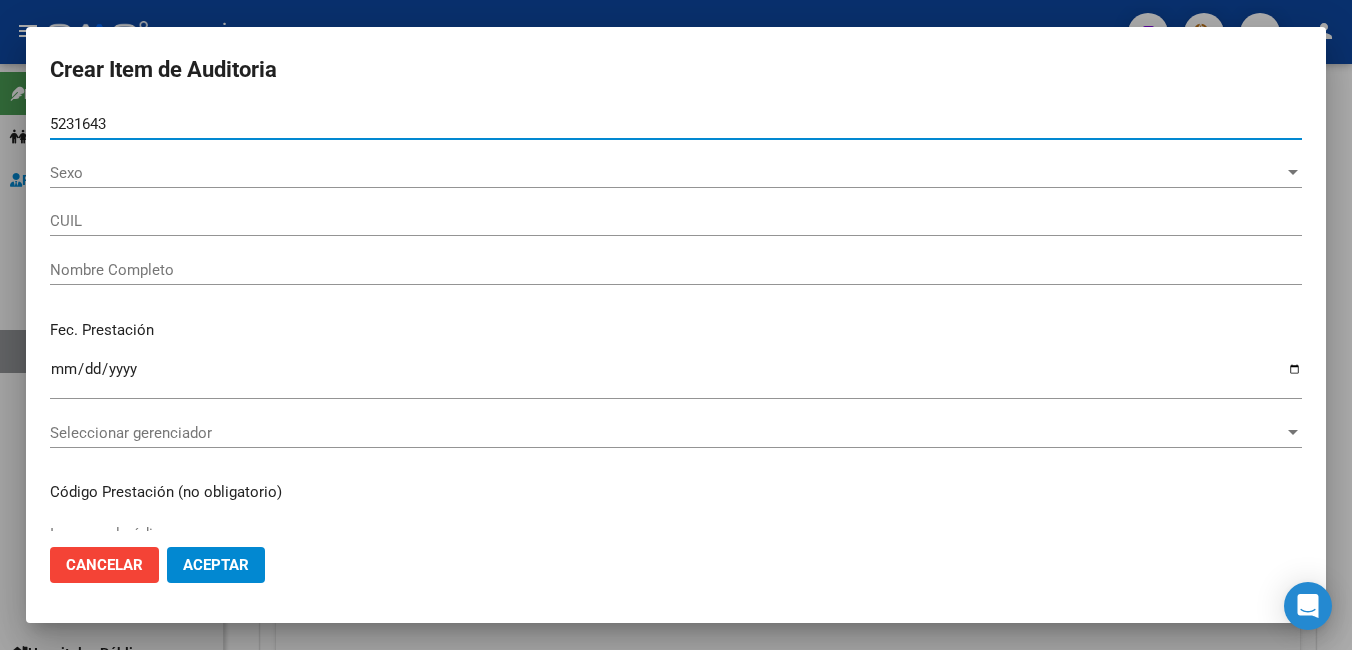 type on "[NUMBER]" 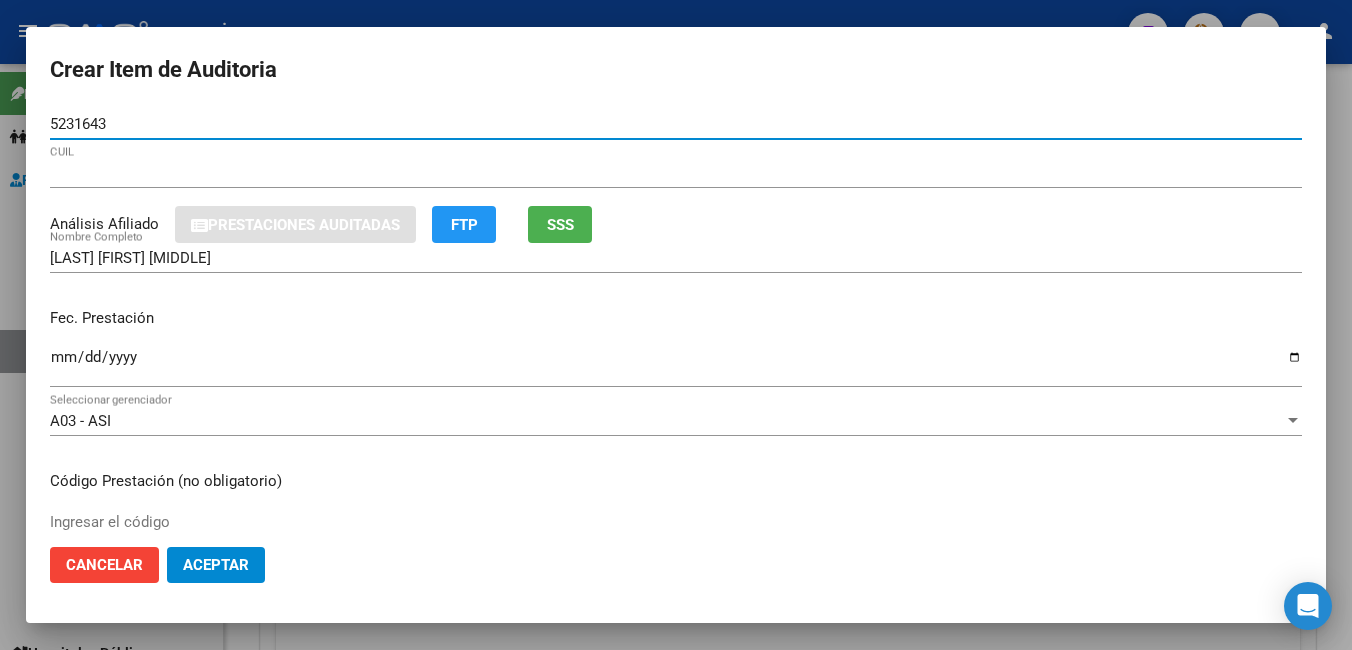 type on "[NUMBER]" 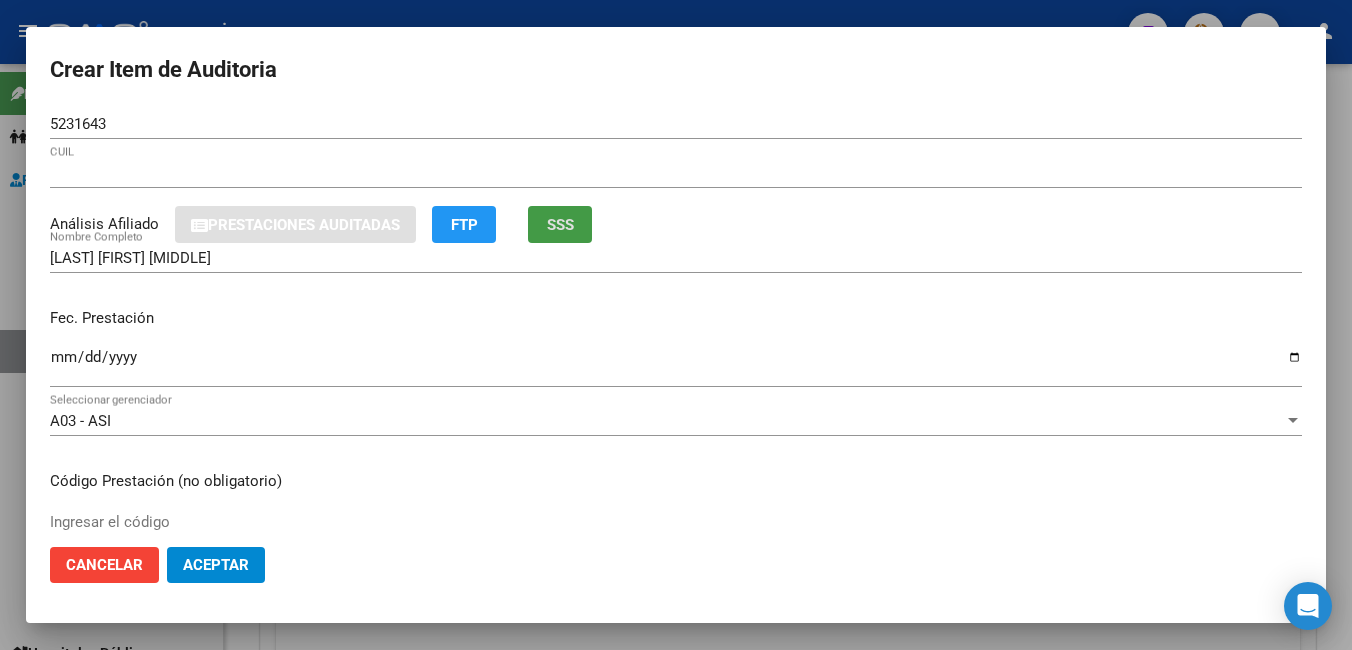 type 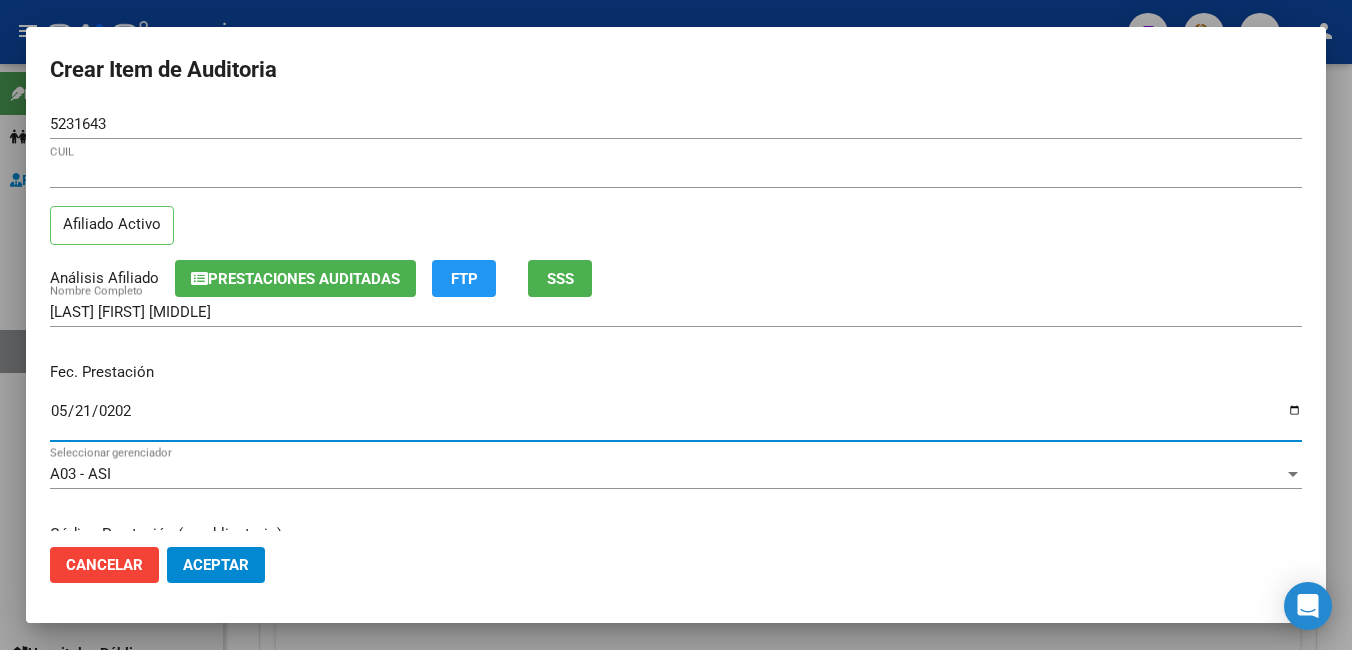type on "2025-05-21" 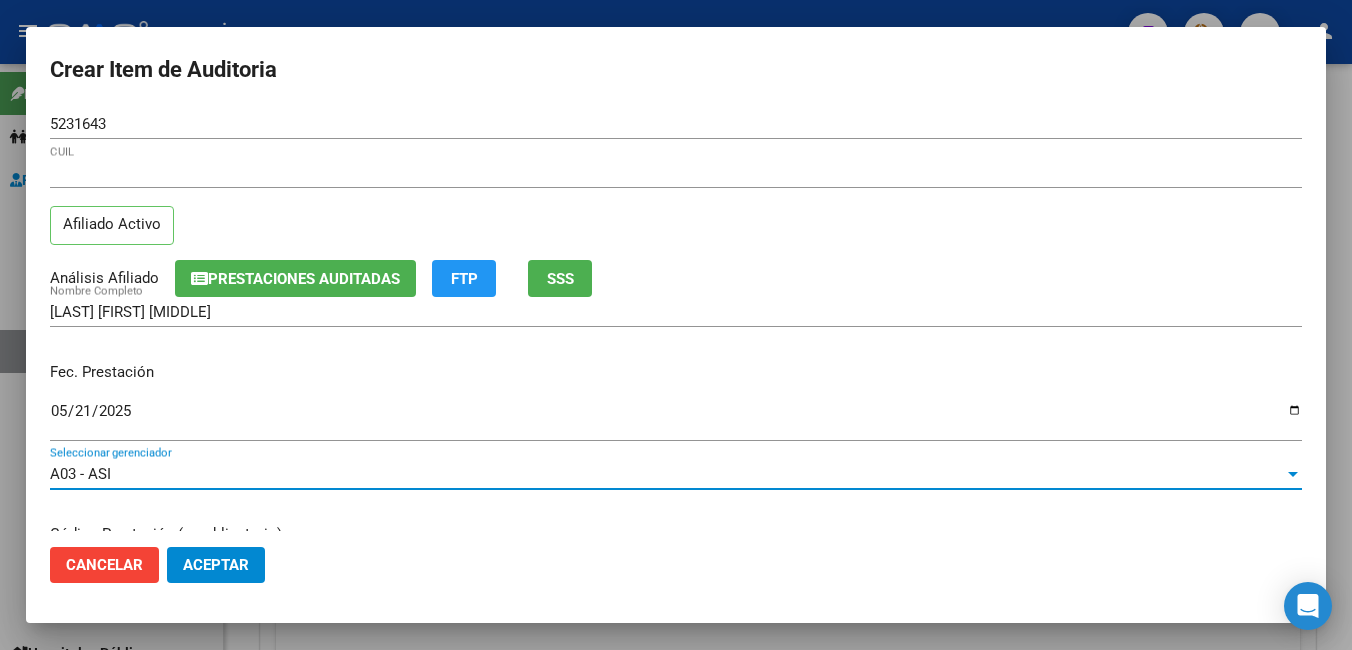 scroll, scrollTop: 256, scrollLeft: 0, axis: vertical 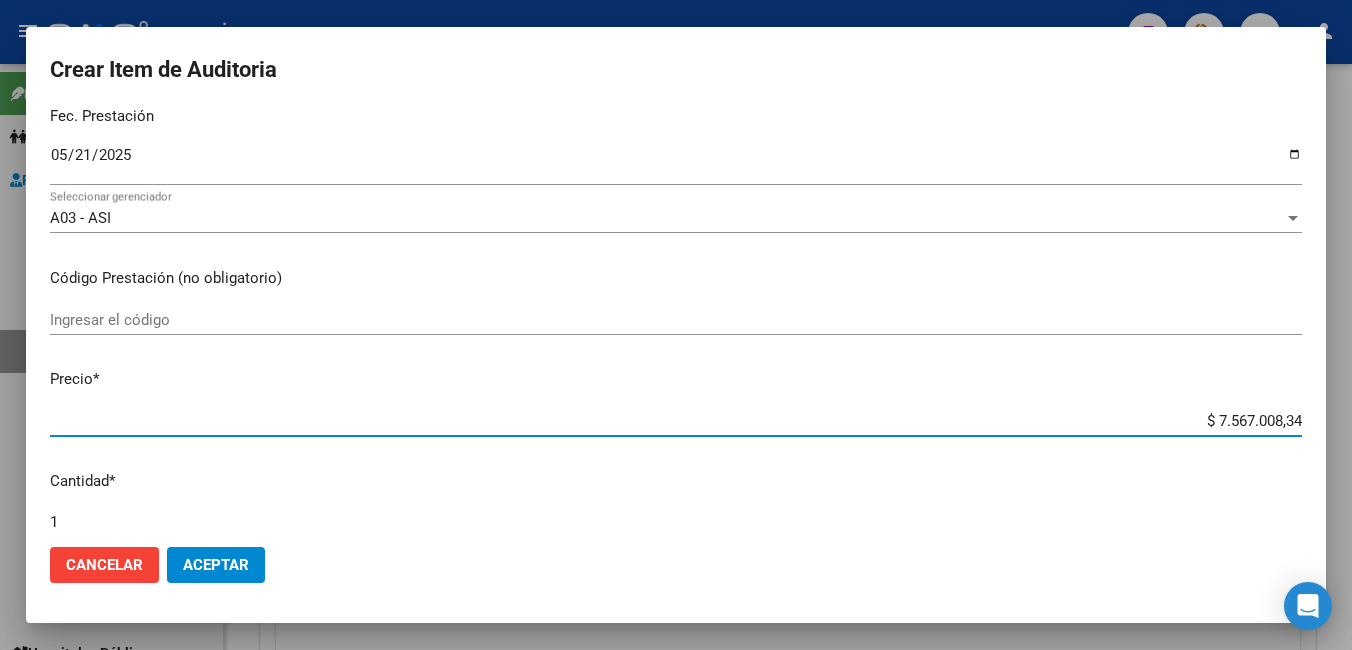 type on "$ 0,02" 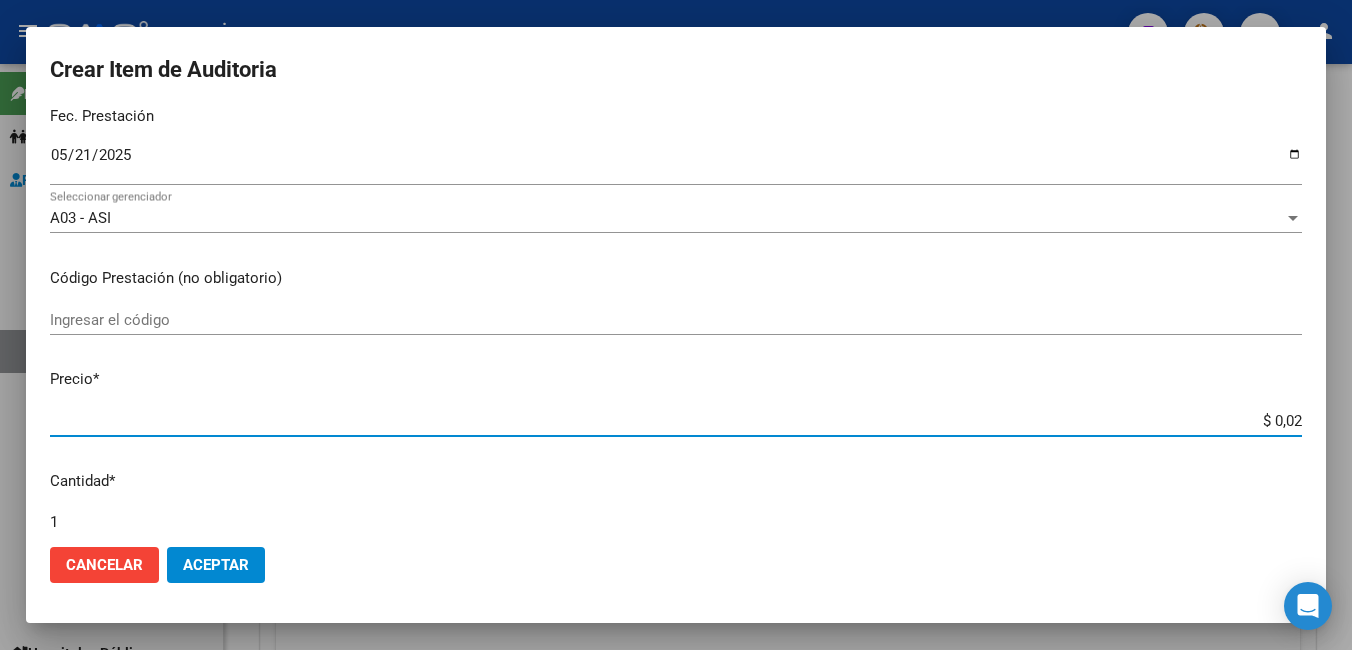 type on "$ 0,21" 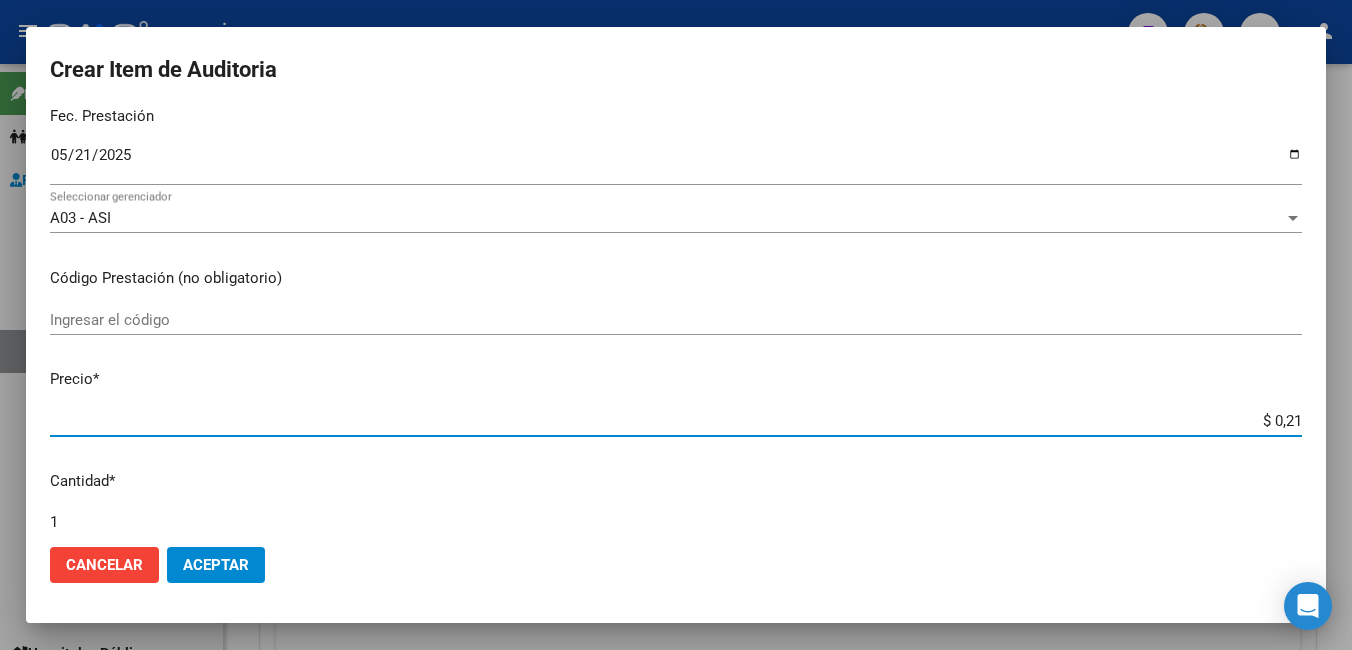type on "$ [PRICE]" 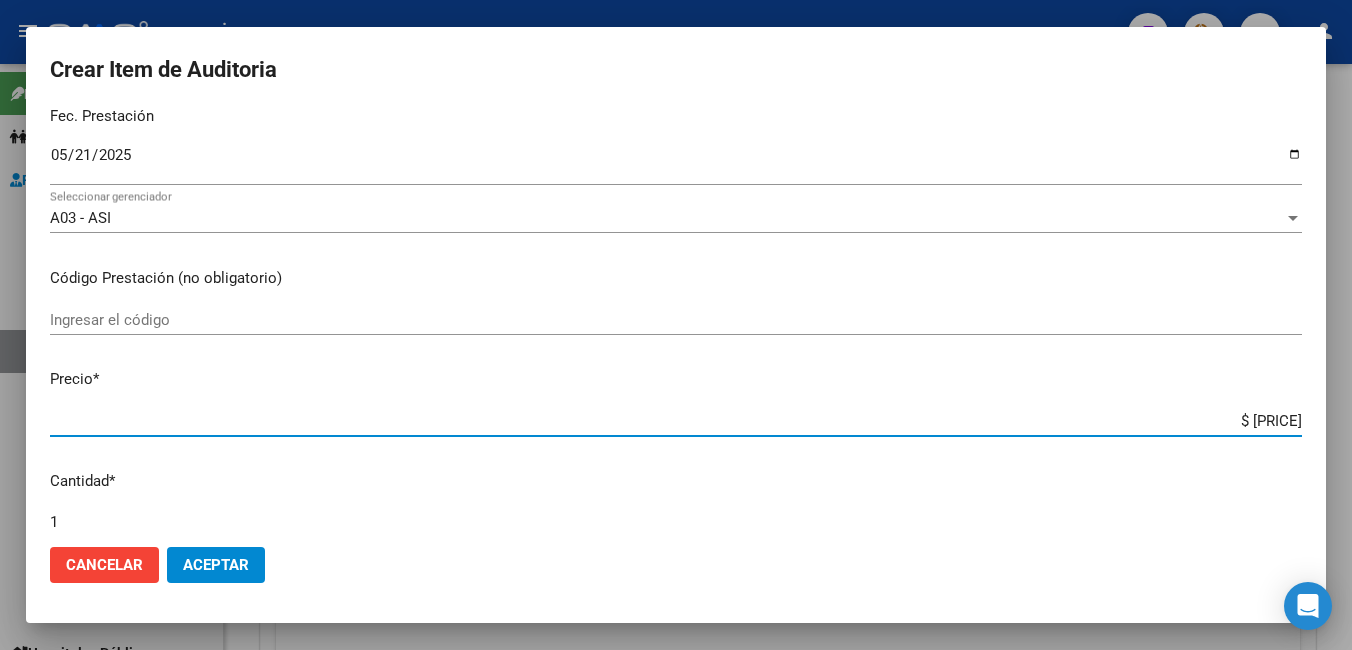 type on "$ 21,94" 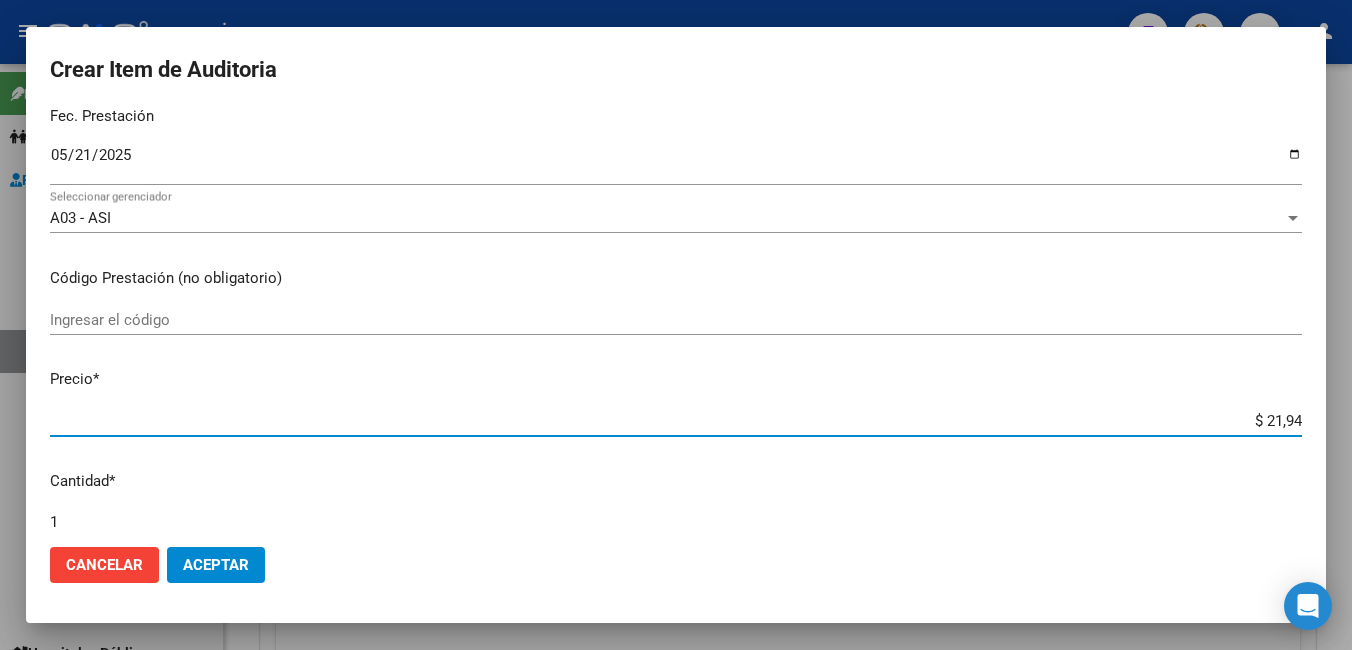 type on "$ 219,41" 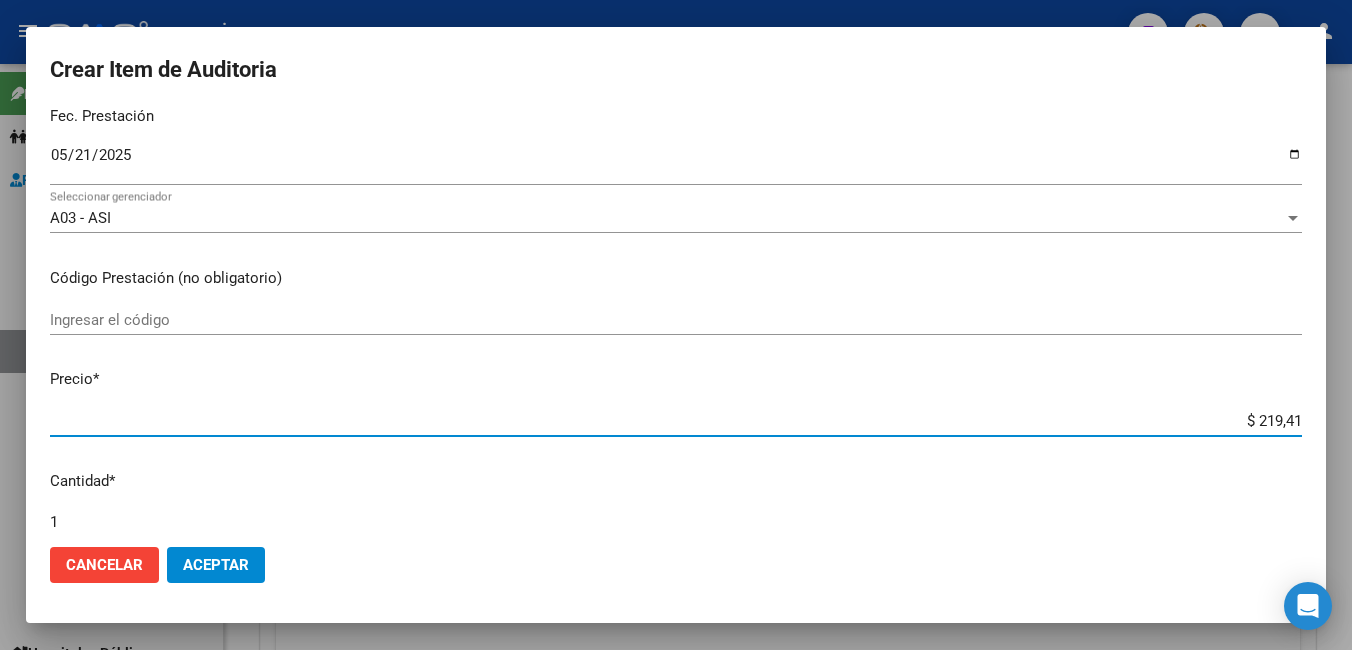 type on "$ 2.194,14" 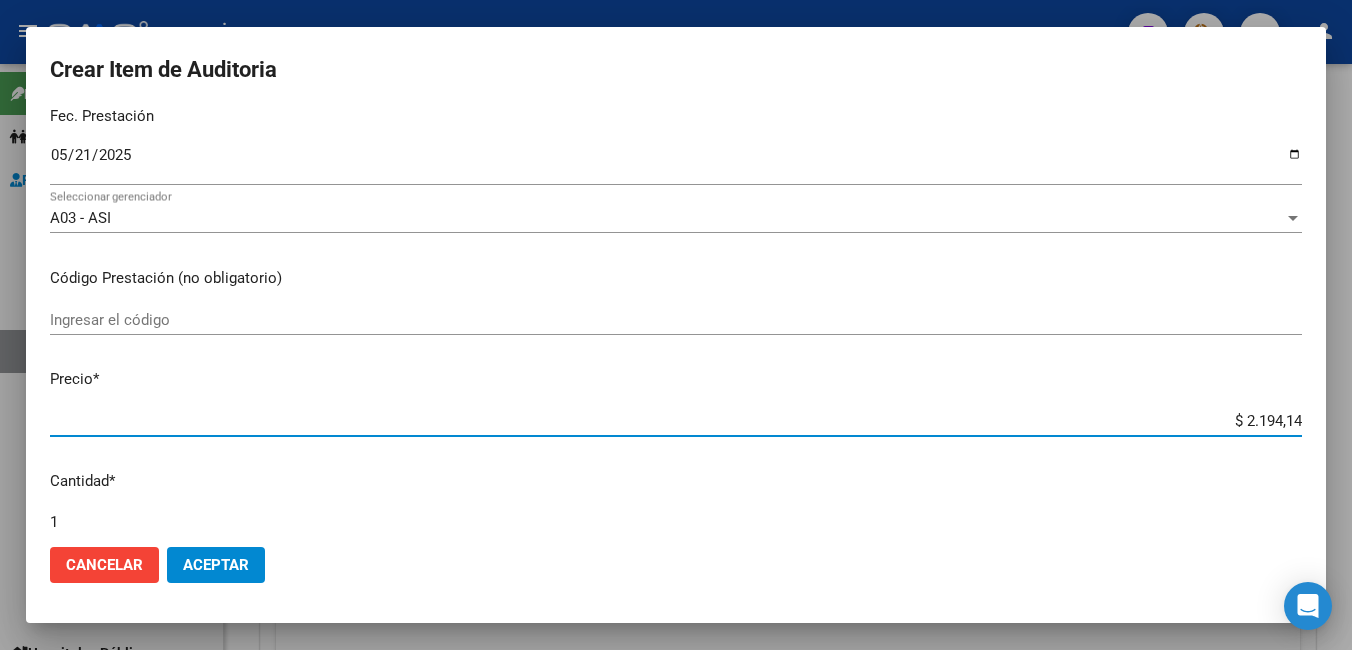 type on "$ [PRICE]" 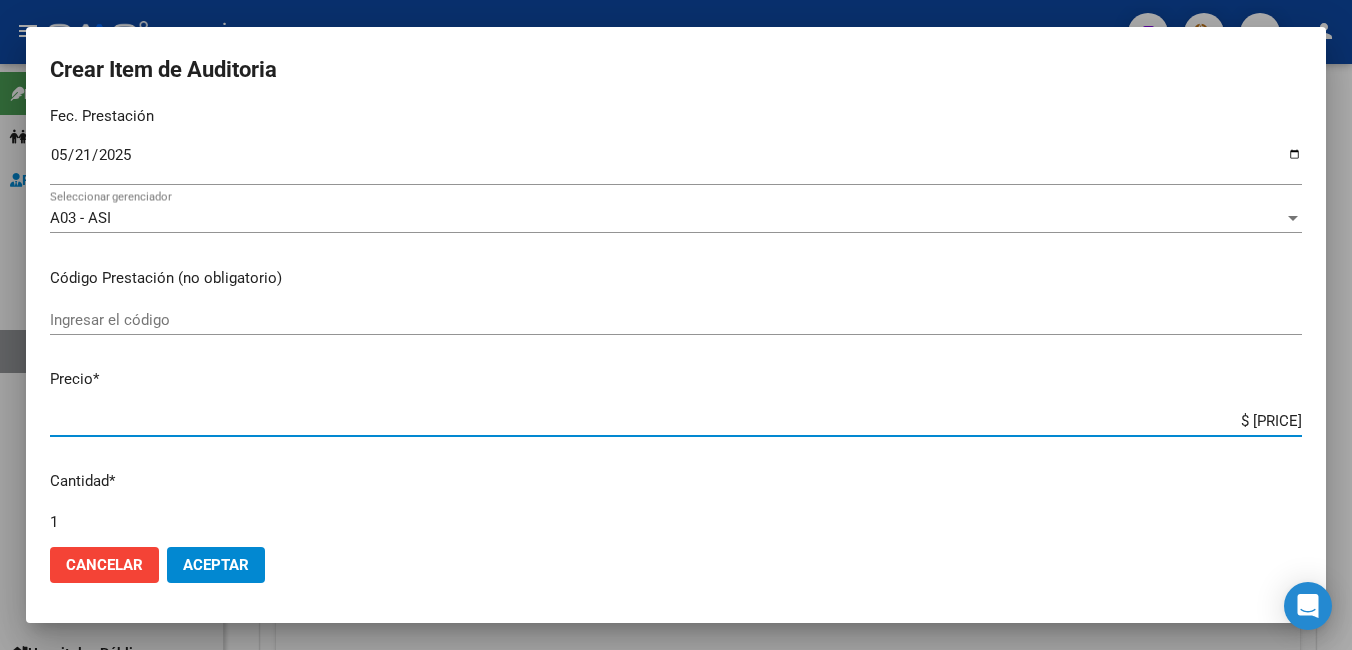 type on "$ [PRICE]" 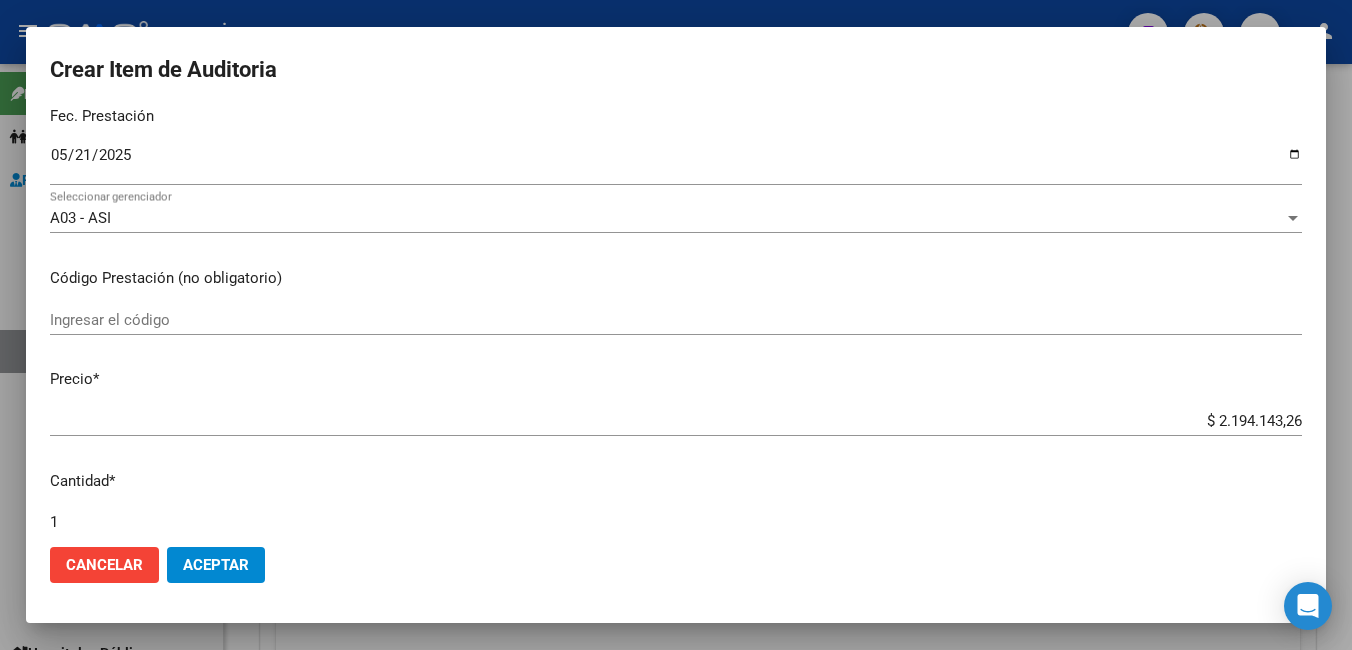 scroll, scrollTop: 661, scrollLeft: 0, axis: vertical 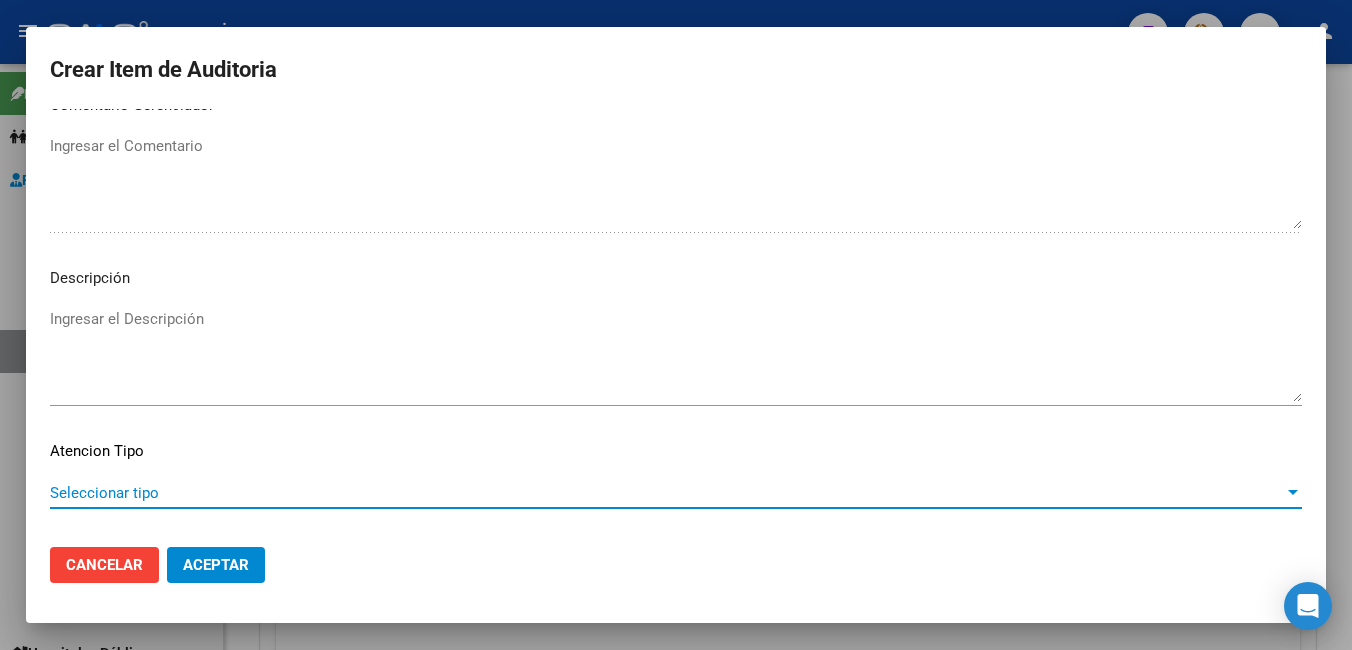 click on "Seleccionar tipo" at bounding box center [667, 493] 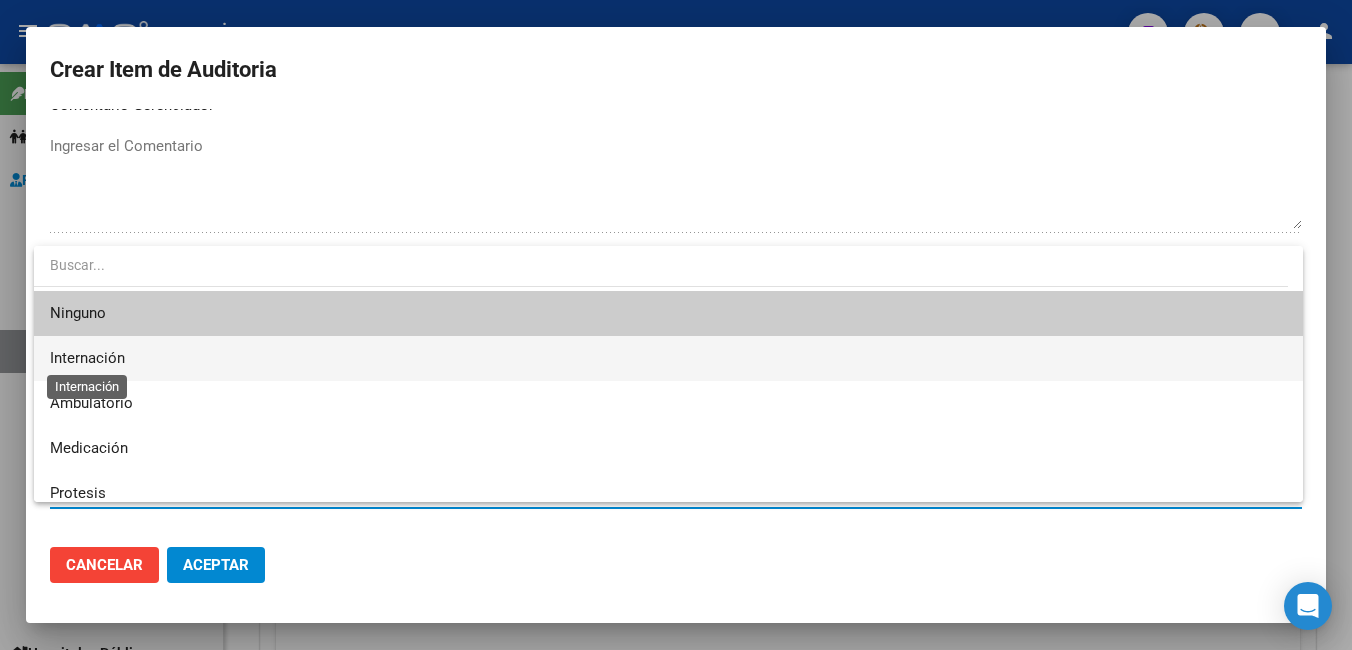 click on "Internación" at bounding box center [87, 358] 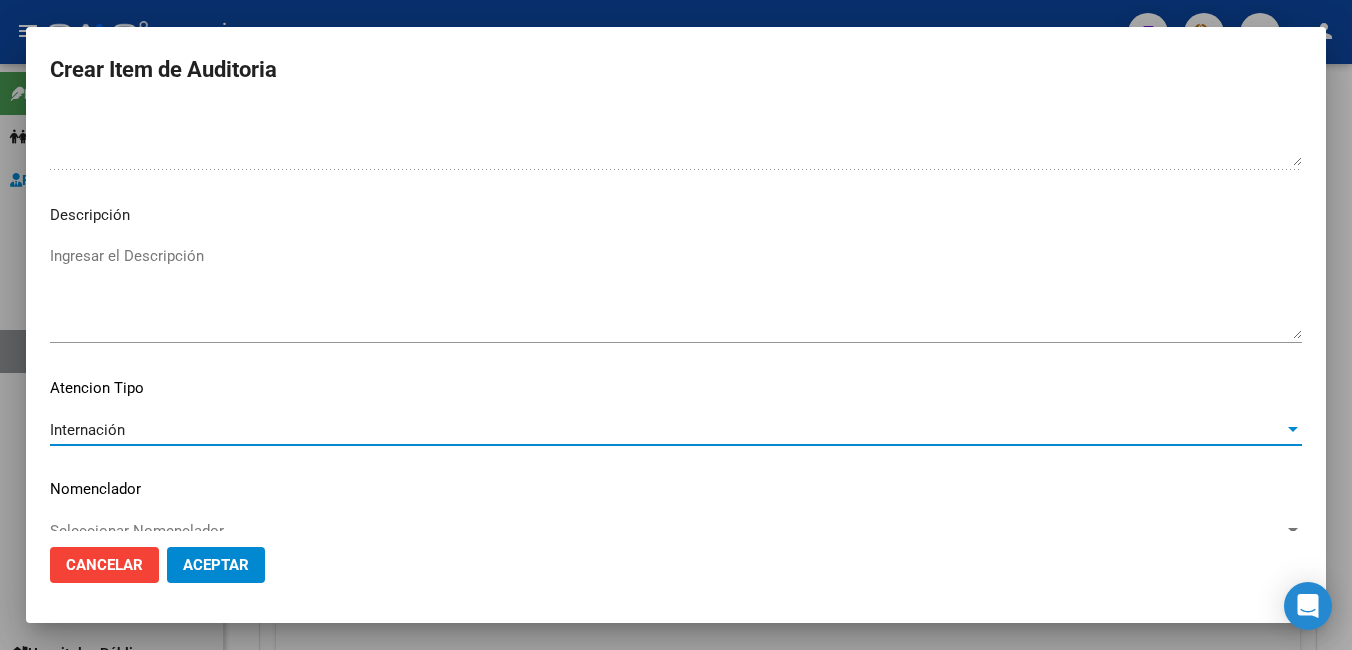 scroll, scrollTop: 1205, scrollLeft: 0, axis: vertical 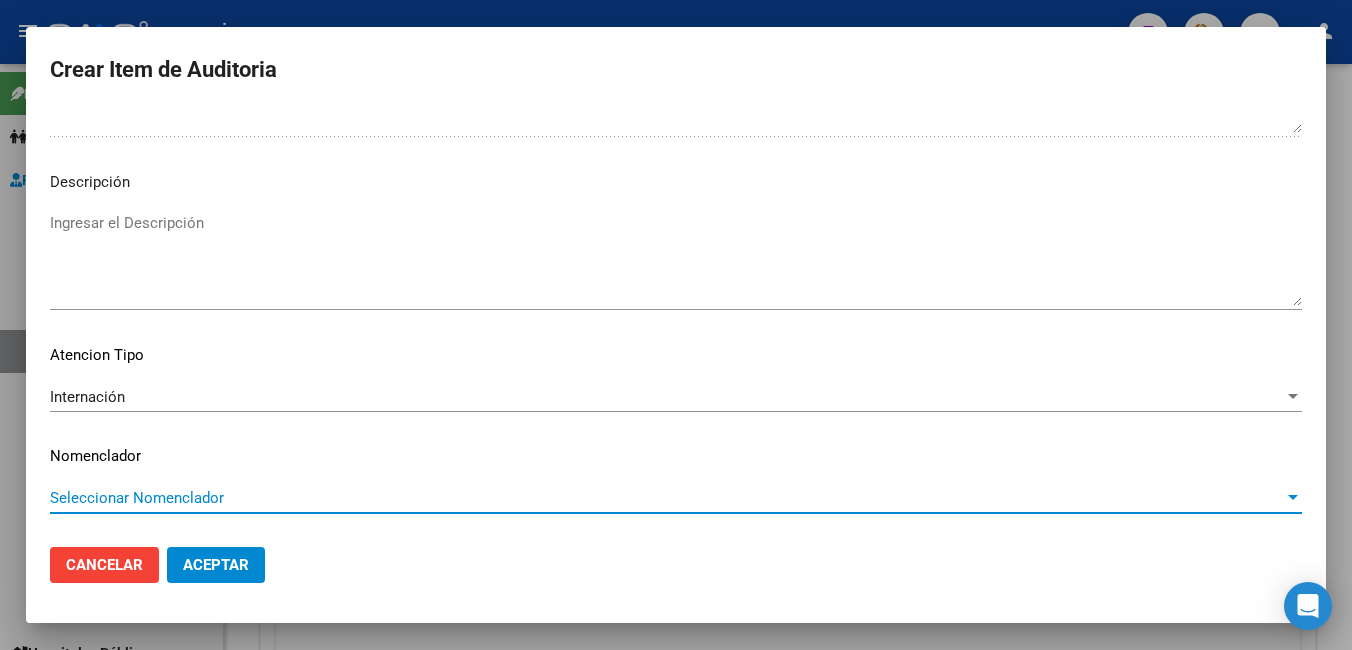 click on "Seleccionar Nomenclador" at bounding box center (667, 498) 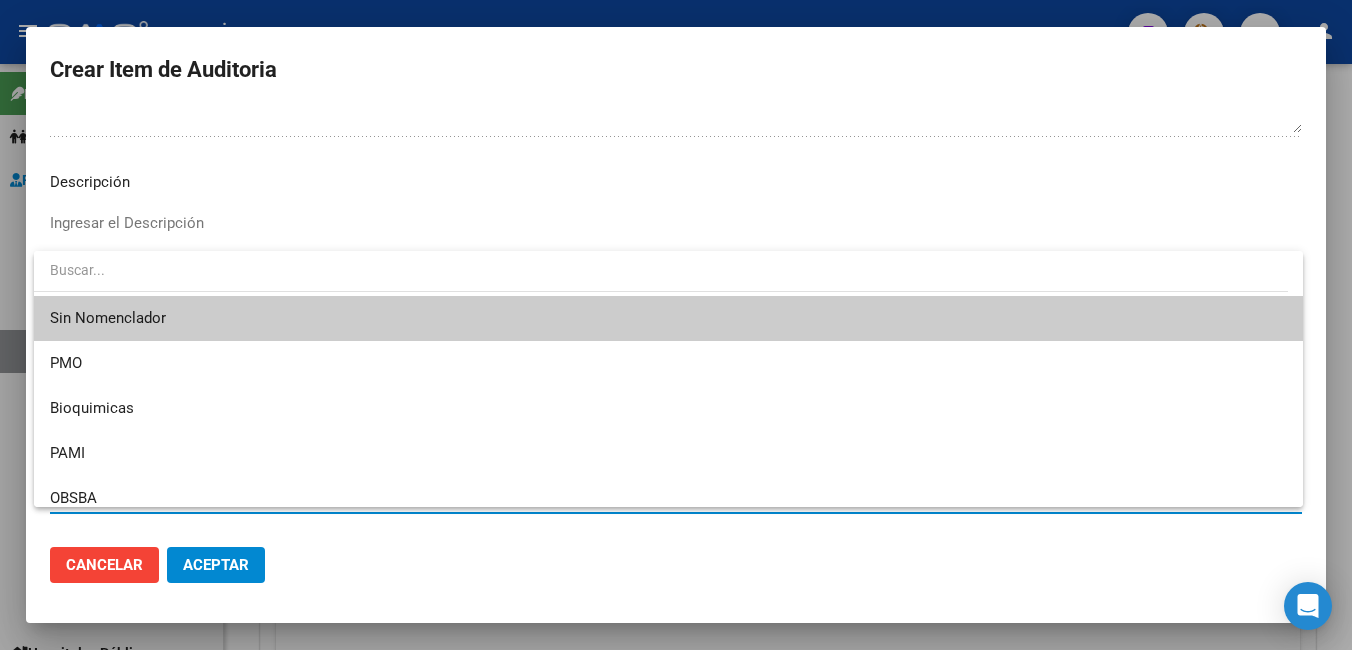 click on "Sin Nomenclador" at bounding box center [668, 318] 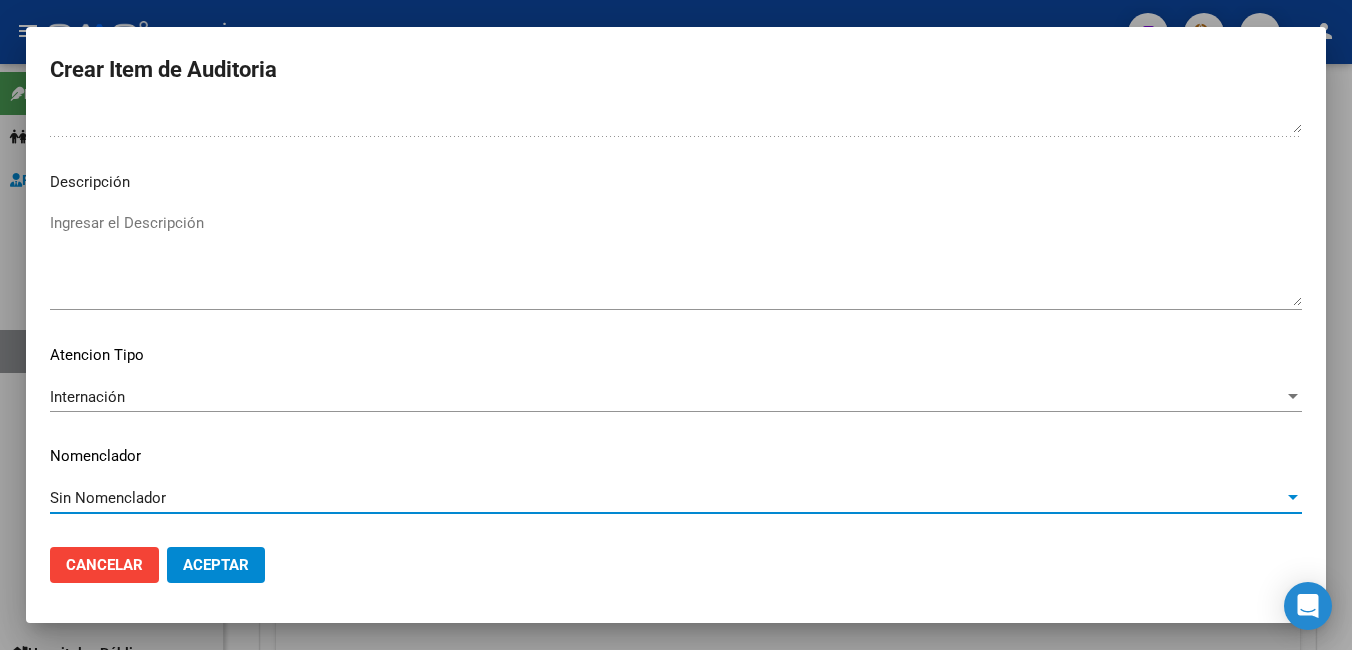 click on "Aceptar" 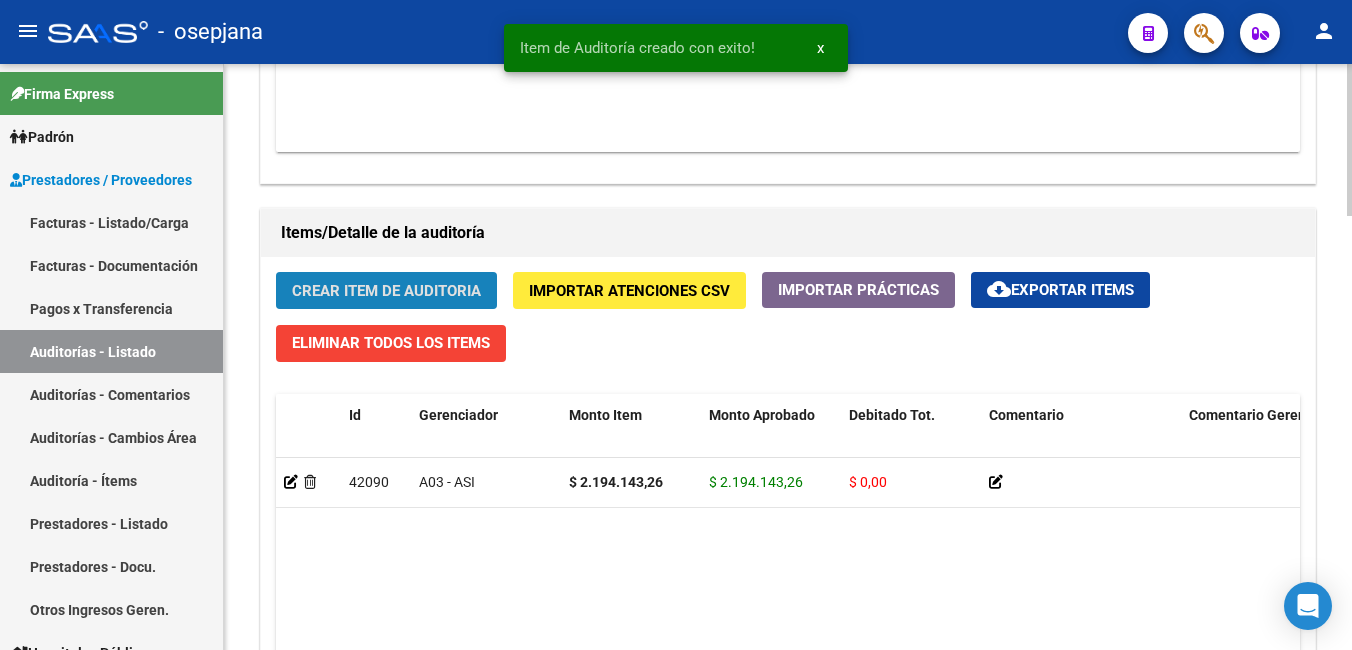 click on "Crear Item de Auditoria" 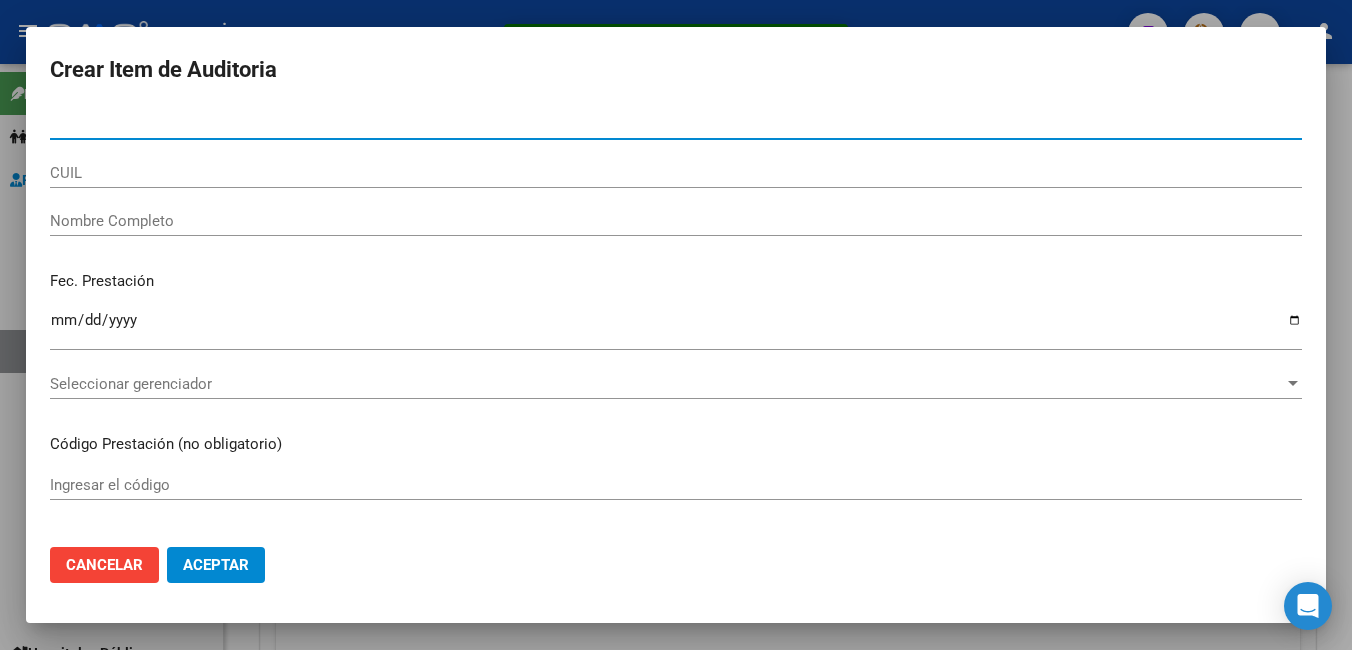 scroll, scrollTop: 1301, scrollLeft: 0, axis: vertical 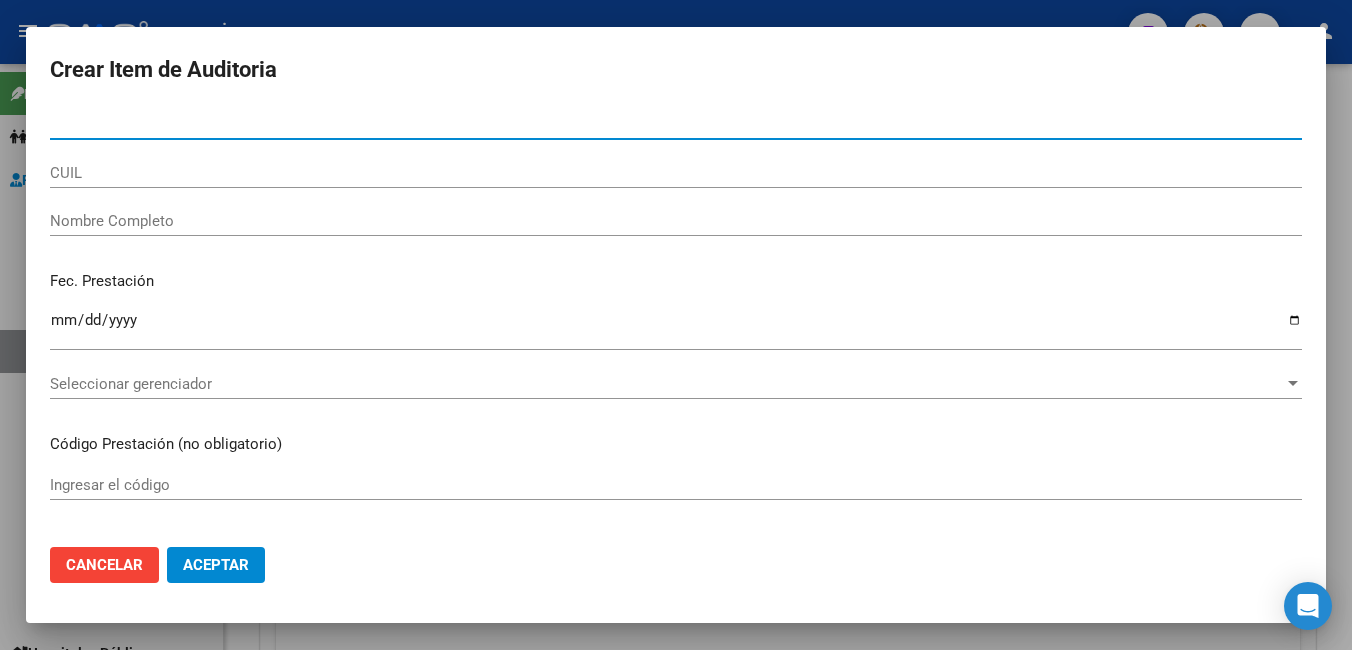 type on "57833413" 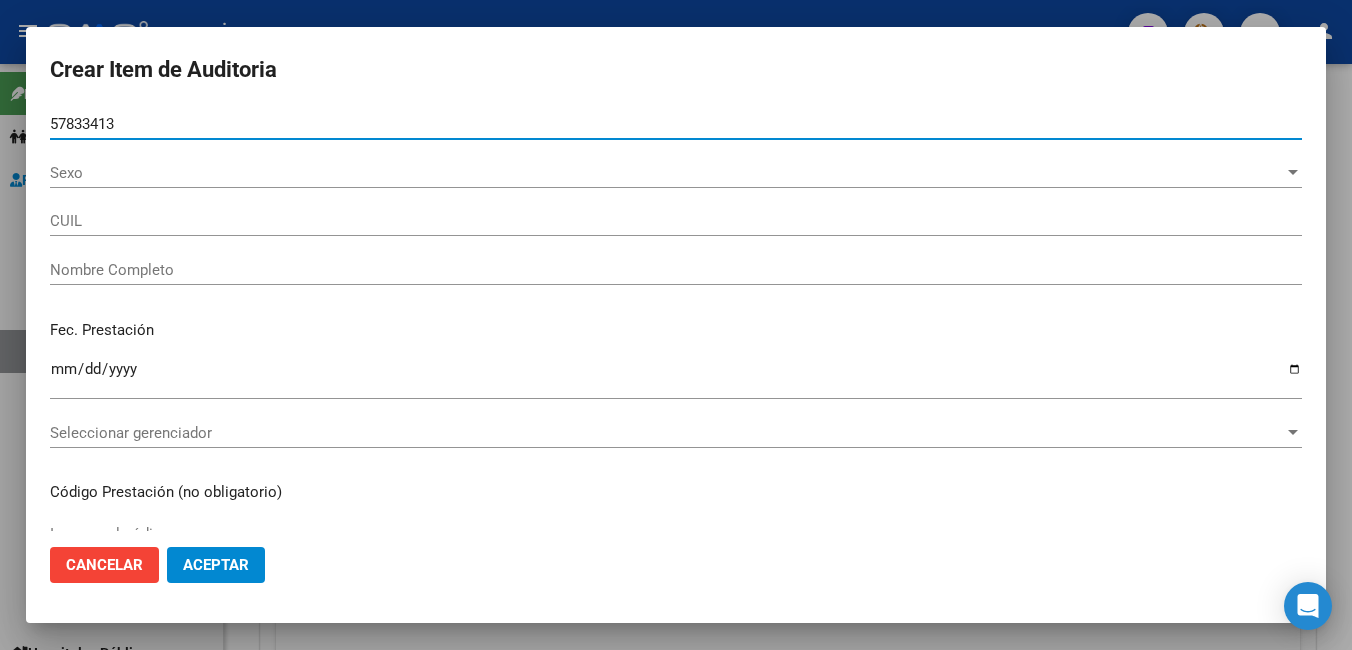 type on "20578334131" 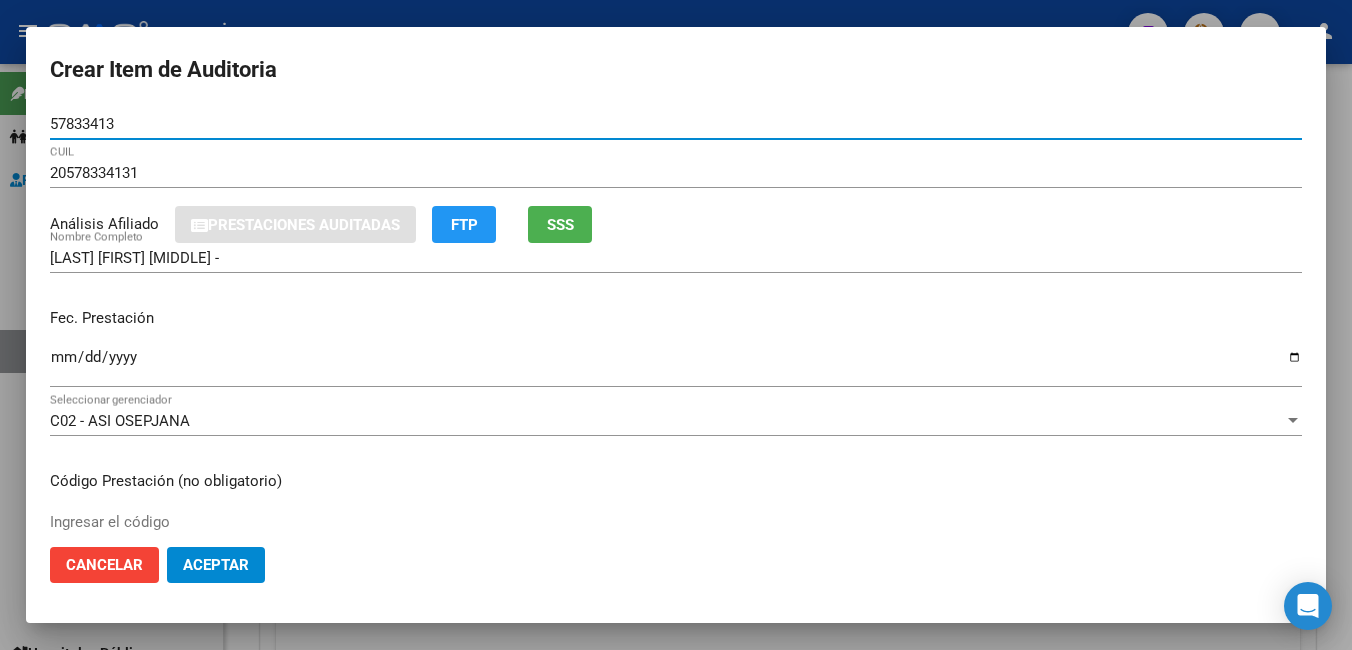 type on "57833413" 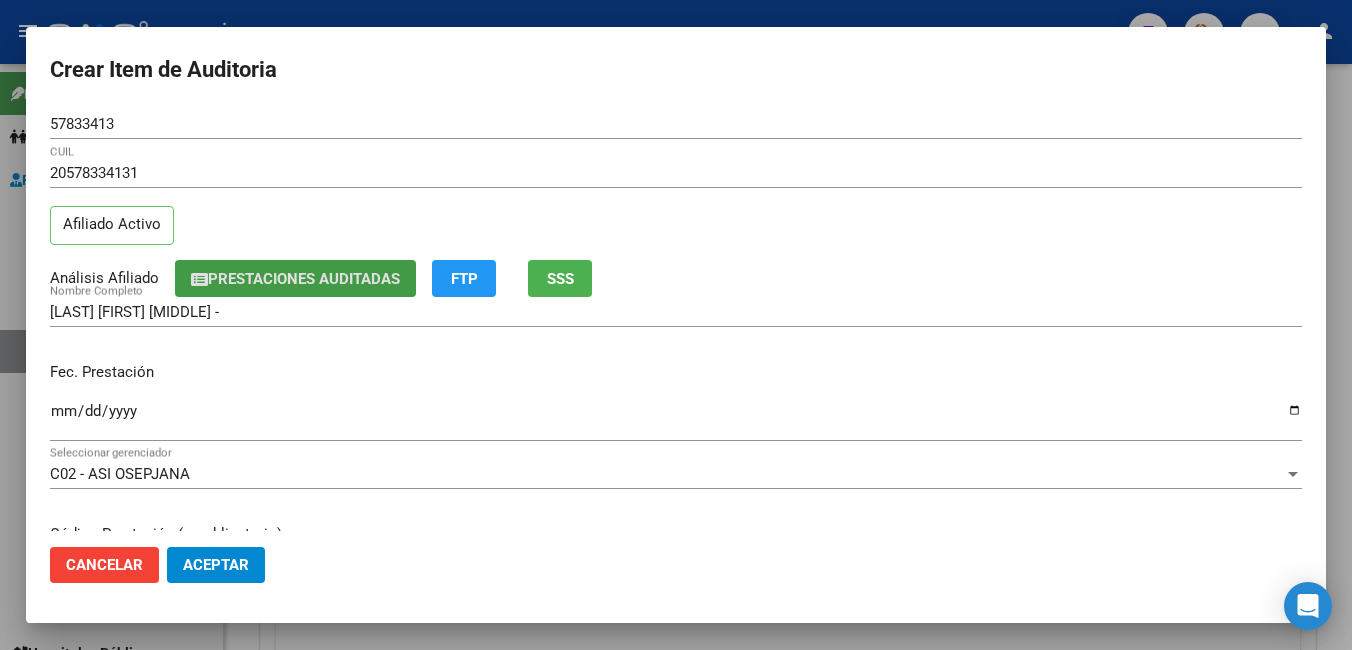 type 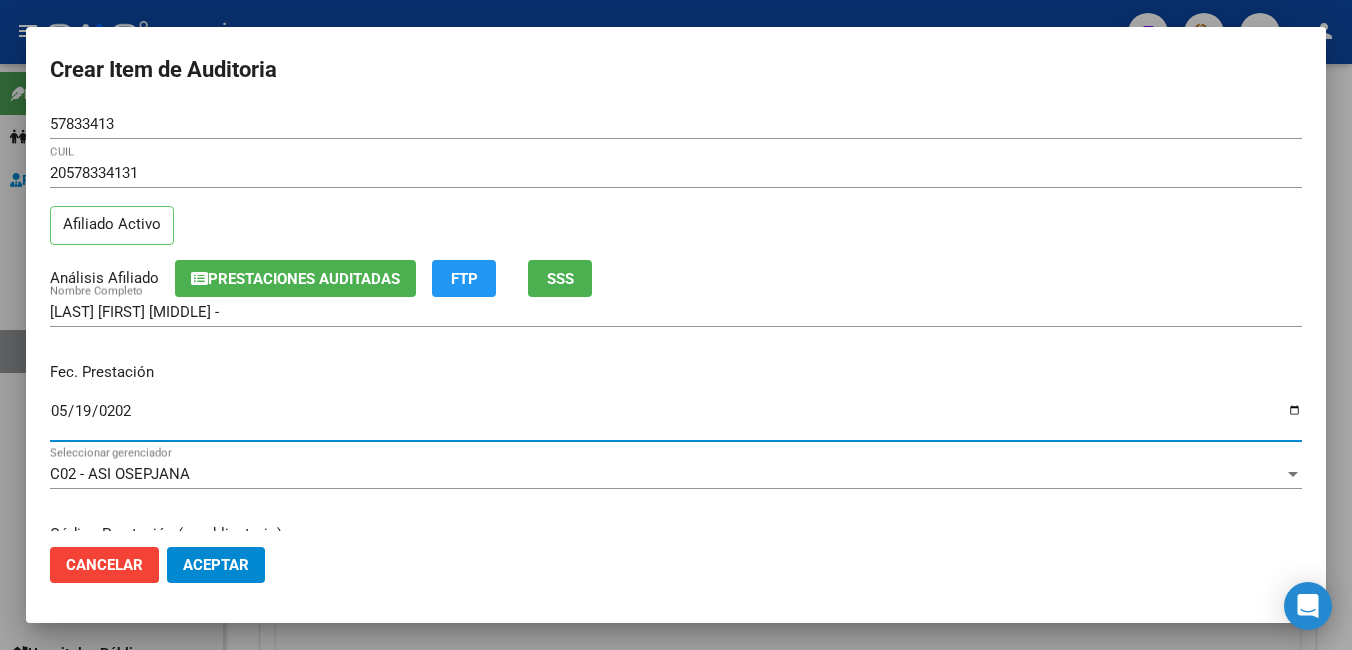 type on "2025-05-19" 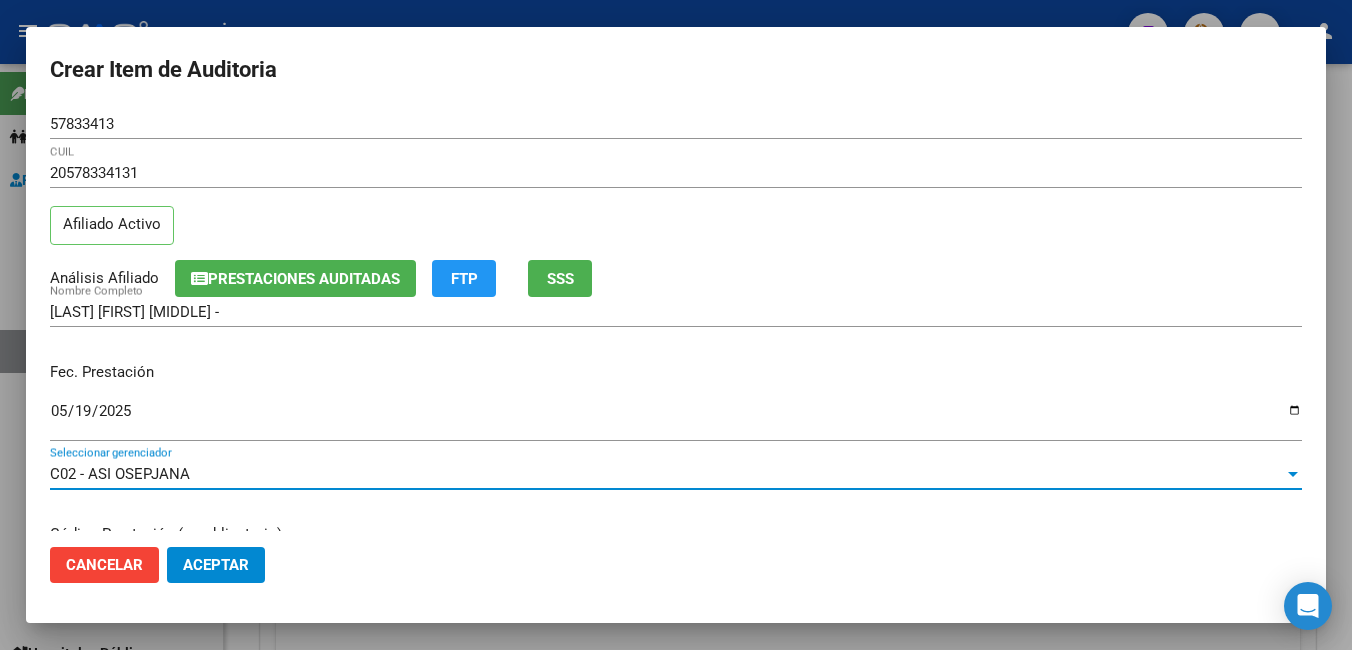 scroll, scrollTop: 256, scrollLeft: 0, axis: vertical 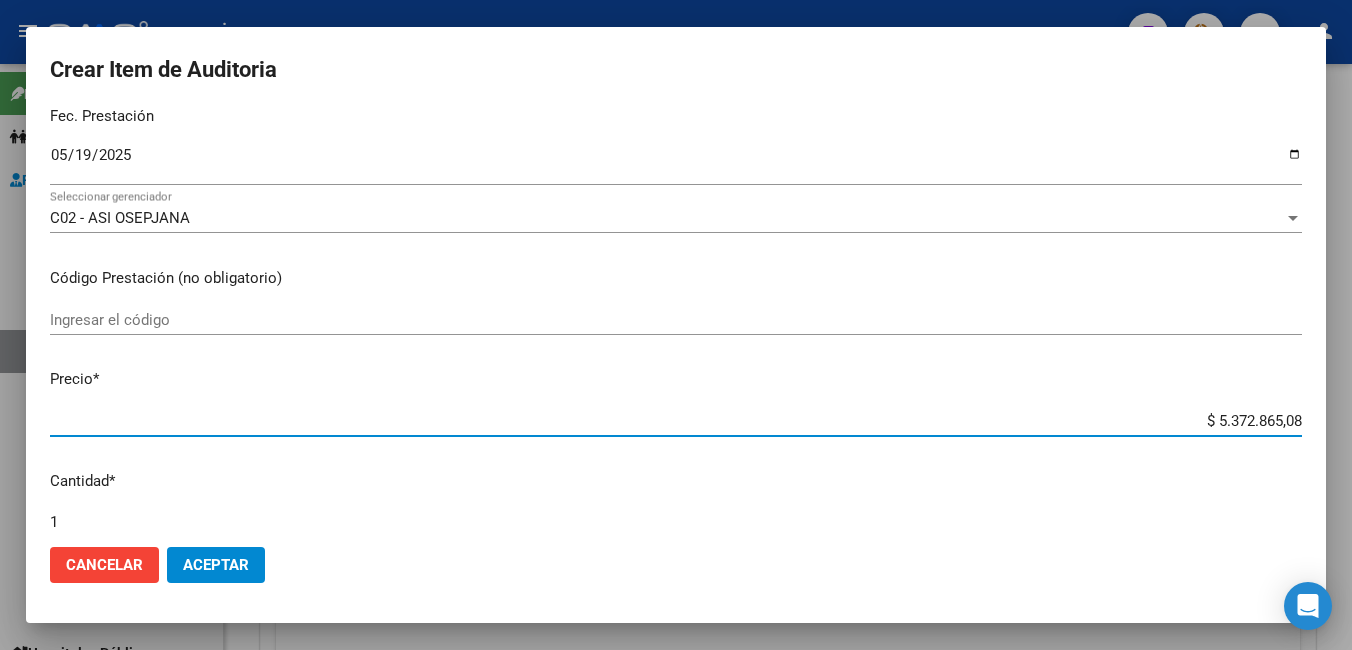 type on "$ 0,06" 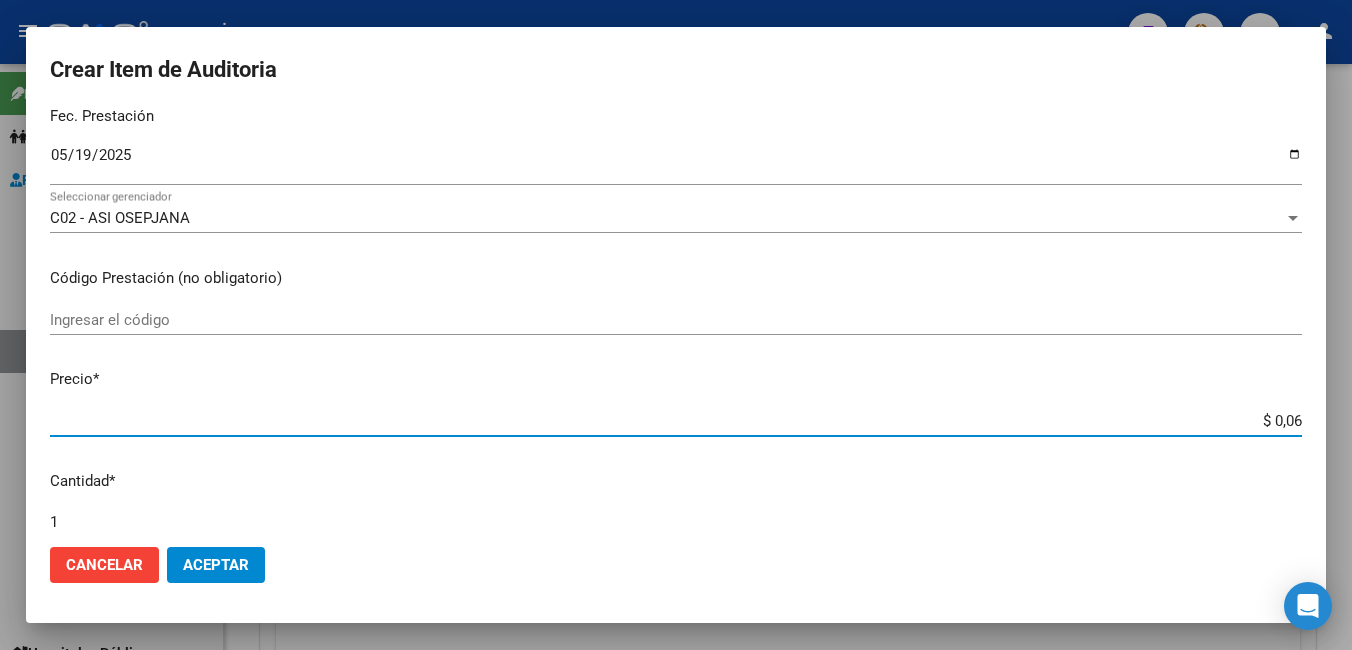 type on "$ 0,68" 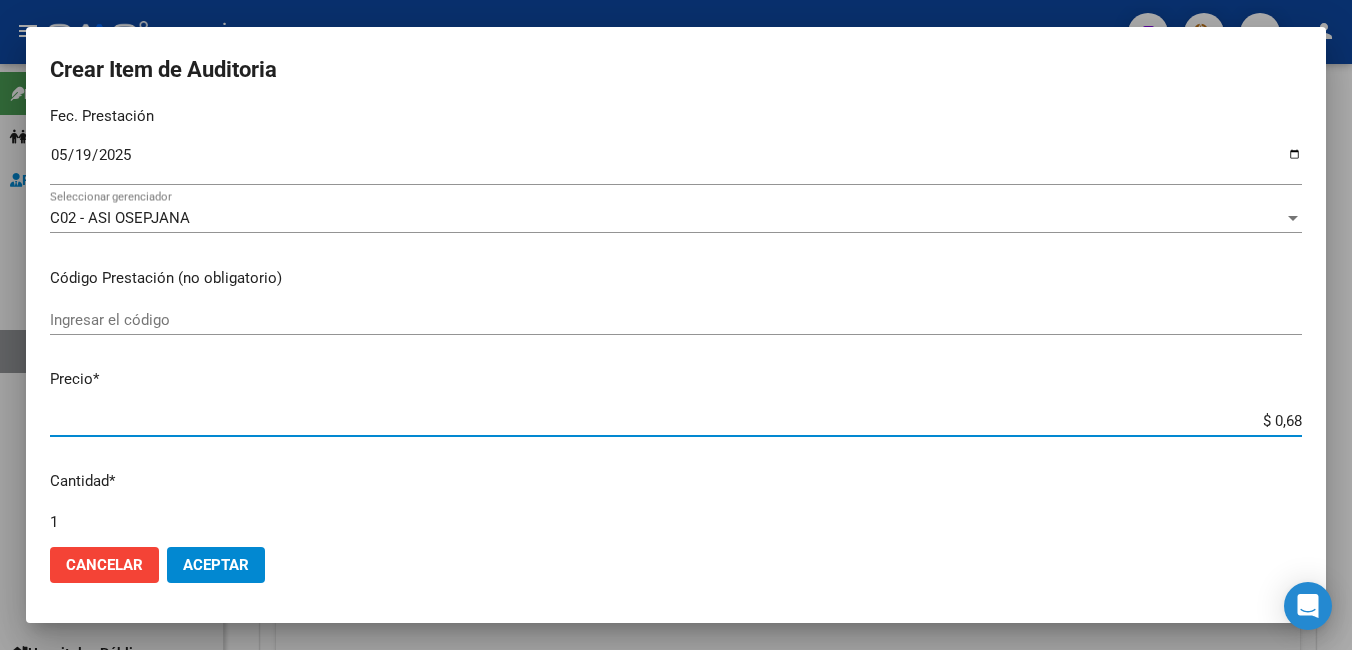 type on "$ [AMOUNT]" 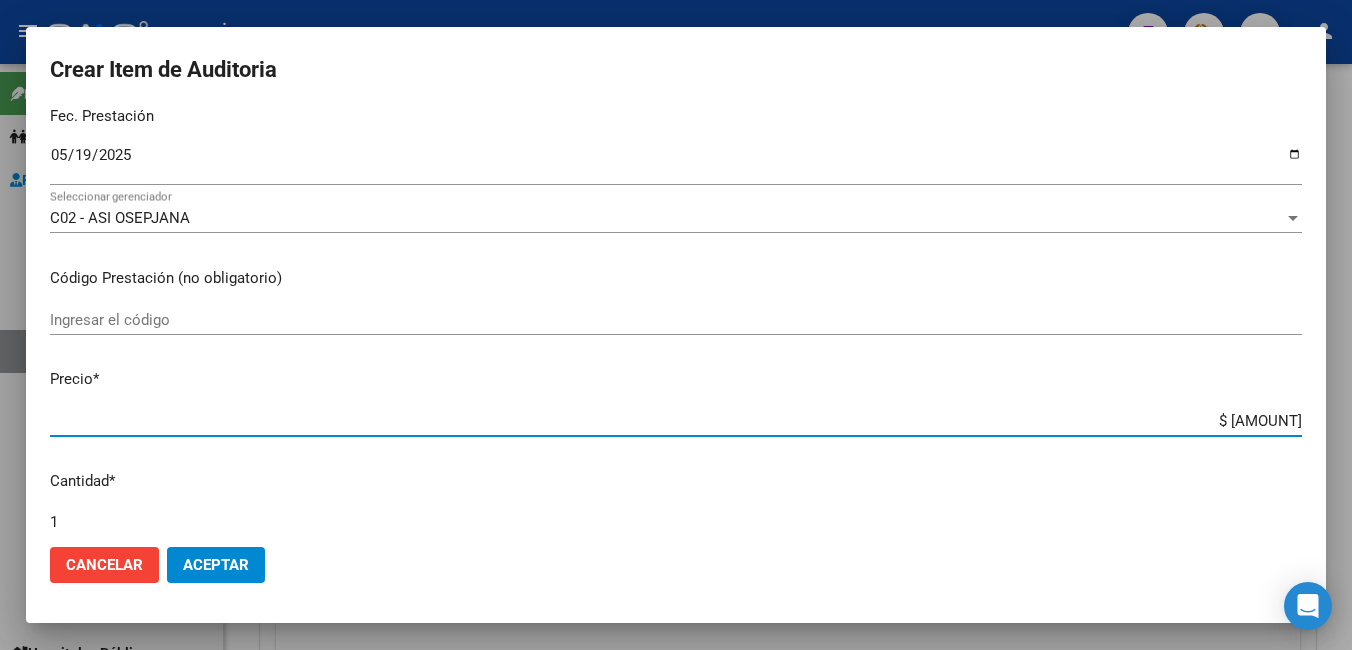 type on "$ [AMOUNT]" 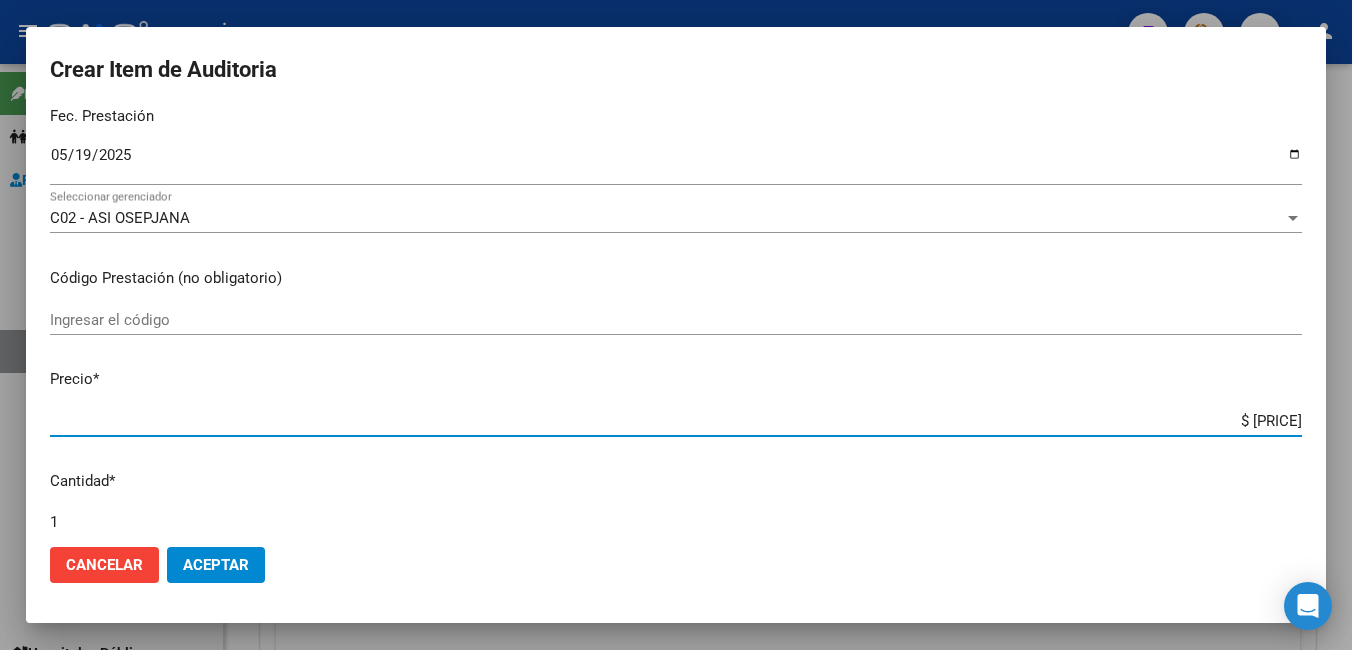 type on "$ [PRICE]" 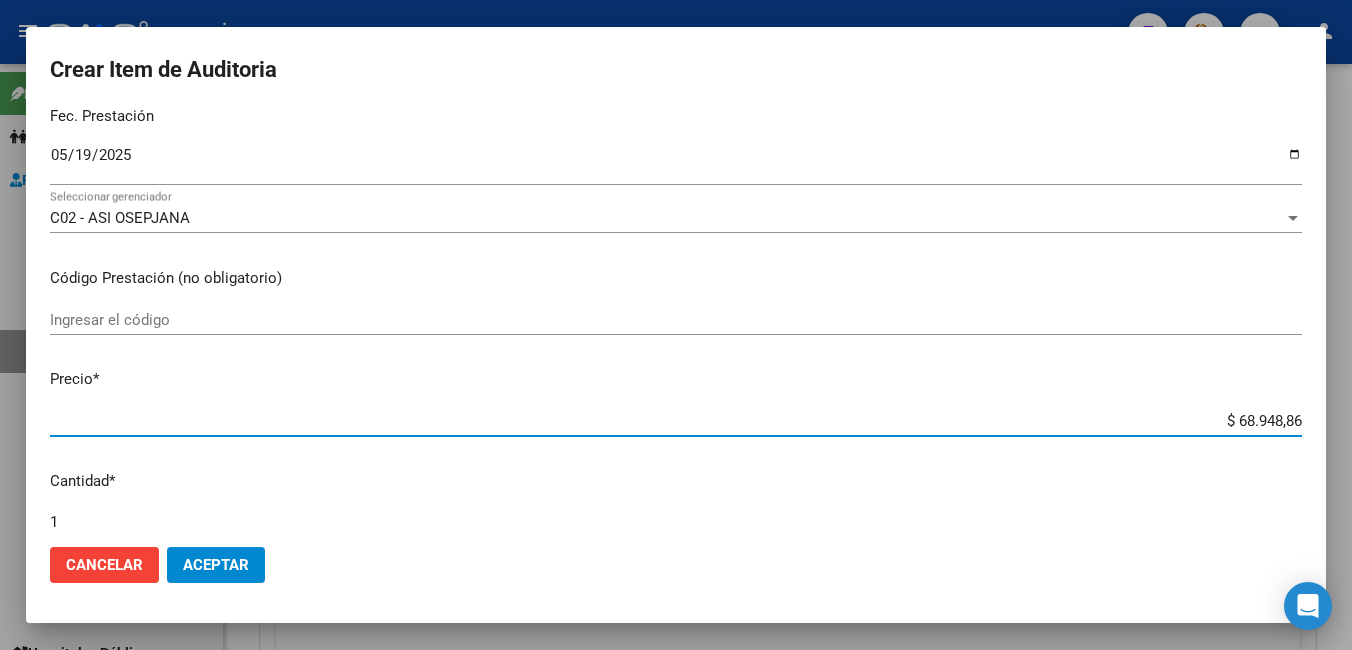 type on "$ [PRICE]" 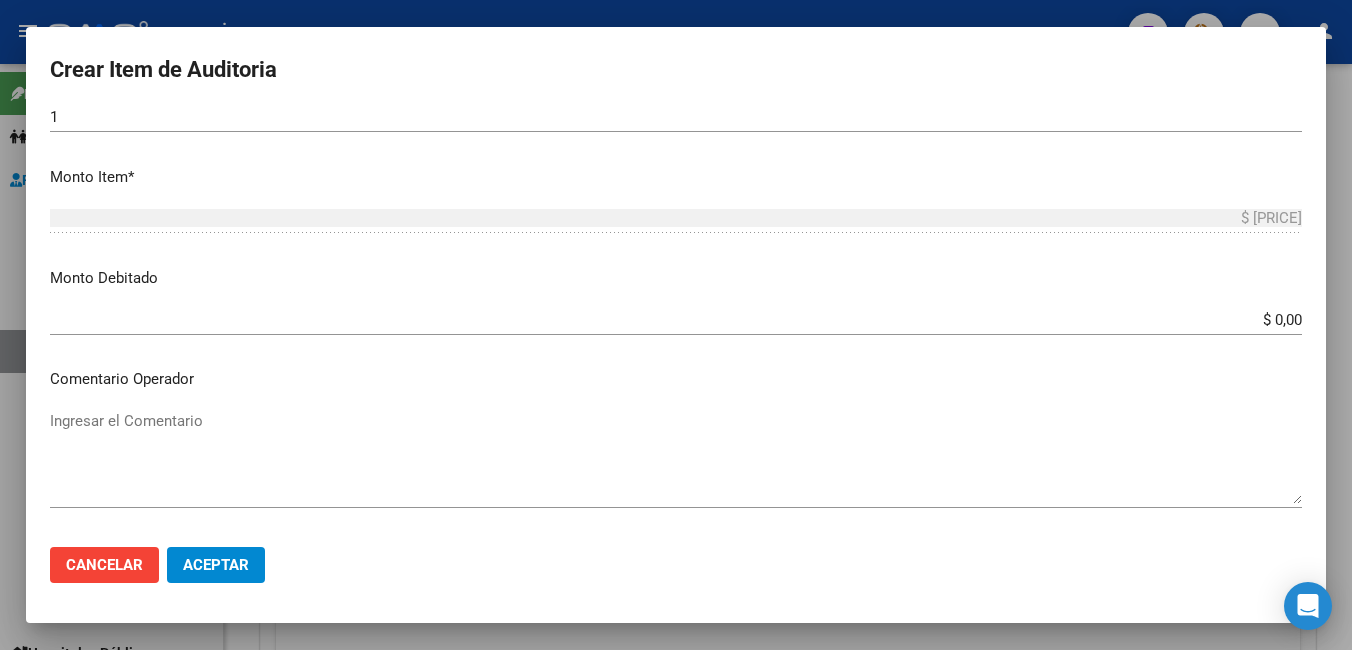 scroll, scrollTop: 1109, scrollLeft: 0, axis: vertical 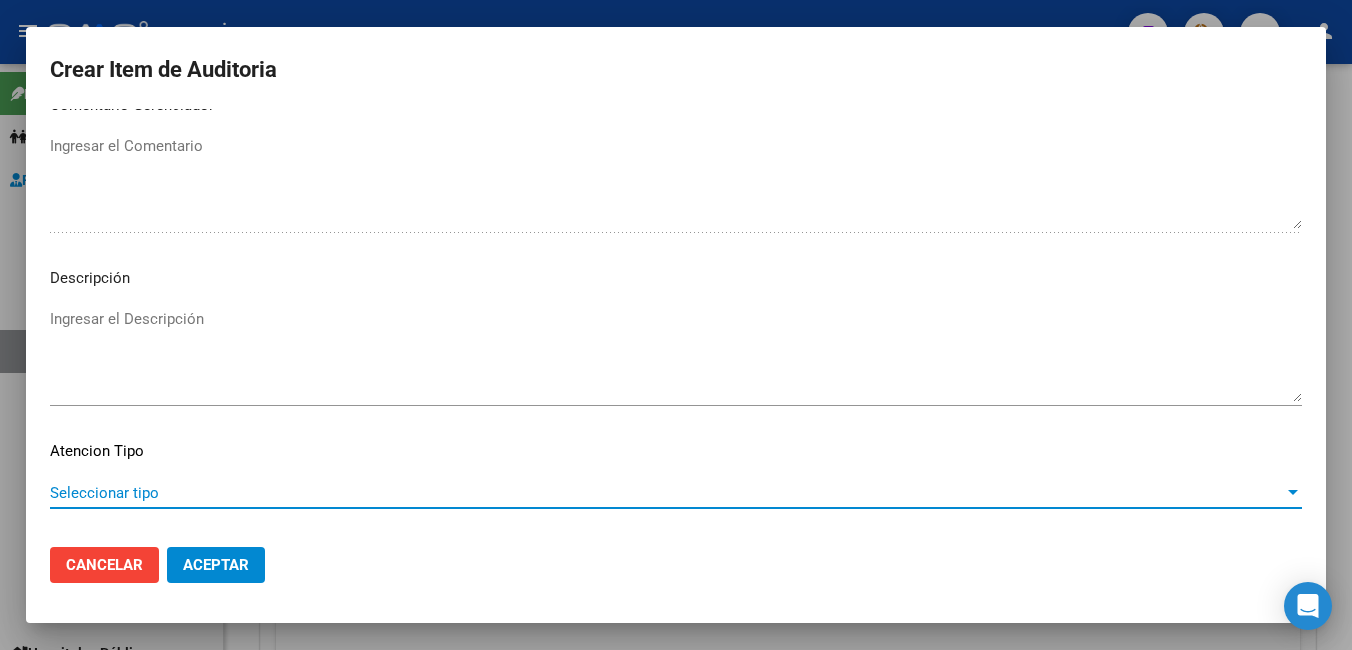 click on "Seleccionar tipo" at bounding box center [667, 493] 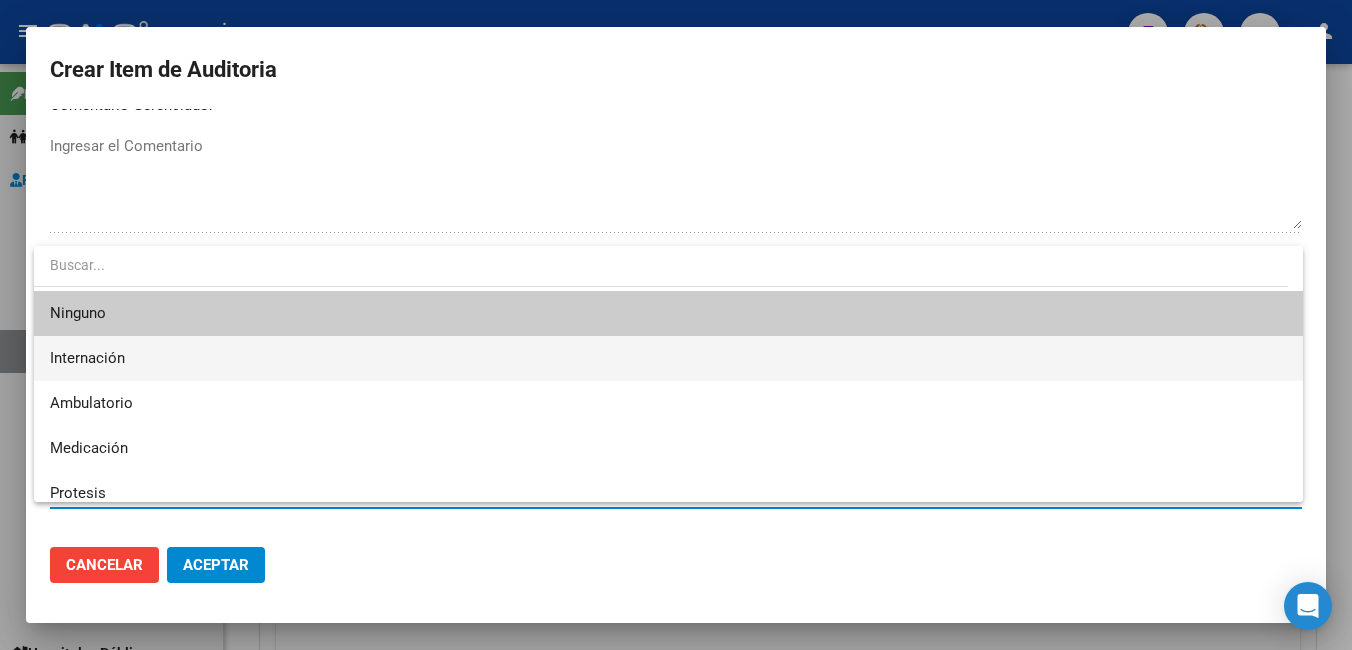 click on "Internación" at bounding box center (668, 358) 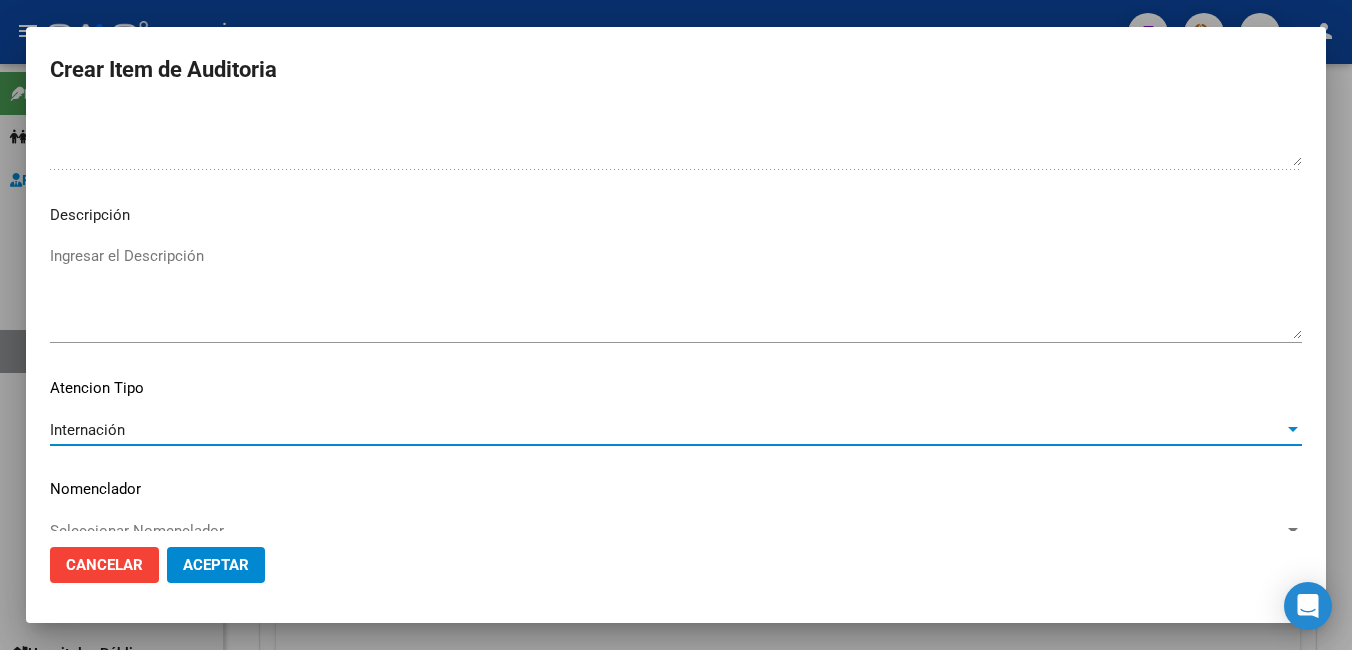 scroll, scrollTop: 1205, scrollLeft: 0, axis: vertical 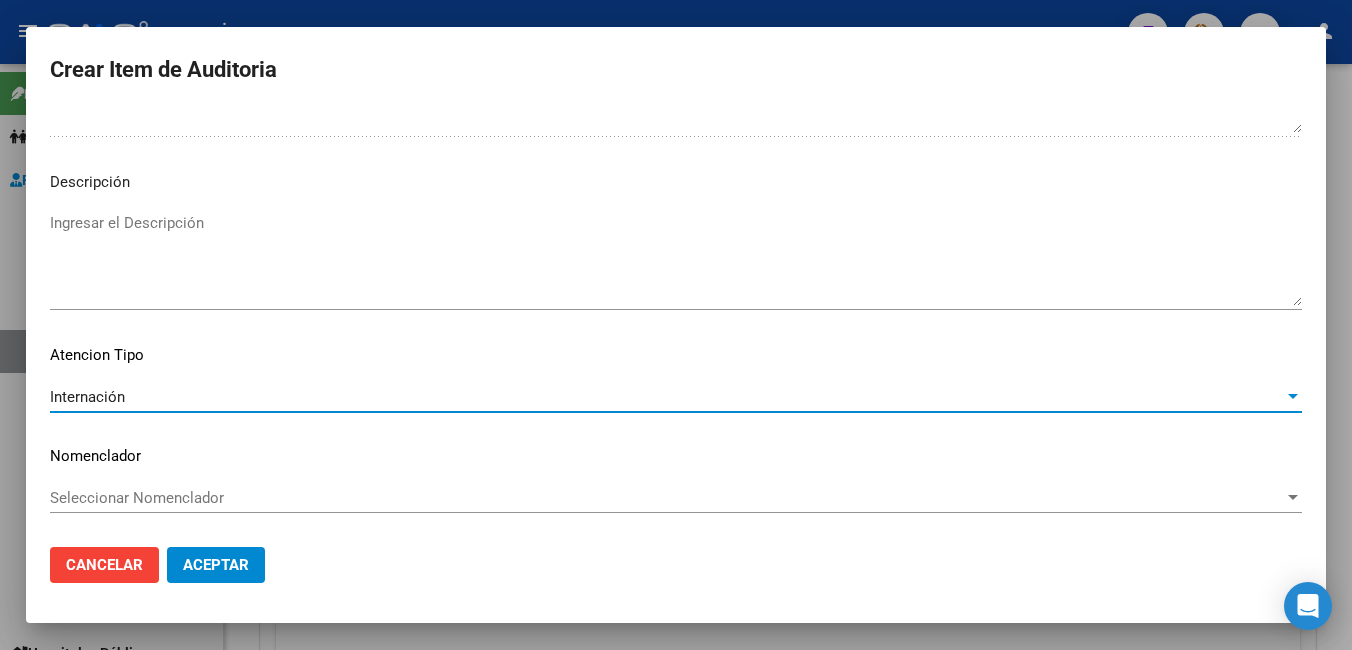 click on "Seleccionar Nomenclador" at bounding box center (667, 498) 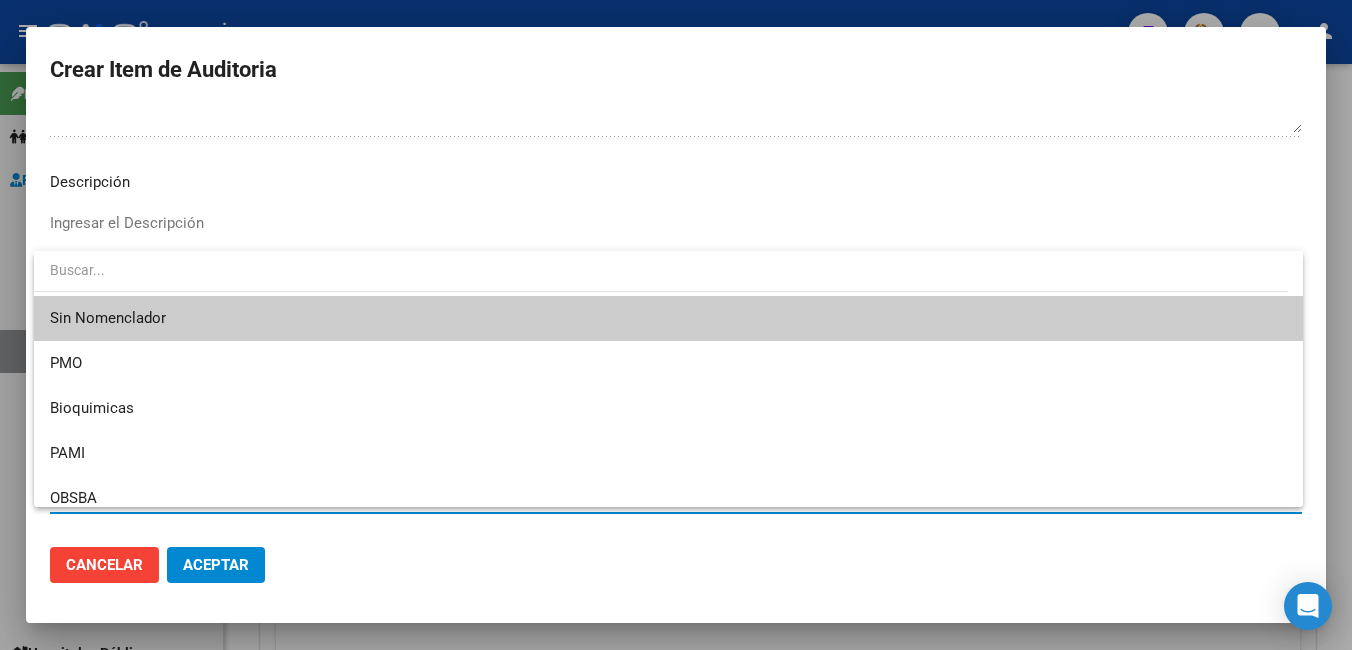 click on "Sin Nomenclador" at bounding box center [668, 318] 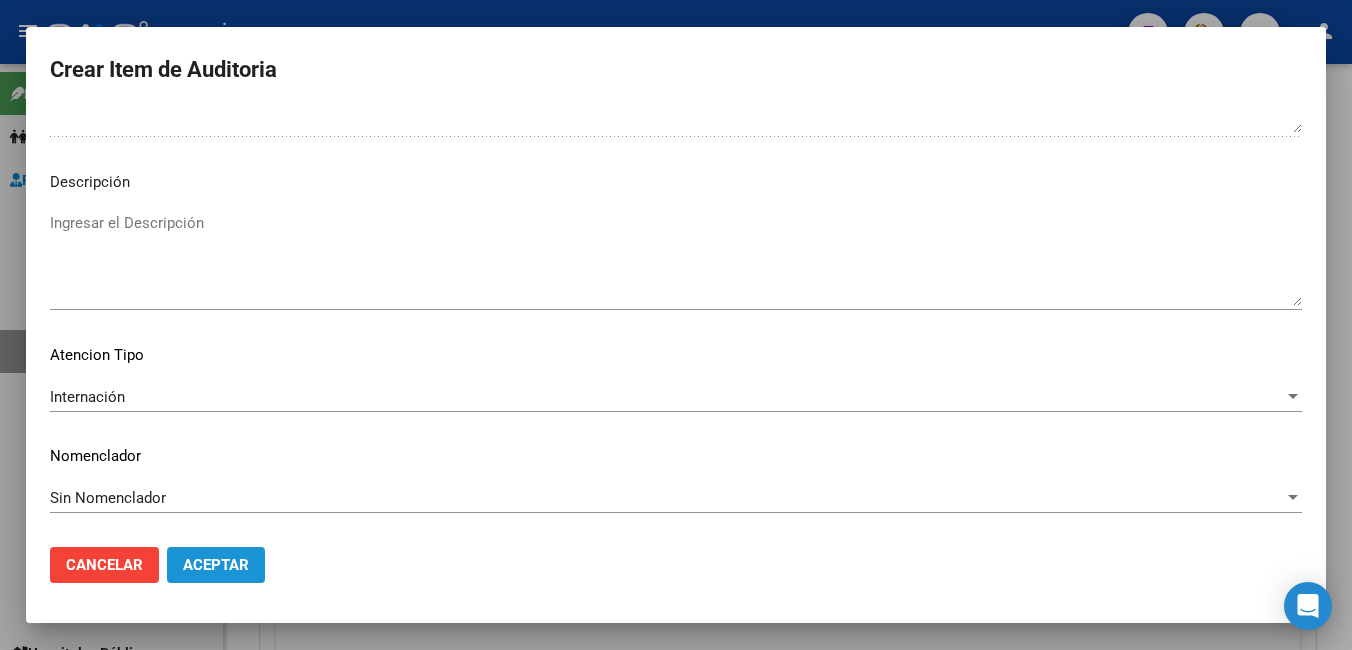 click on "Aceptar" 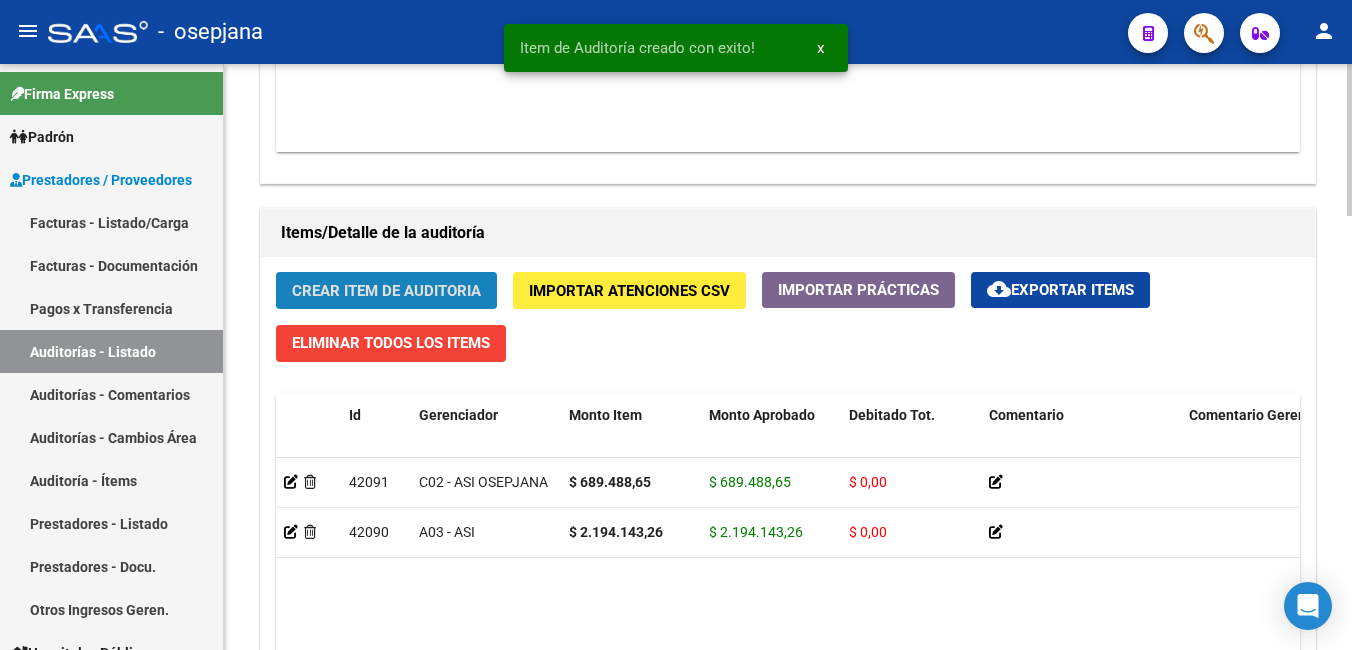 click on "Crear Item de Auditoria" 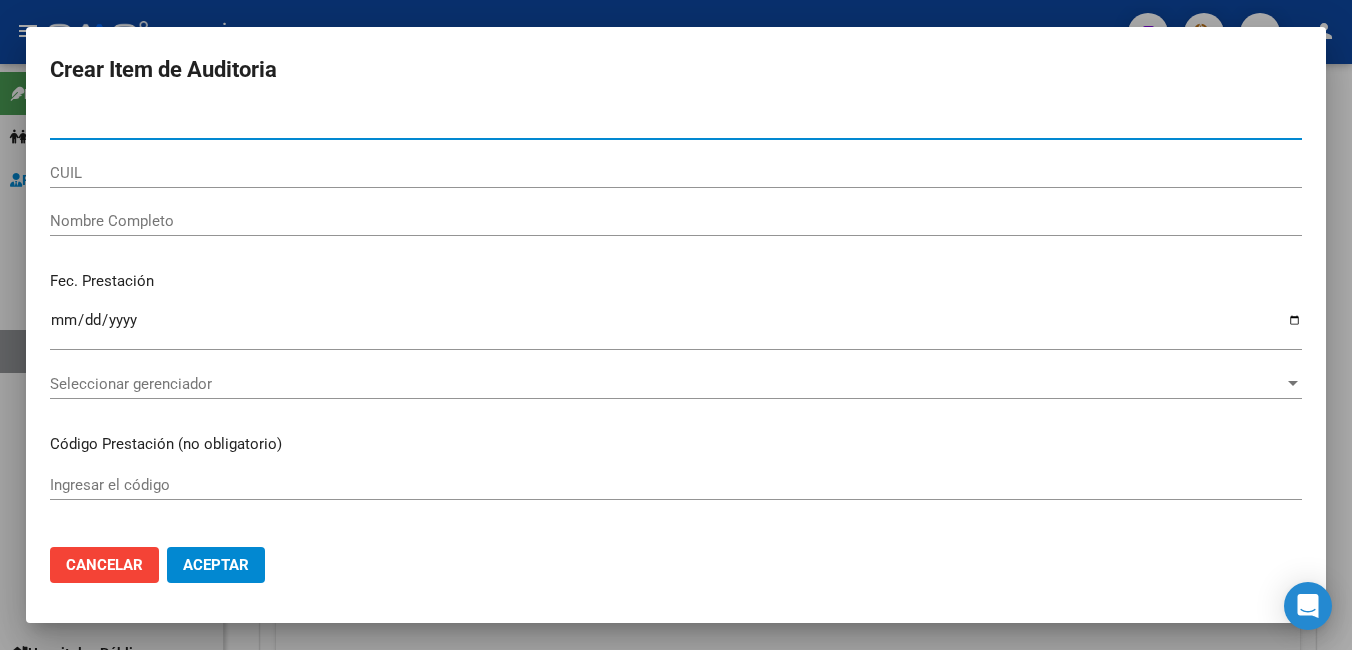 type on "59266383" 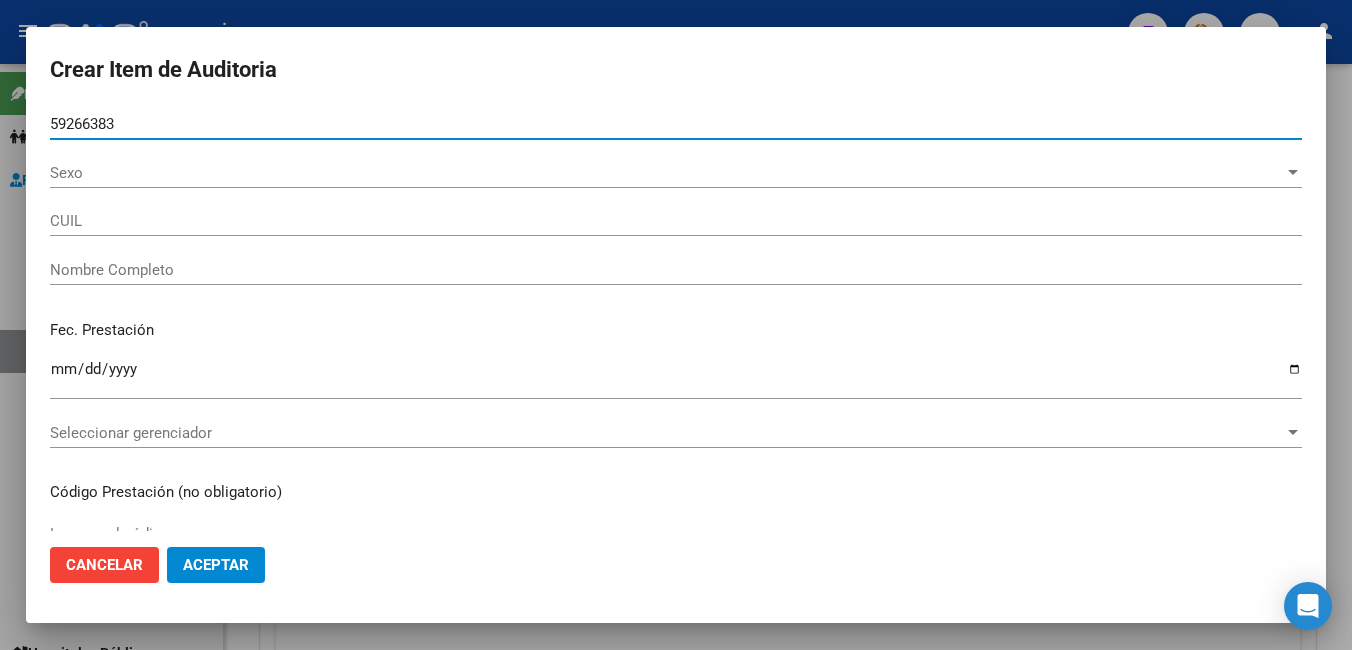 type on "20592663830" 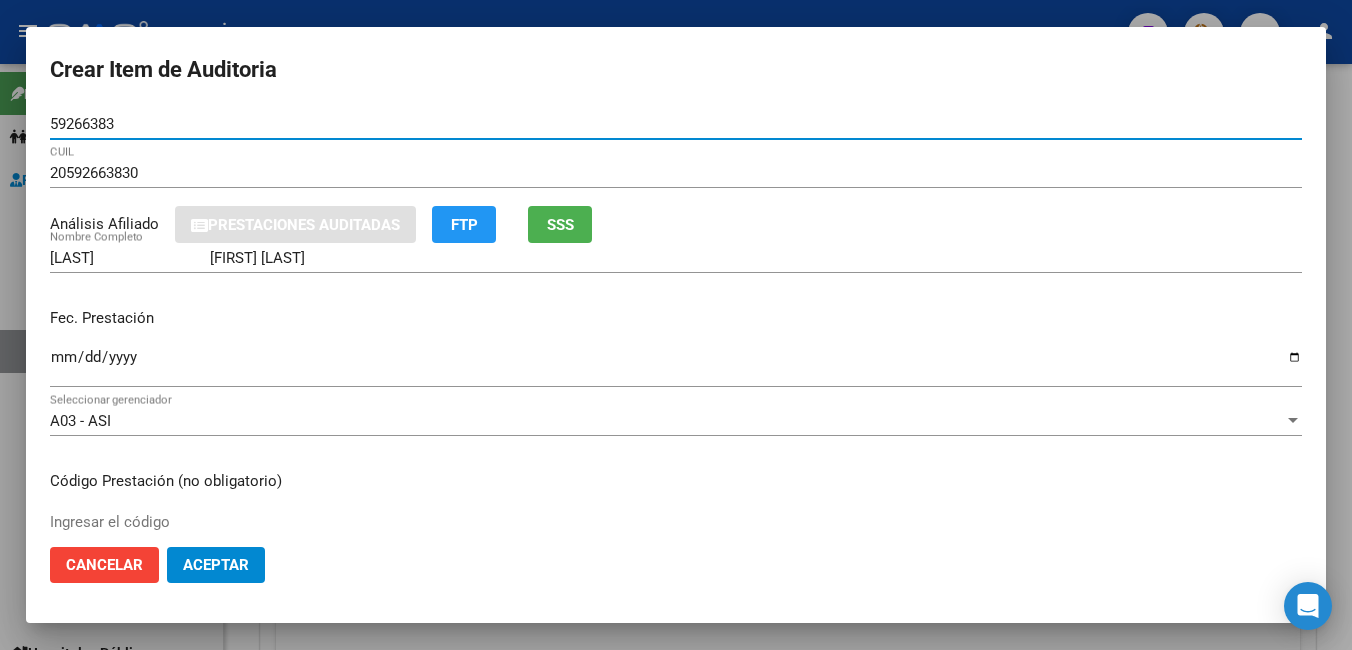 type on "59266383" 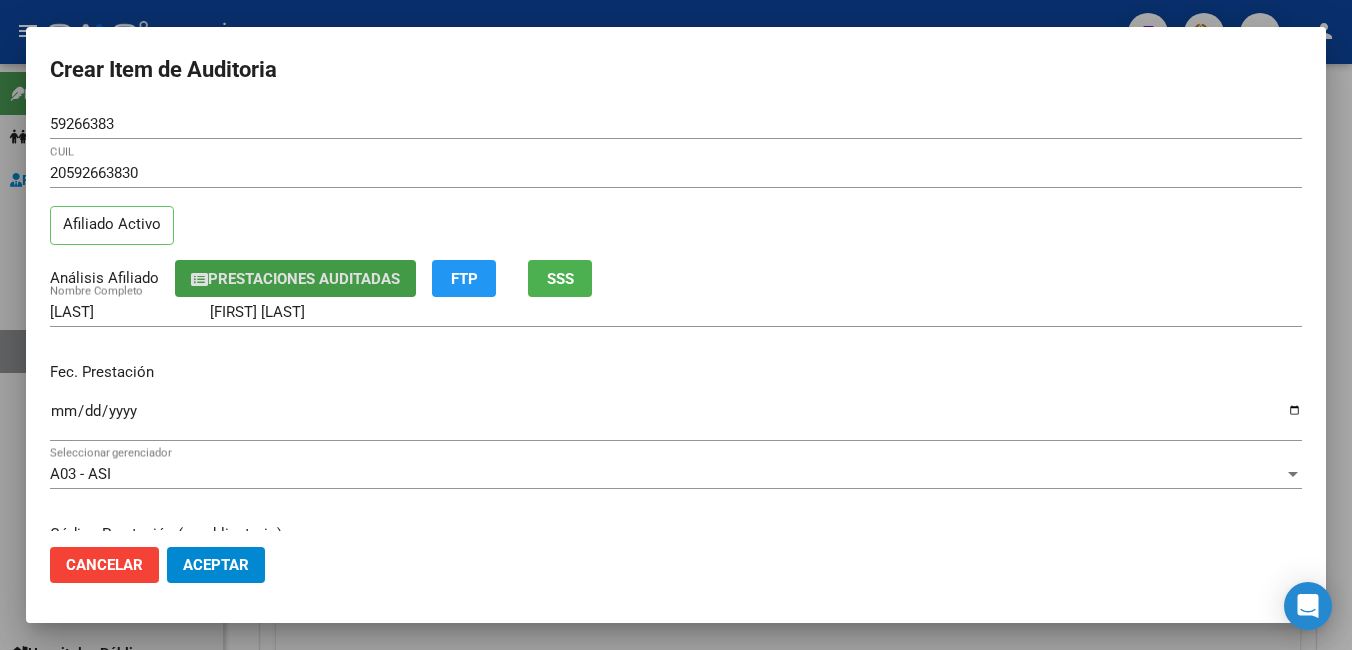 type 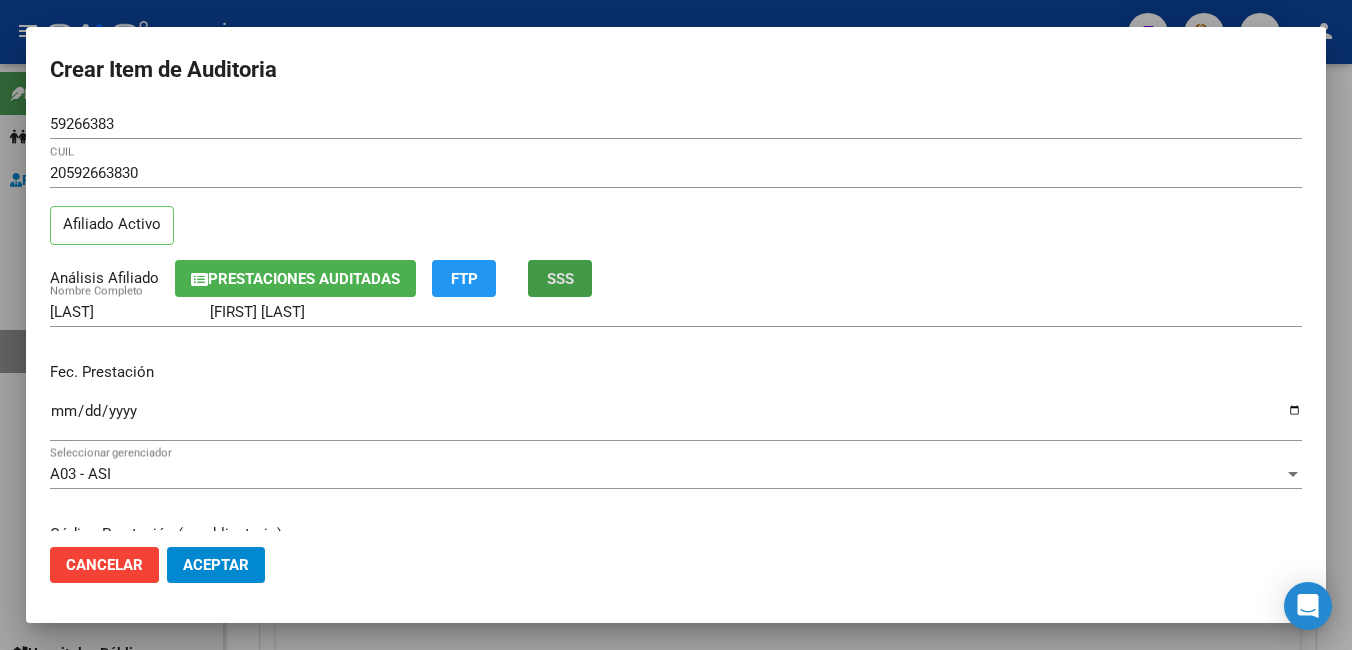 type 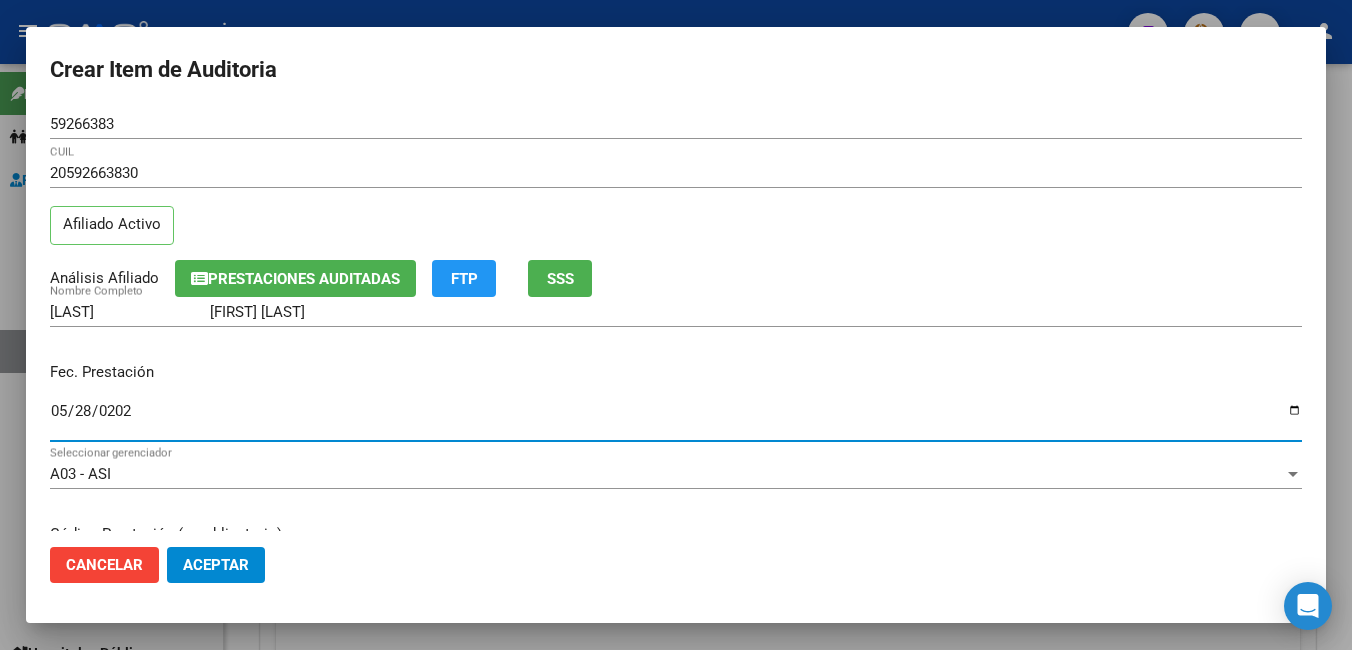 type on "2025-05-28" 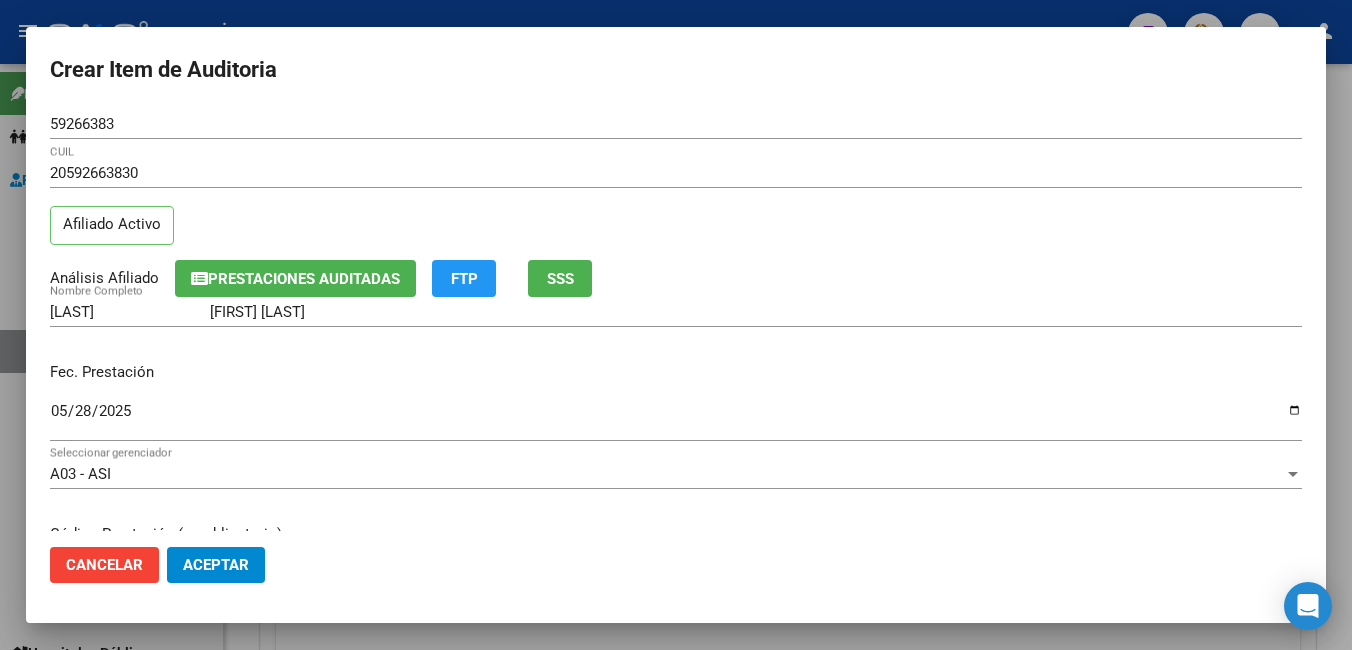 scroll, scrollTop: 256, scrollLeft: 0, axis: vertical 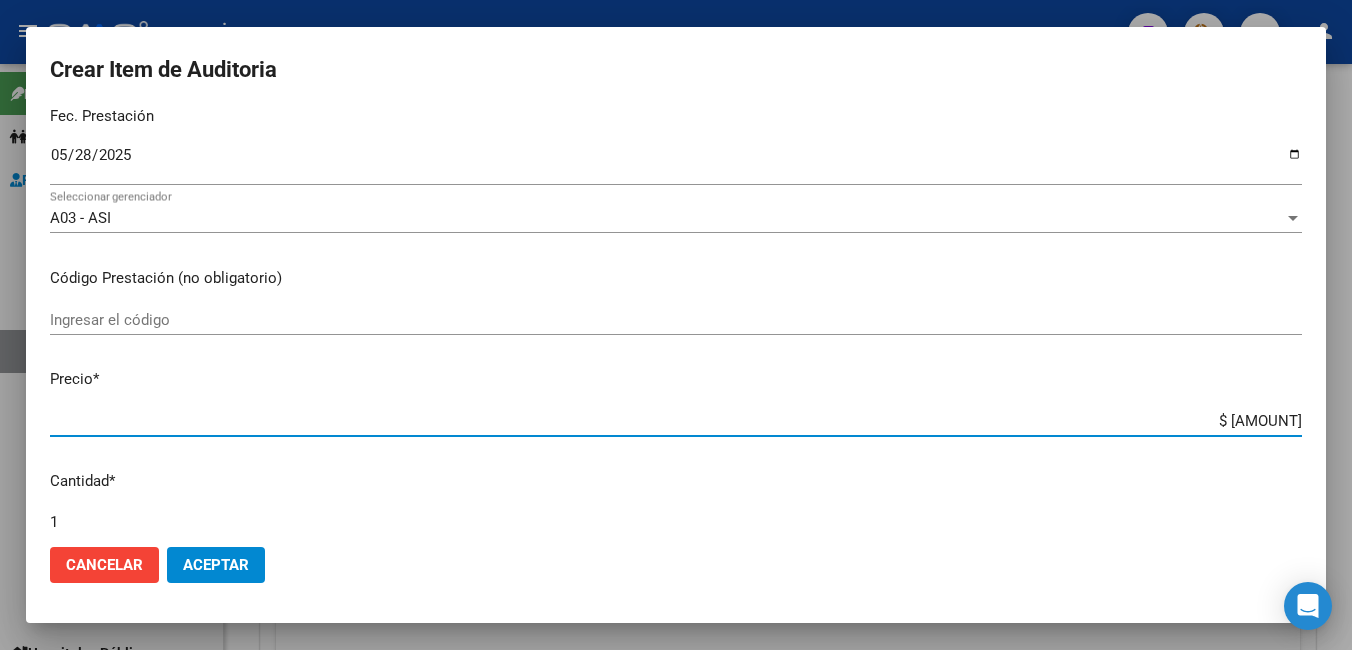 type on "$ 0,08" 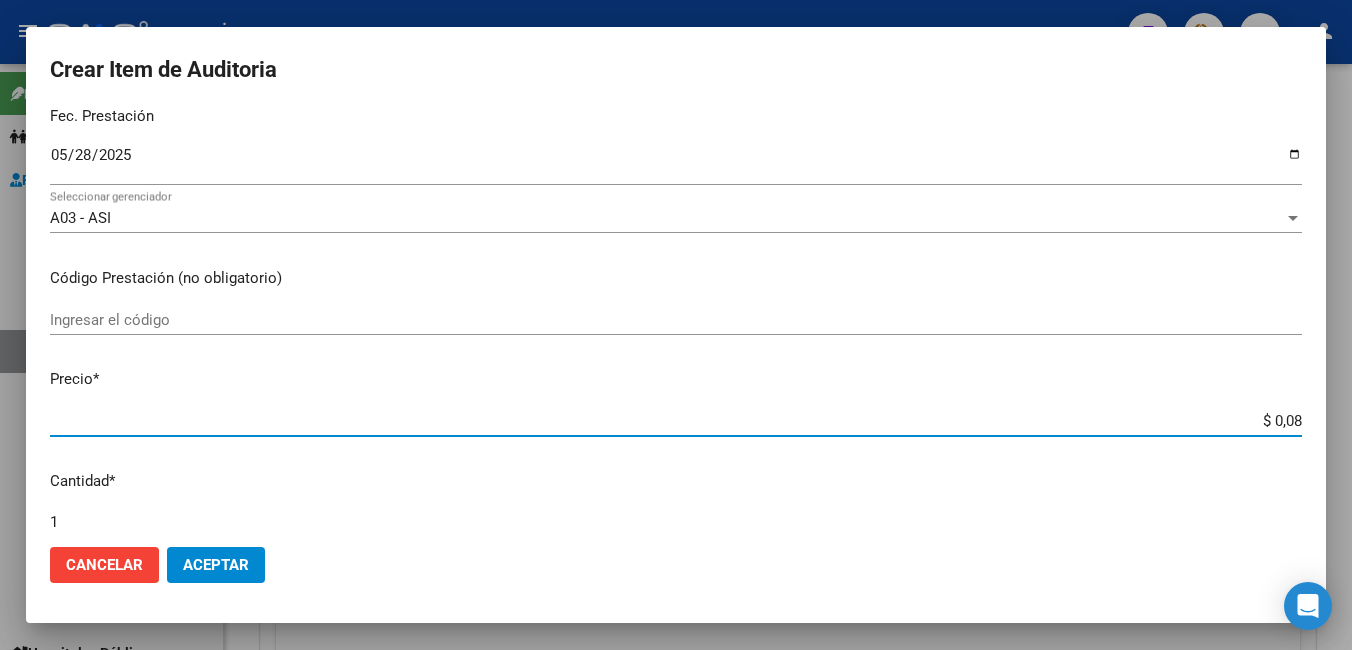 type on "$ 0,87" 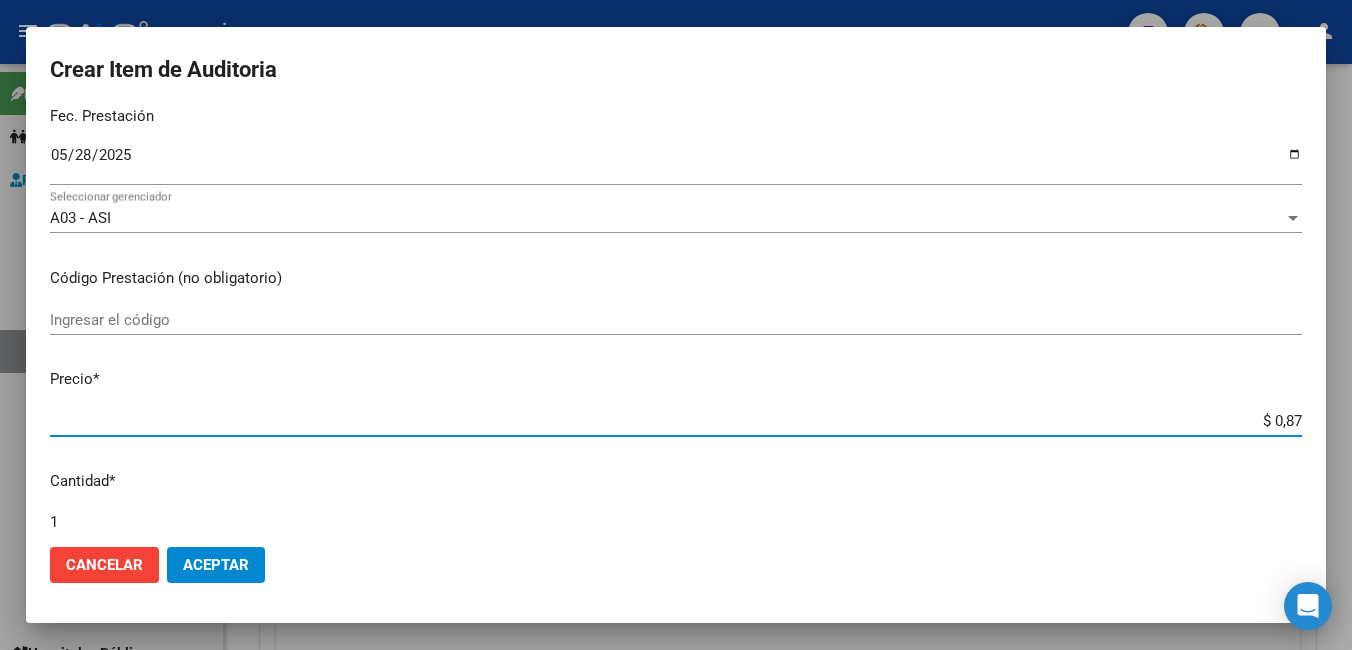 type on "$ [PRICE]" 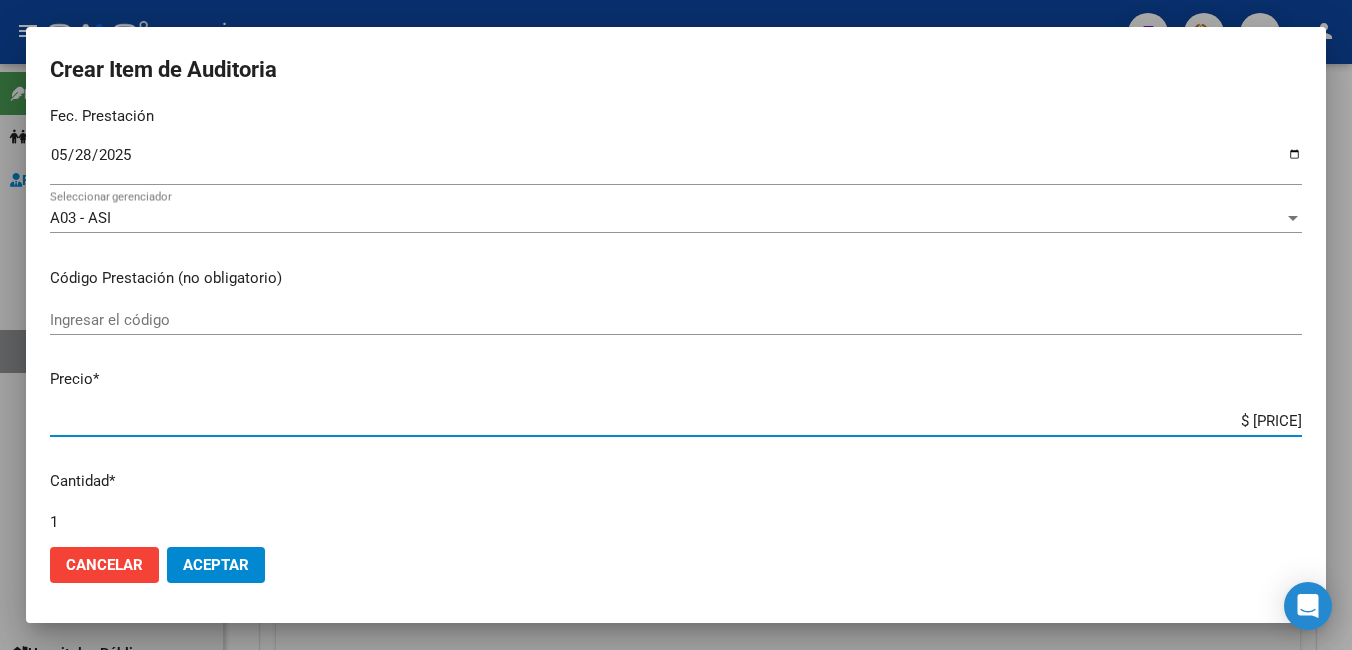 type on "$ 87,03" 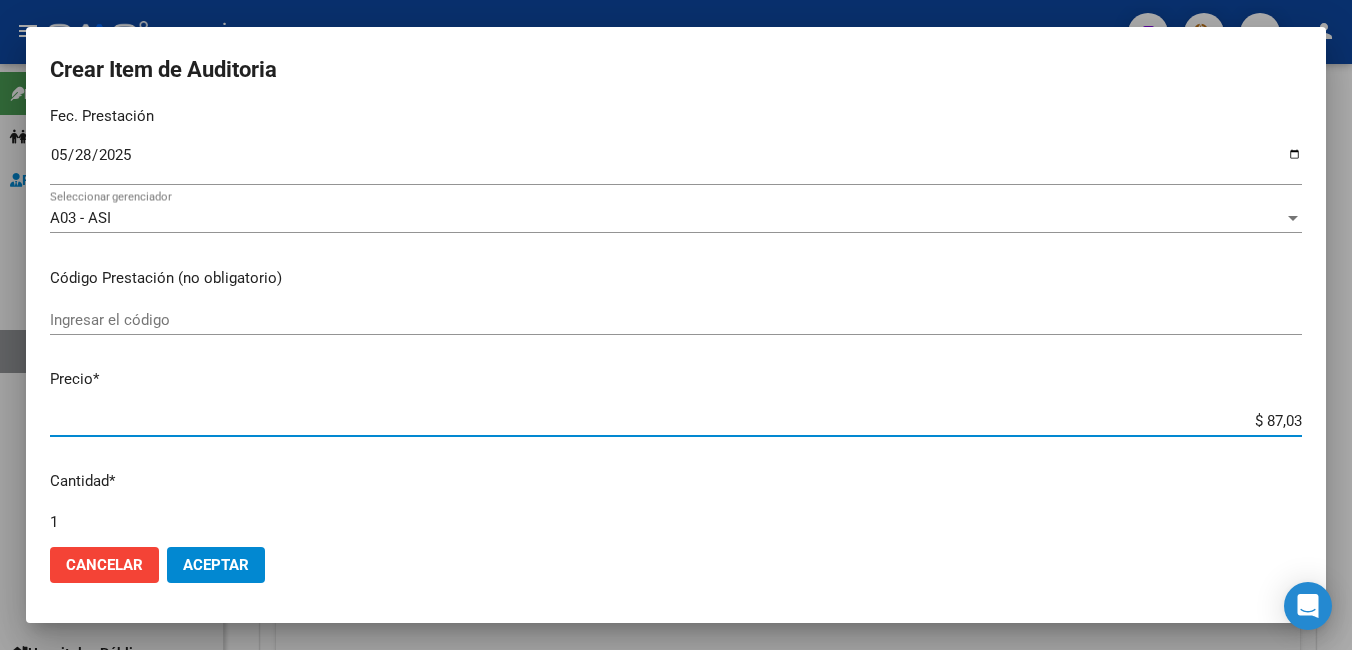 type on "$ 870,30" 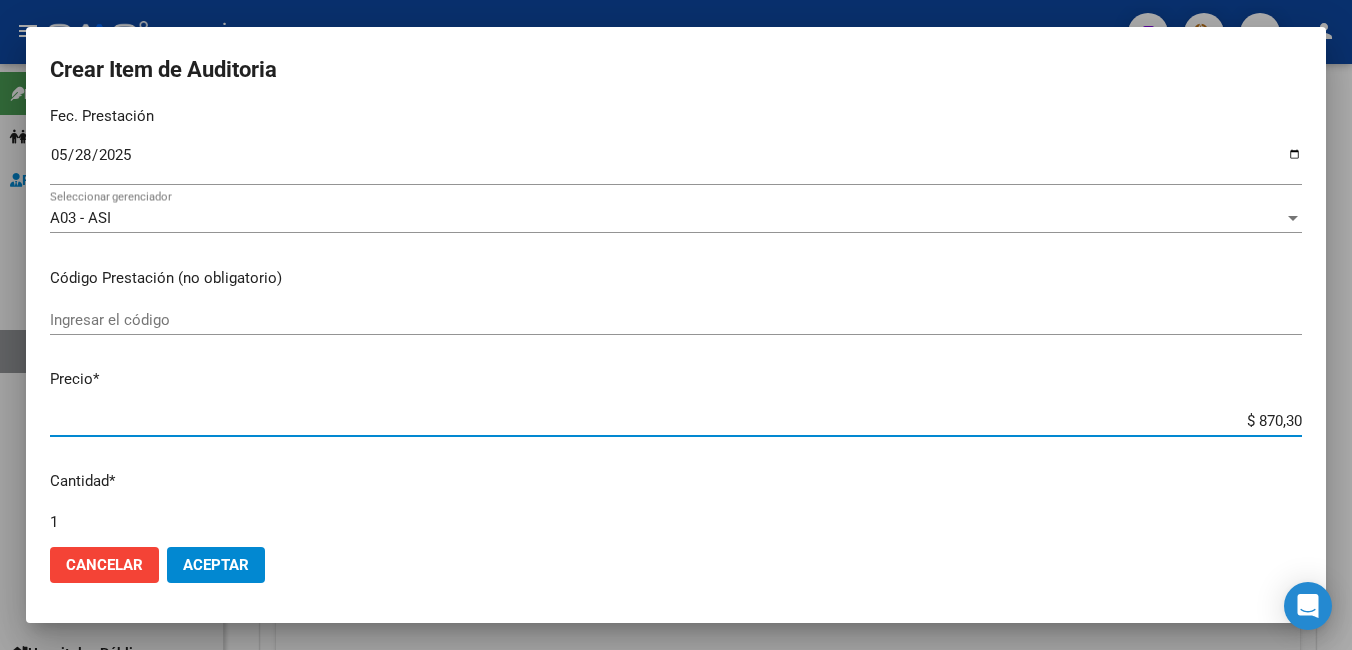 type on "$ 8.703,02" 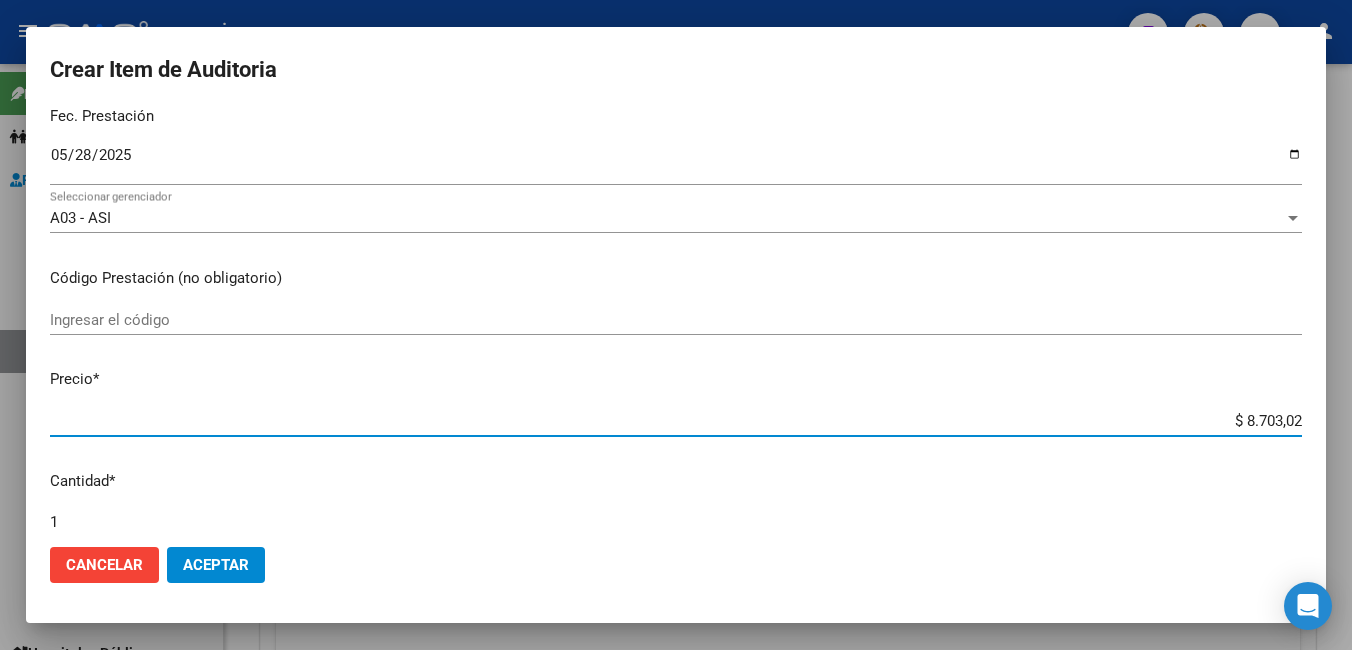 type on "$ [AMOUNT]" 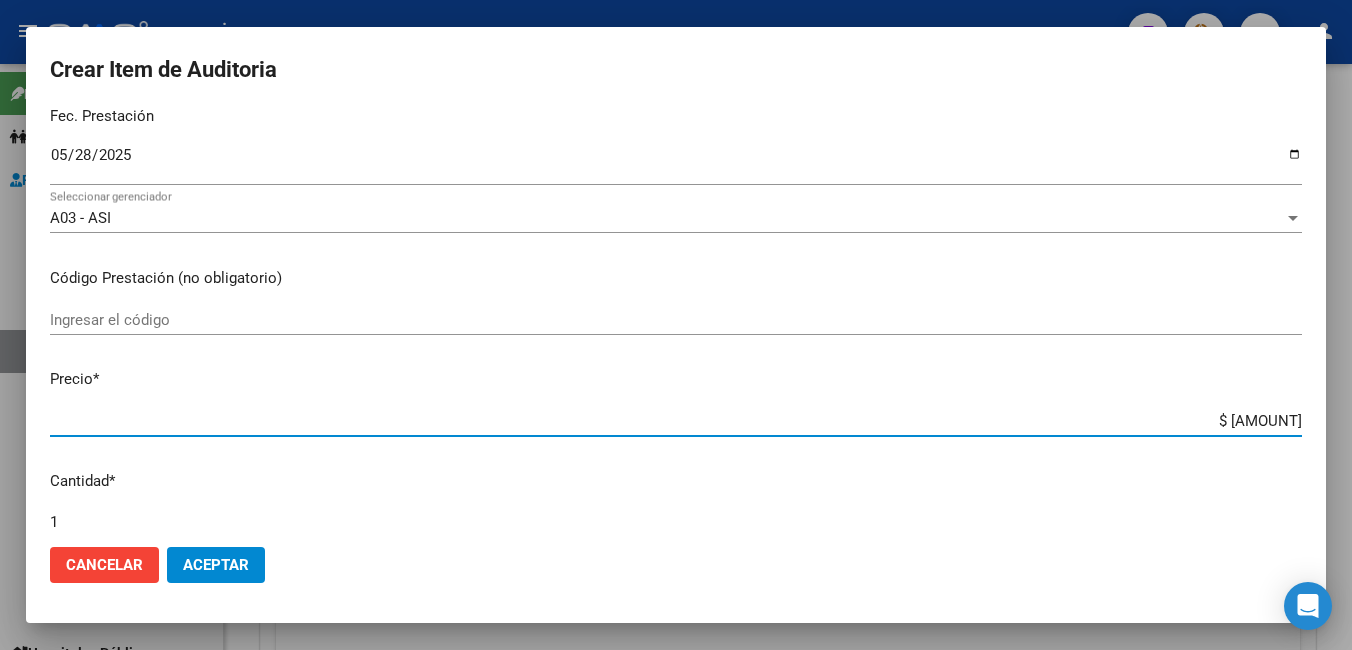 type on "$ [AMOUNT]" 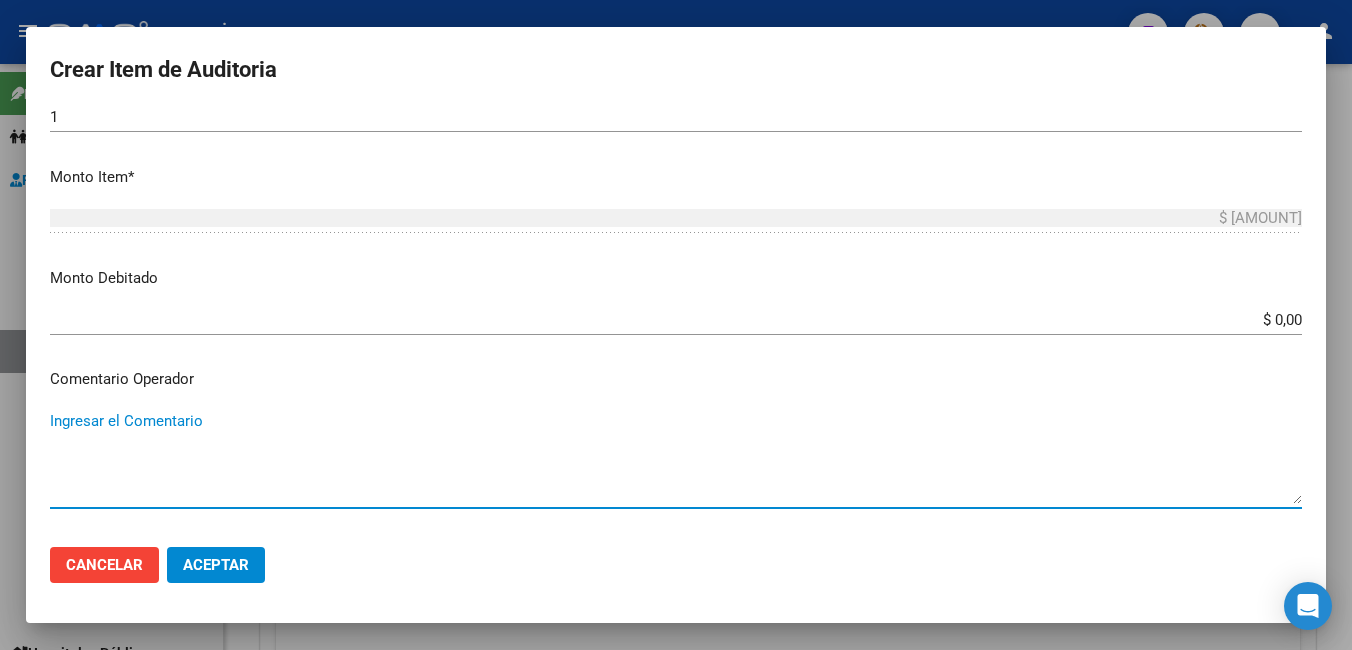 scroll, scrollTop: 1109, scrollLeft: 0, axis: vertical 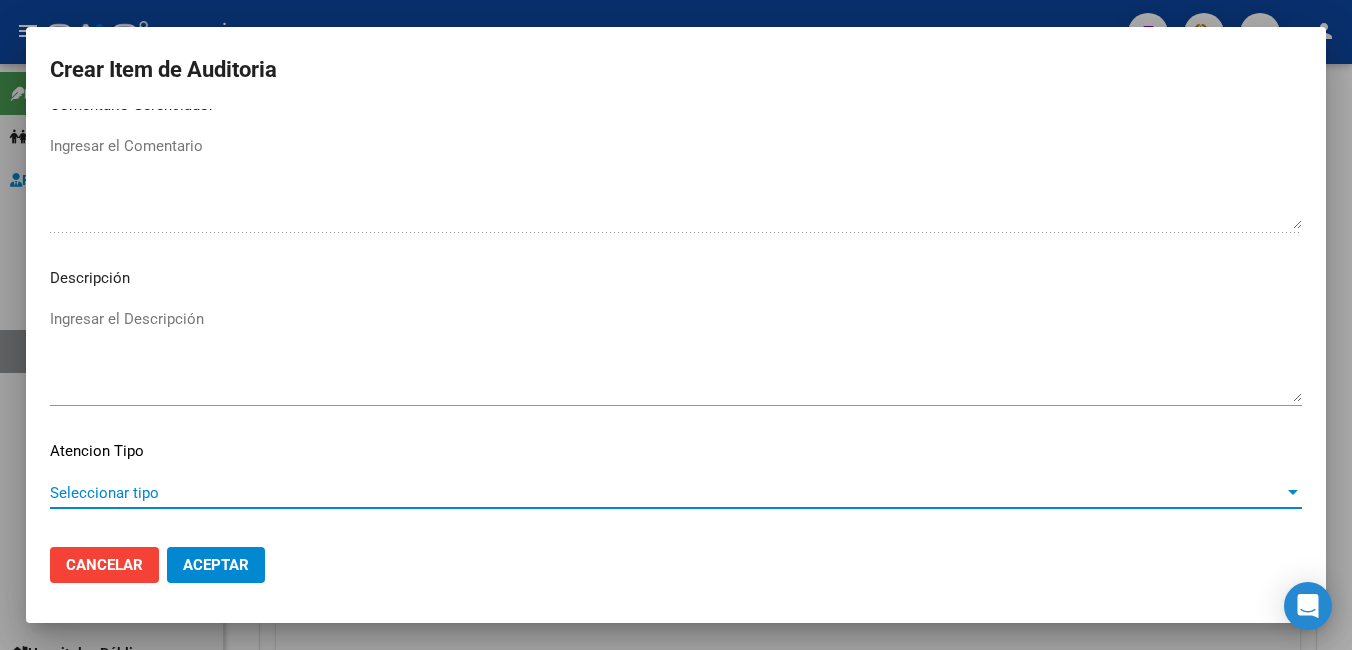 click on "Seleccionar tipo" at bounding box center (667, 493) 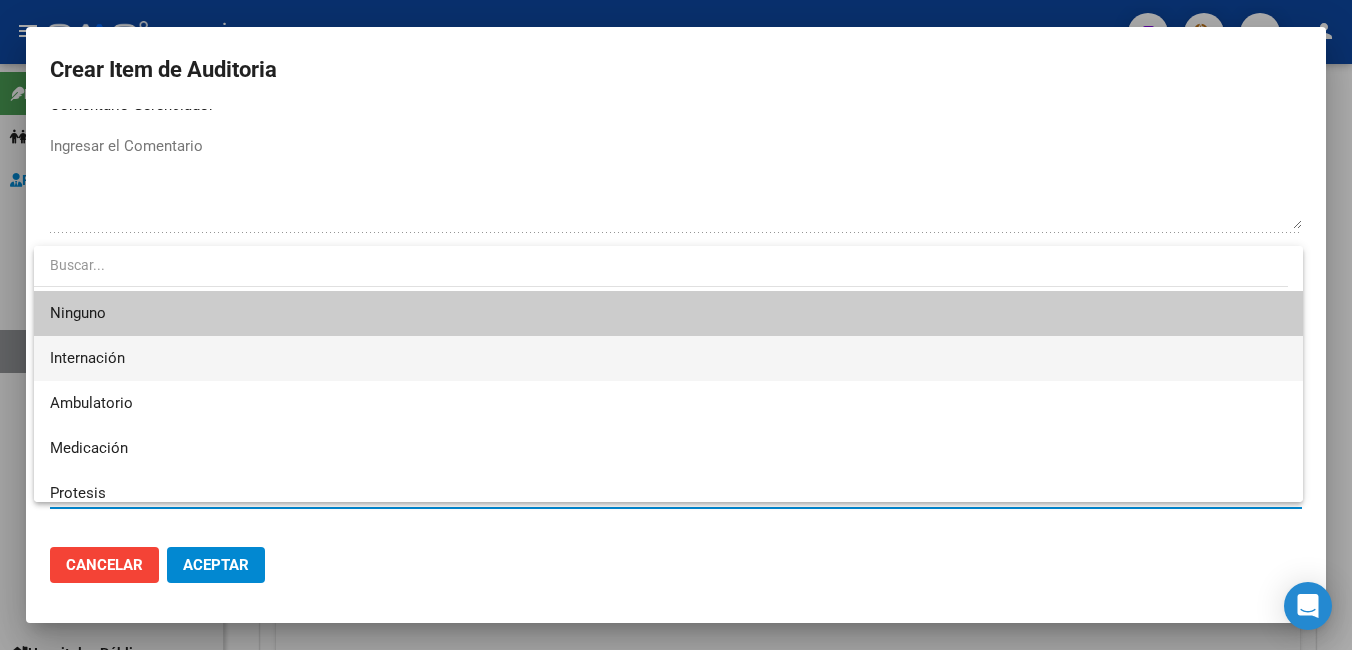 click on "Internación" at bounding box center [668, 358] 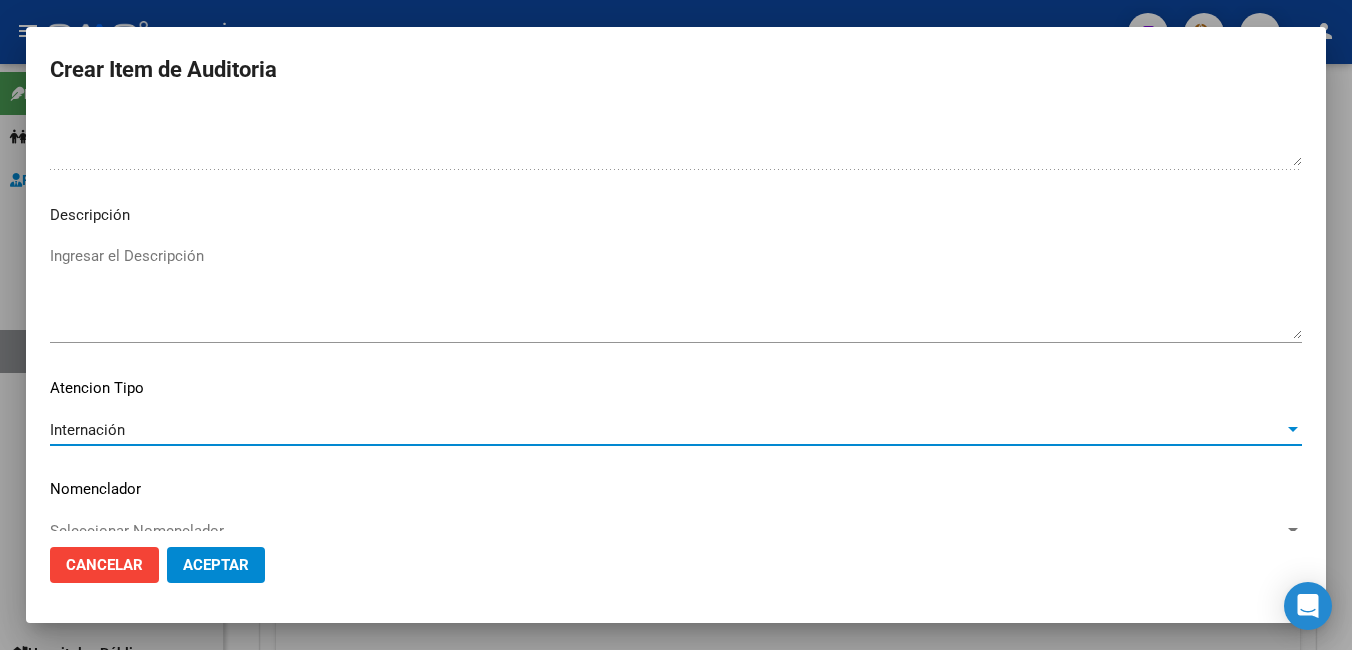 scroll, scrollTop: 1205, scrollLeft: 0, axis: vertical 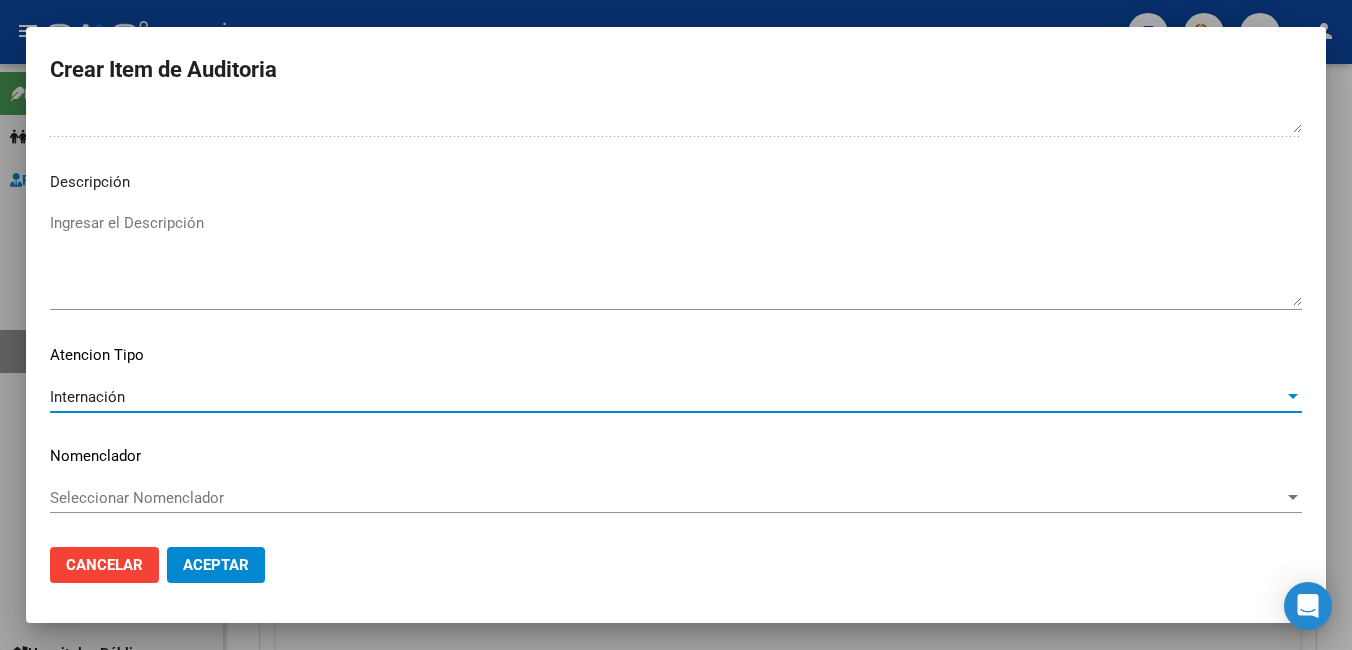 click on "Seleccionar Nomenclador" at bounding box center (667, 498) 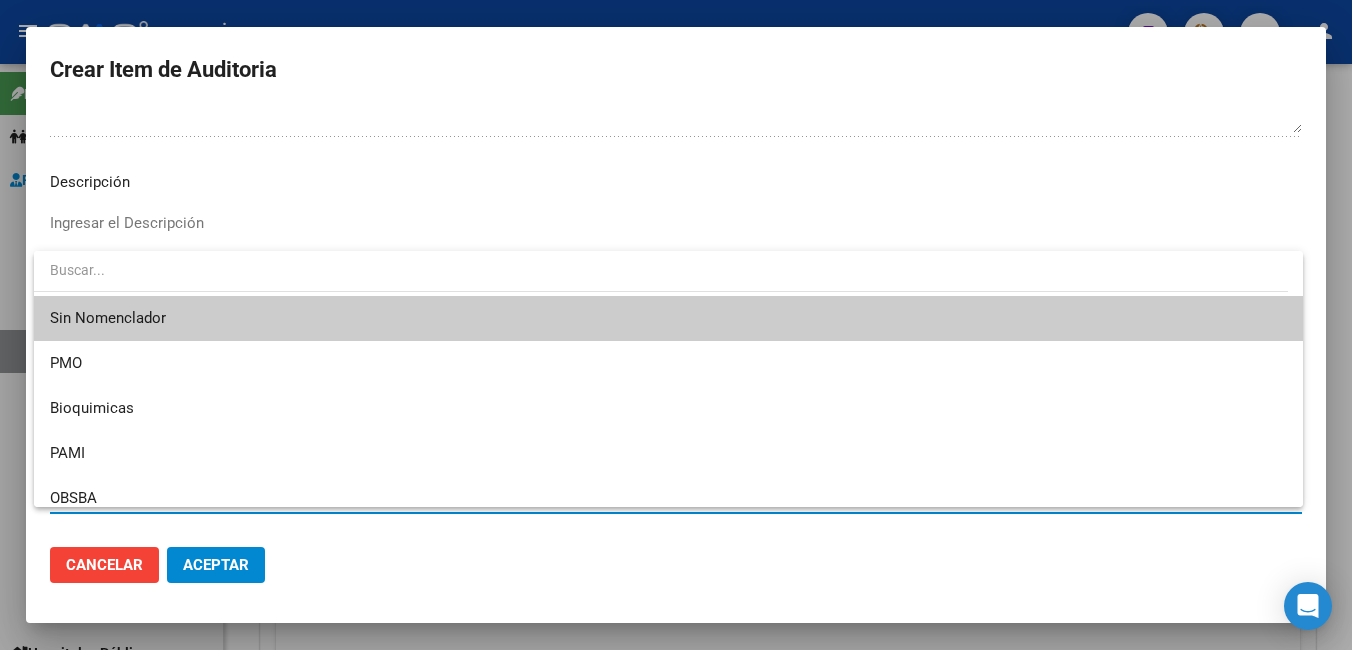 click on "Sin Nomenclador" at bounding box center (668, 318) 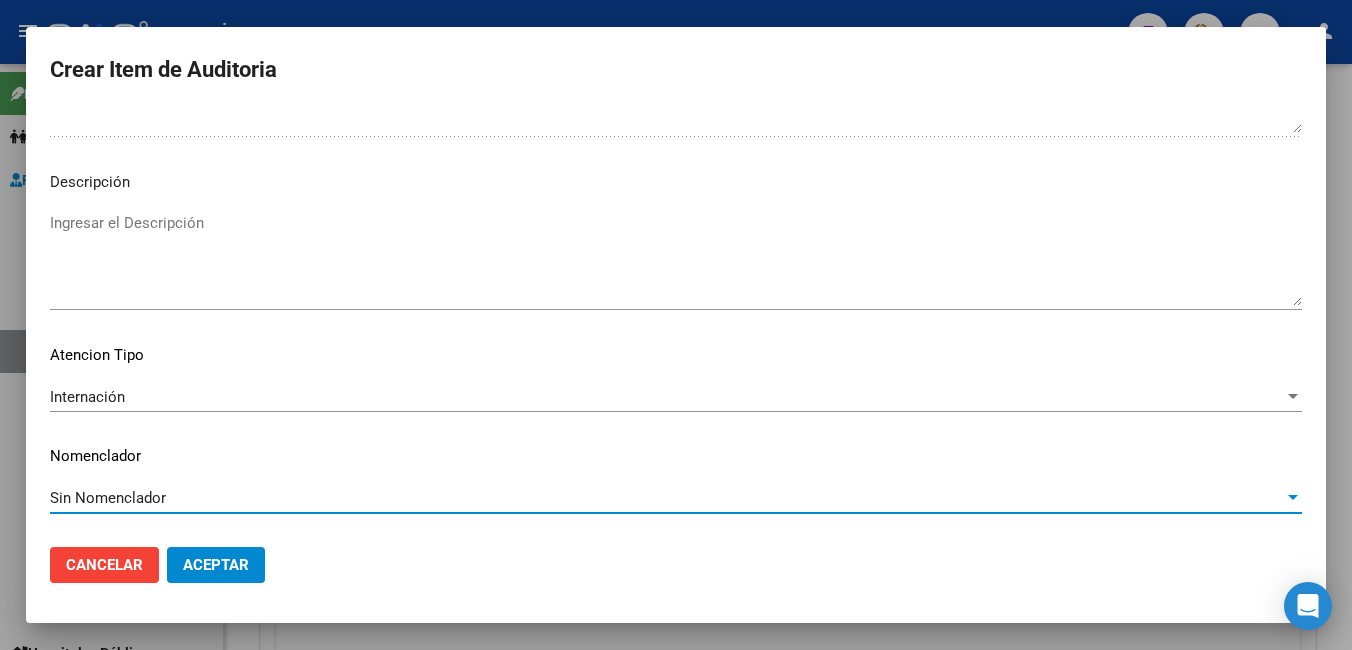 click on "Aceptar" 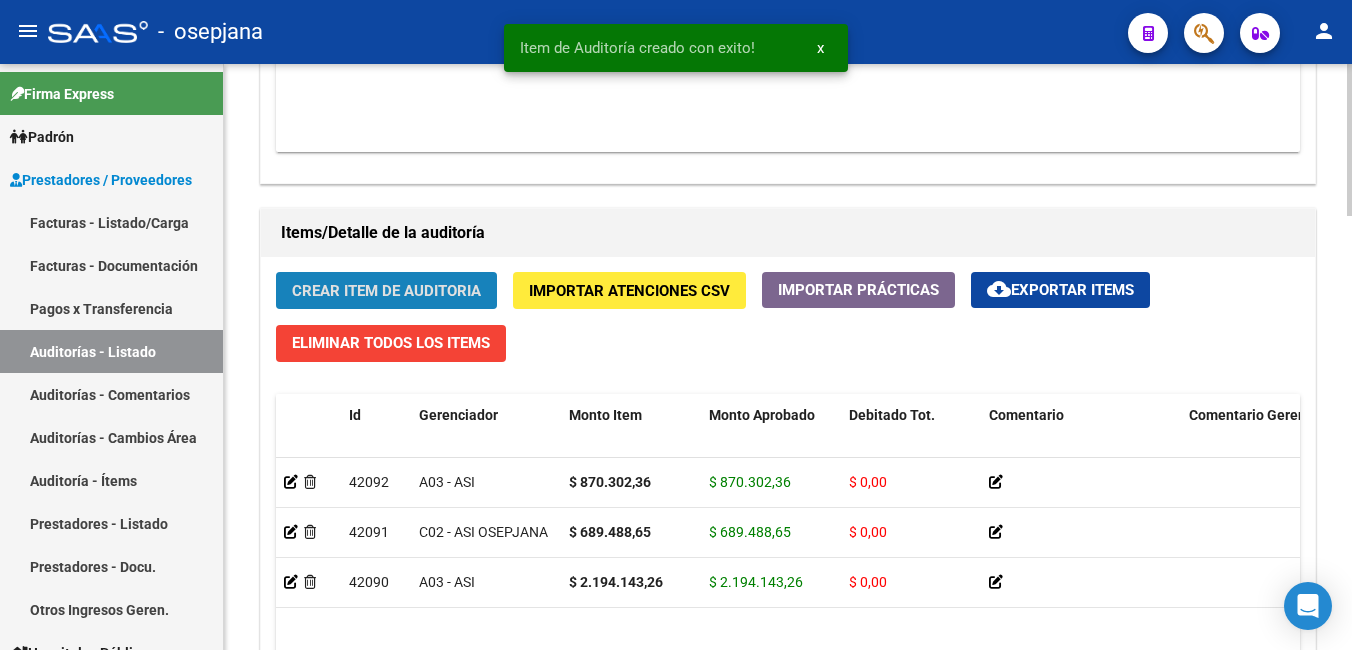 click on "Crear Item de Auditoria" 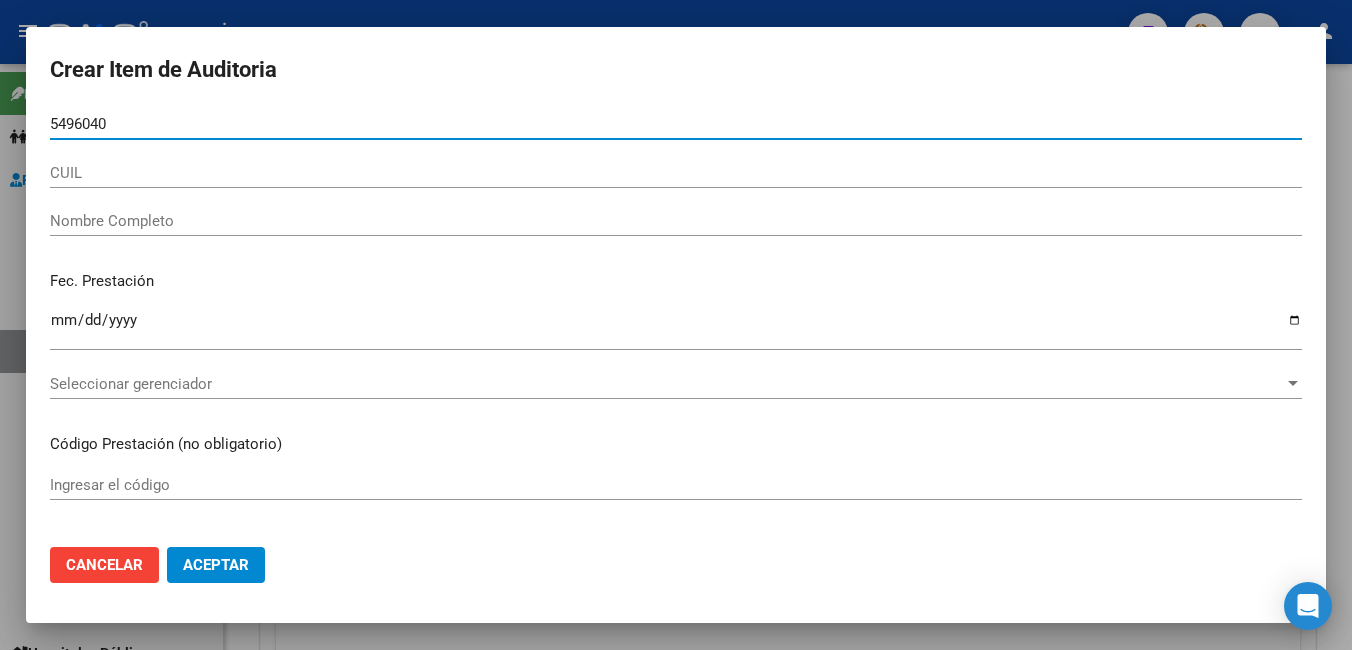type on "54960400" 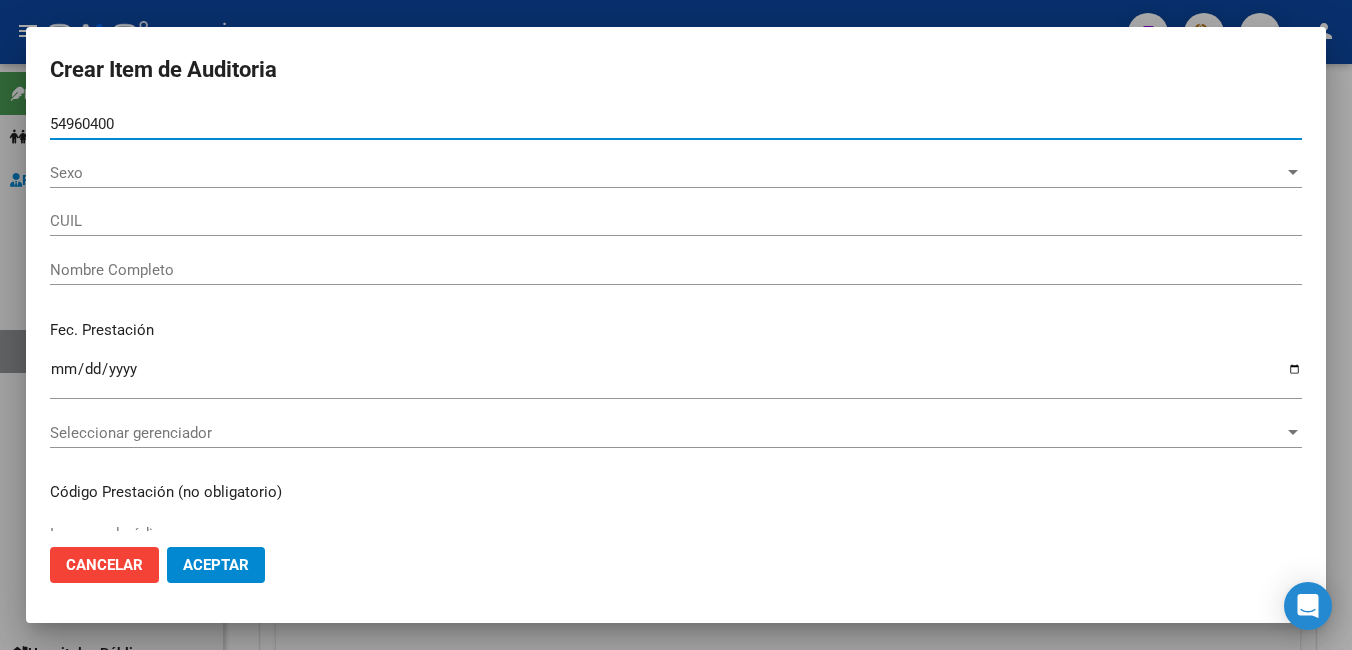 type on "20549604006" 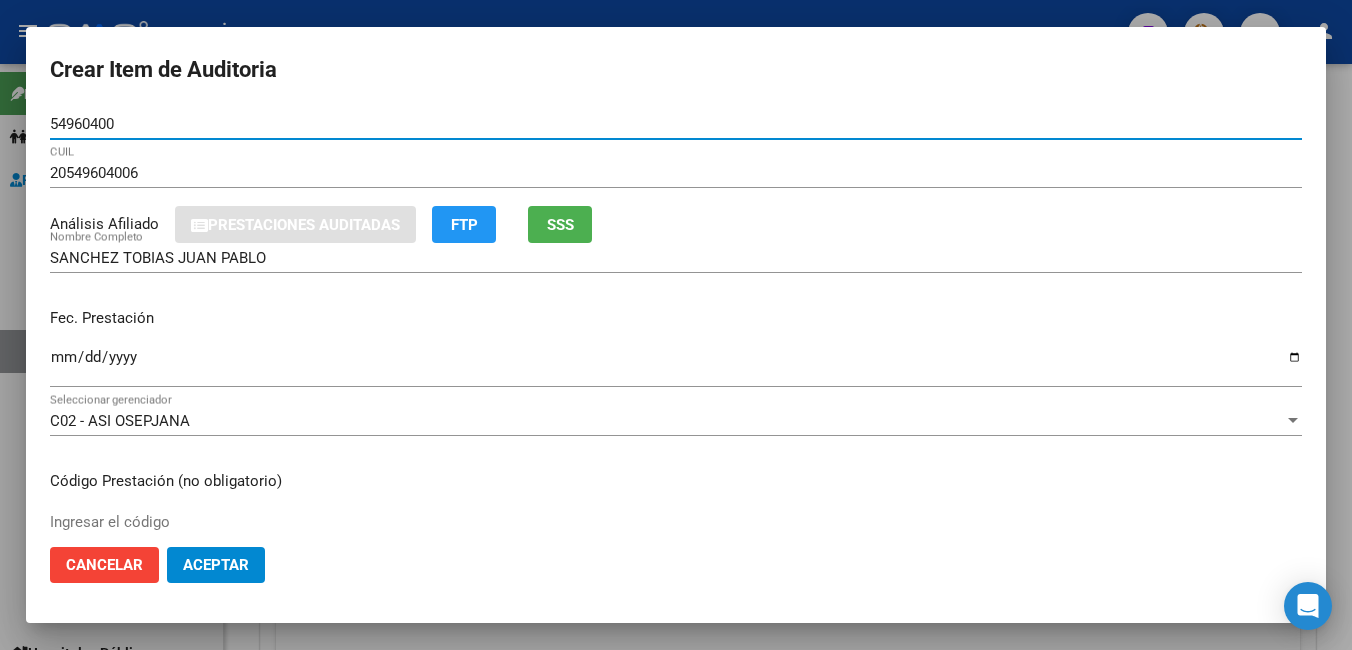 type on "54960400" 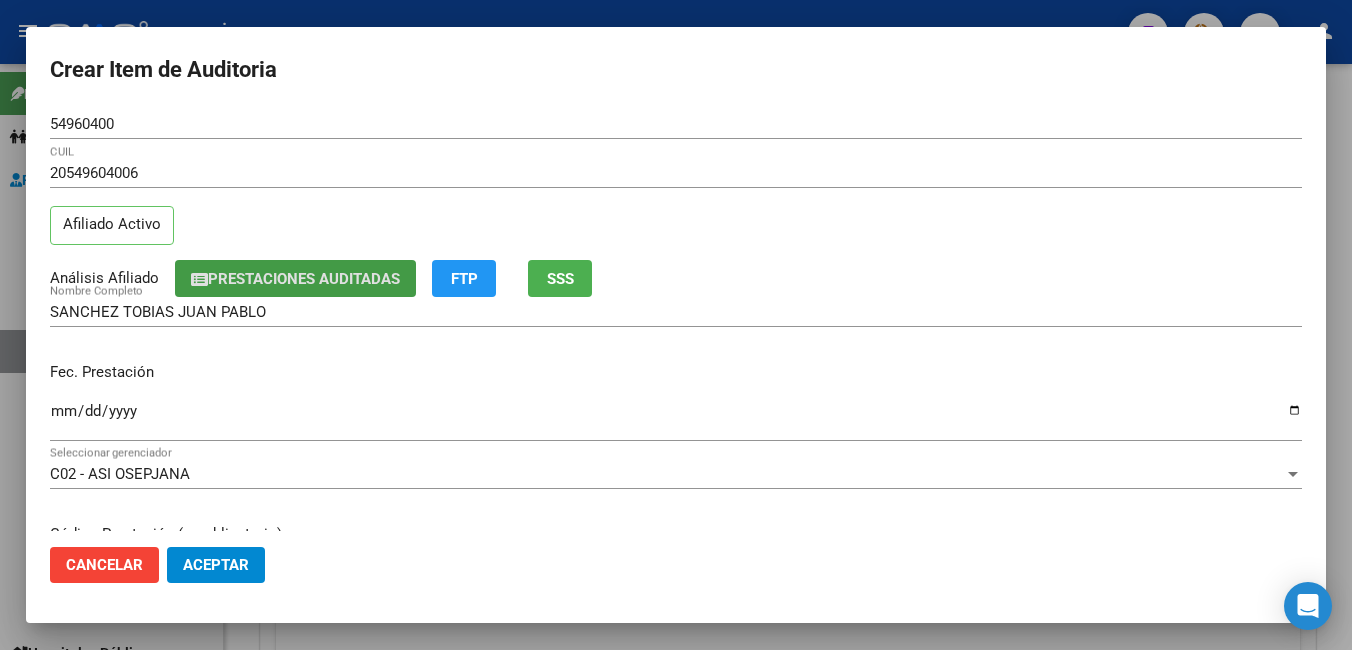 type 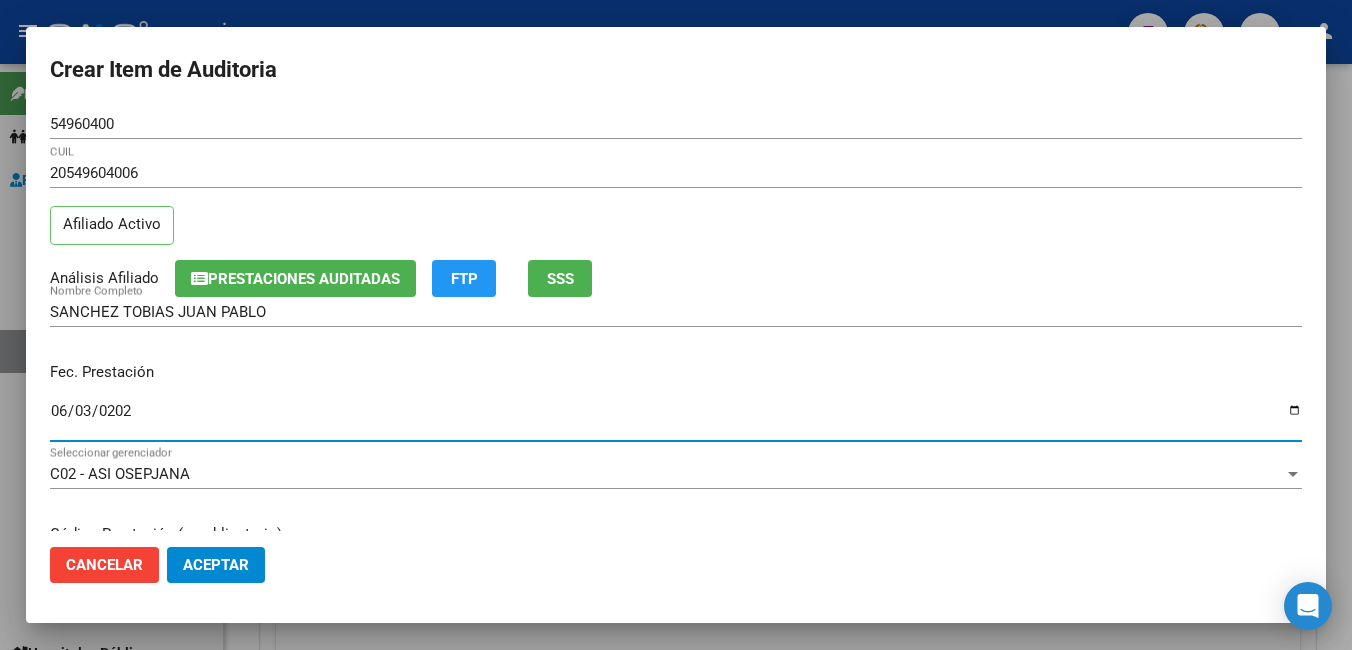 type on "2025-06-03" 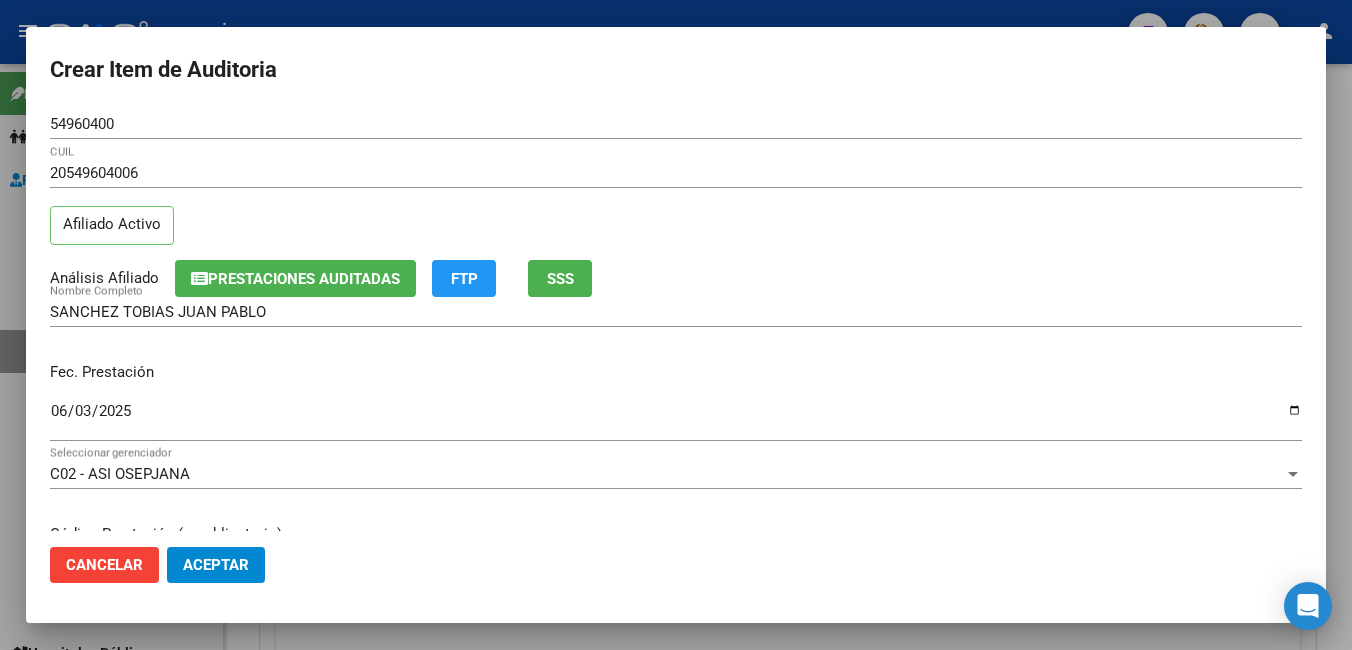 scroll, scrollTop: 256, scrollLeft: 0, axis: vertical 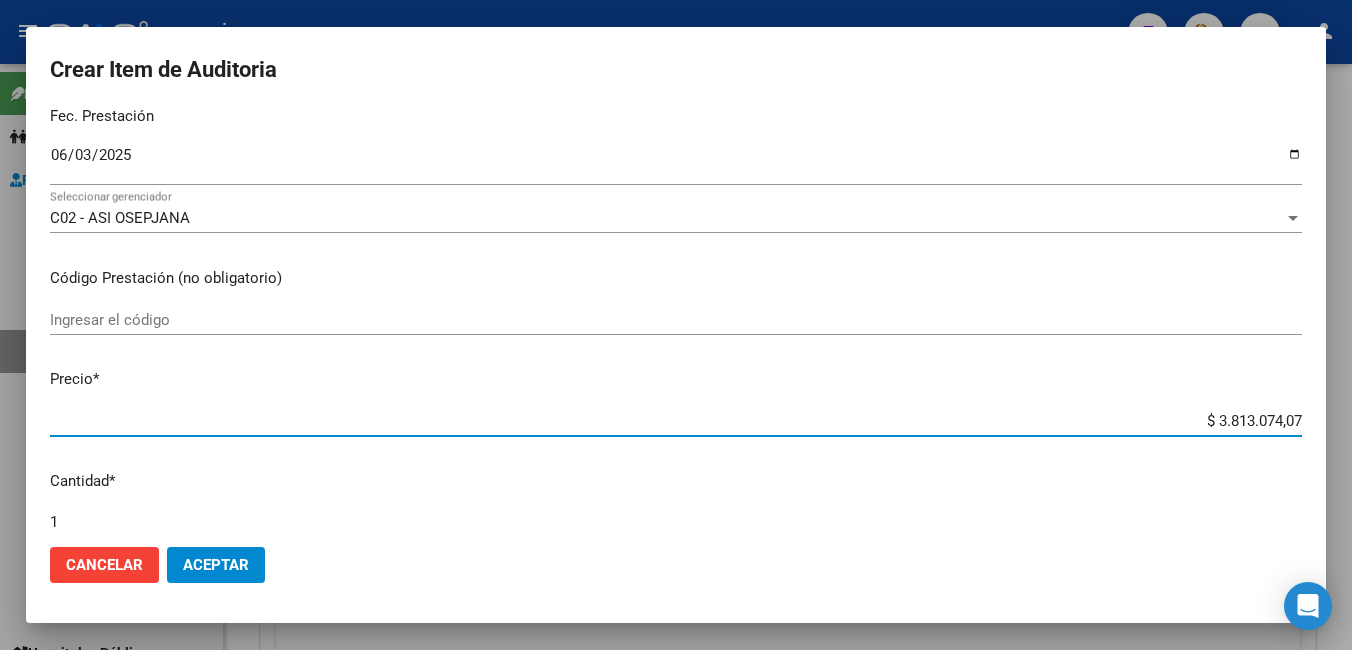 type on "$ 0,08" 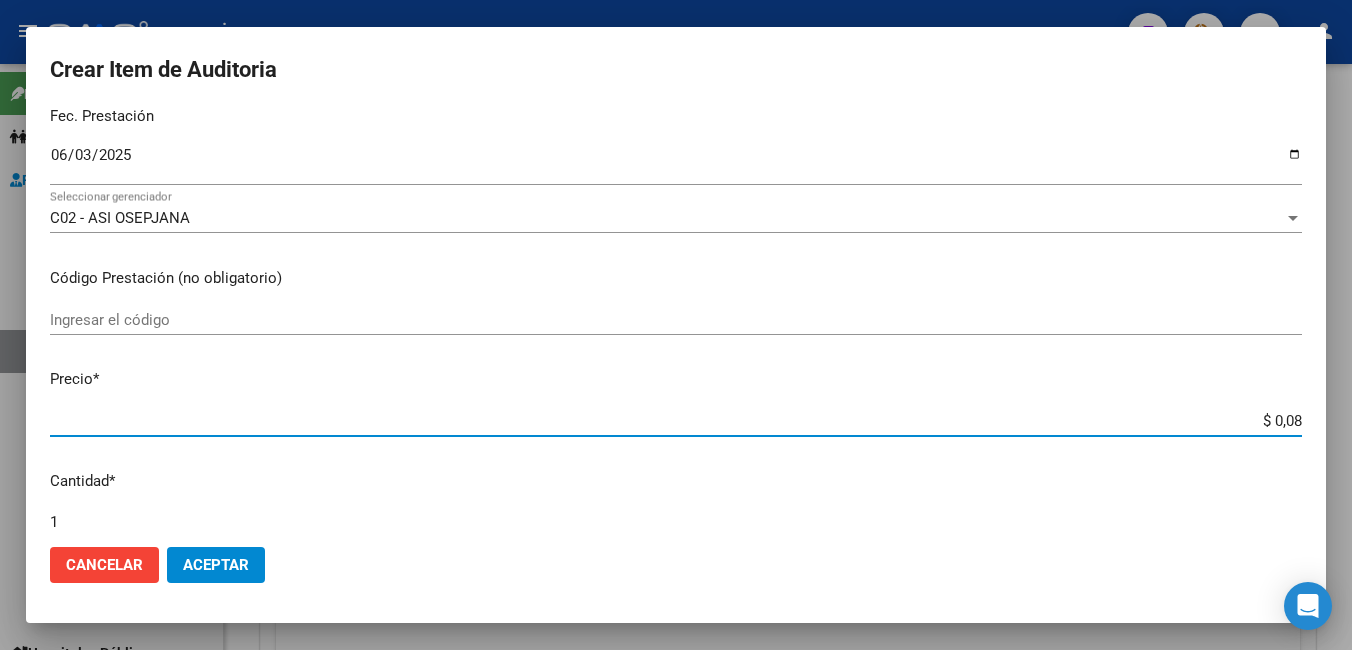 type on "$ 0,80" 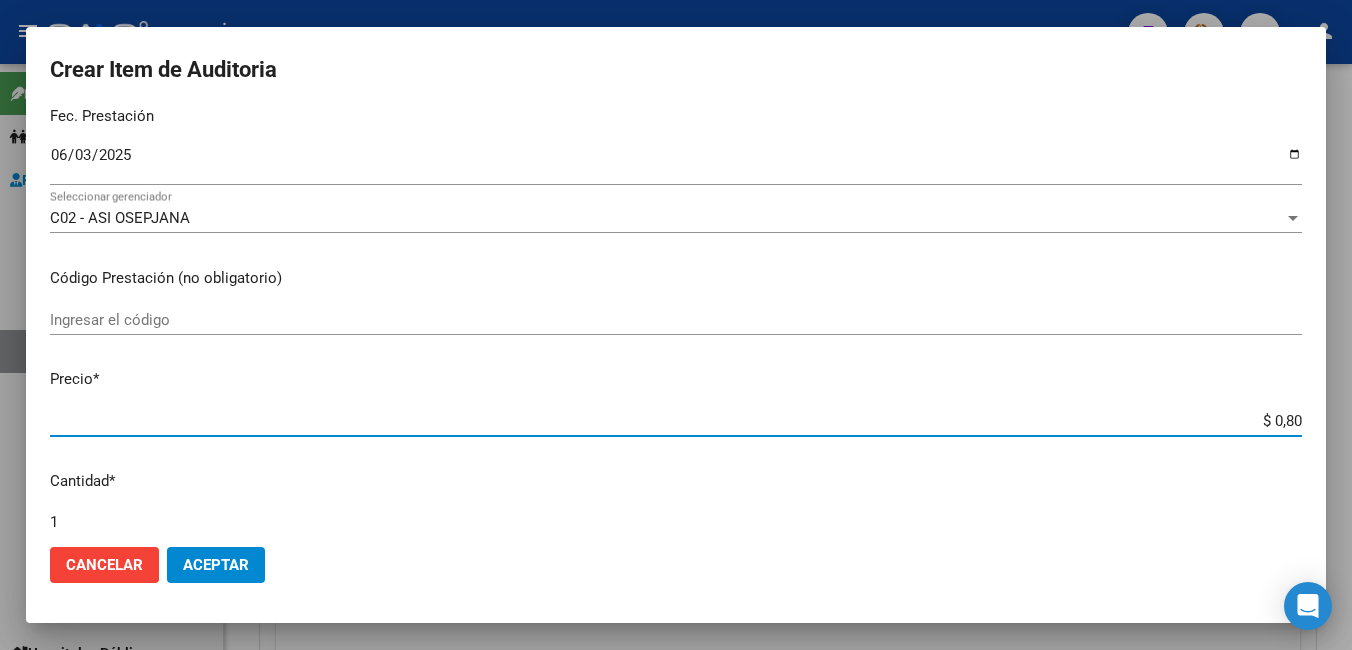 type on "$ 8,09" 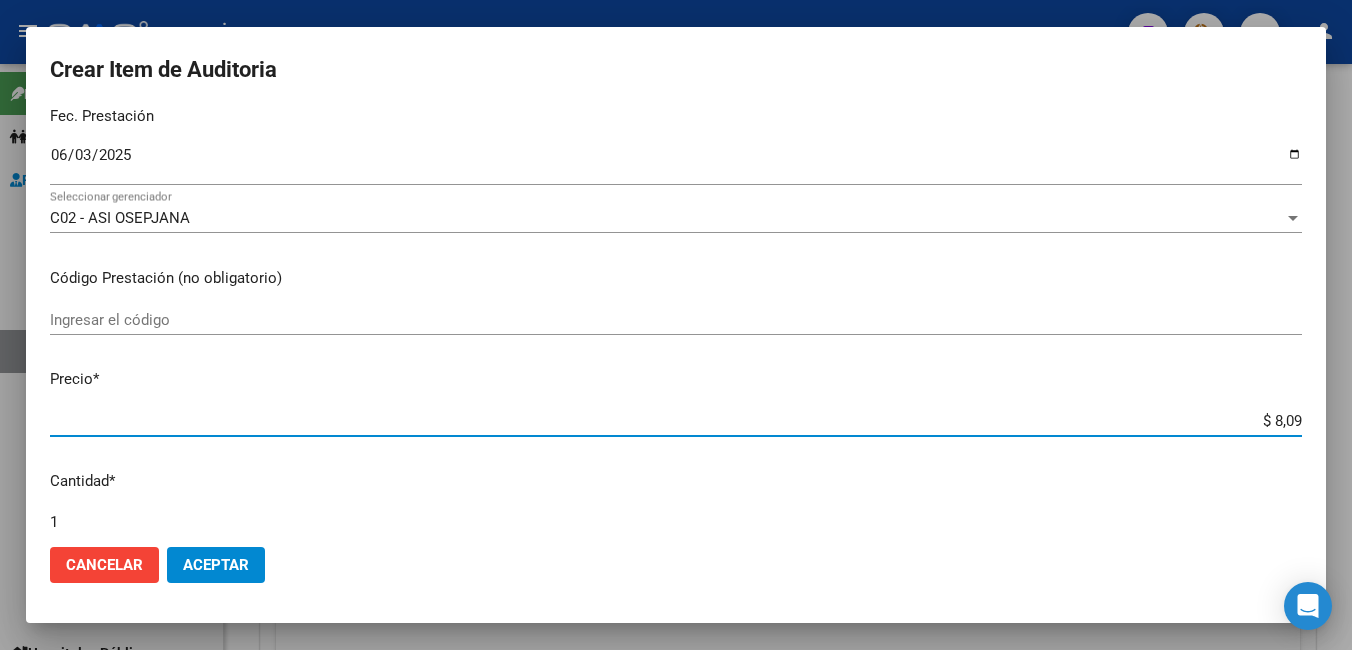 type on "$ 8,09" 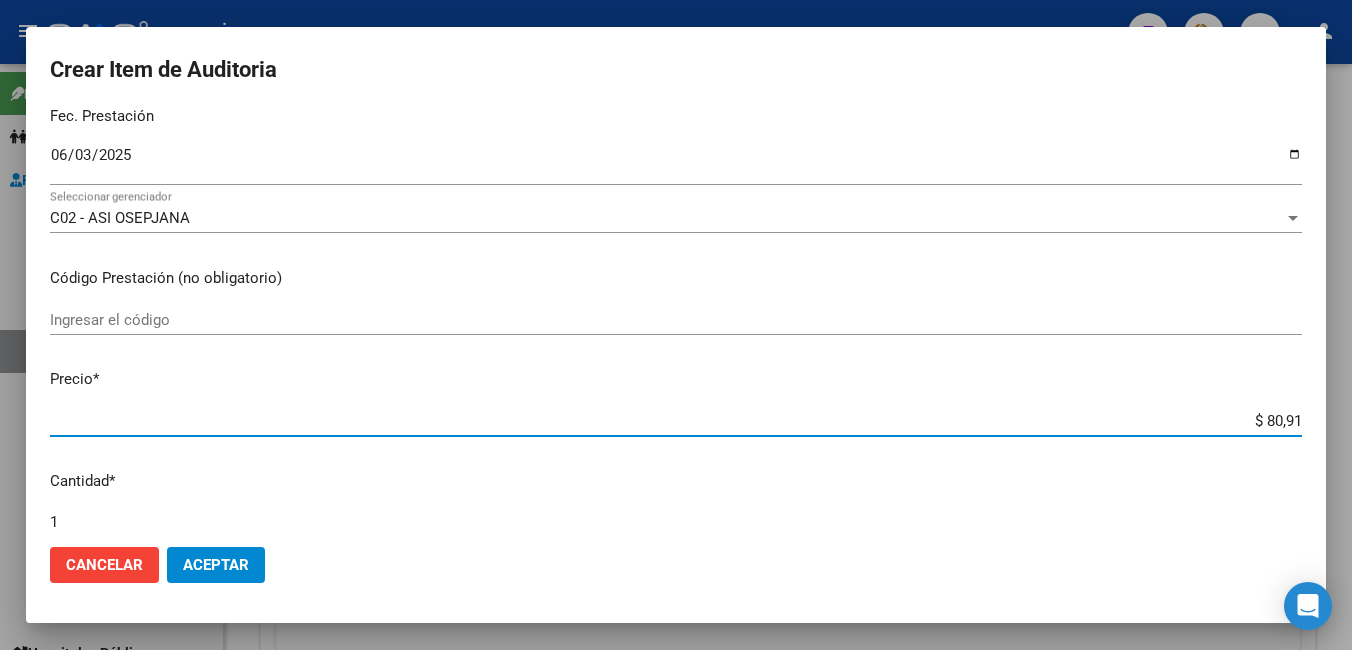 type on "$ 809,17" 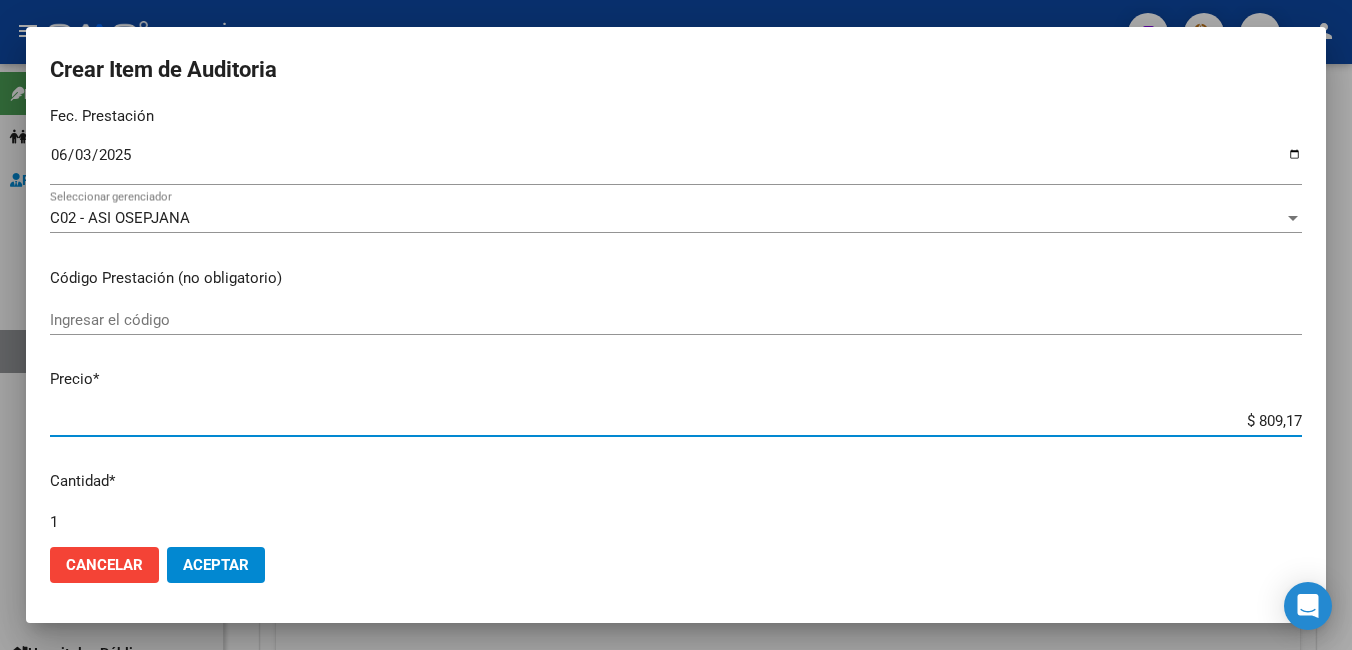 type on "$ [AMOUNT]" 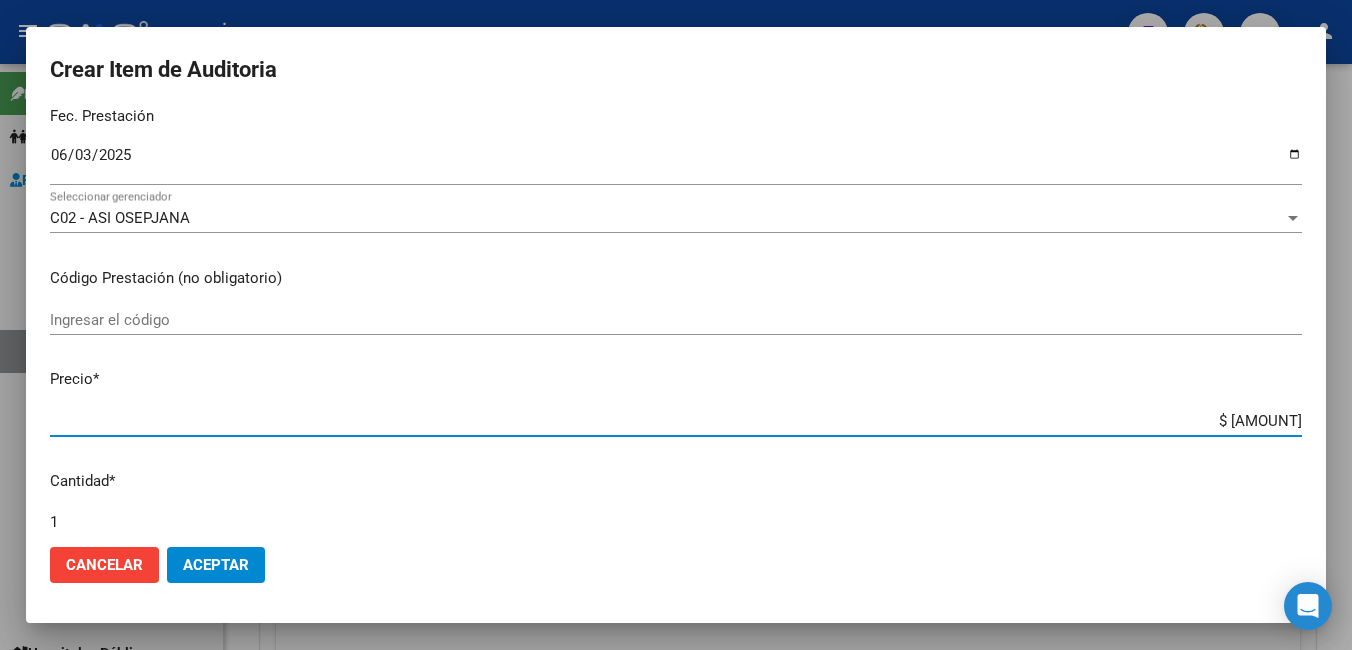 type on "$ 80.917,07" 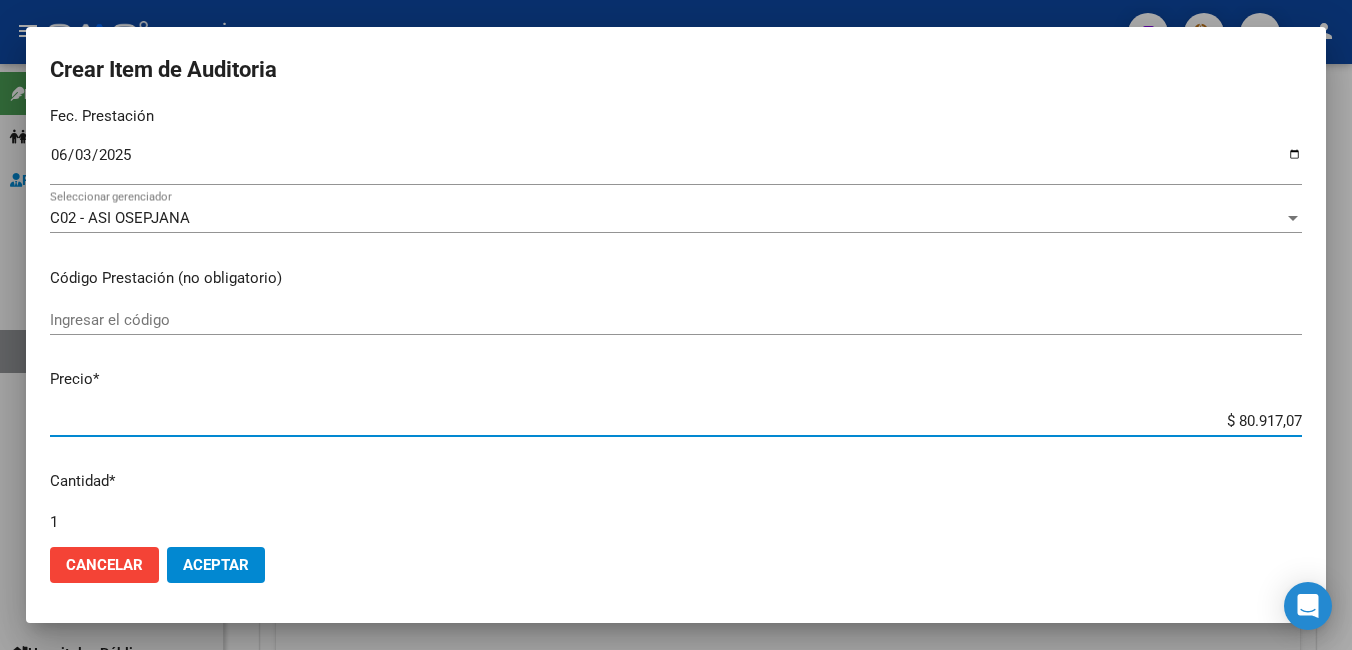 type on "$ [AMOUNT]" 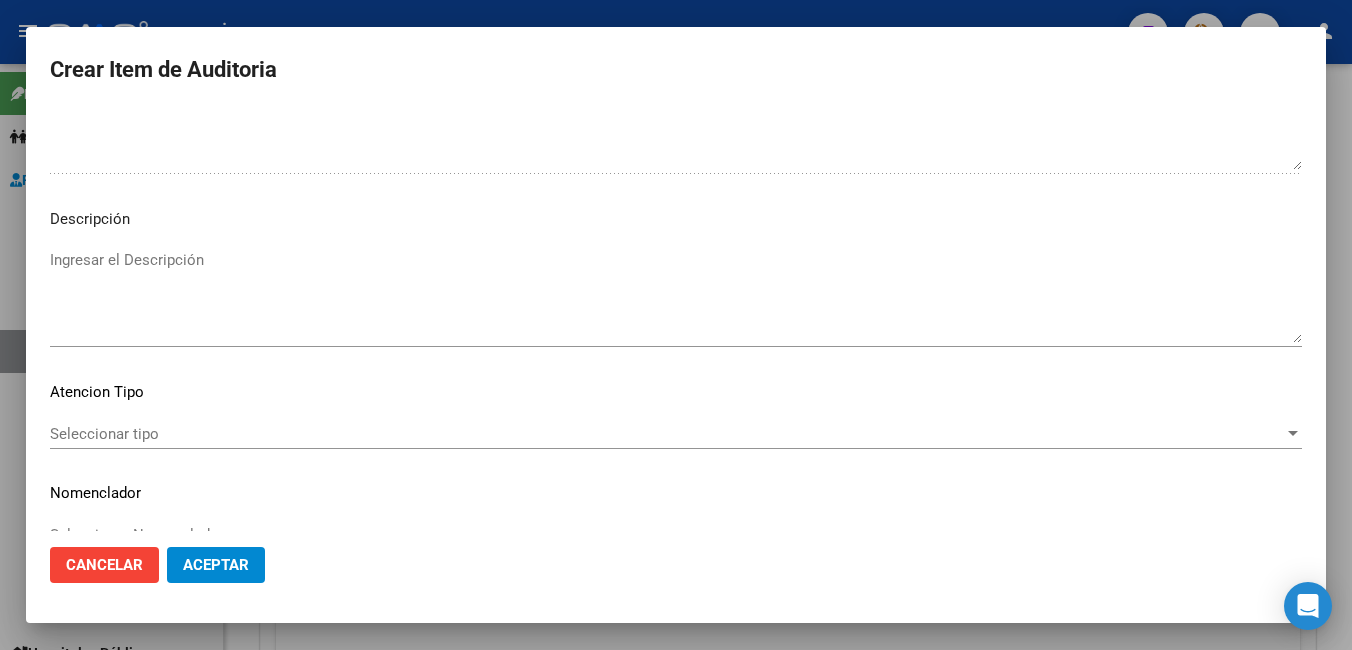 scroll, scrollTop: 1205, scrollLeft: 0, axis: vertical 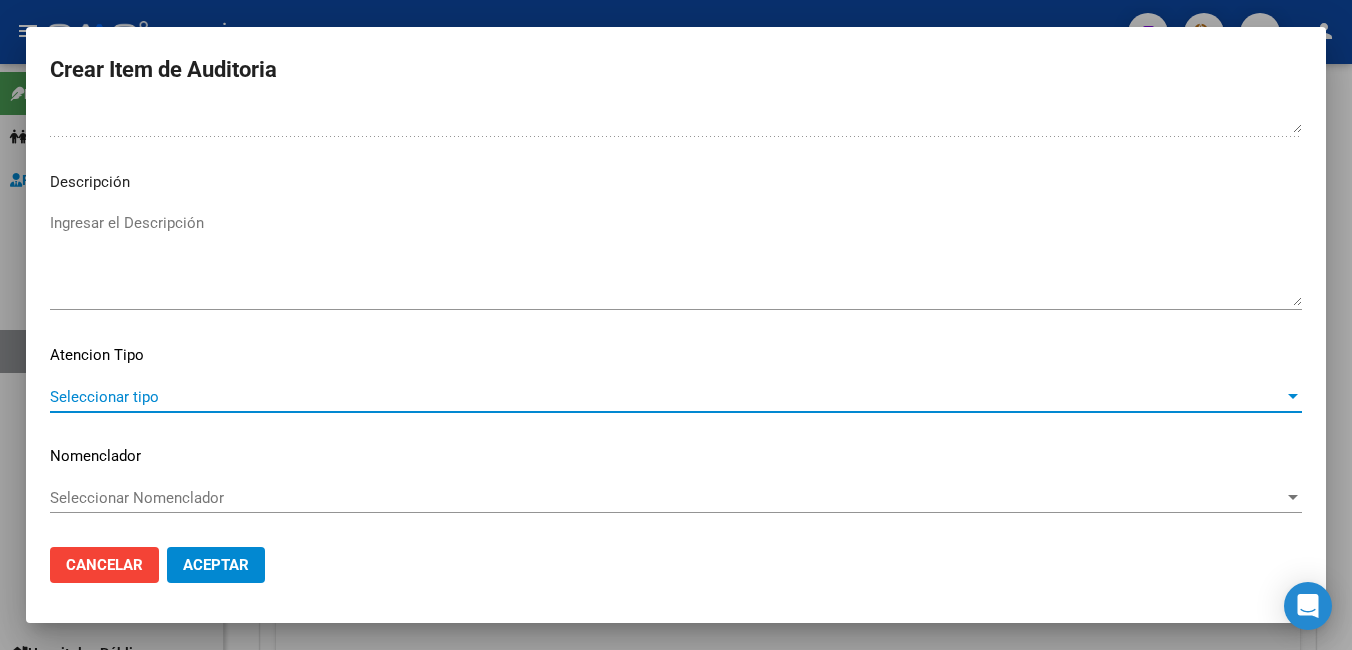 click on "Seleccionar tipo" at bounding box center (667, 397) 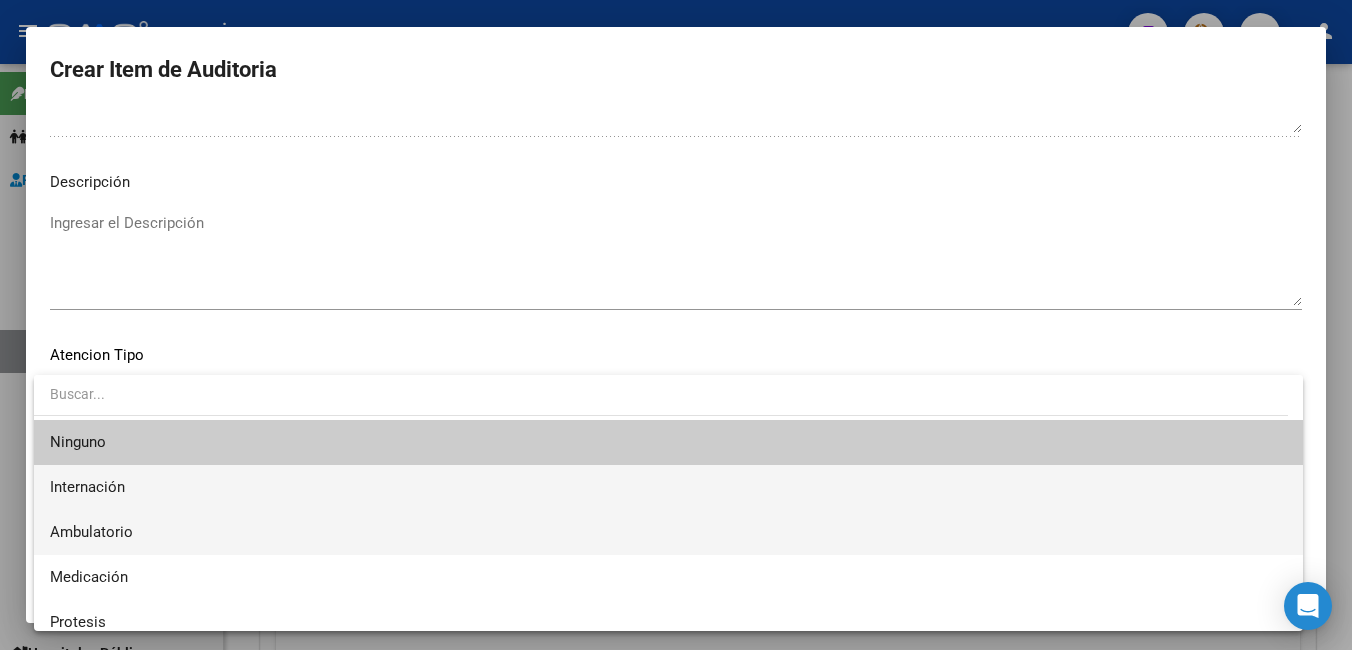 drag, startPoint x: 128, startPoint y: 532, endPoint x: 140, endPoint y: 493, distance: 40.804413 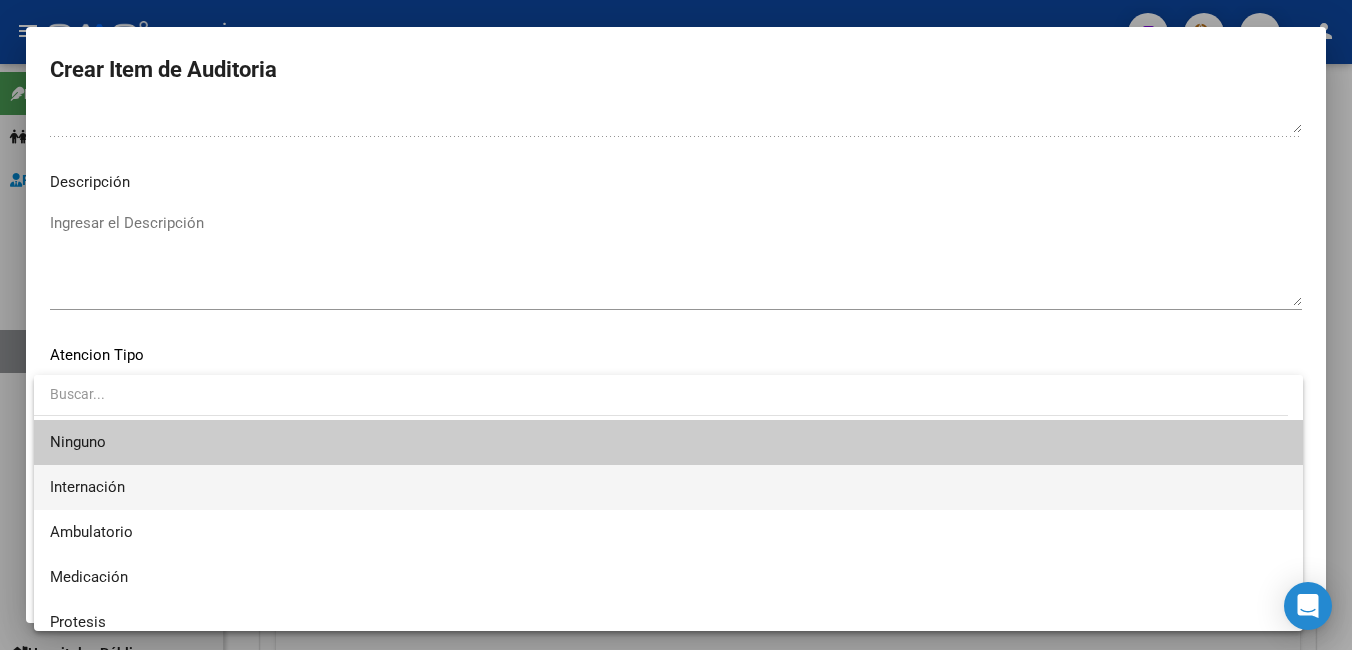 drag, startPoint x: 140, startPoint y: 493, endPoint x: 109, endPoint y: 481, distance: 33.24154 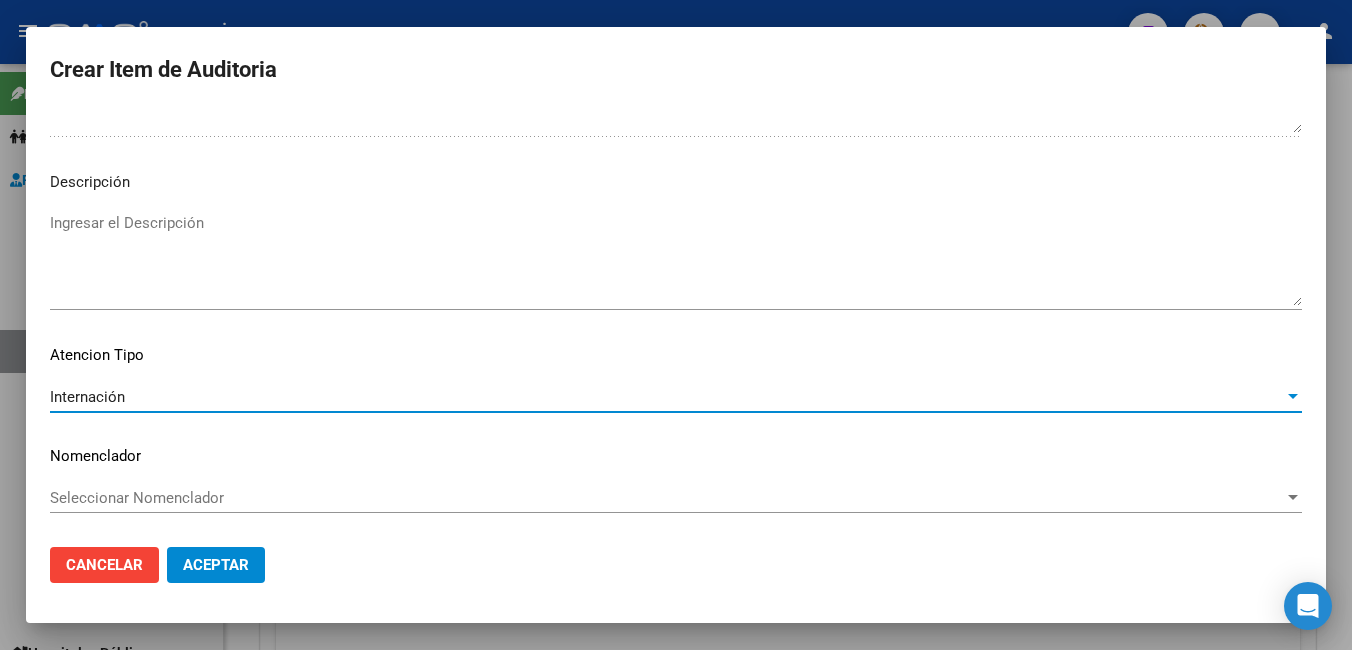 click on "Seleccionar Nomenclador" at bounding box center (667, 498) 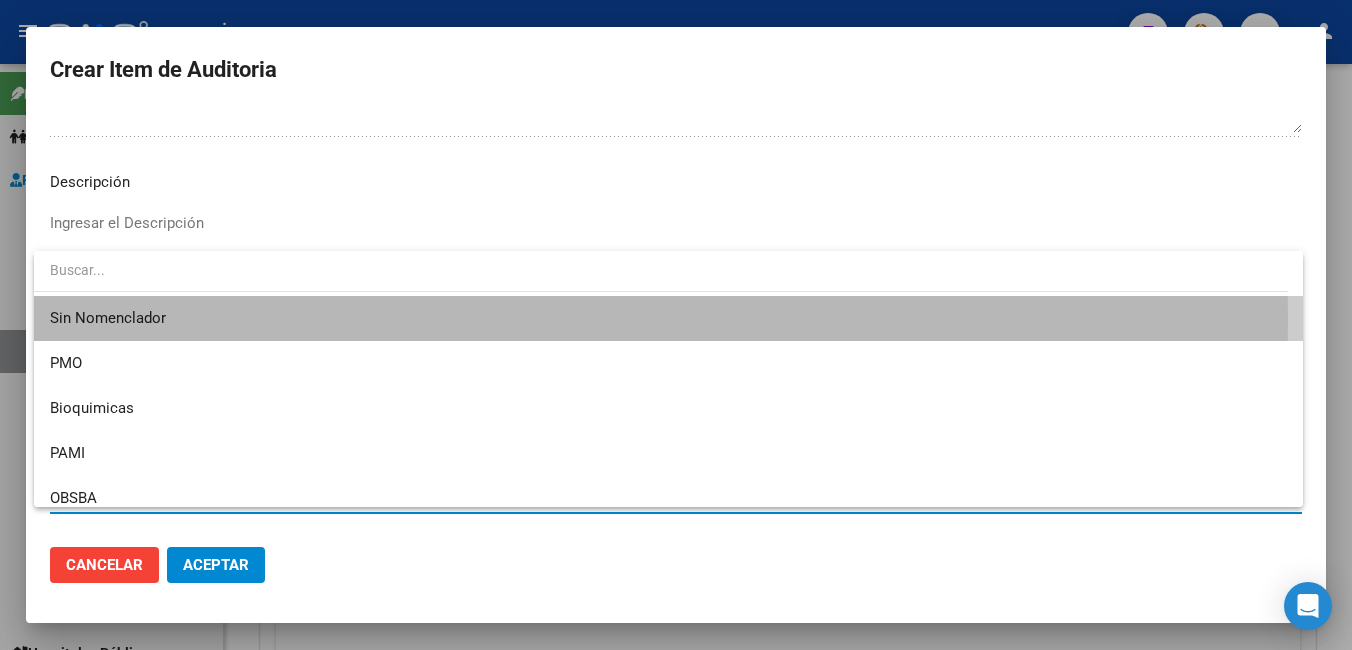 click on "Sin Nomenclador" at bounding box center (668, 318) 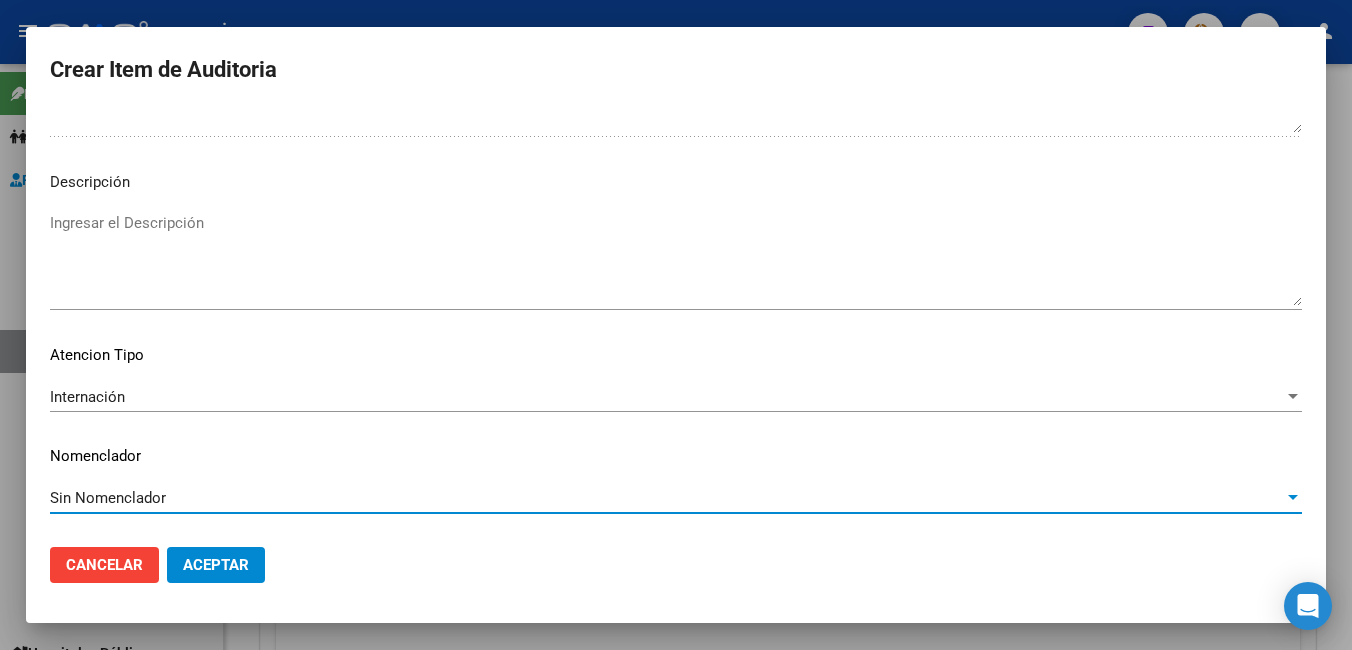 click on "Aceptar" 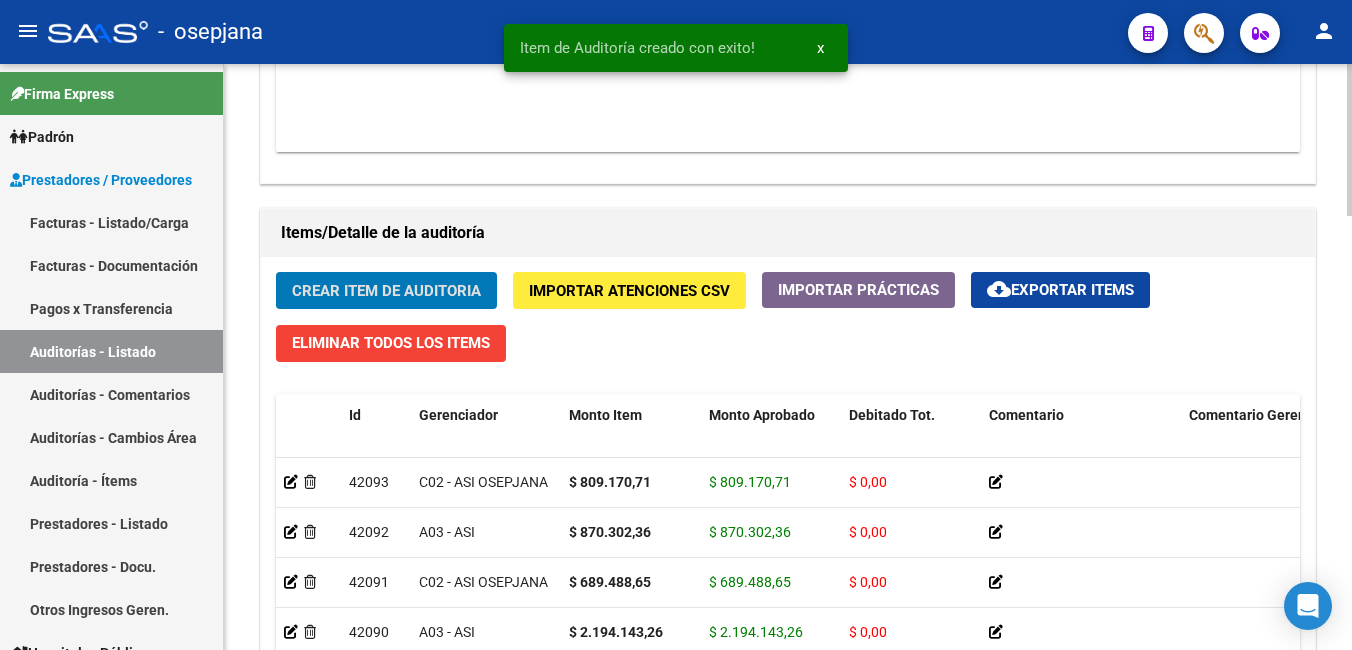click on "Crear Item de Auditoria" 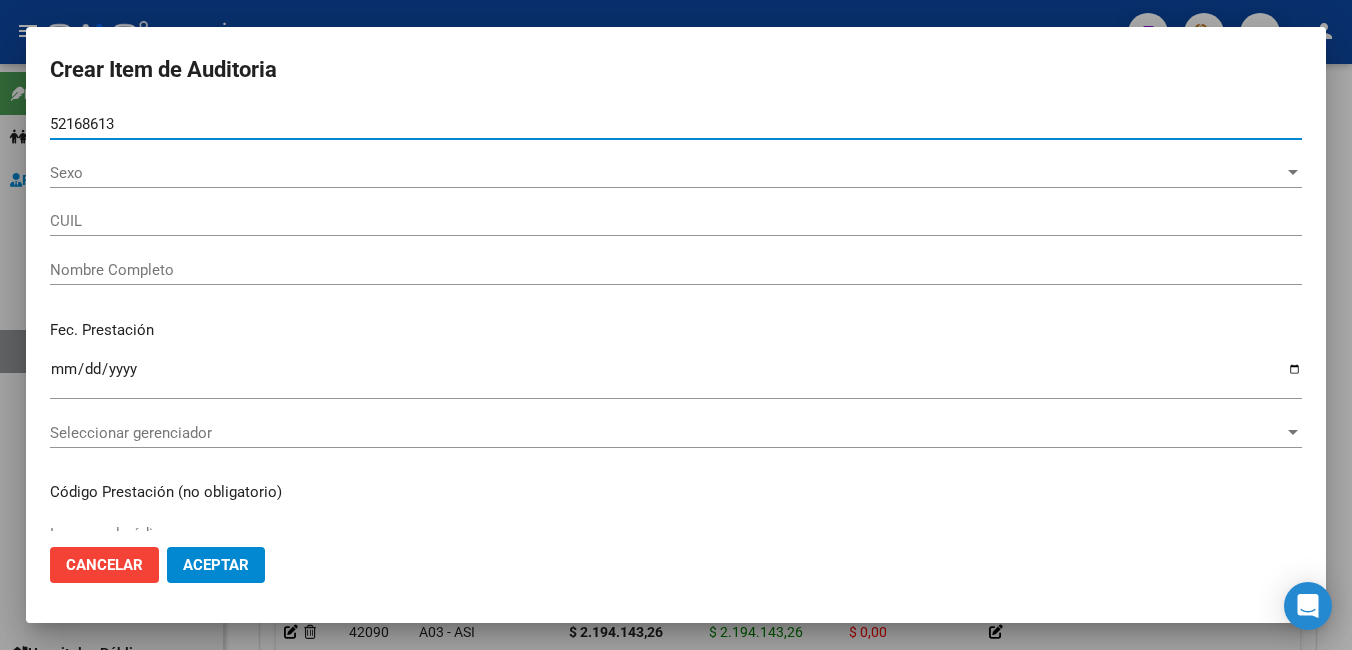 type on "52168613" 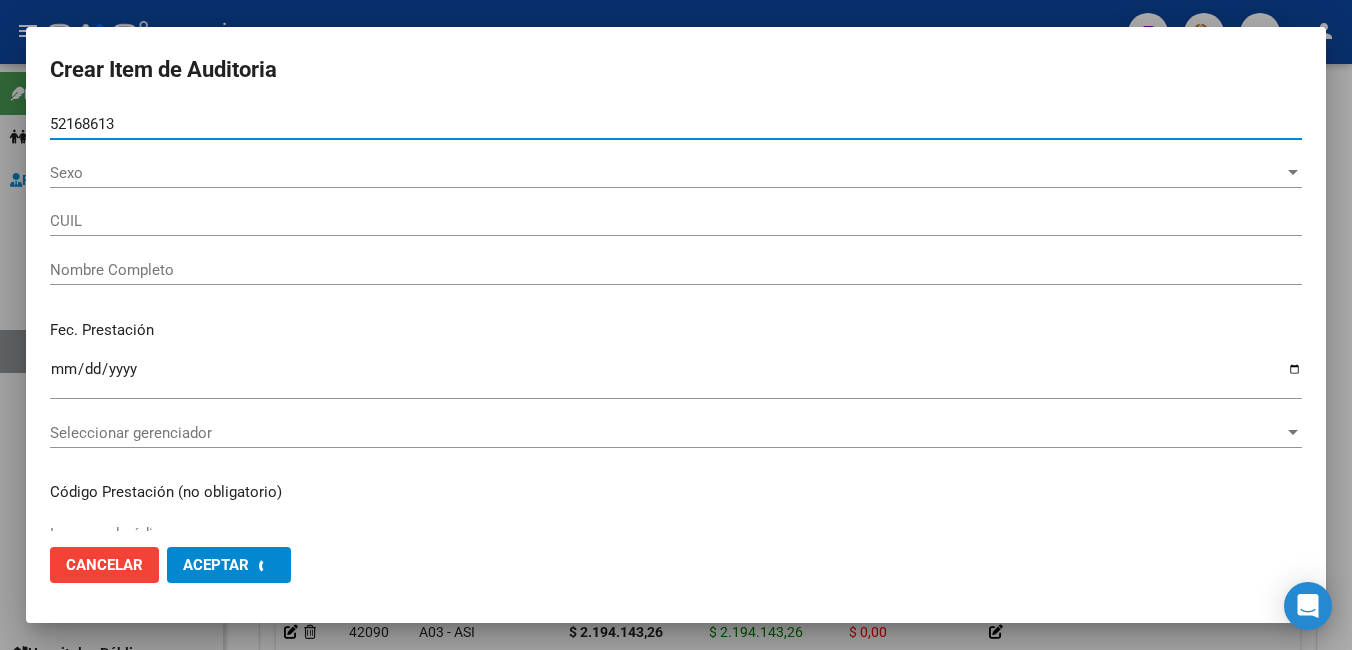 type on "27521686133" 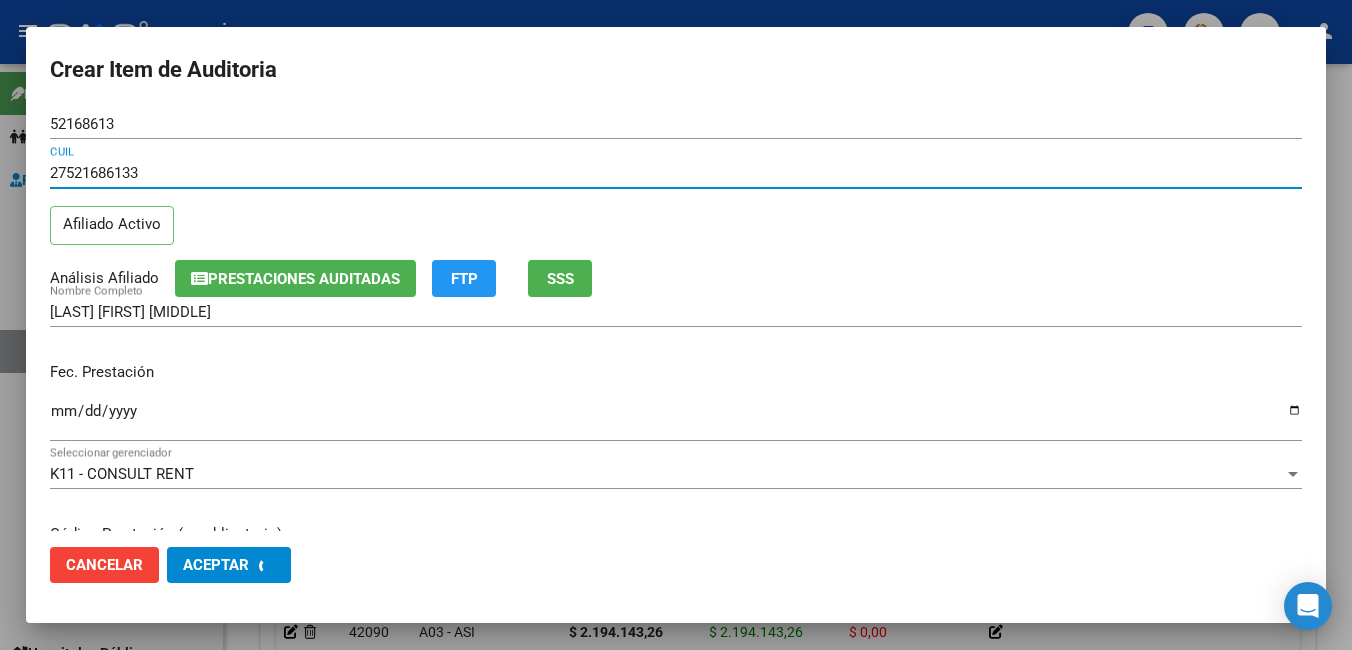 click on "Ingresar la fecha" at bounding box center [676, 419] 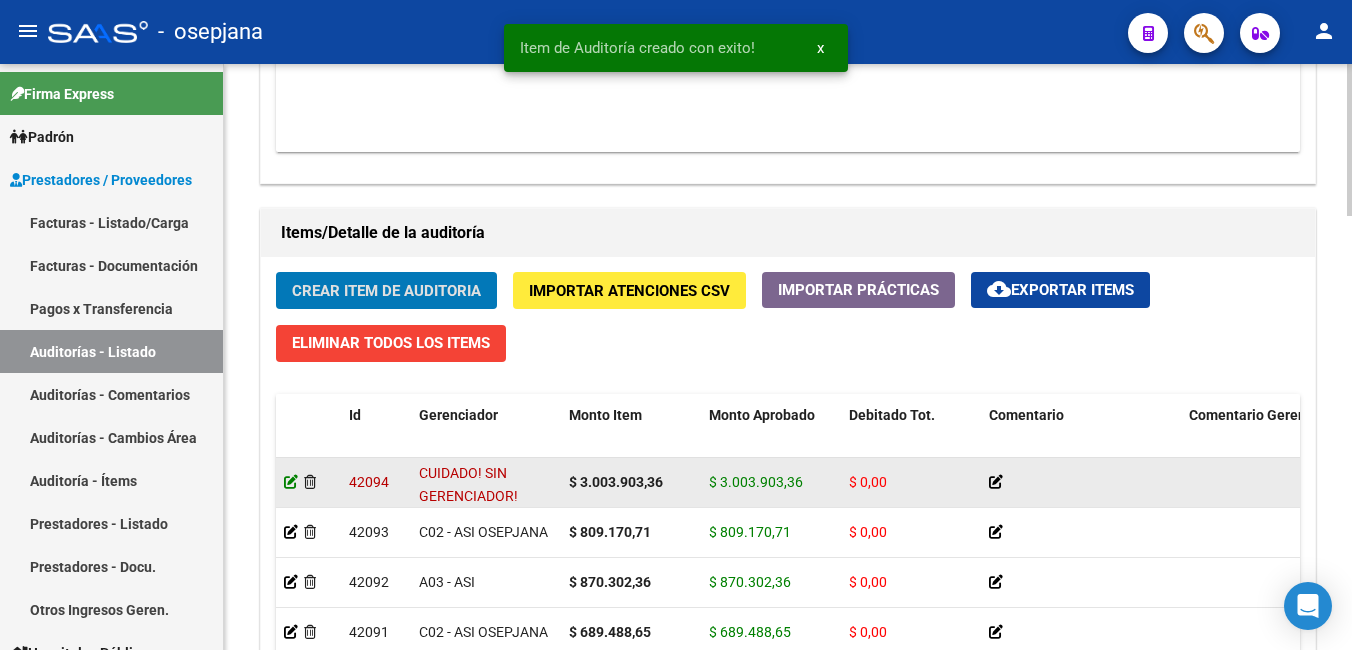 click 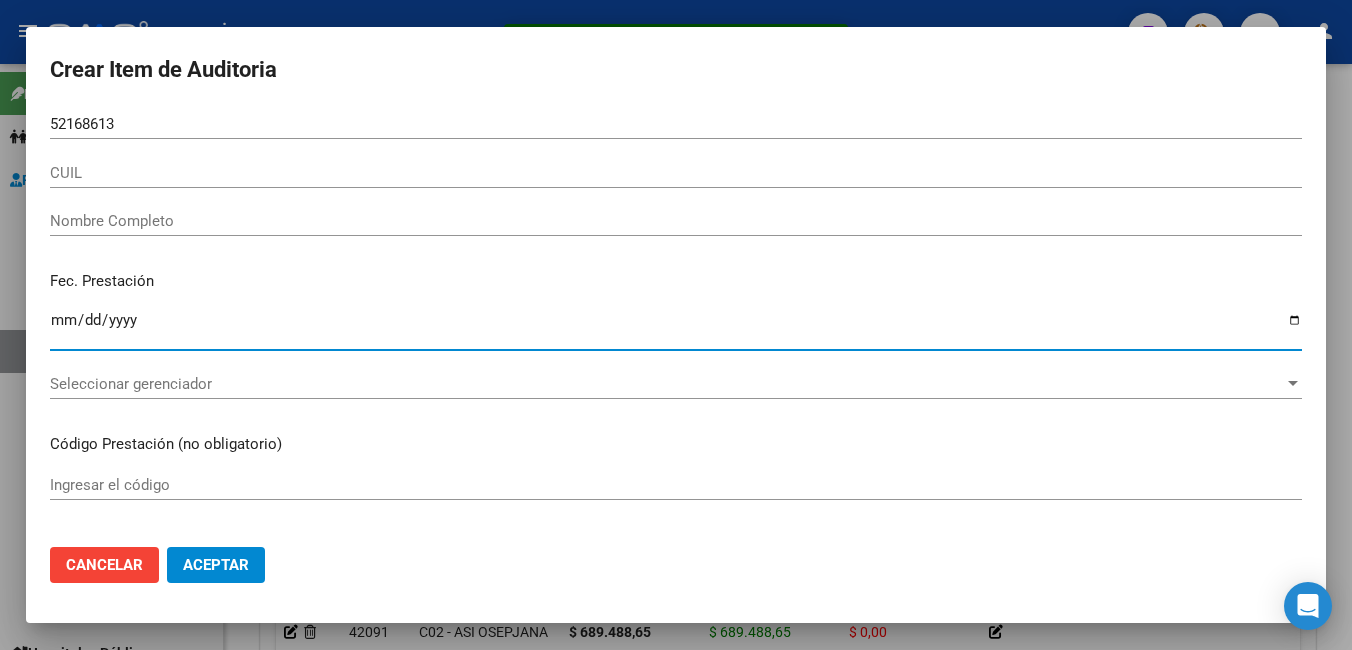 click on "Ingresar la fecha" at bounding box center (676, 328) 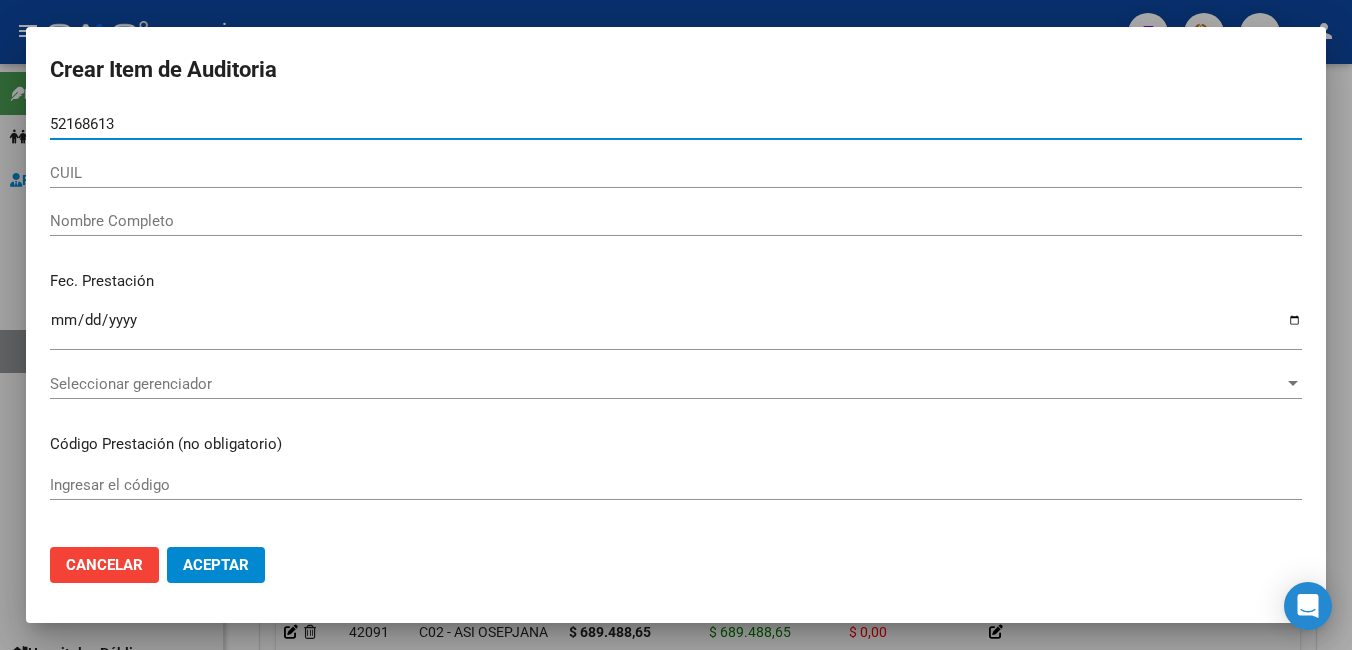 click on "52168613" at bounding box center (676, 124) 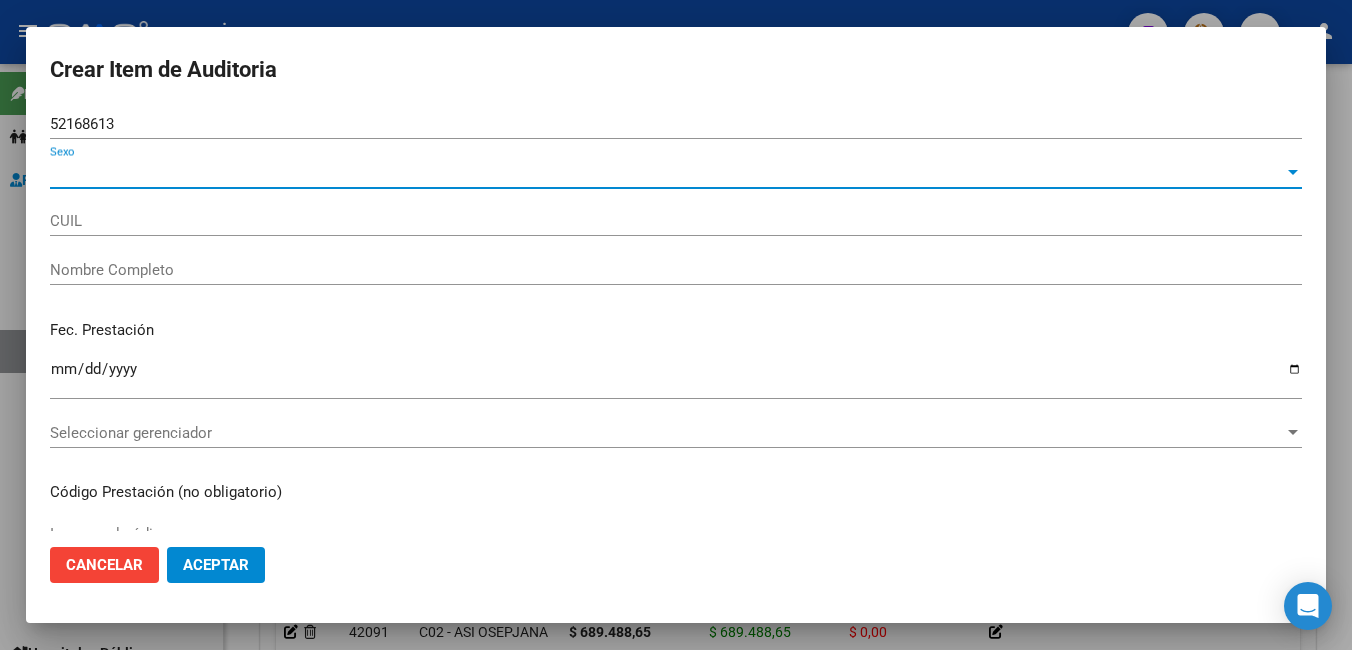 click on "52168613" at bounding box center [676, 124] 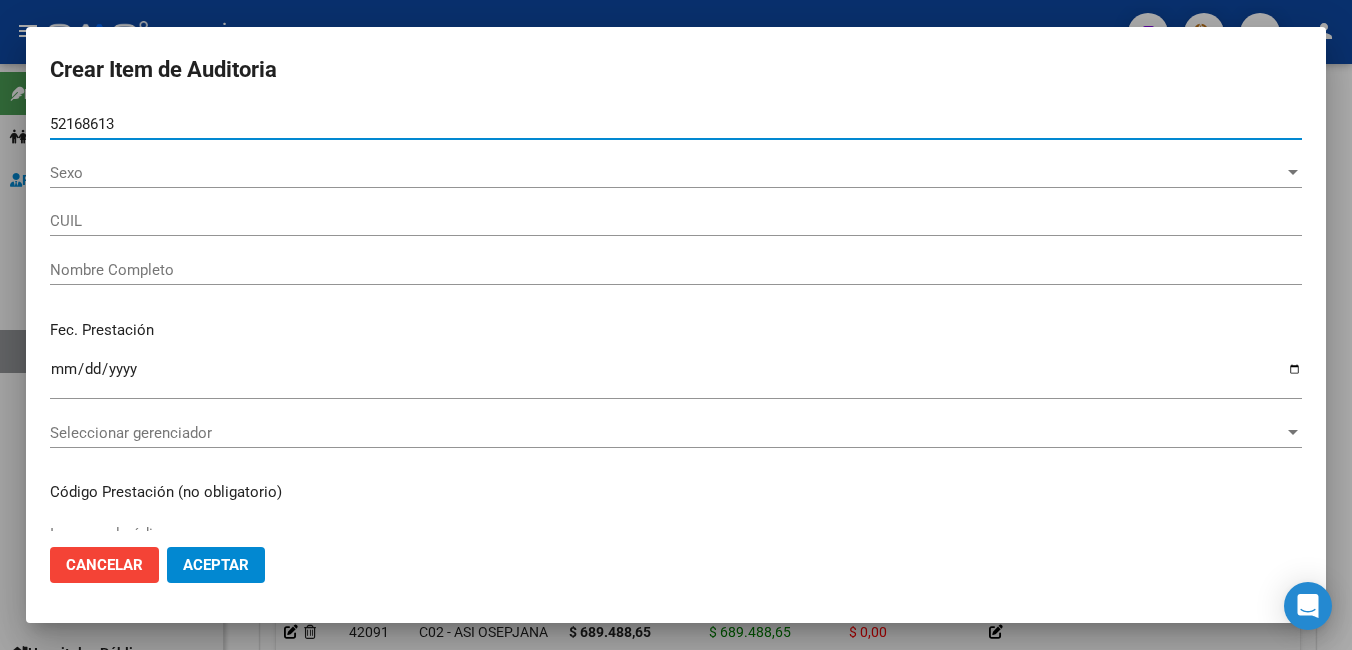 drag, startPoint x: 138, startPoint y: 125, endPoint x: -4, endPoint y: 125, distance: 142 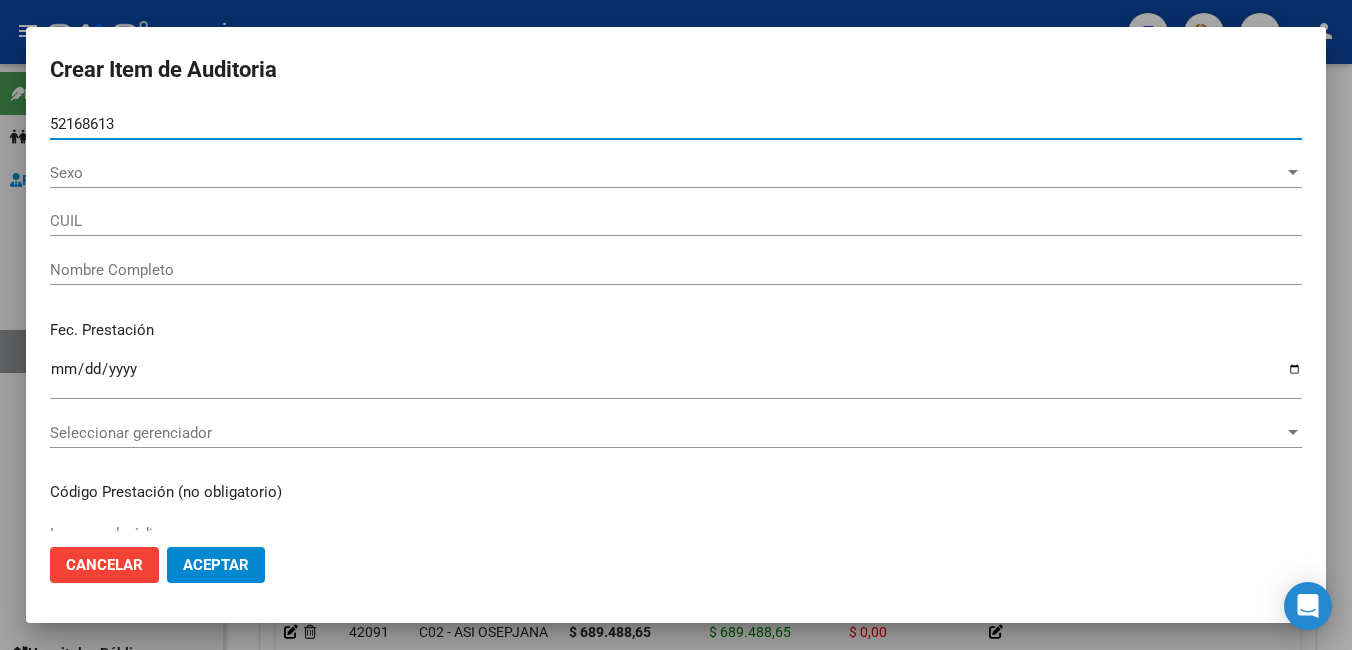 type on "52168613" 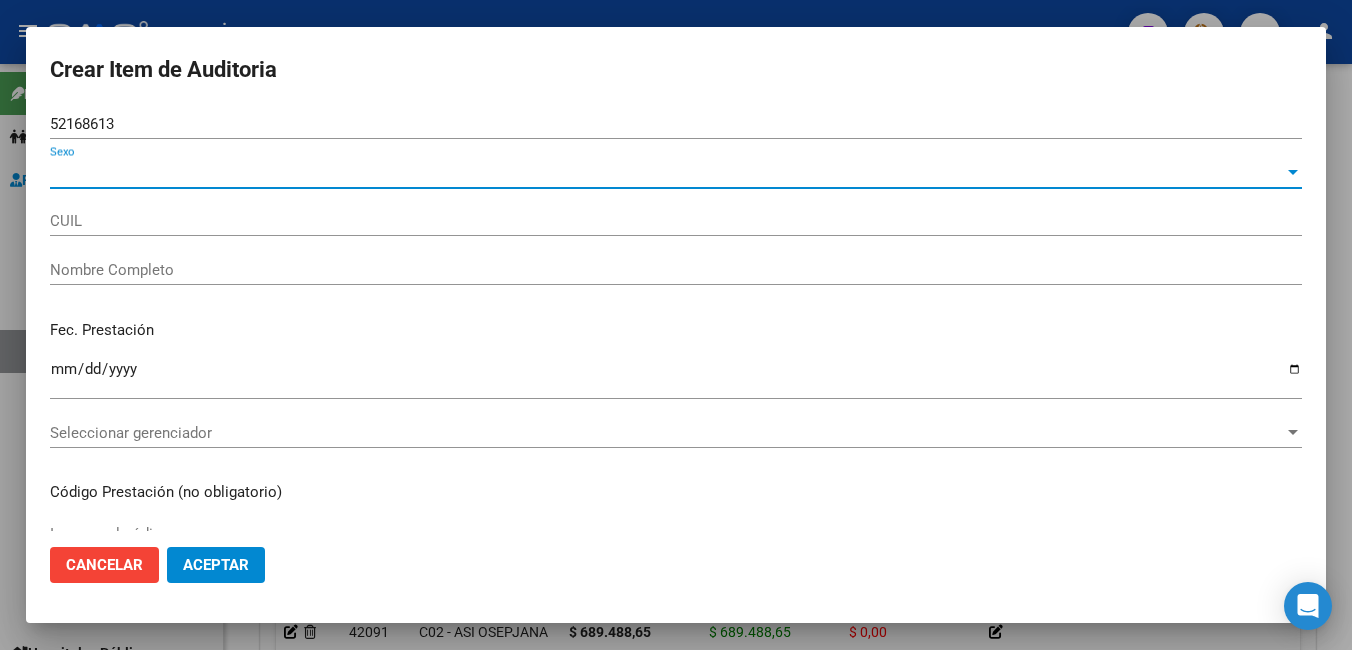 click on "Cancelar" 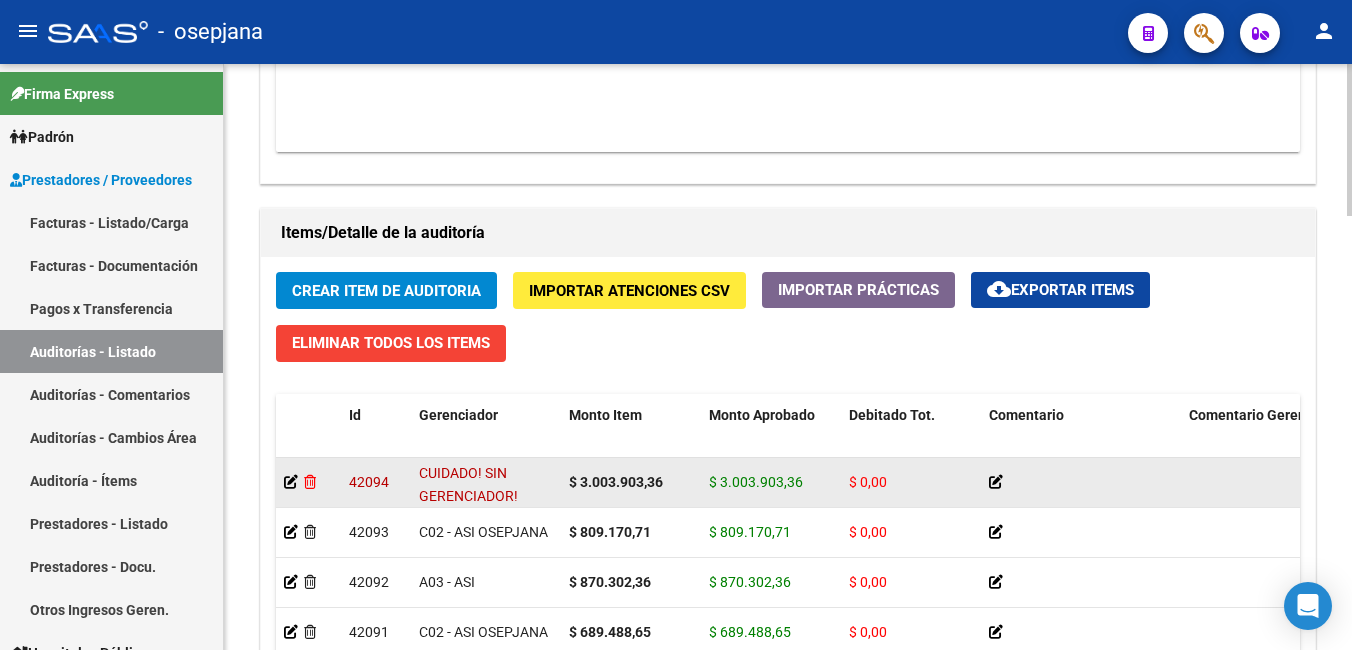click 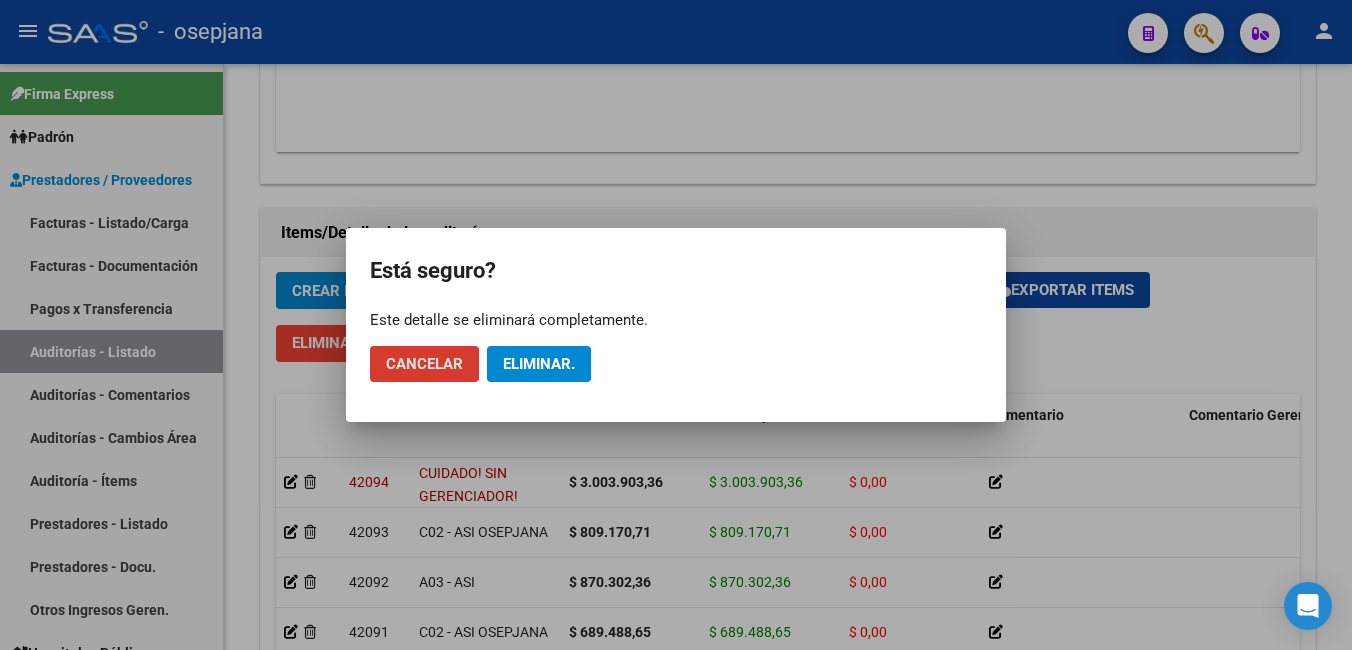 click on "Eliminar." 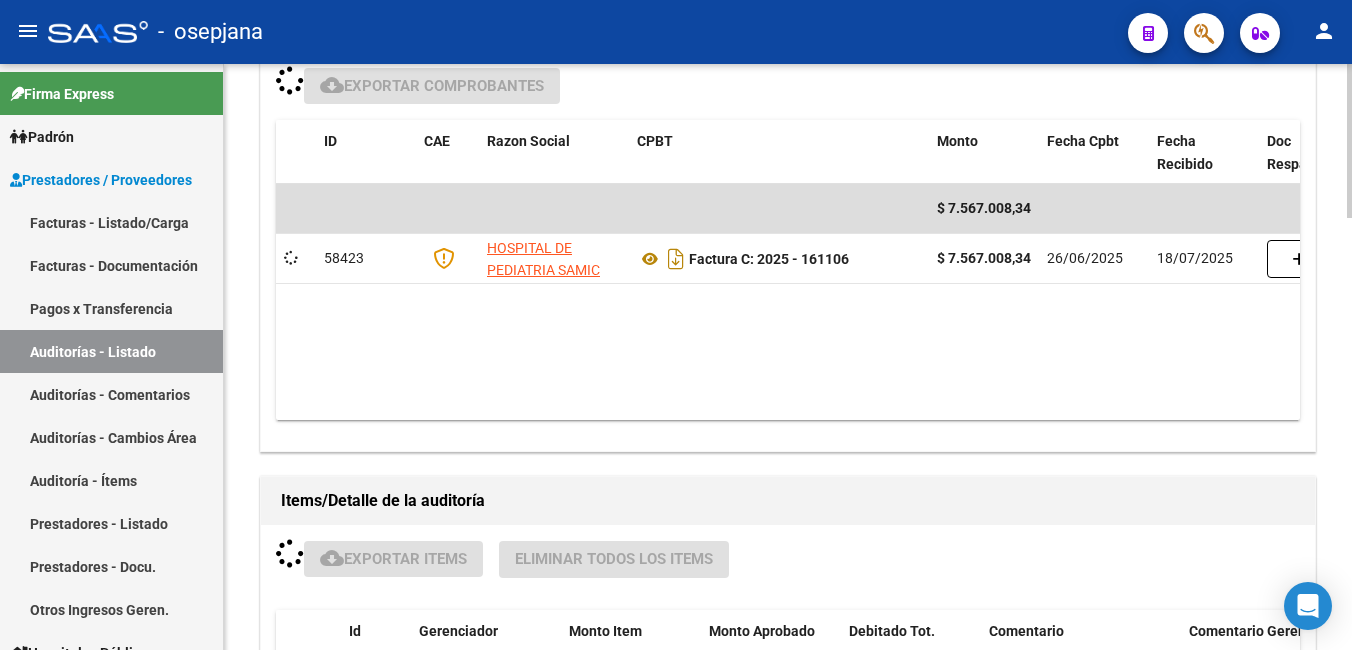 scroll, scrollTop: 1438, scrollLeft: 0, axis: vertical 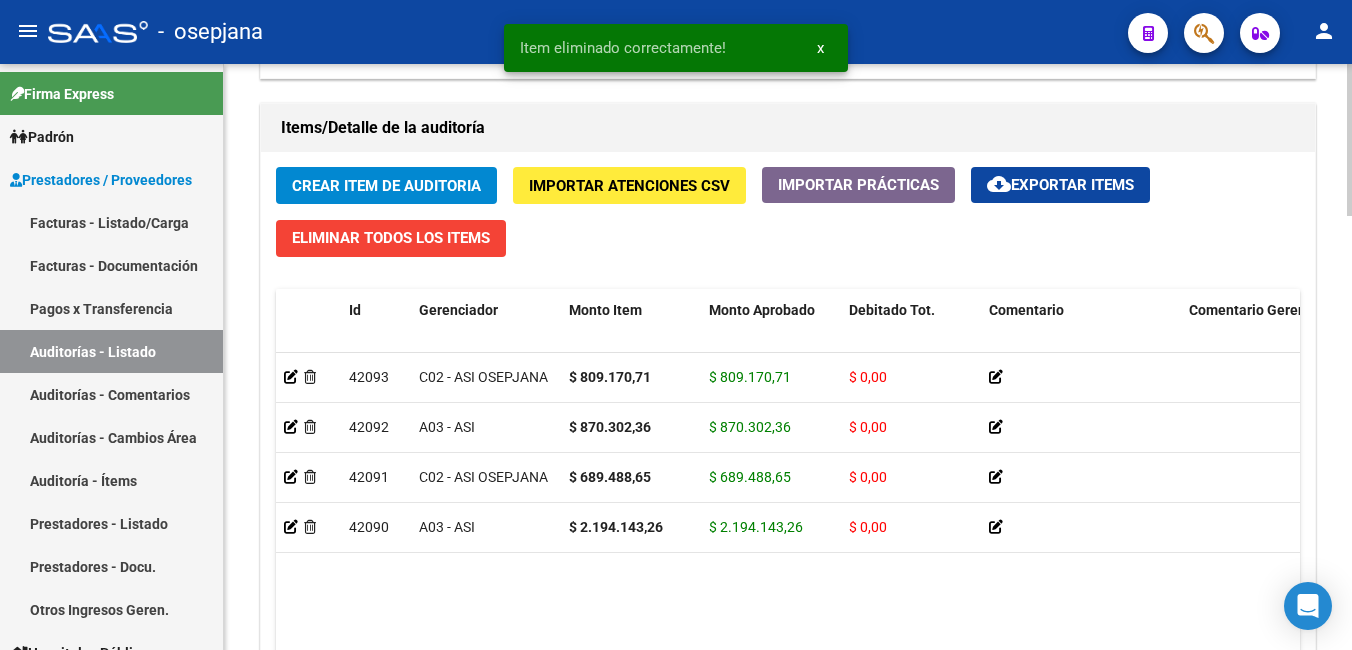 click on "Id Gerenciador Monto Item Monto Aprobado Debitado Tot. Comentario Comentario Gerenciador Descripción Afiliado Estado CUIL Documento Nombre Completo Fec. Prestación Atencion Tipo Nomenclador Código Nomenclador Nombre Usuario Creado Area Creado Area Modificado     [NUMBER]  C02 - ASI OSEPJANA $[PRICE] $[PRICE] $[PRICE]         [NUMBER]  [NUMBER]   [LAST] [LAST] [LAST]   [DATE]   Internación  NATALIA FOLINI   [DATE]      [NUMBER]  A03 - ASI $[PRICE] $[PRICE] $[PRICE]         [NUMBER]  [NUMBER]   [LAST]      [LAST] [LAST]    [DATE]   Internación  NATALIA FOLINI   [DATE]      [NUMBER]  C02 - ASI OSEPJANA $[PRICE] $[PRICE] $[PRICE]         [NUMBER]  [NUMBER]   [LAST] [LAST] [LAST]        -   [DATE]   Internación  NATALIA FOLINI   [DATE]      [NUMBER]  A03 - ASI $[PRICE] $[PRICE] $[PRICE]" 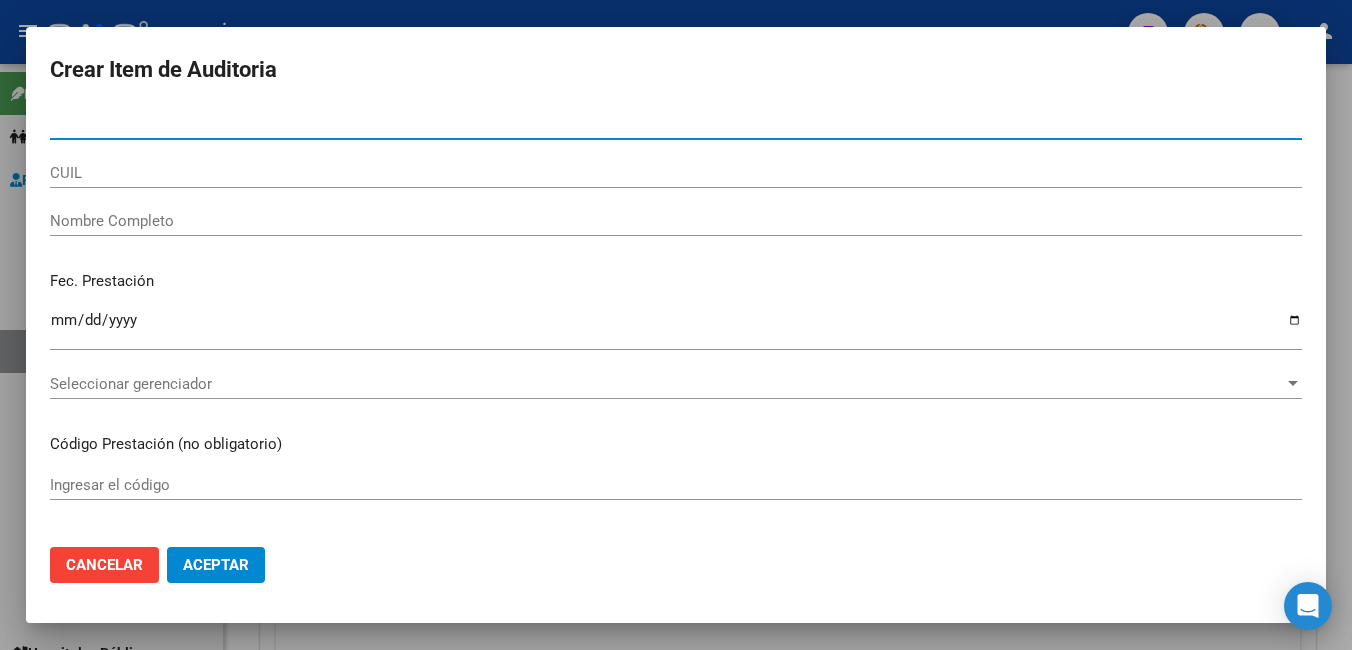 type on "52168613" 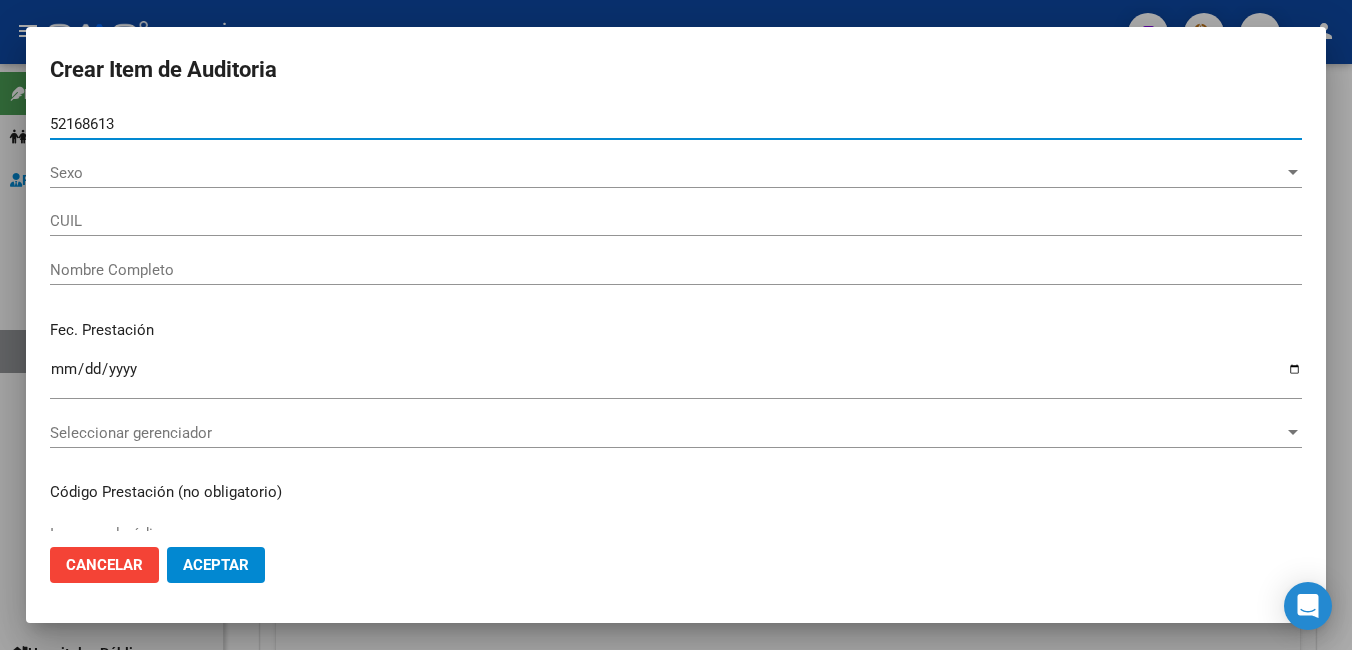 type on "27521686133" 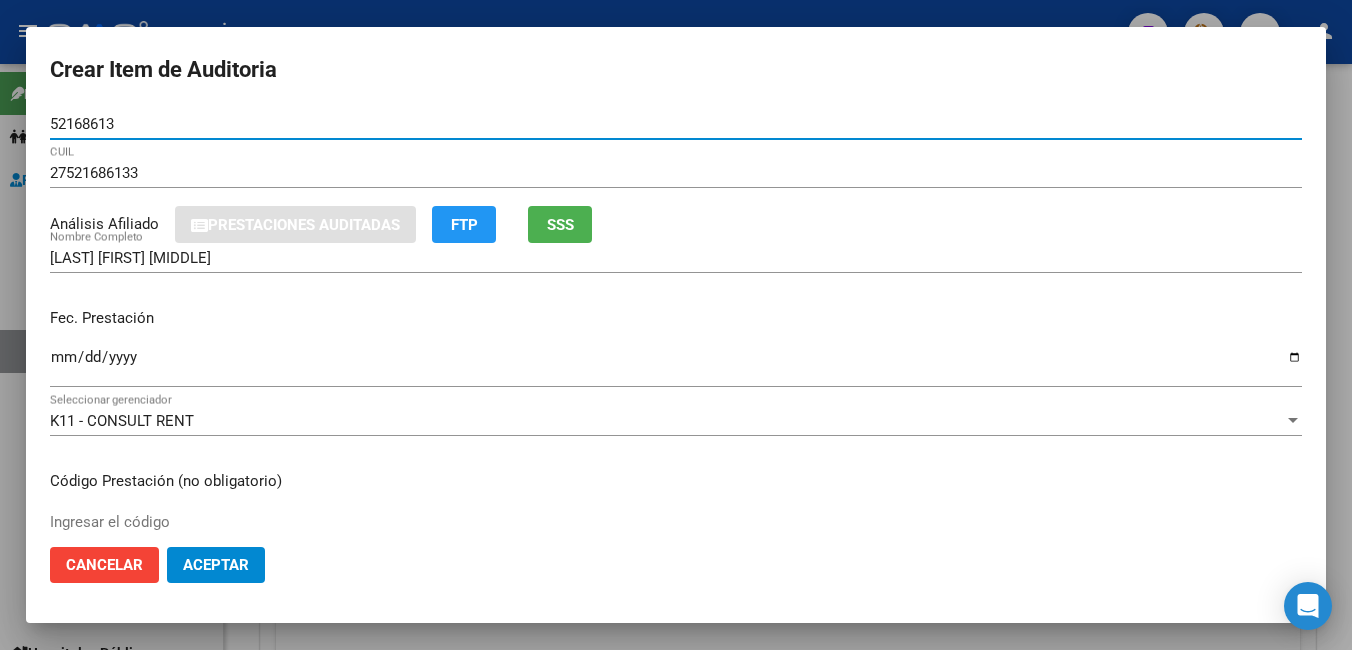 type on "52168613" 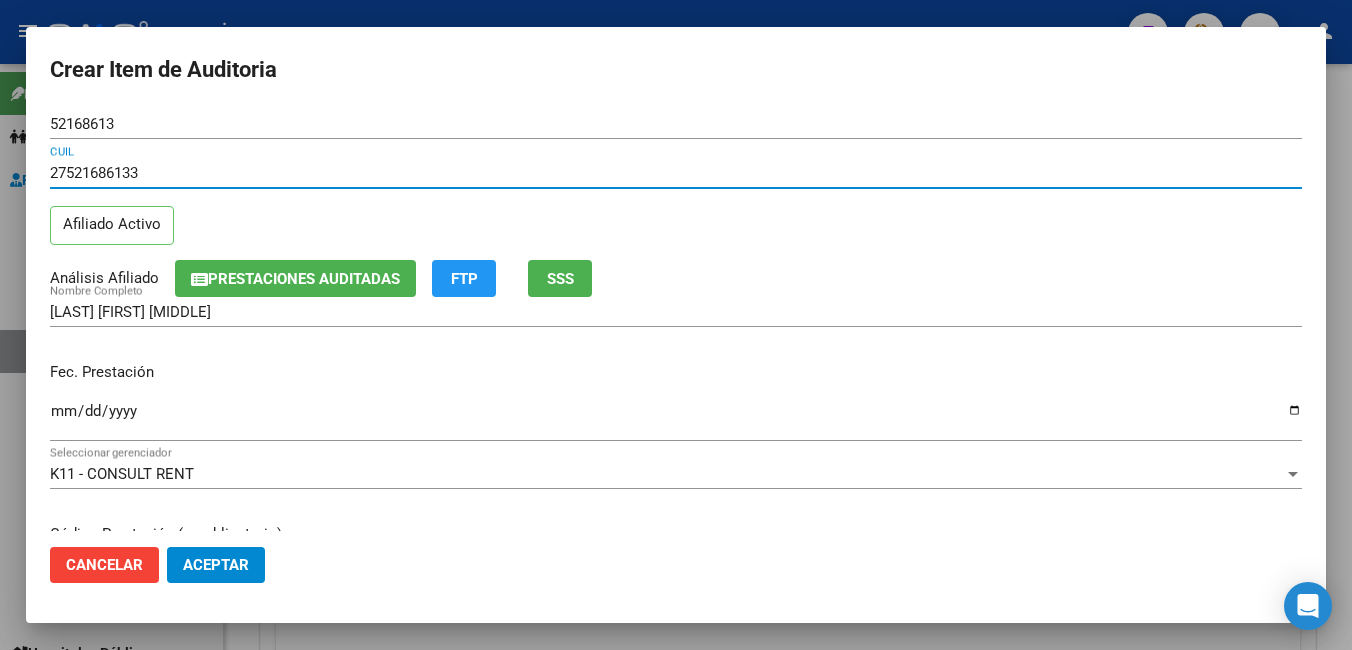 type 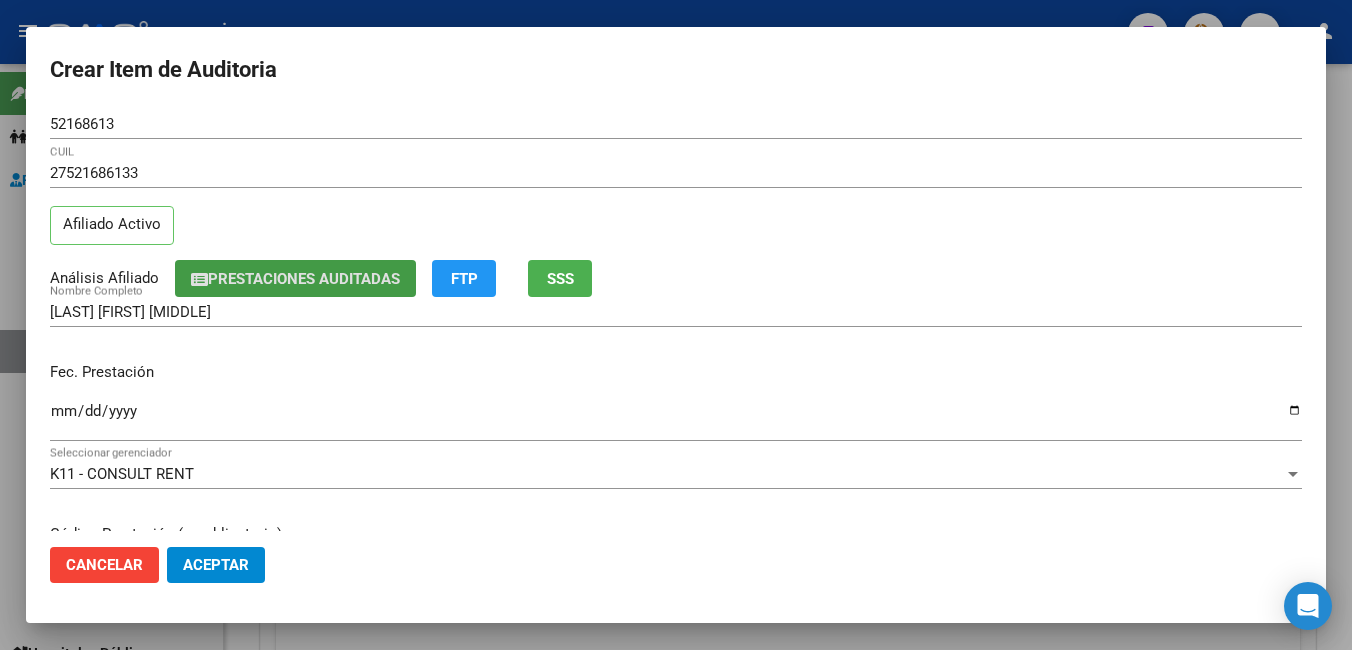 type 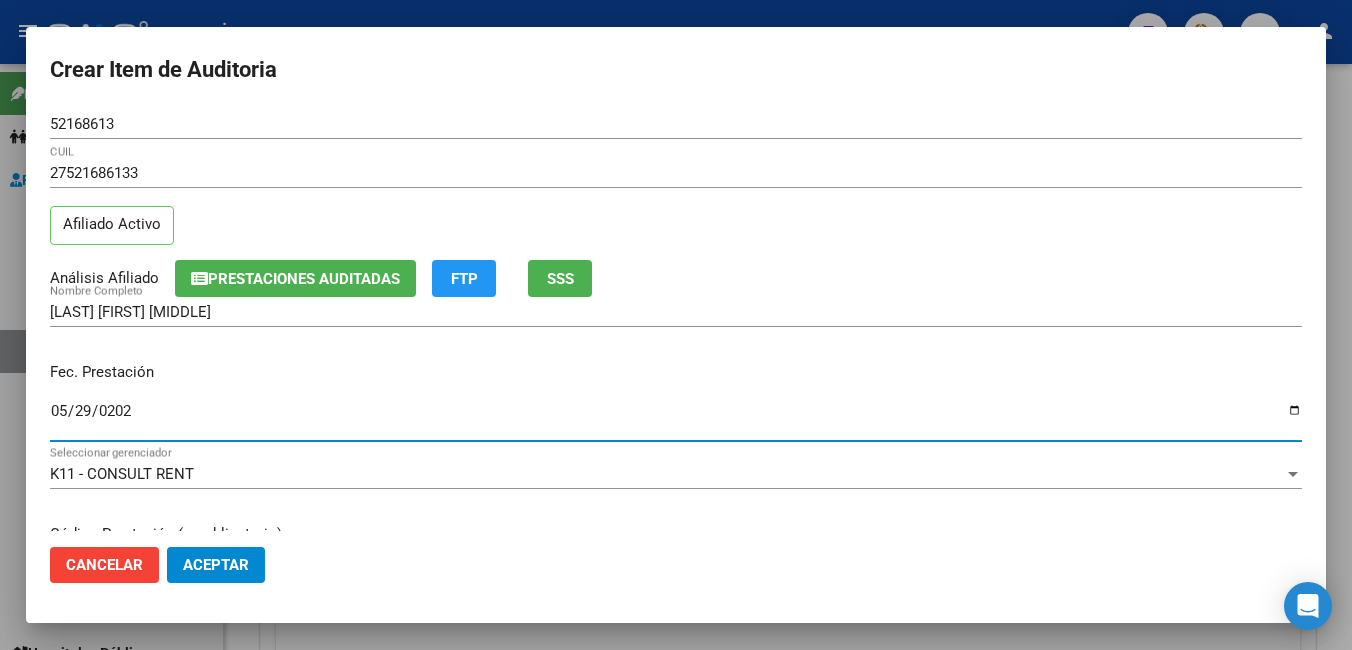 type on "2025-05-29" 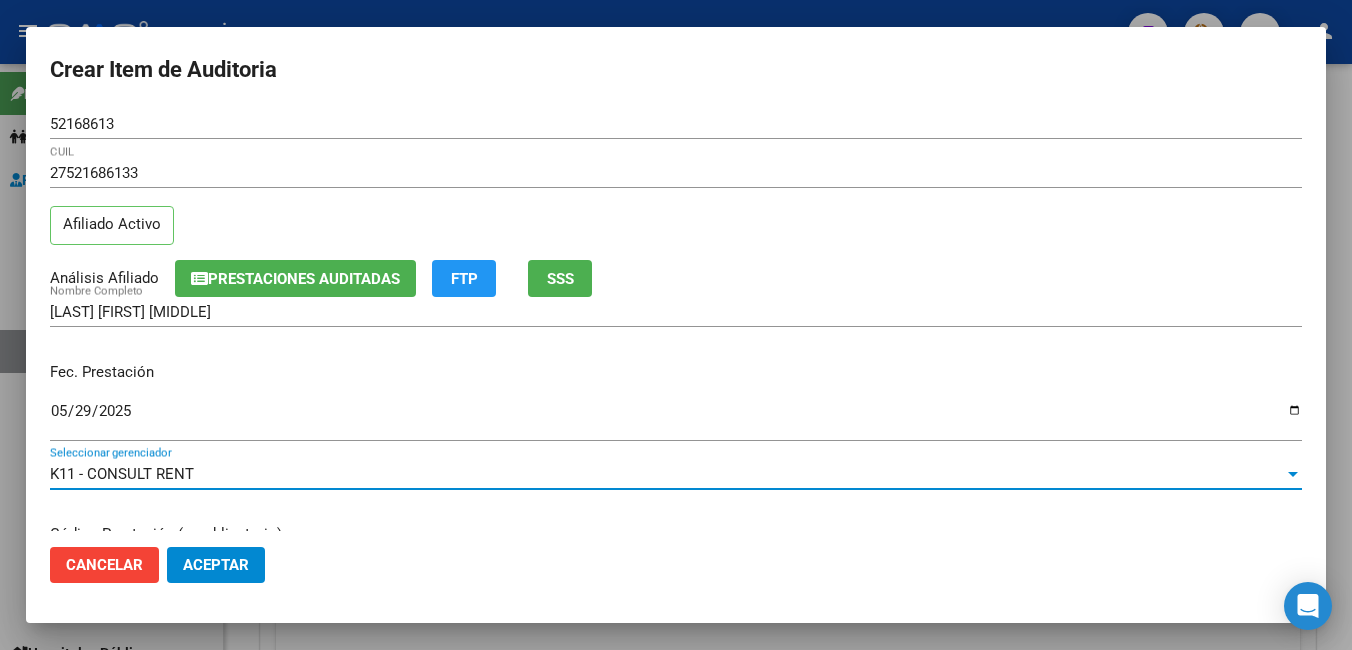 scroll, scrollTop: 256, scrollLeft: 0, axis: vertical 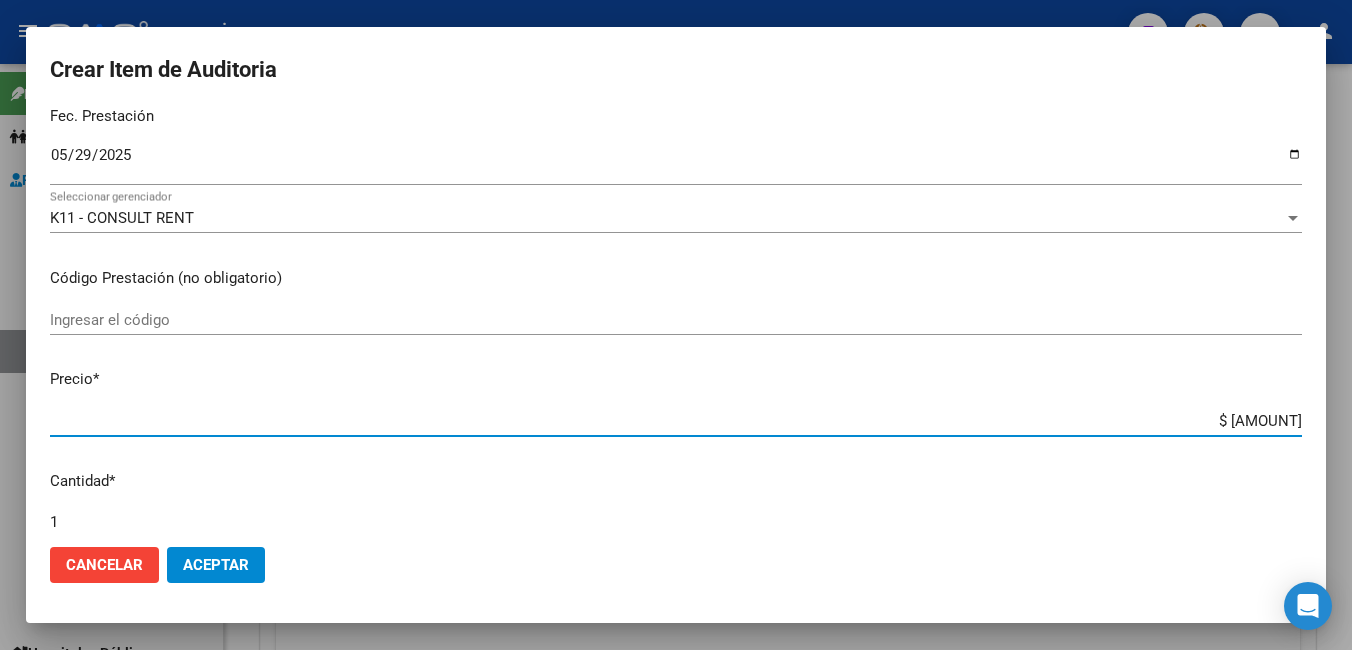 type on "$ 0,09" 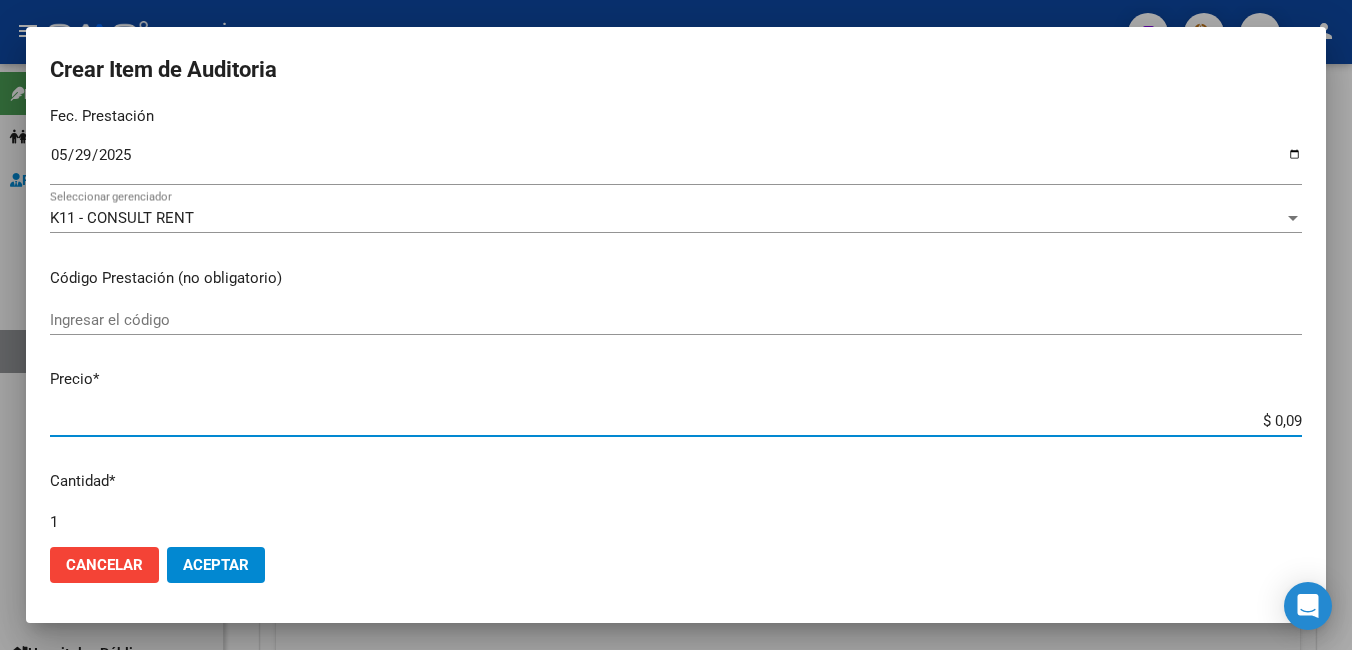 type on "$ 0,91" 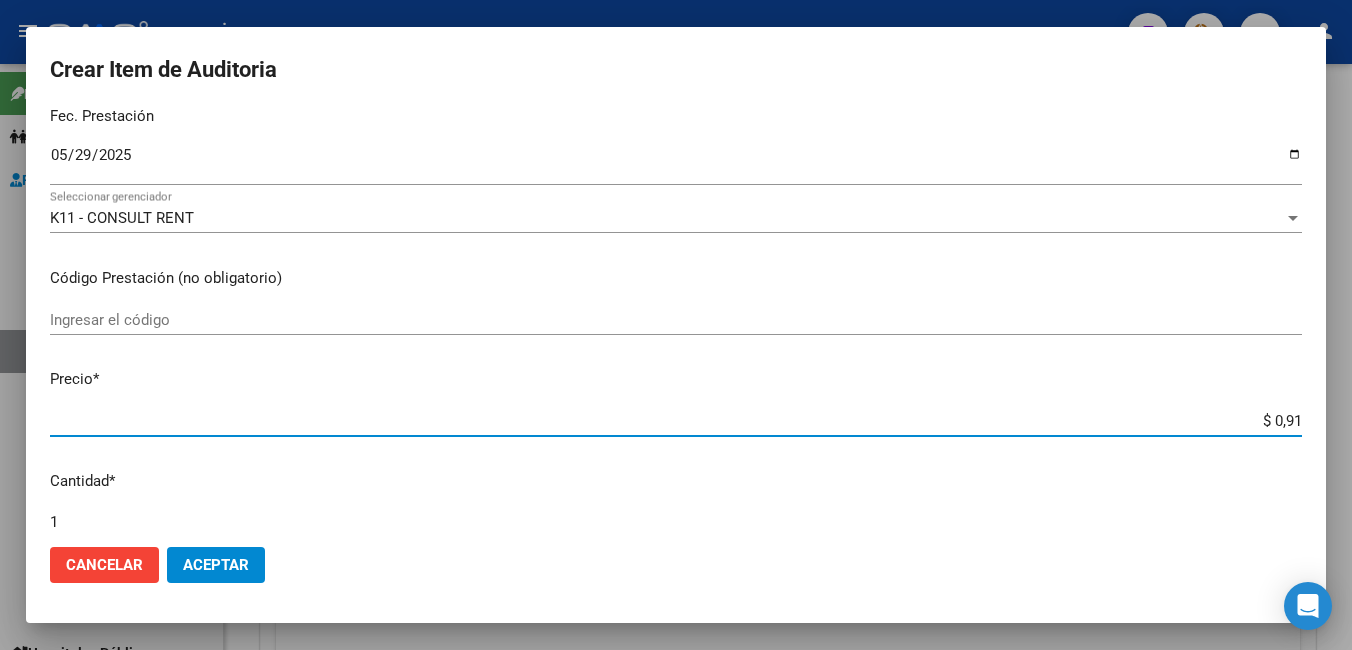 type on "$ 9,10" 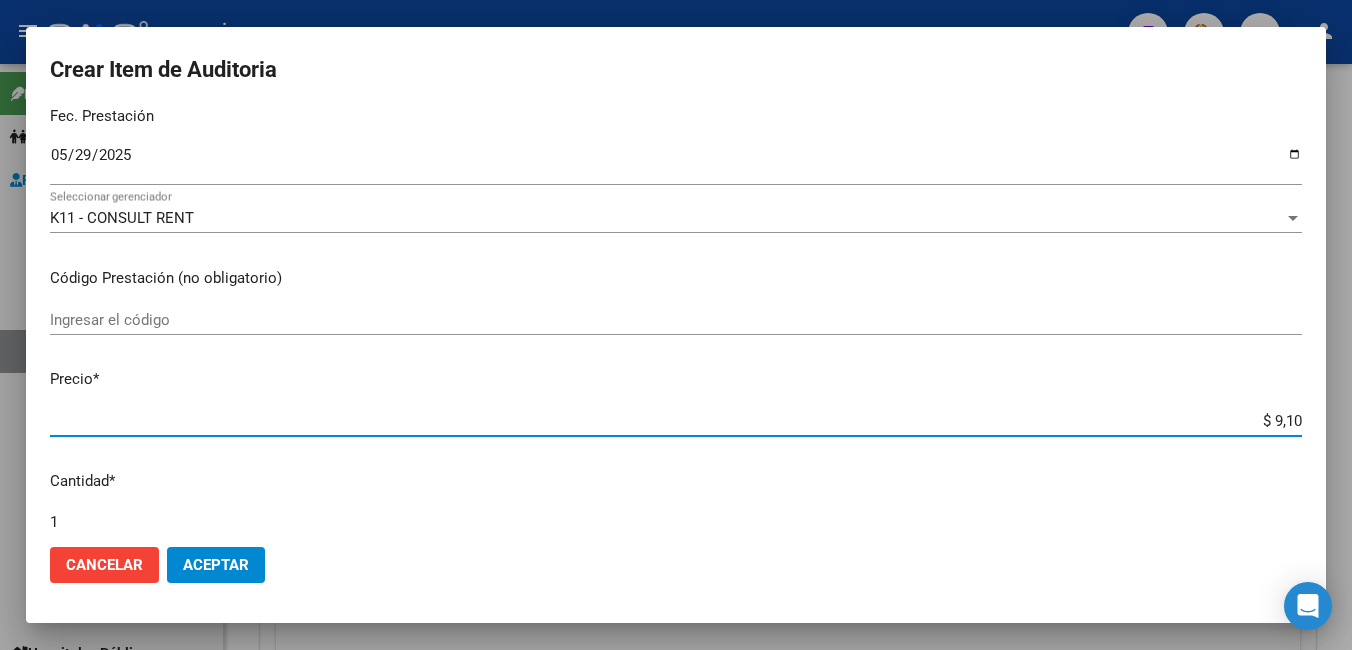 type on "$ [PRICE]" 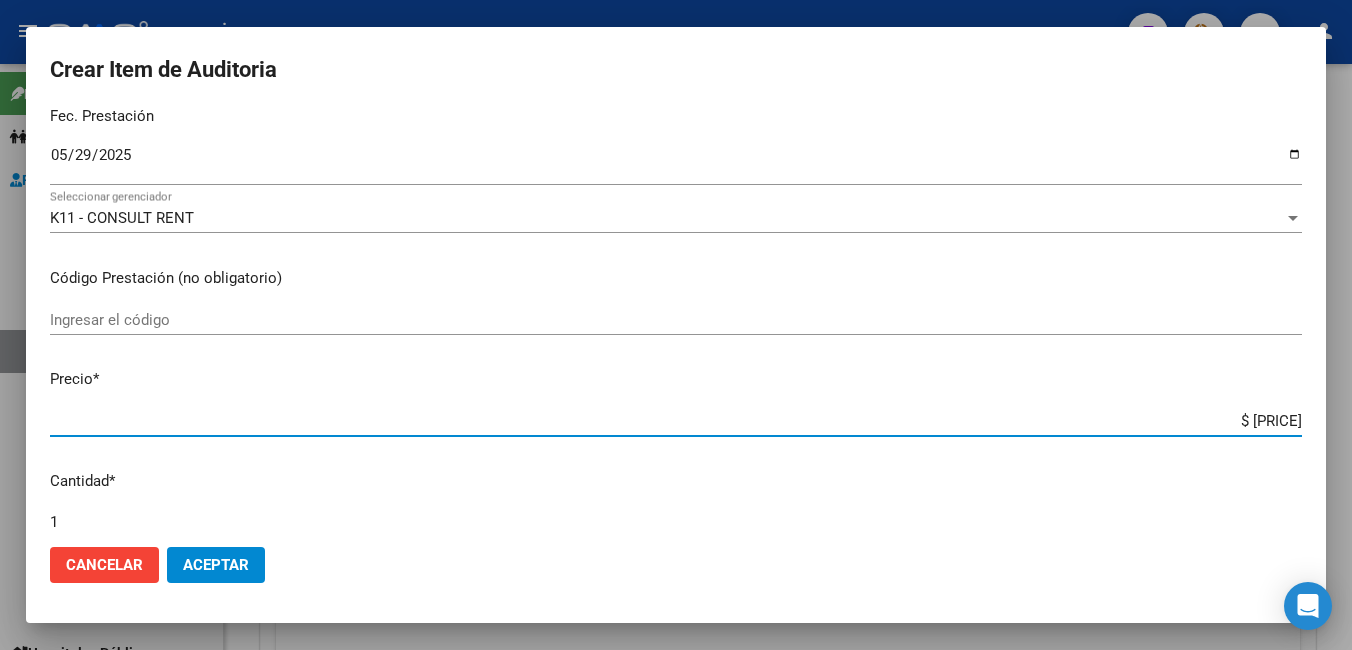 type on "$ 910,97" 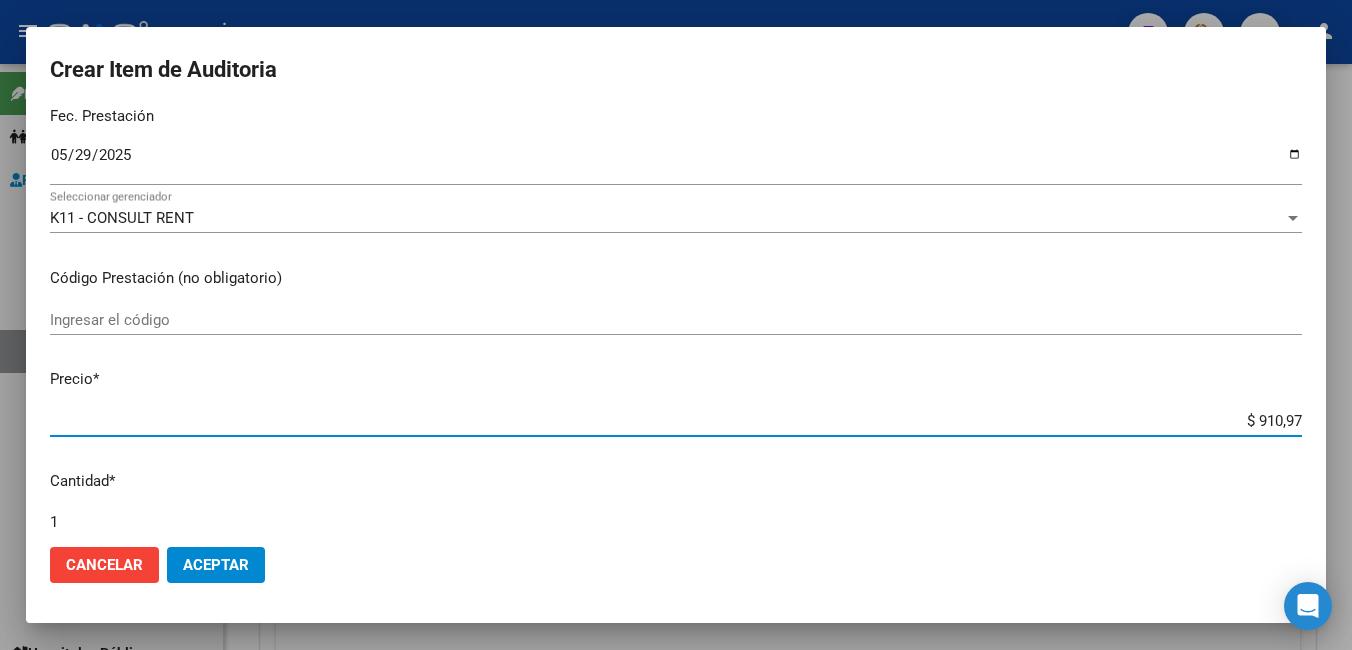 type on "$ [AMOUNT]" 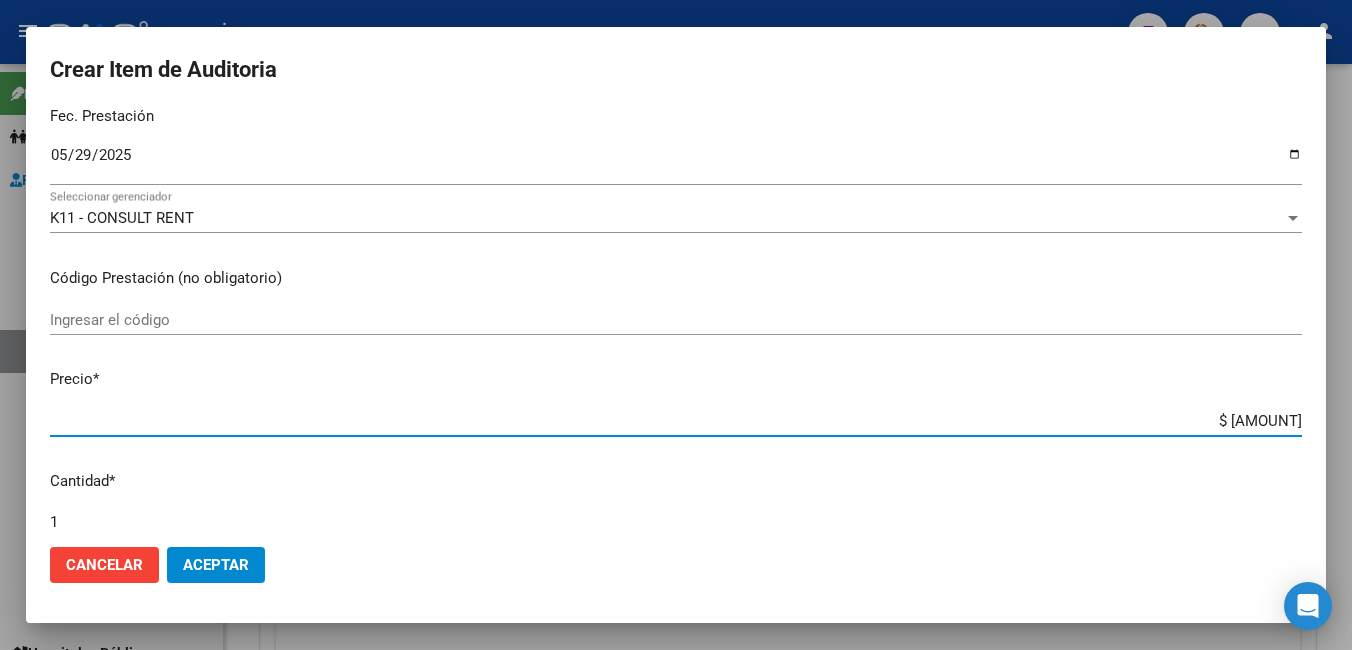 type on "$ [AMOUNT]" 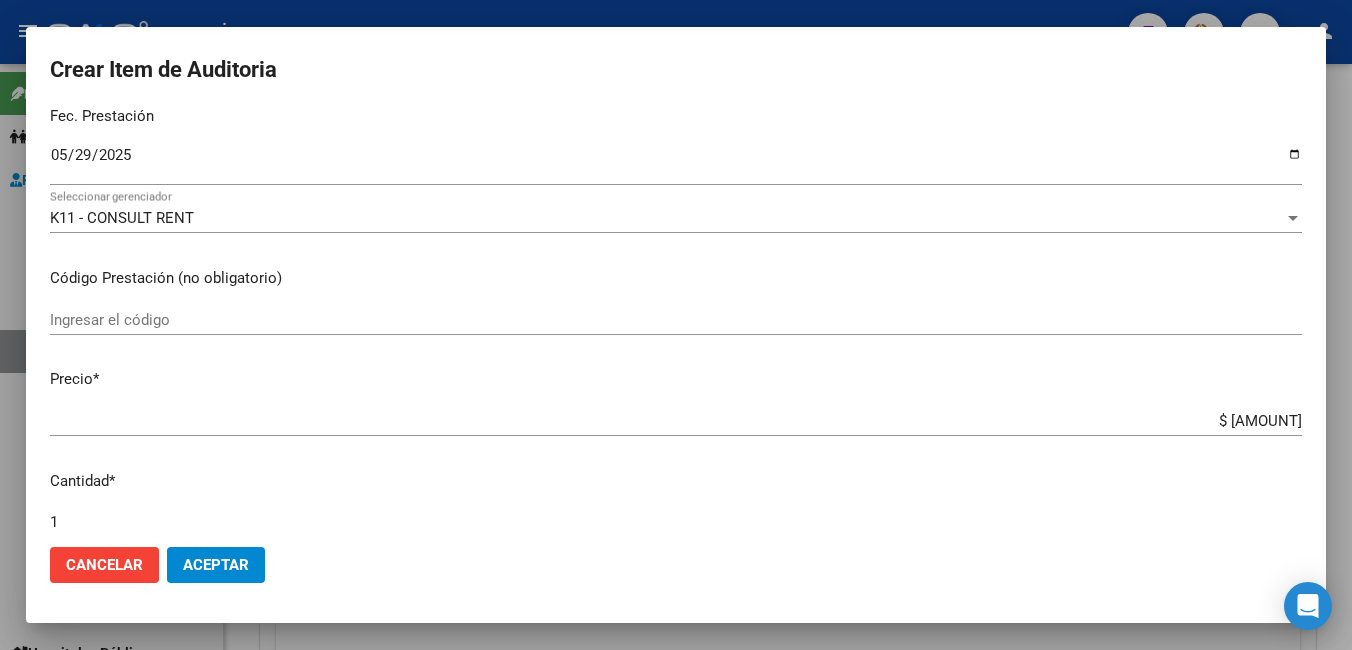 scroll, scrollTop: 661, scrollLeft: 0, axis: vertical 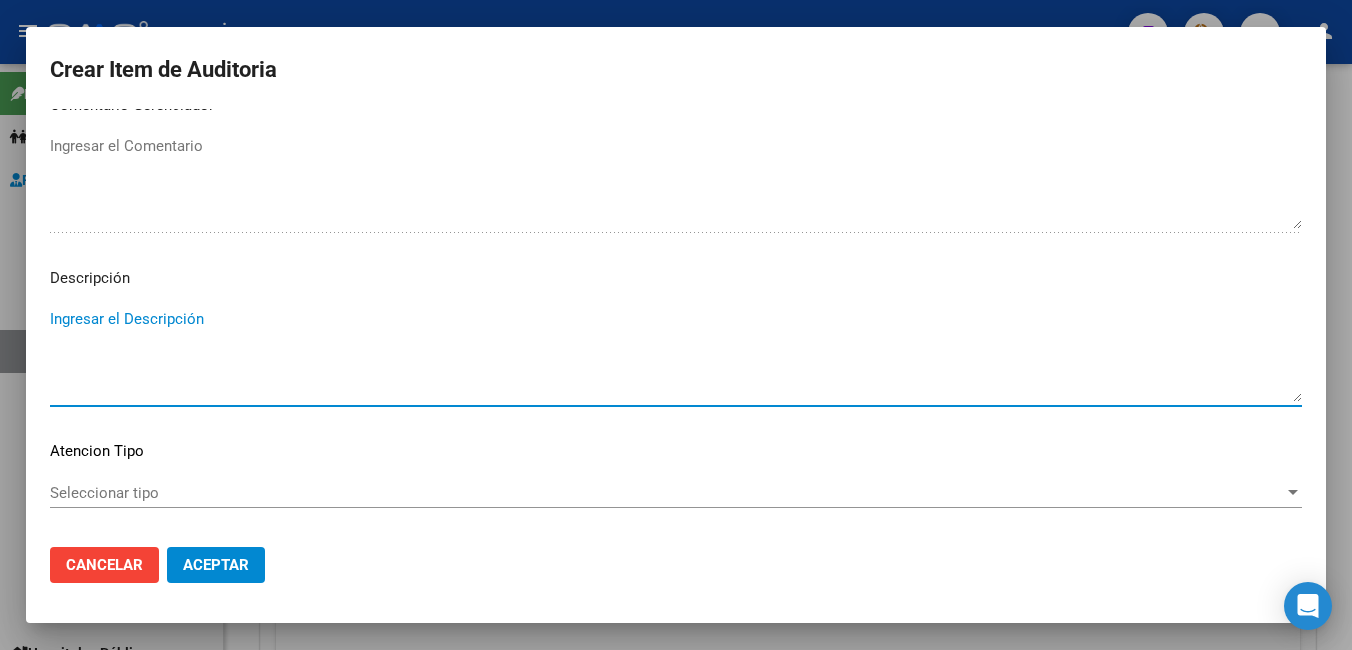 click on "Seleccionar tipo" at bounding box center (667, 493) 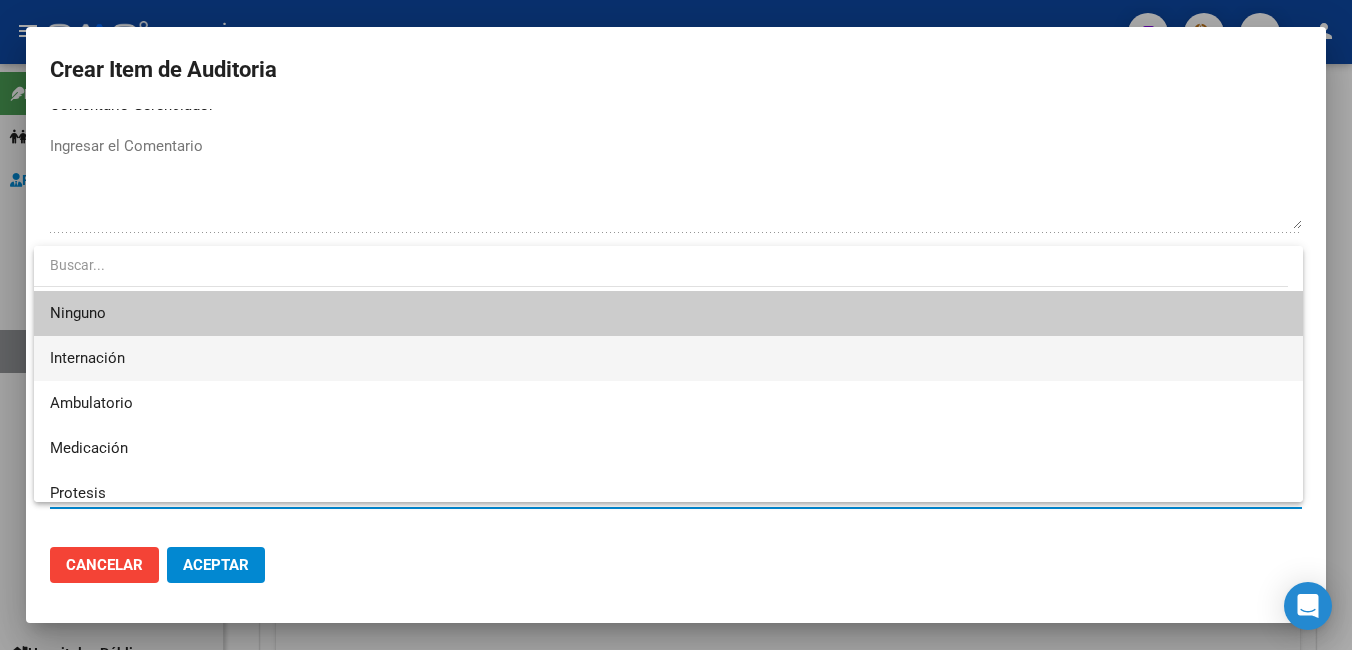 click on "Internación" at bounding box center (668, 358) 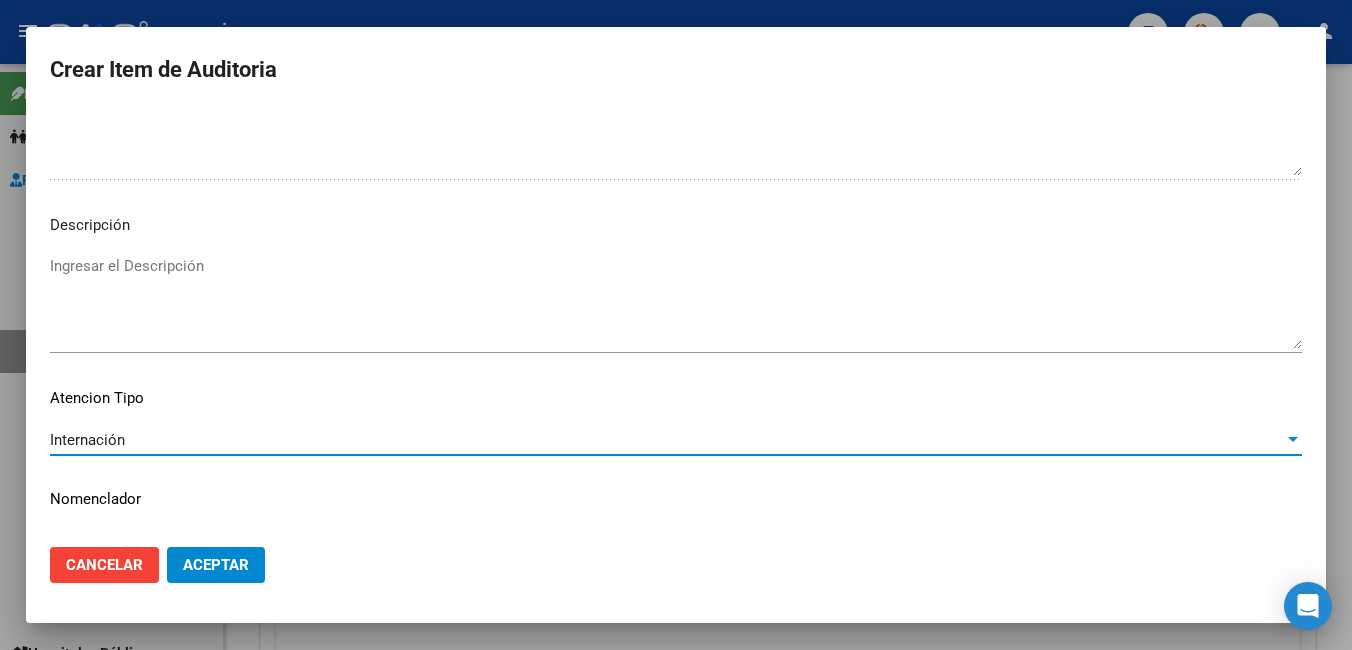 scroll, scrollTop: 1205, scrollLeft: 0, axis: vertical 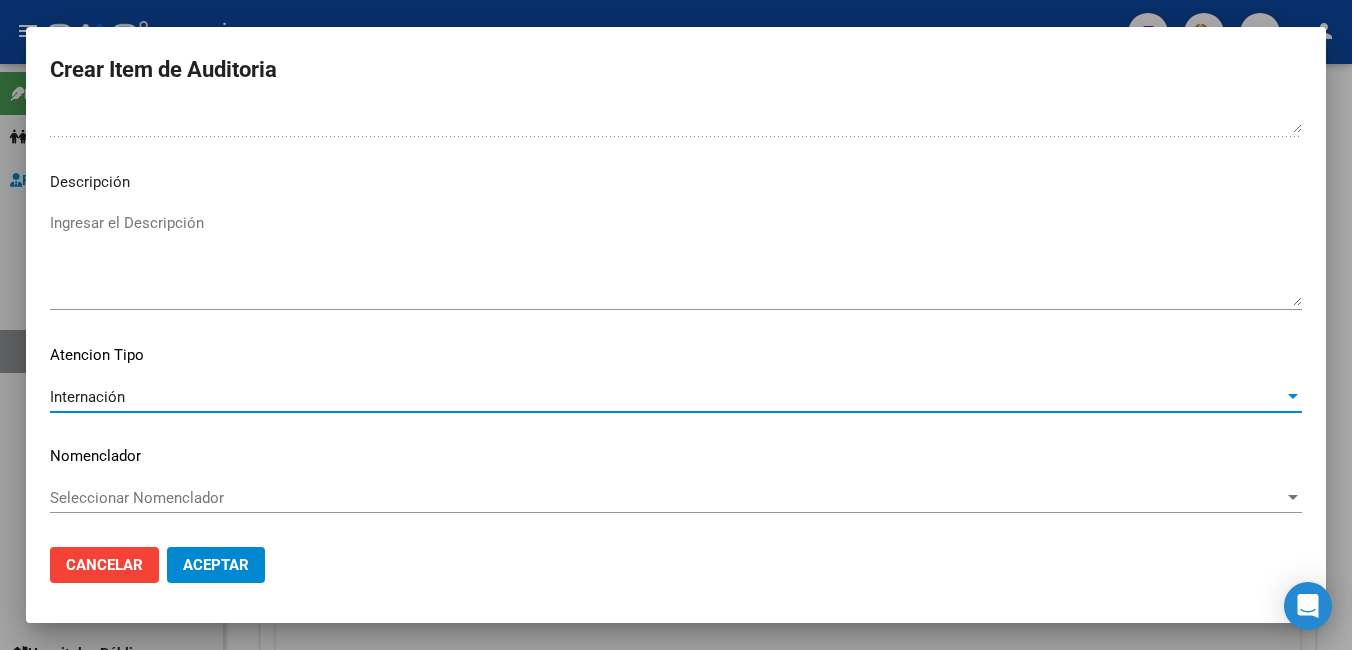 click on "Seleccionar Nomenclador" at bounding box center [667, 498] 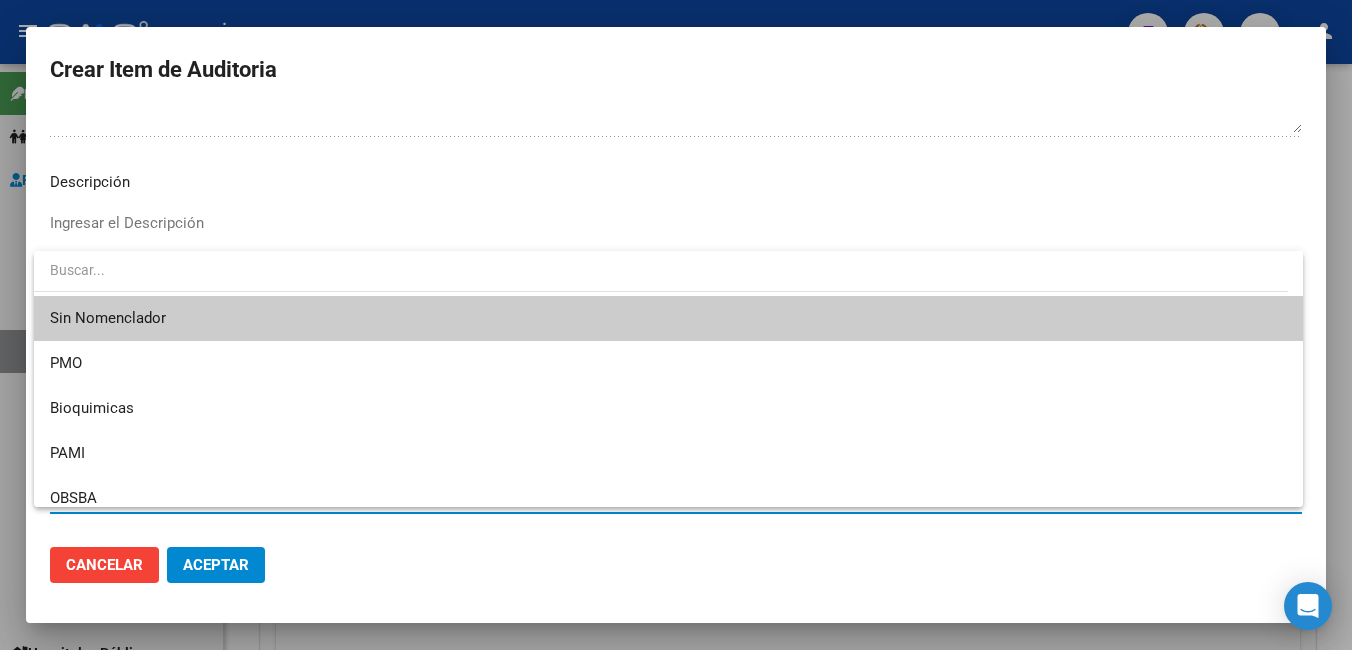 click on "Sin Nomenclador" at bounding box center (668, 318) 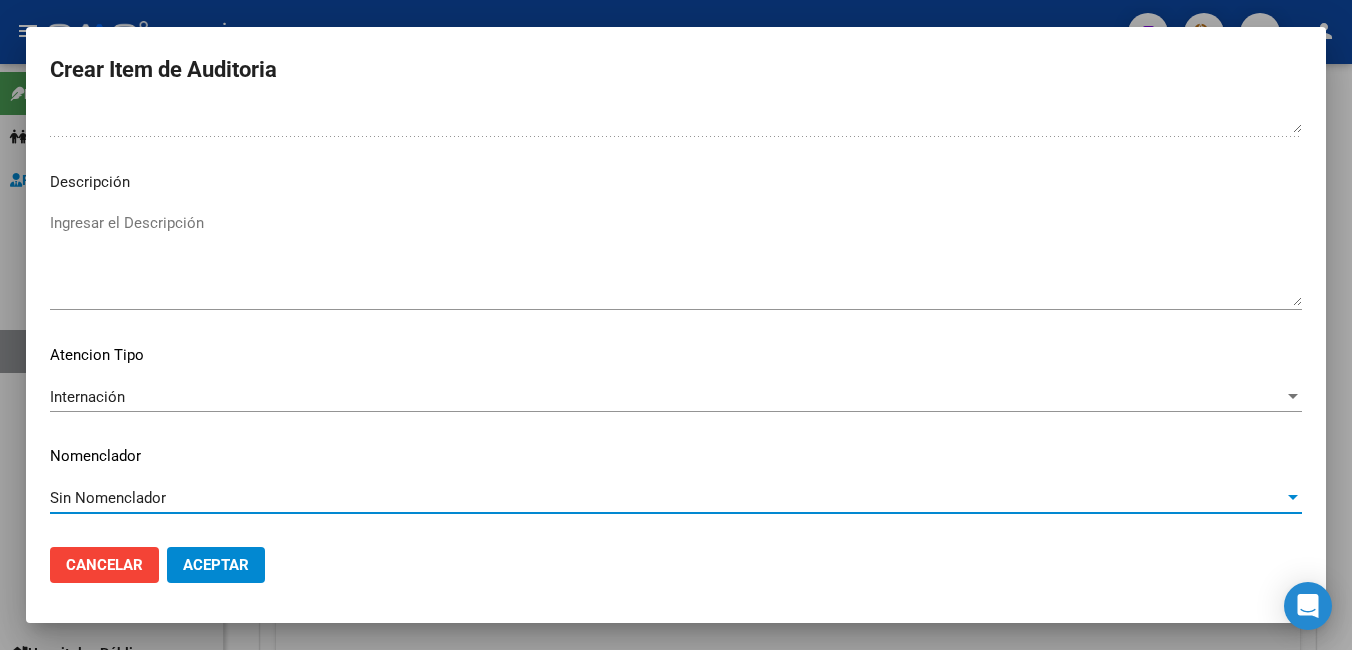 click on "Aceptar" 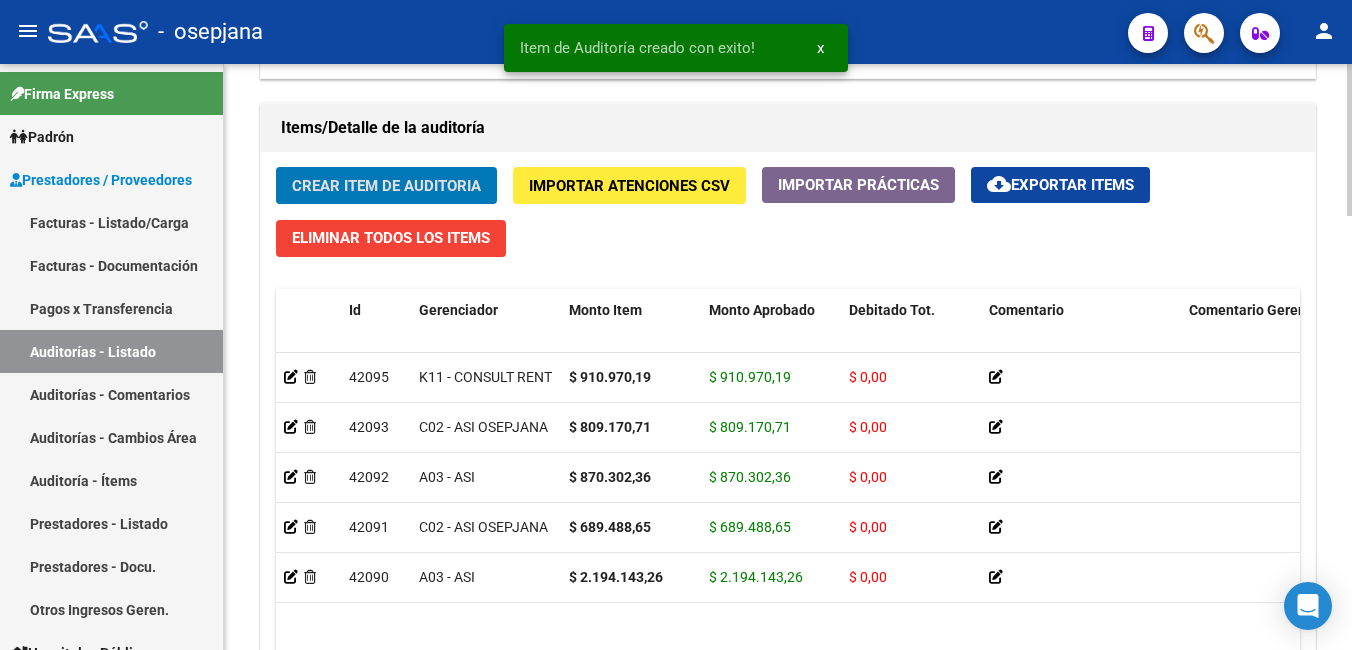 click on "Crear Item de Auditoria" 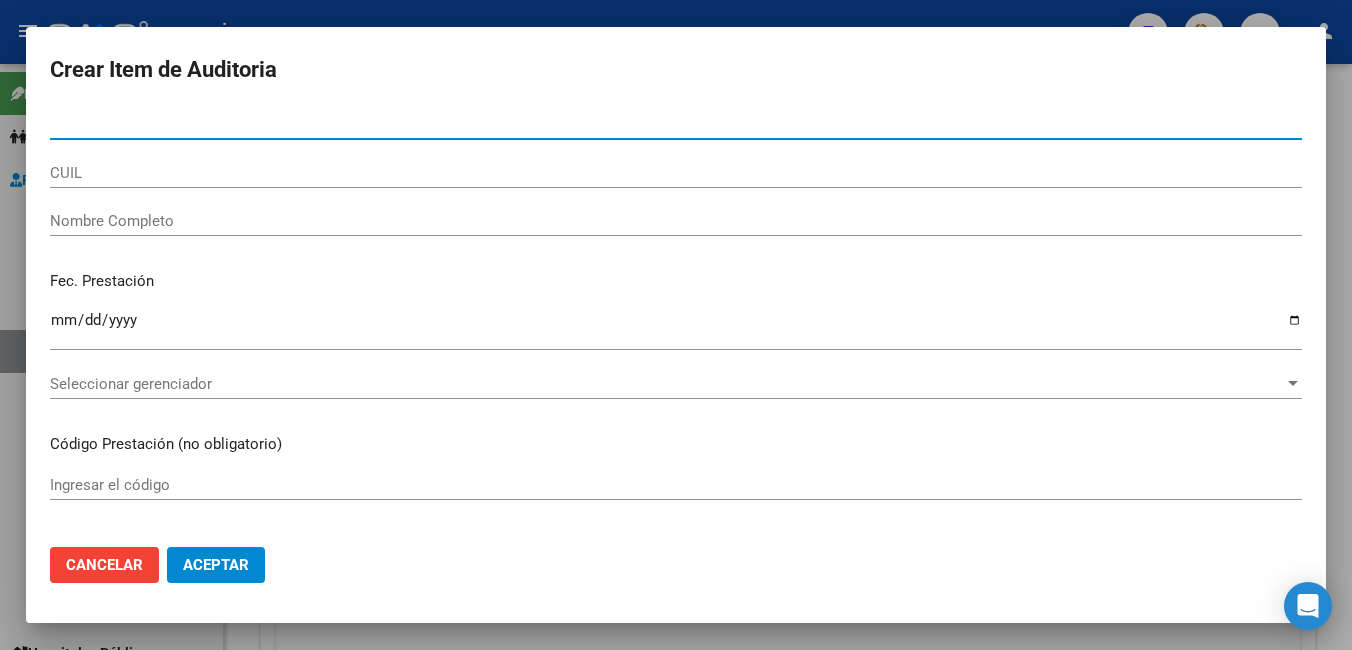 type on "[NUMBER]" 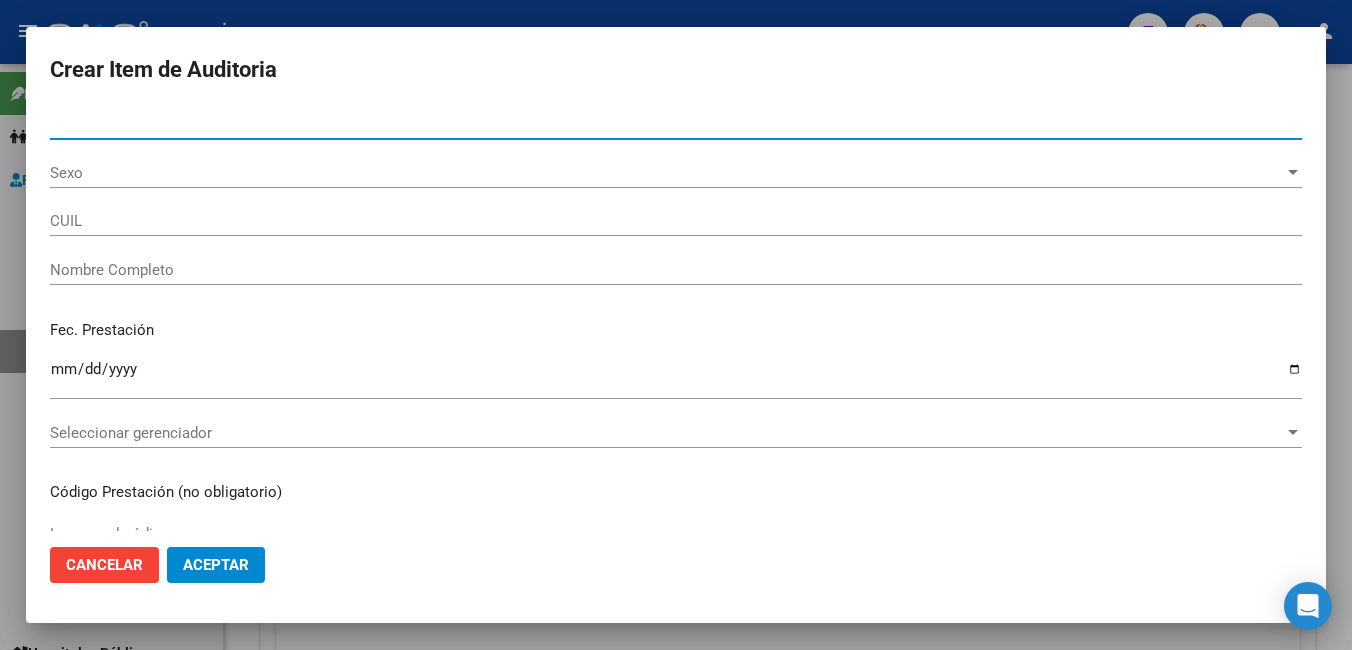 type on "20514358118" 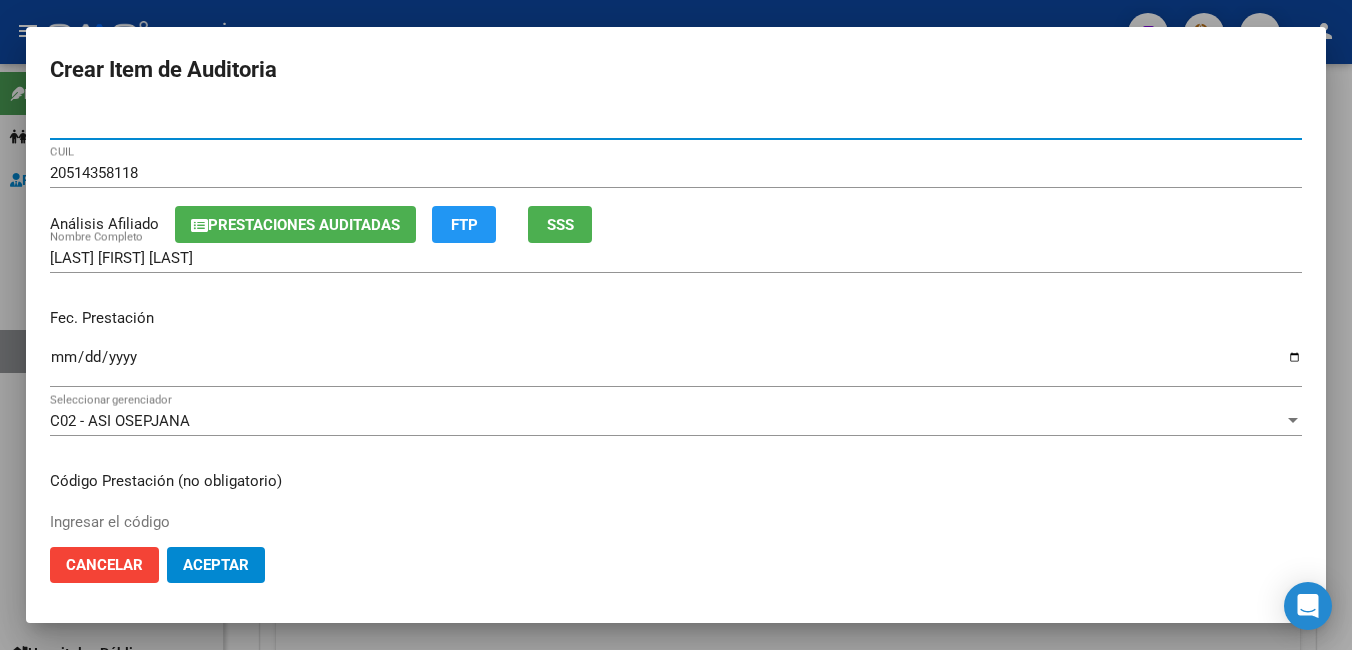 type on "[NUMBER]" 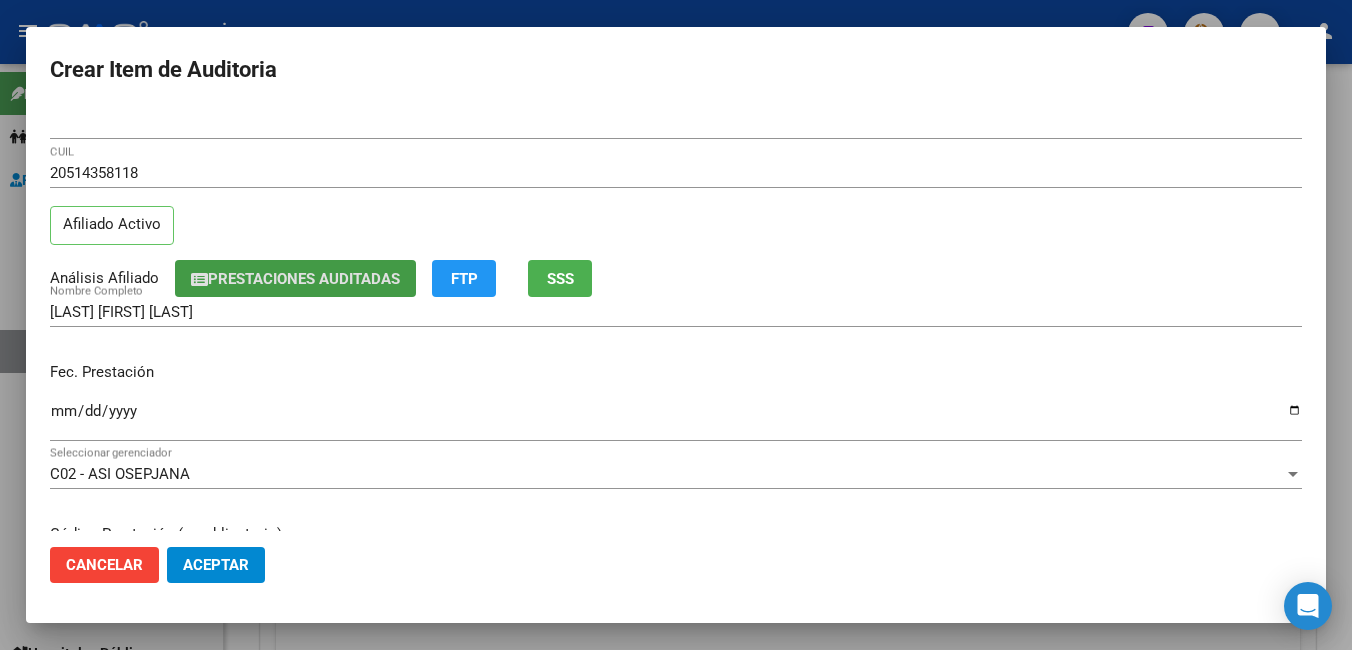 type 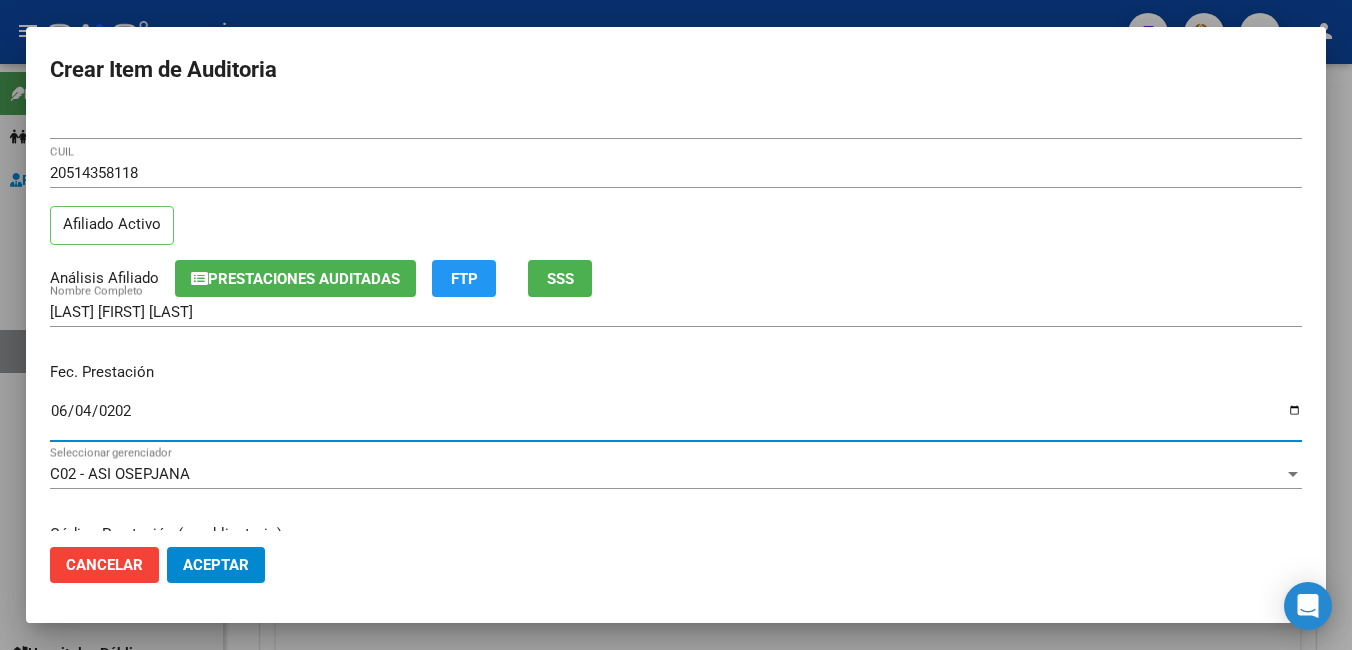 type on "2025-06-04" 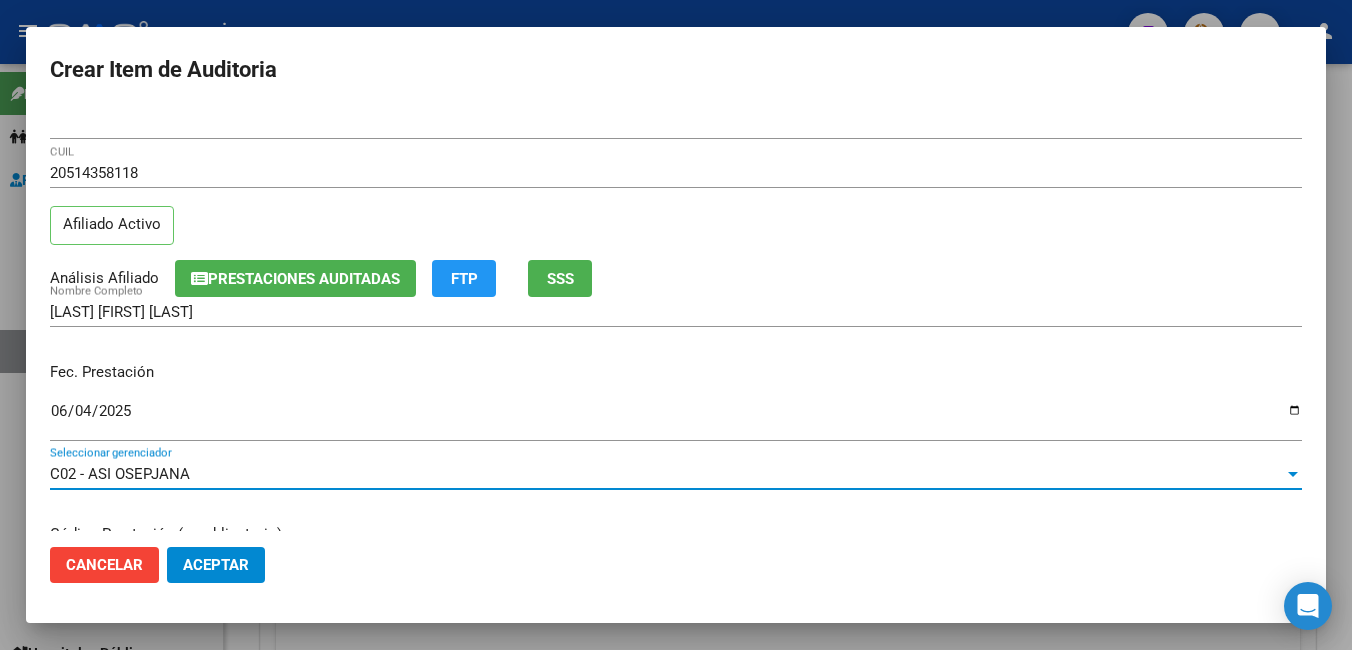 scroll, scrollTop: 256, scrollLeft: 0, axis: vertical 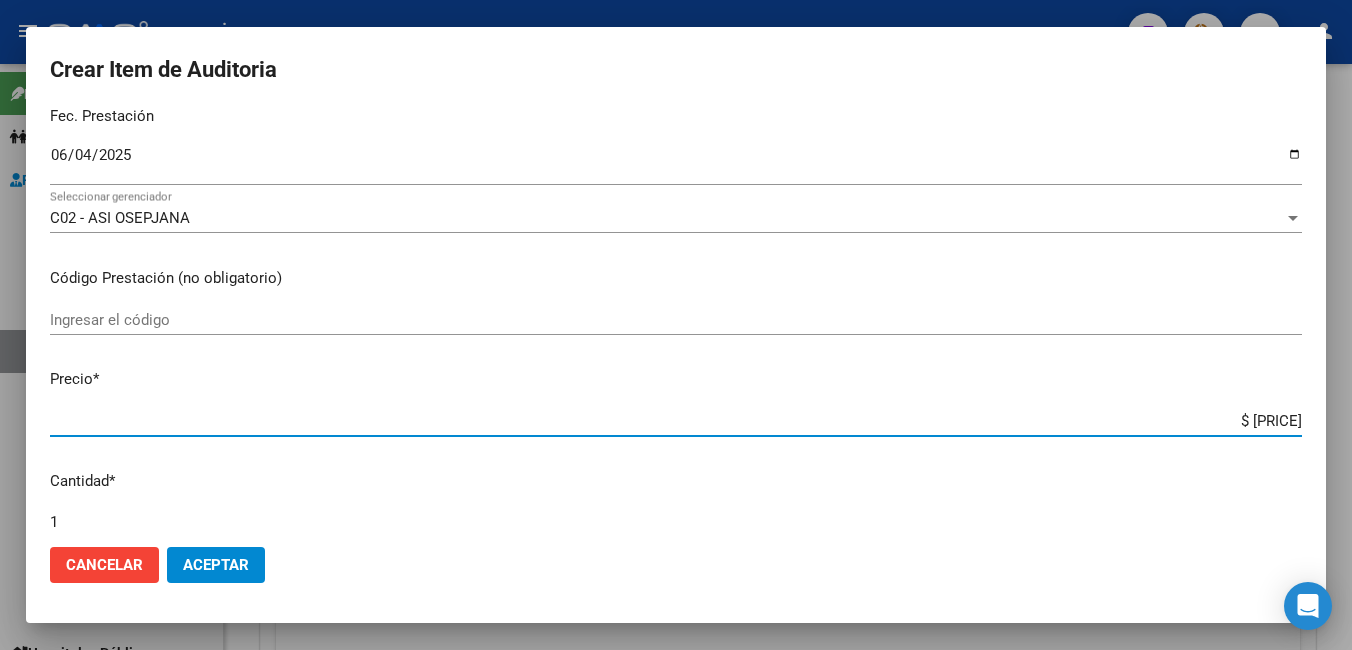type on "$ 0,05" 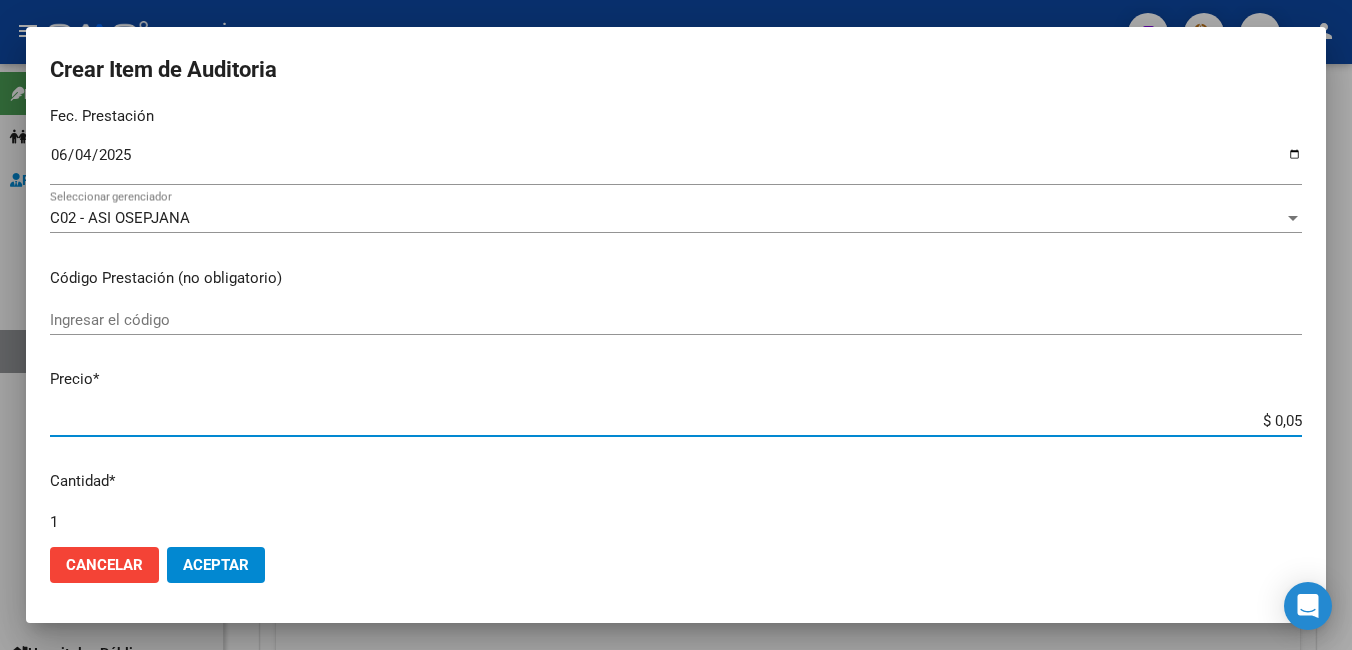 type on "$ 0,52" 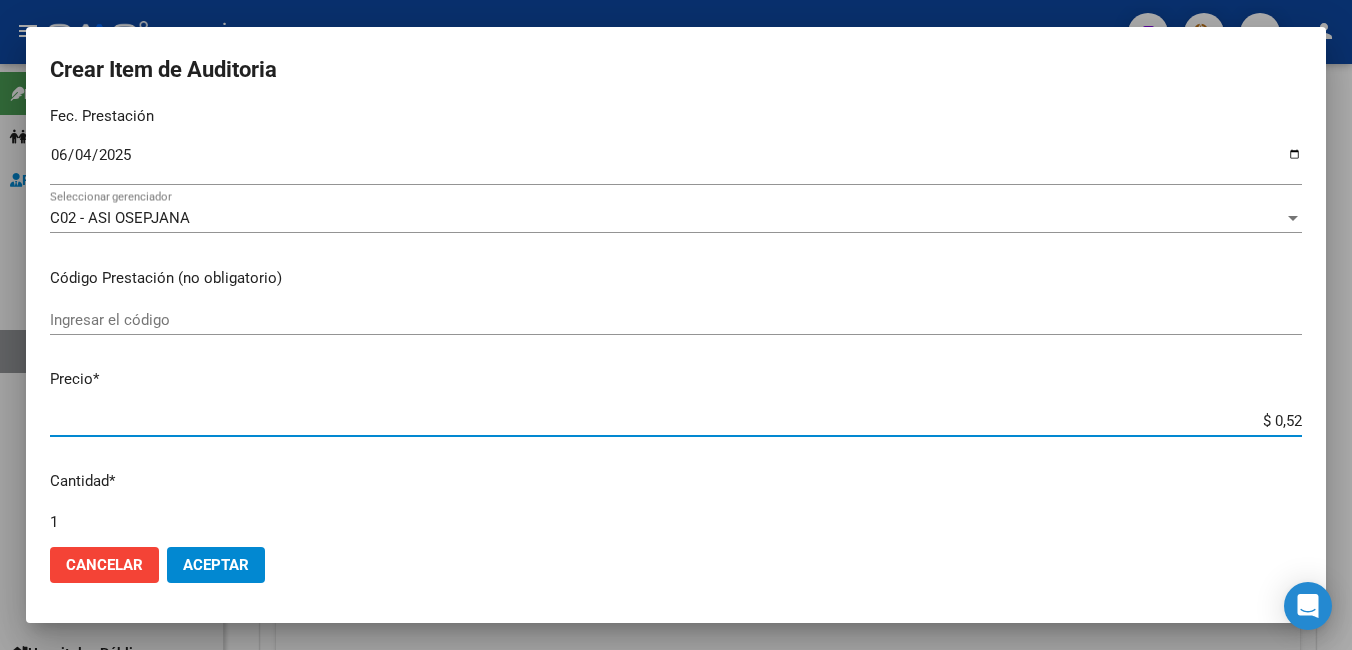 type on "$ 5,22" 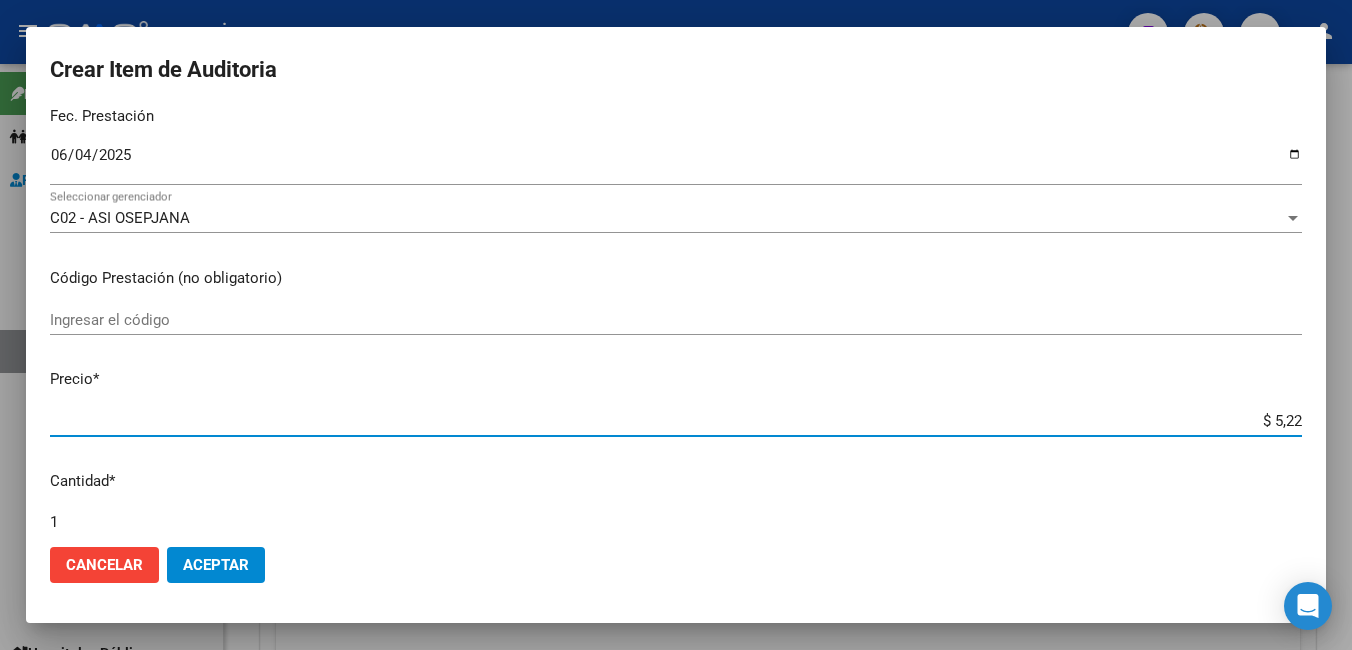 type on "$ 52,22" 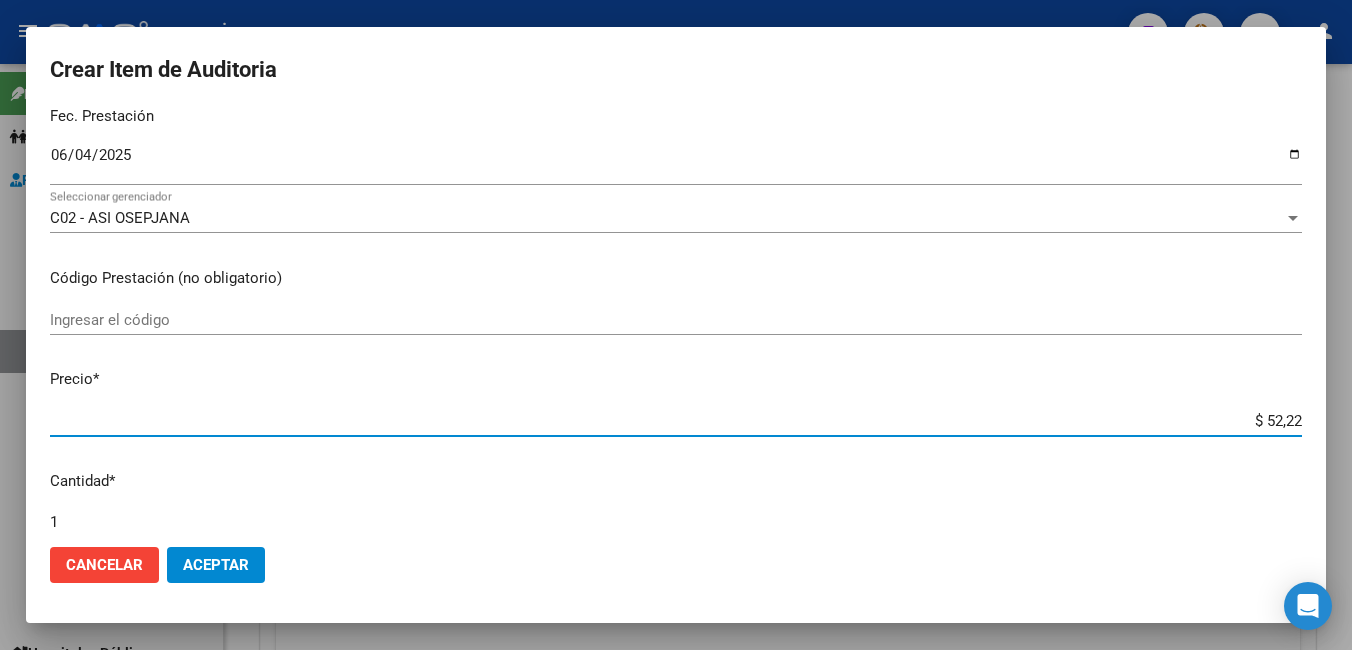 type on "$ [AMOUNT]" 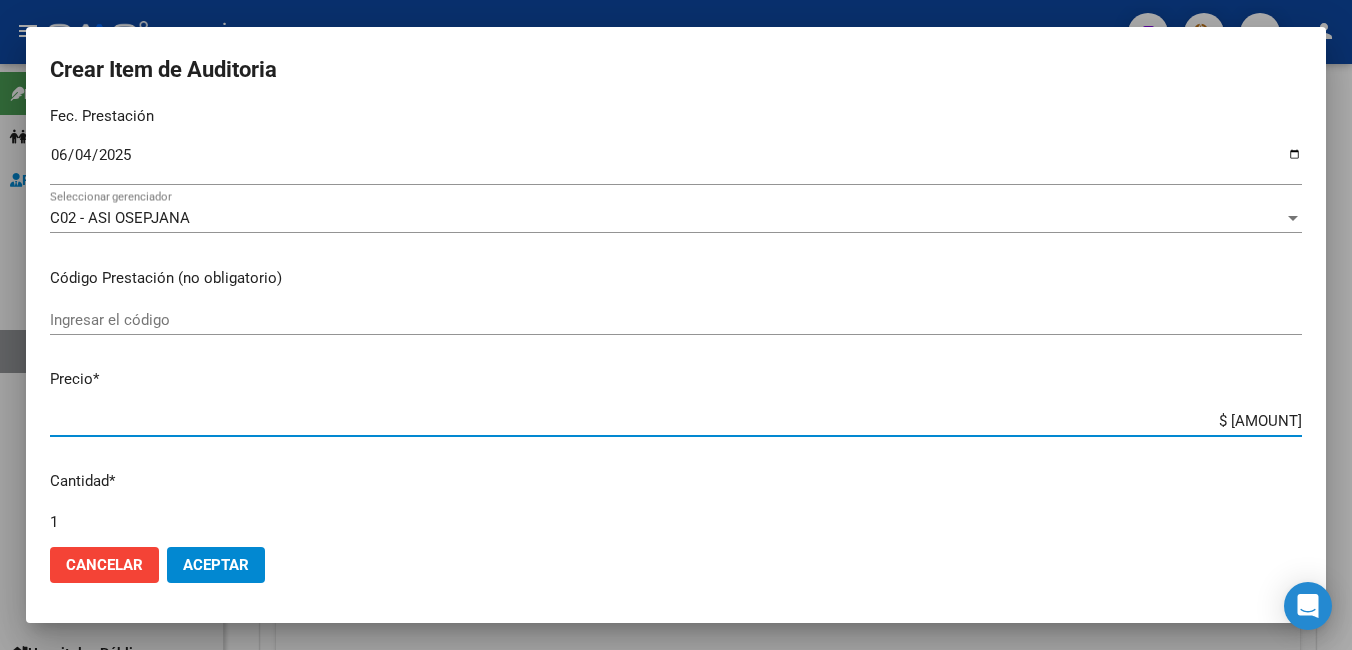 type on "$ 5.222,47" 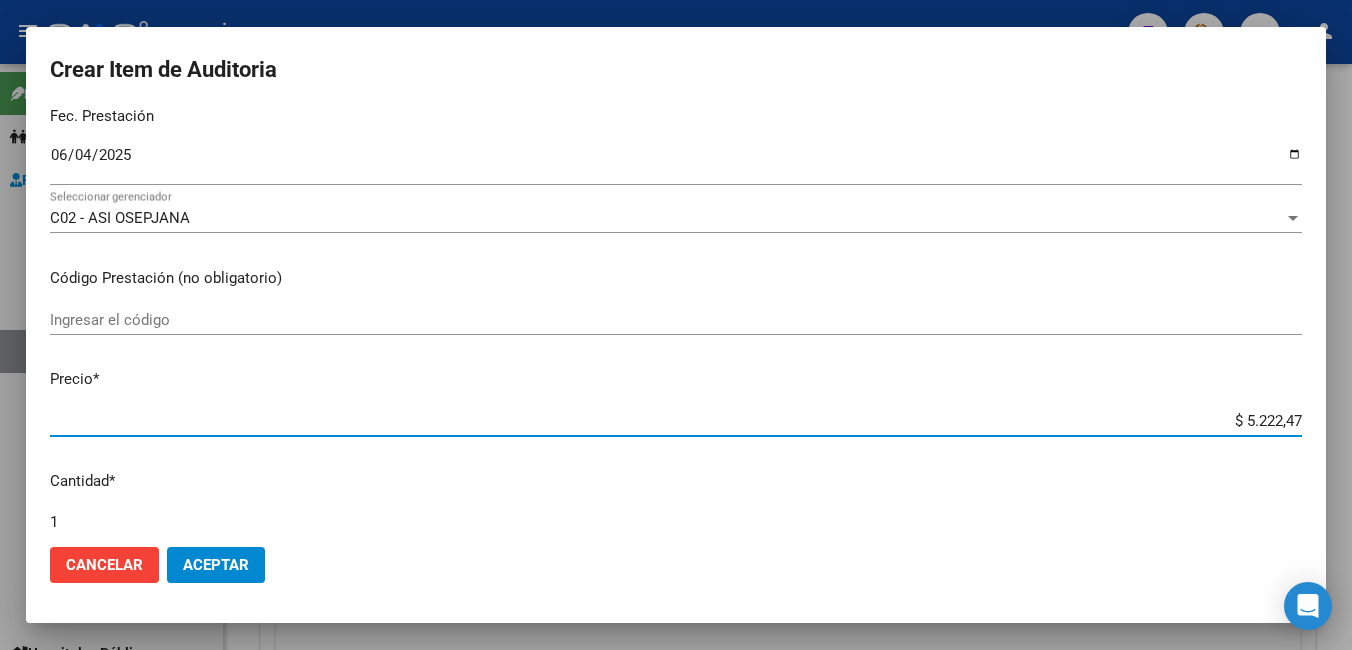 type on "$ 52.224,74" 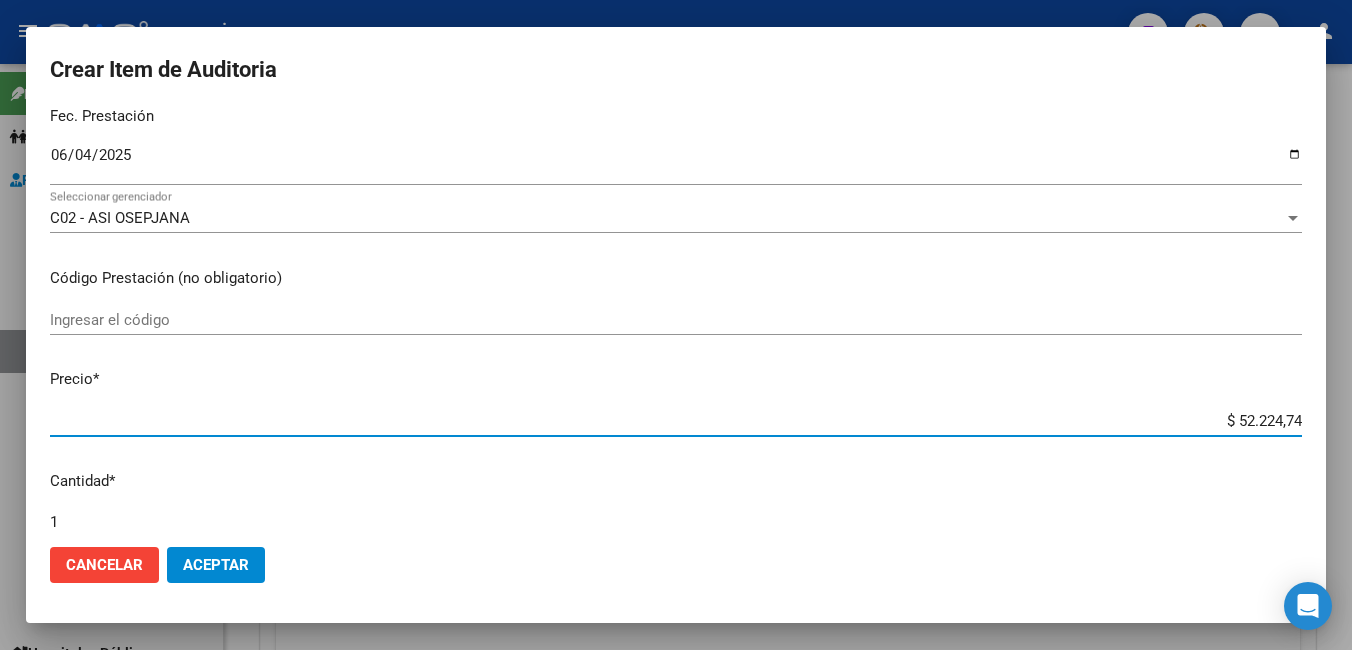 type on "$ 522.247,49" 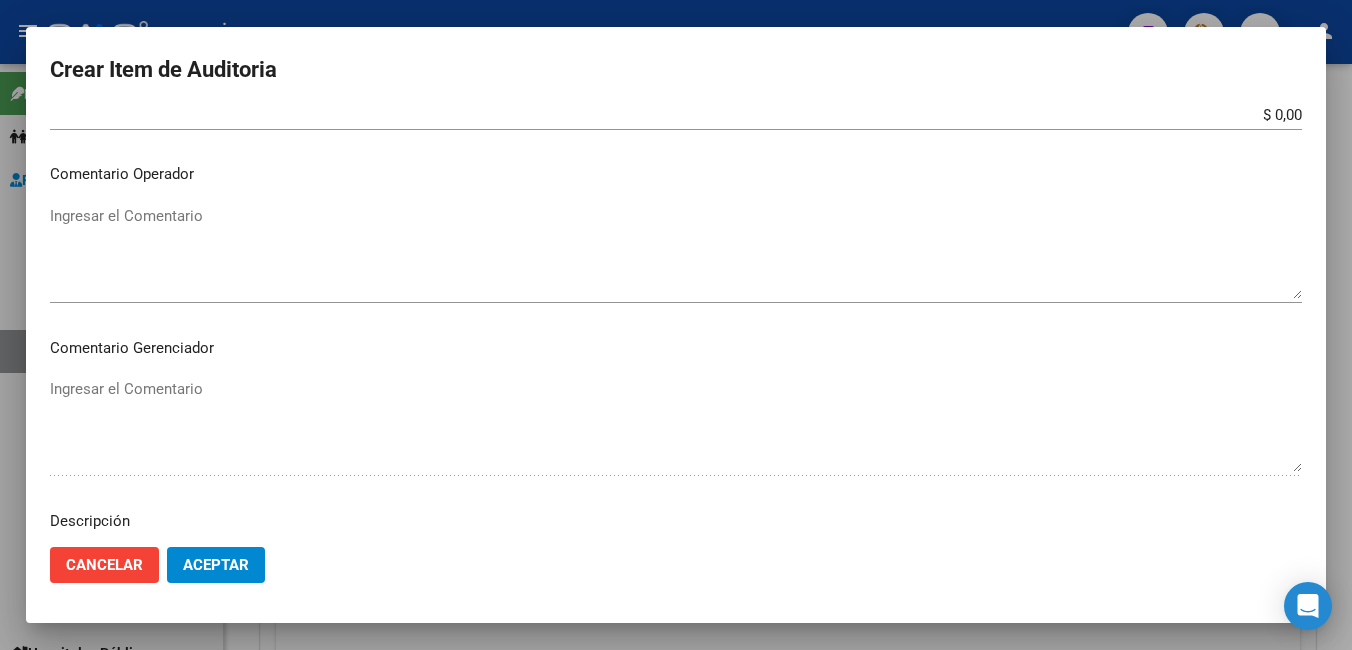scroll, scrollTop: 1156, scrollLeft: 0, axis: vertical 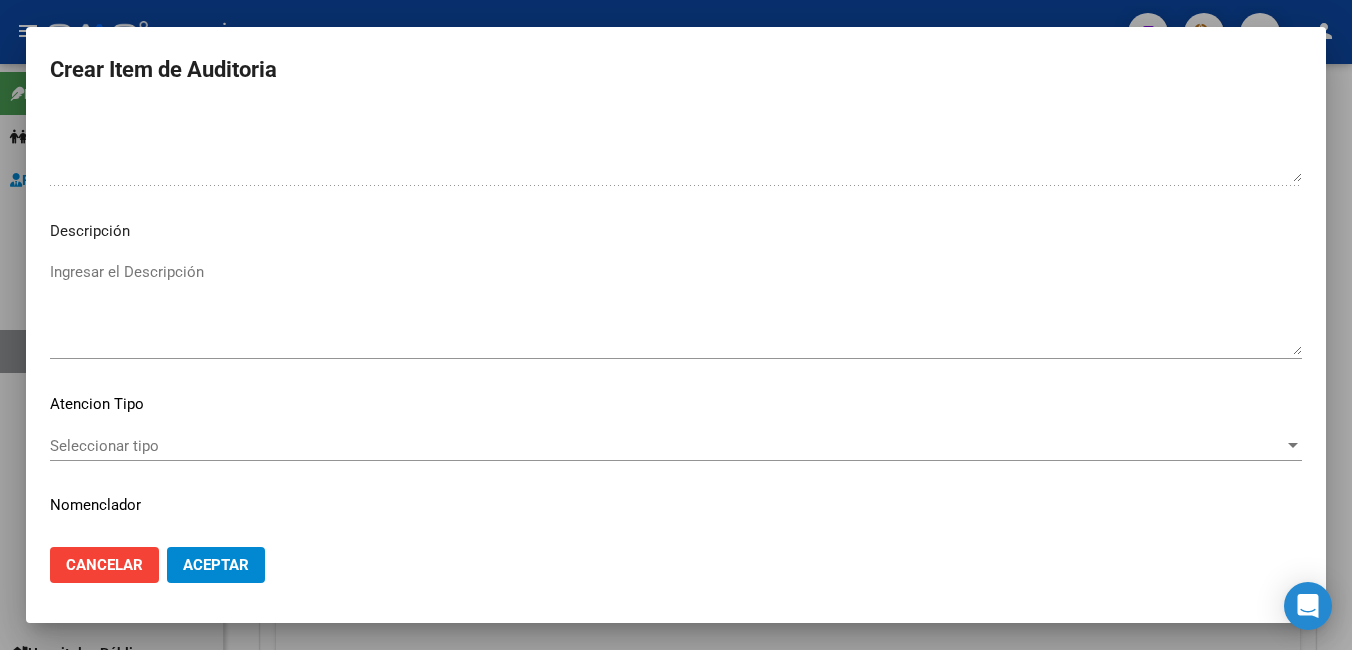 click on "Seleccionar tipo" at bounding box center (667, 446) 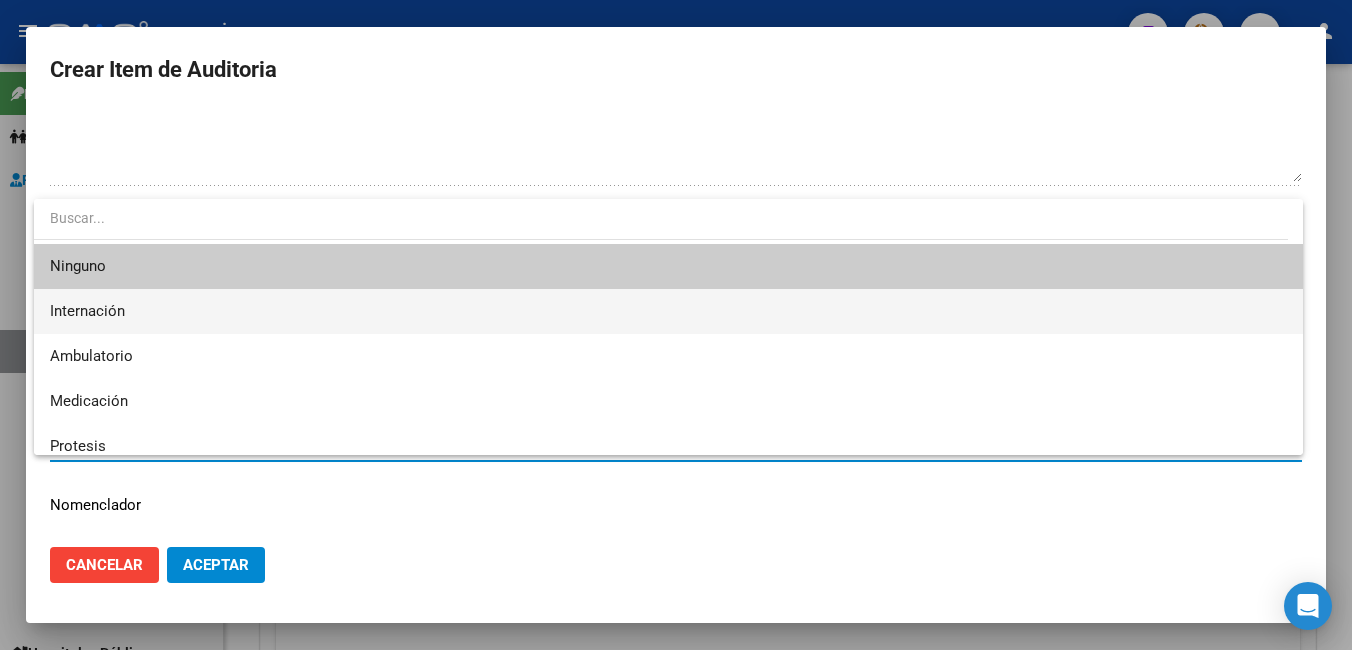 click on "Internación" at bounding box center (668, 311) 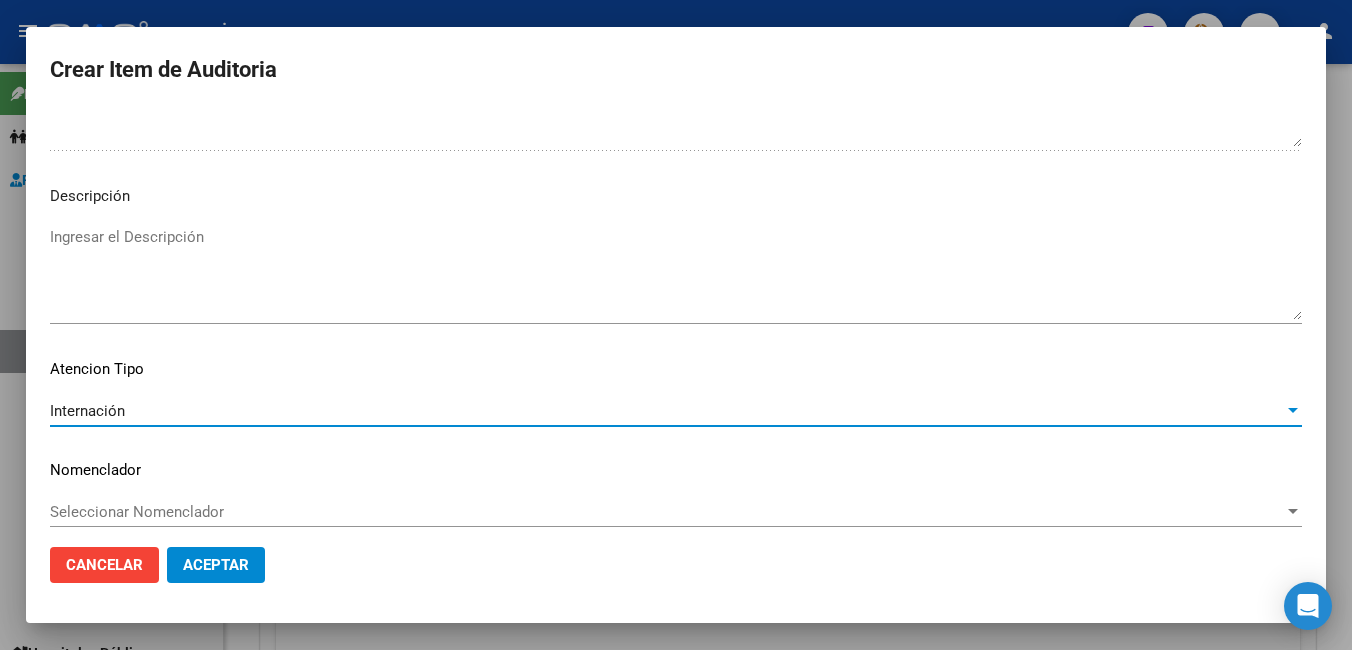 scroll, scrollTop: 1205, scrollLeft: 0, axis: vertical 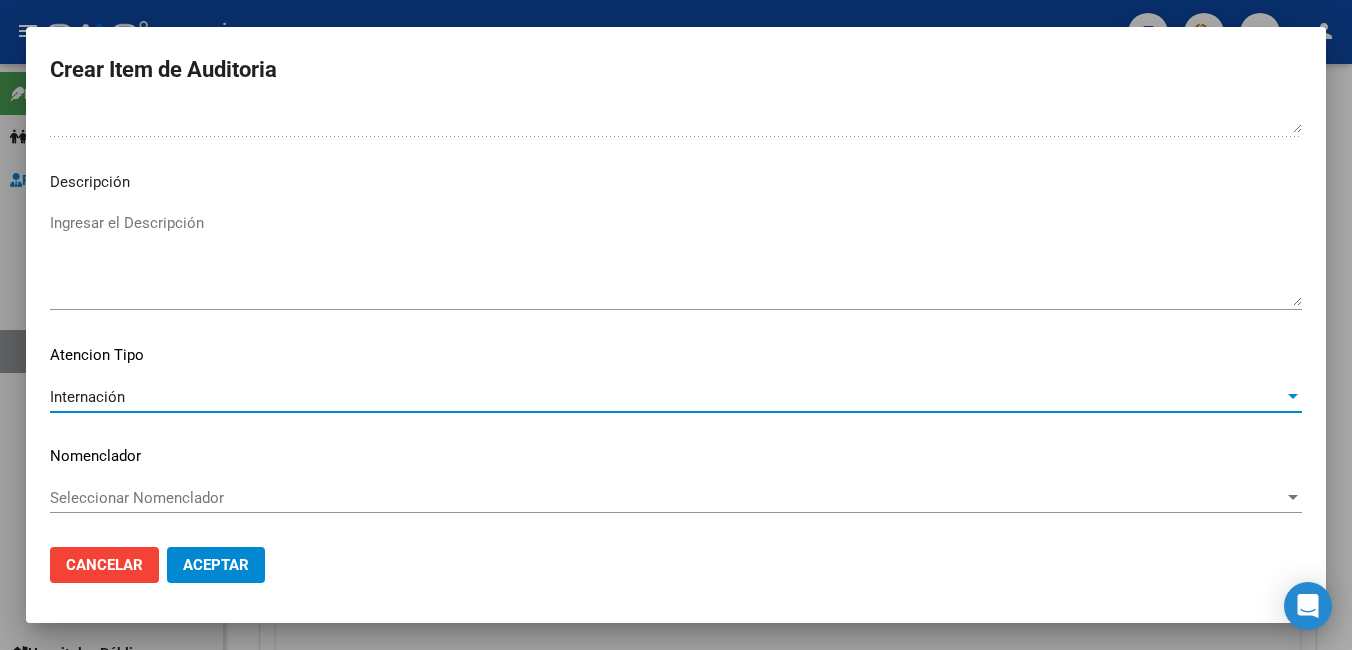 click on "Seleccionar Nomenclador" at bounding box center [667, 498] 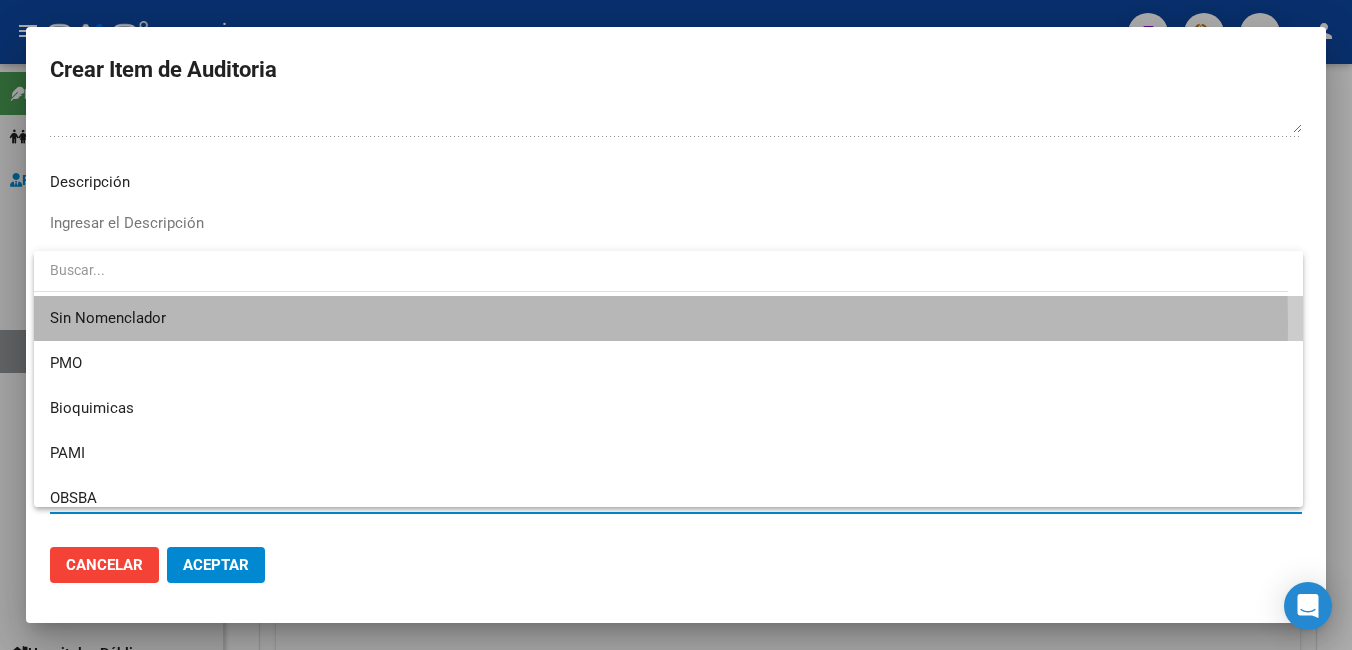 click on "Sin Nomenclador" at bounding box center (668, 318) 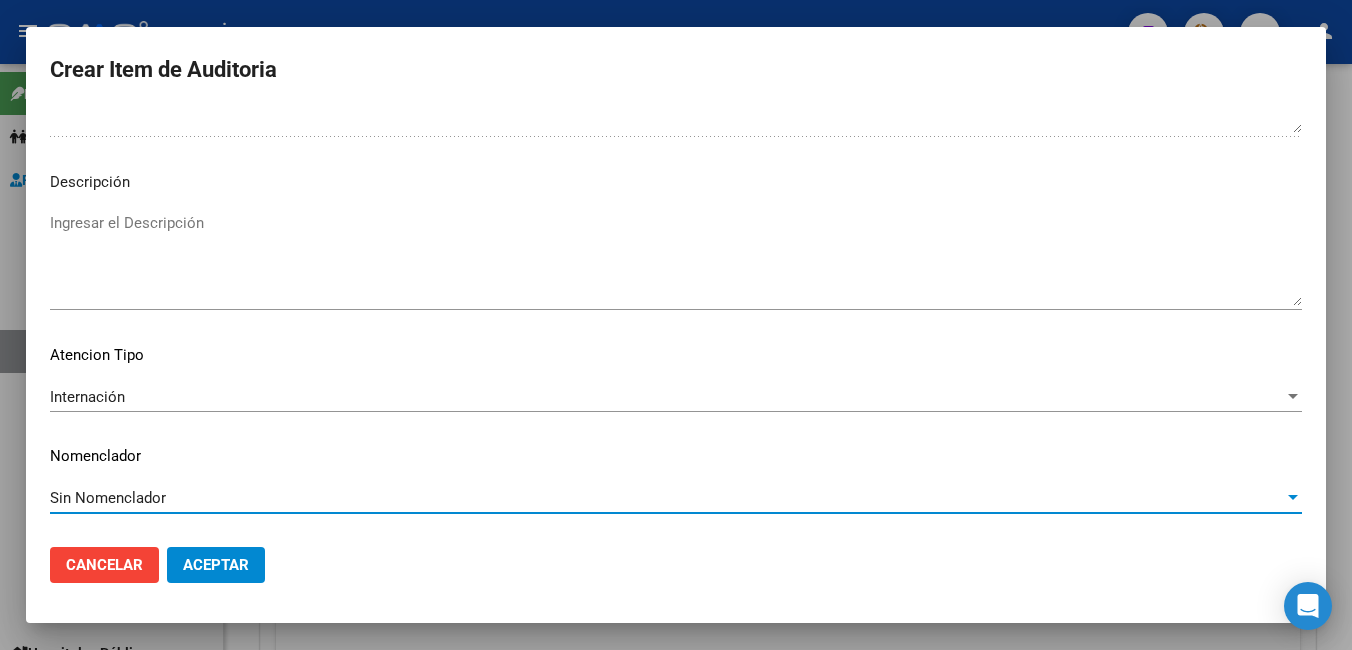 click on "Aceptar" 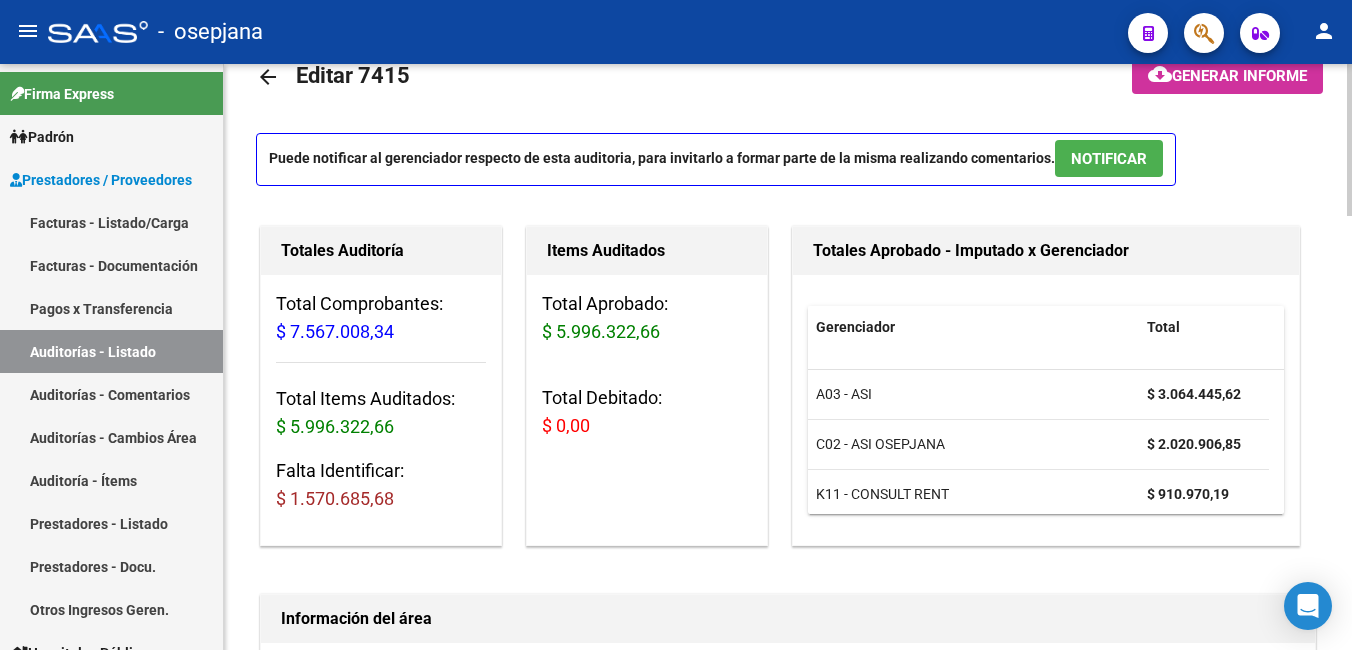scroll, scrollTop: 6, scrollLeft: 0, axis: vertical 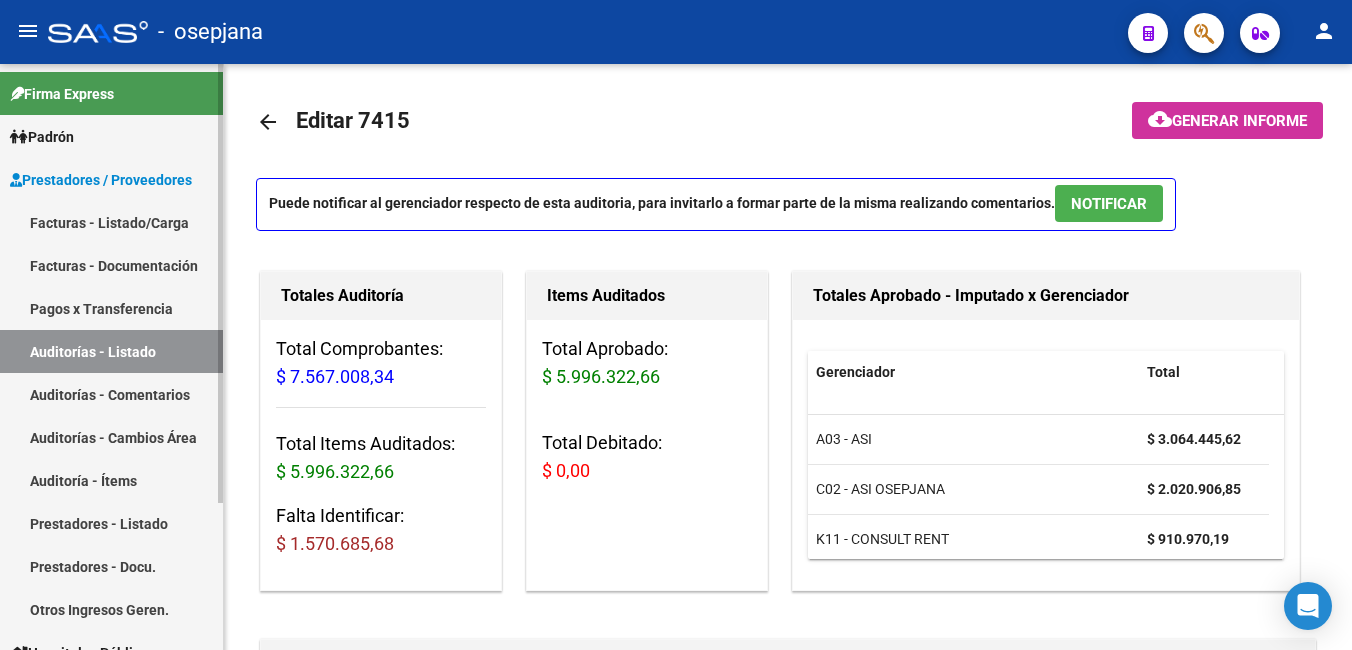 click on "Facturas - Listado/Carga" at bounding box center [111, 222] 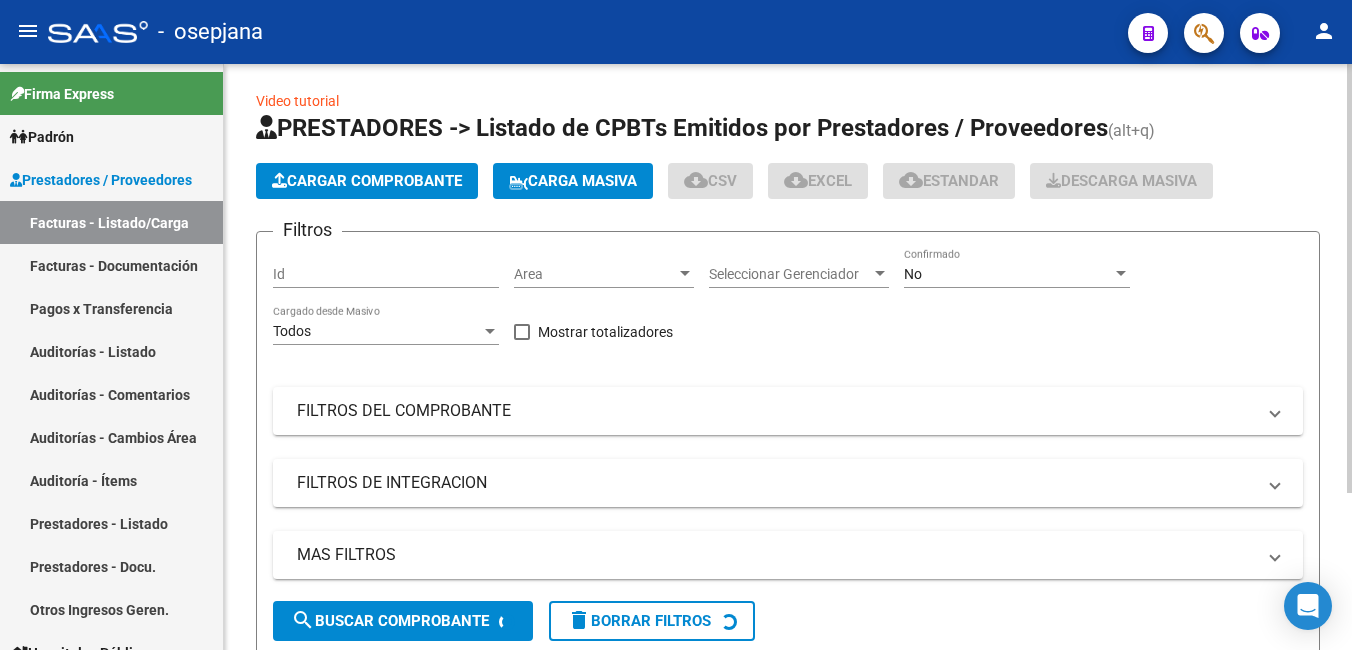 click on "Seleccionar Gerenciador Seleccionar Gerenciador" 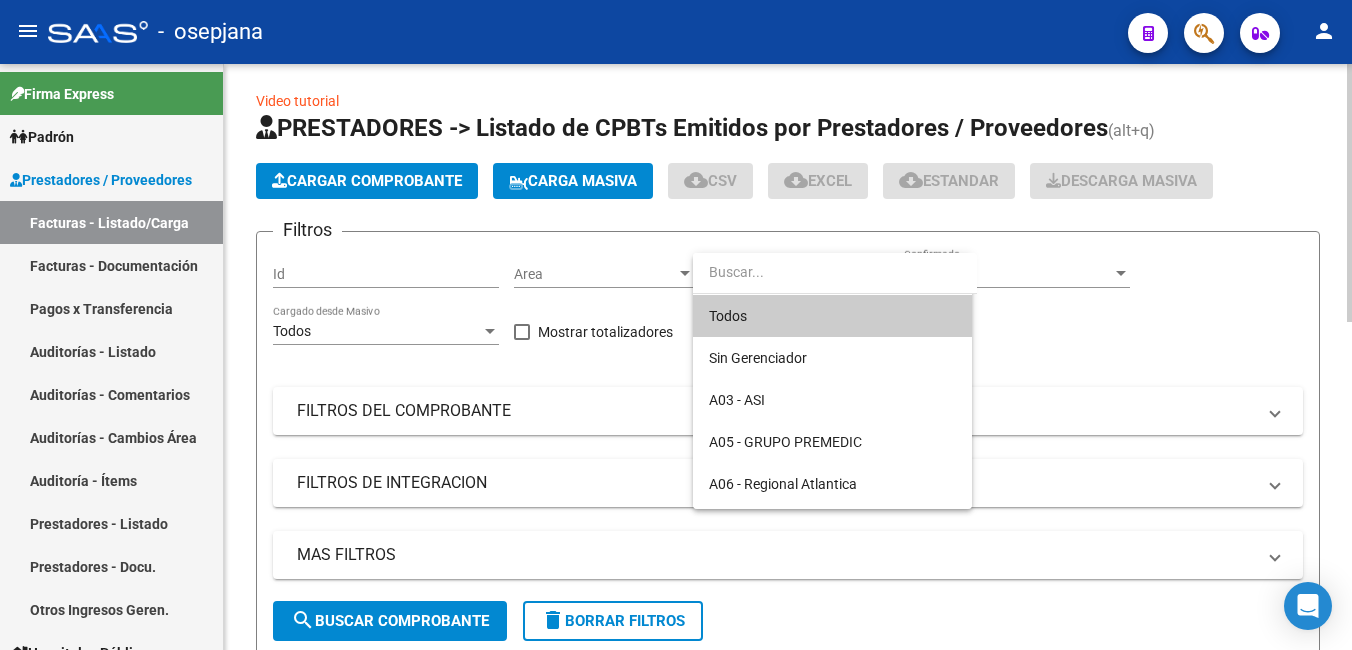 click on "Todos" at bounding box center [832, 316] 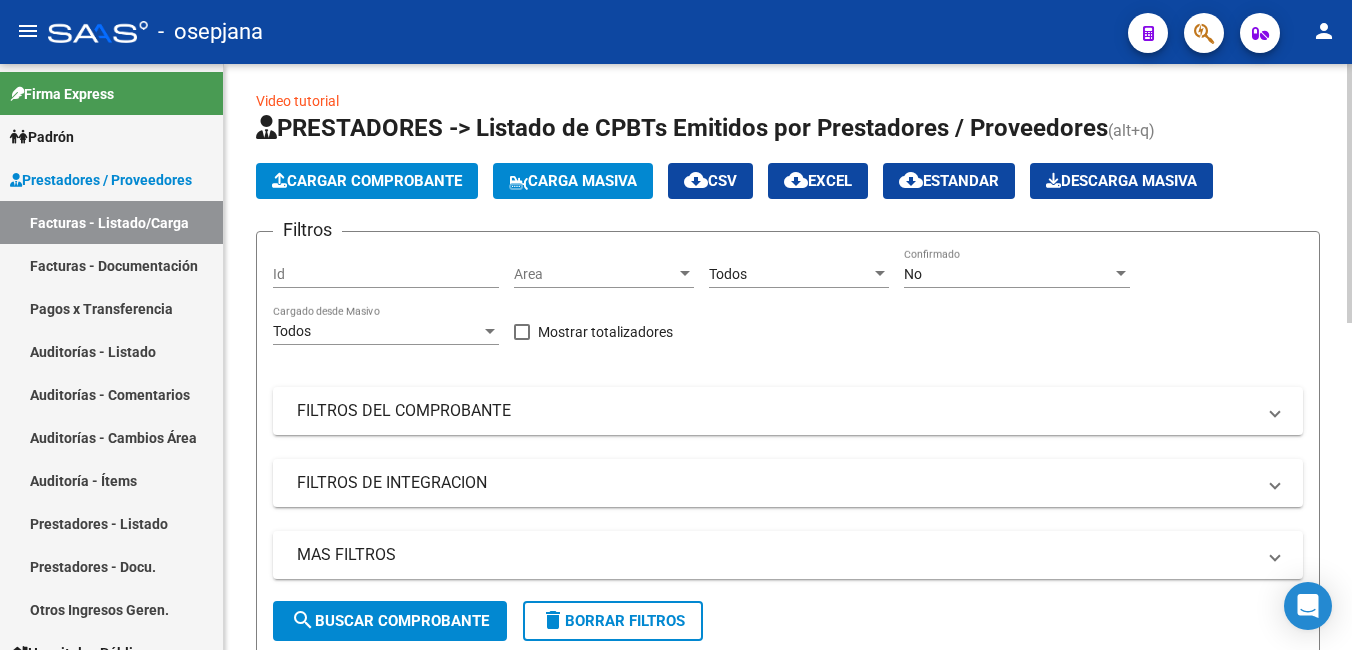 click on "No Confirmado" 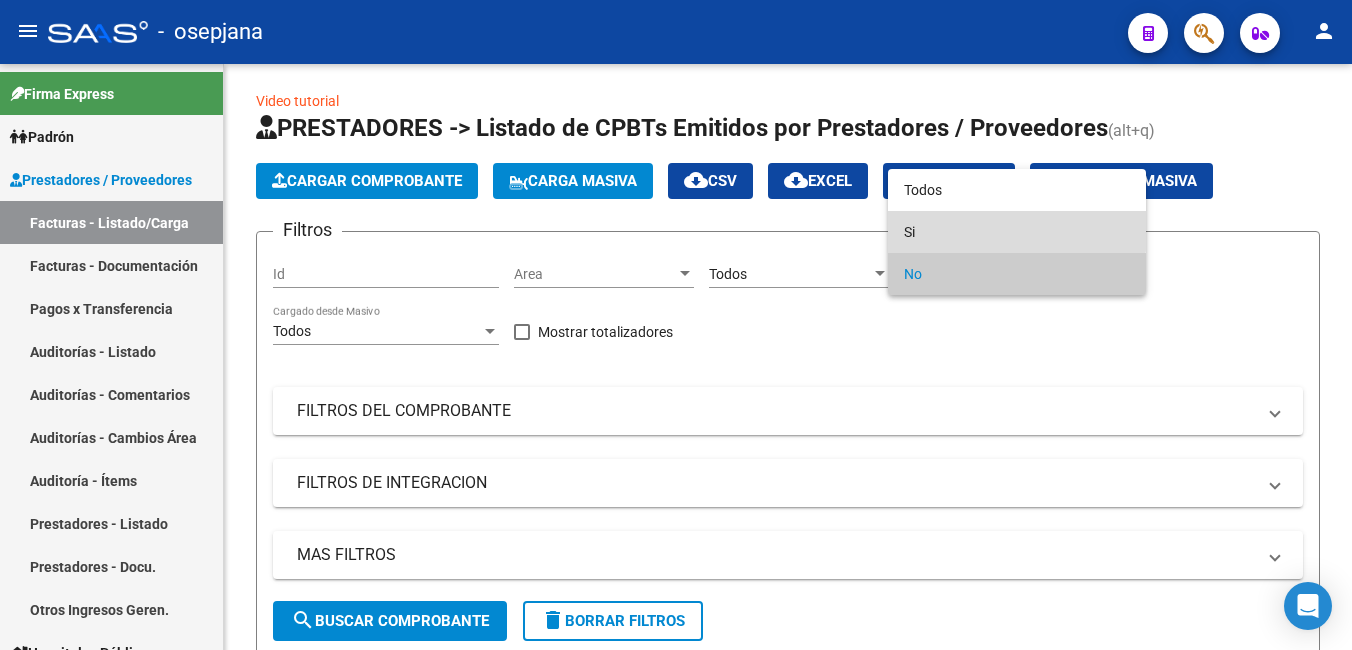 click on "Si" at bounding box center [1017, 232] 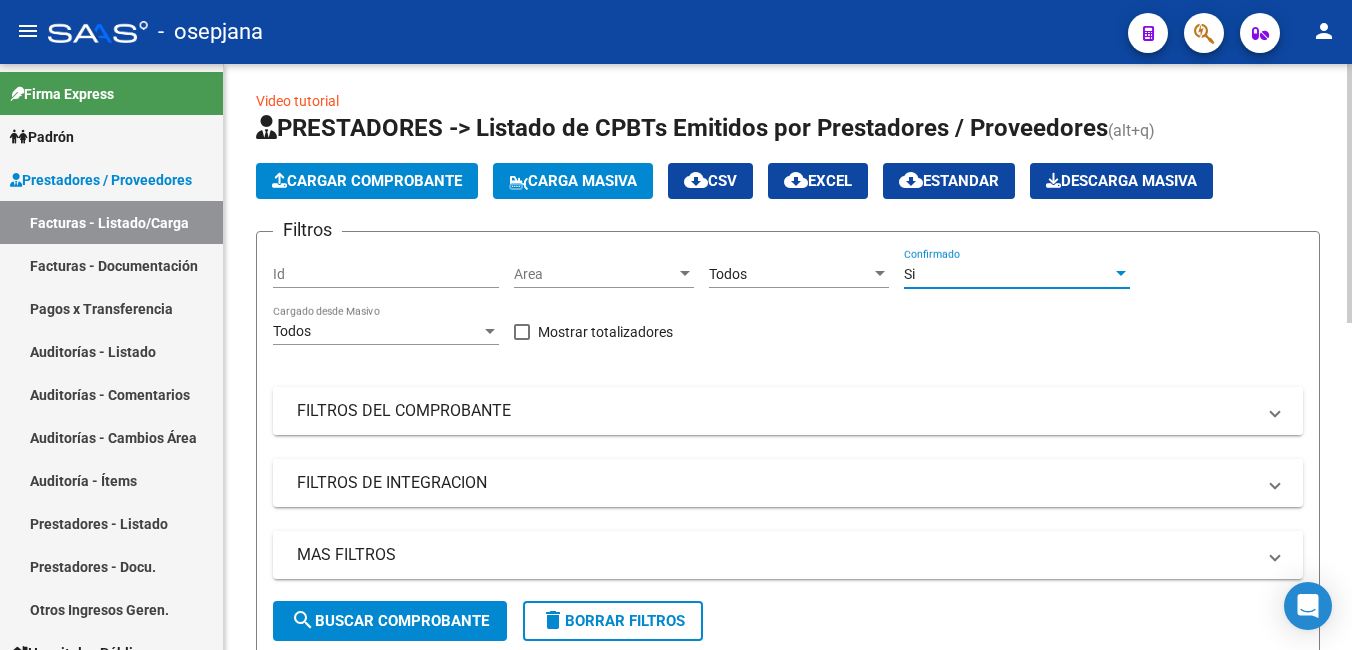 click on "FILTROS DEL COMPROBANTE" at bounding box center [776, 411] 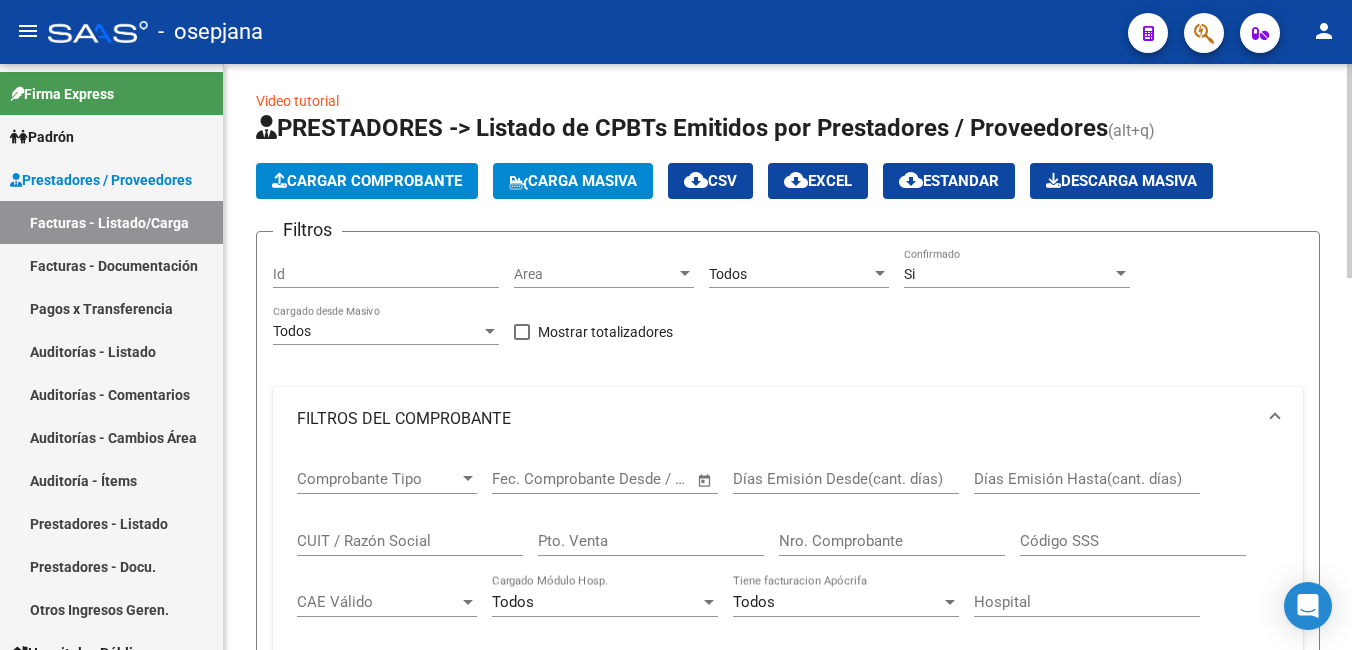 click on "Pto. Venta" at bounding box center (651, 541) 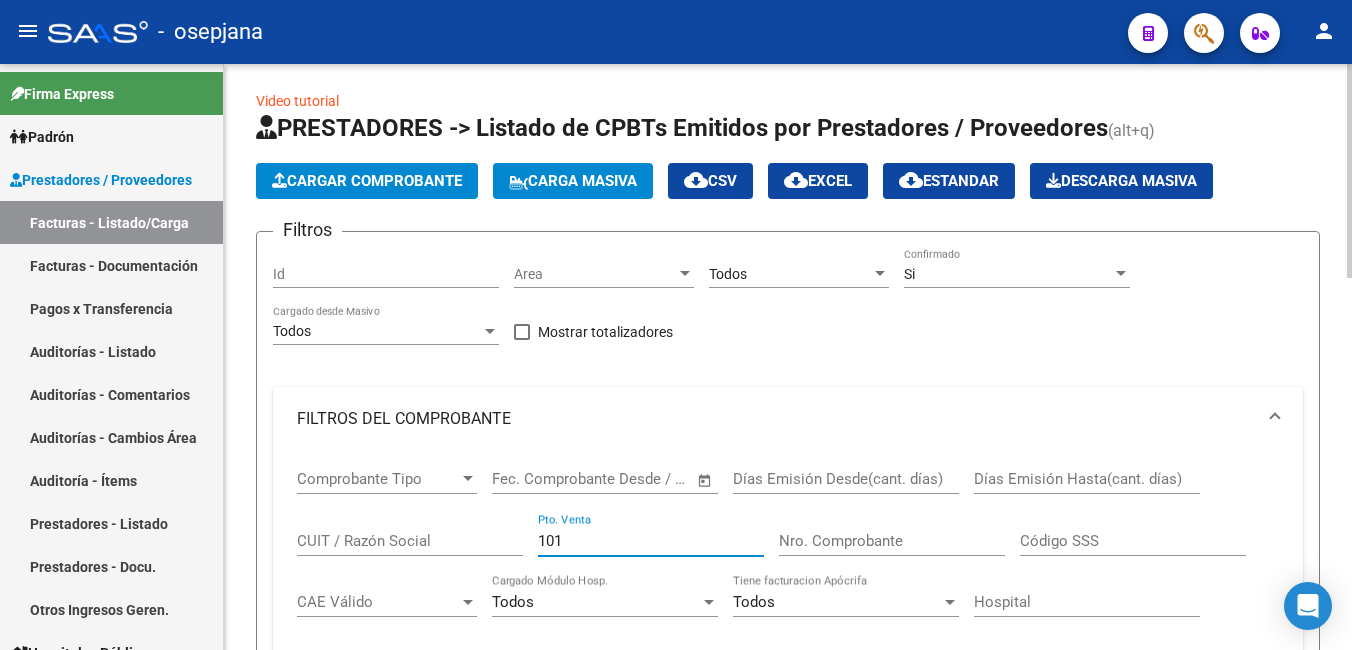 type on "101" 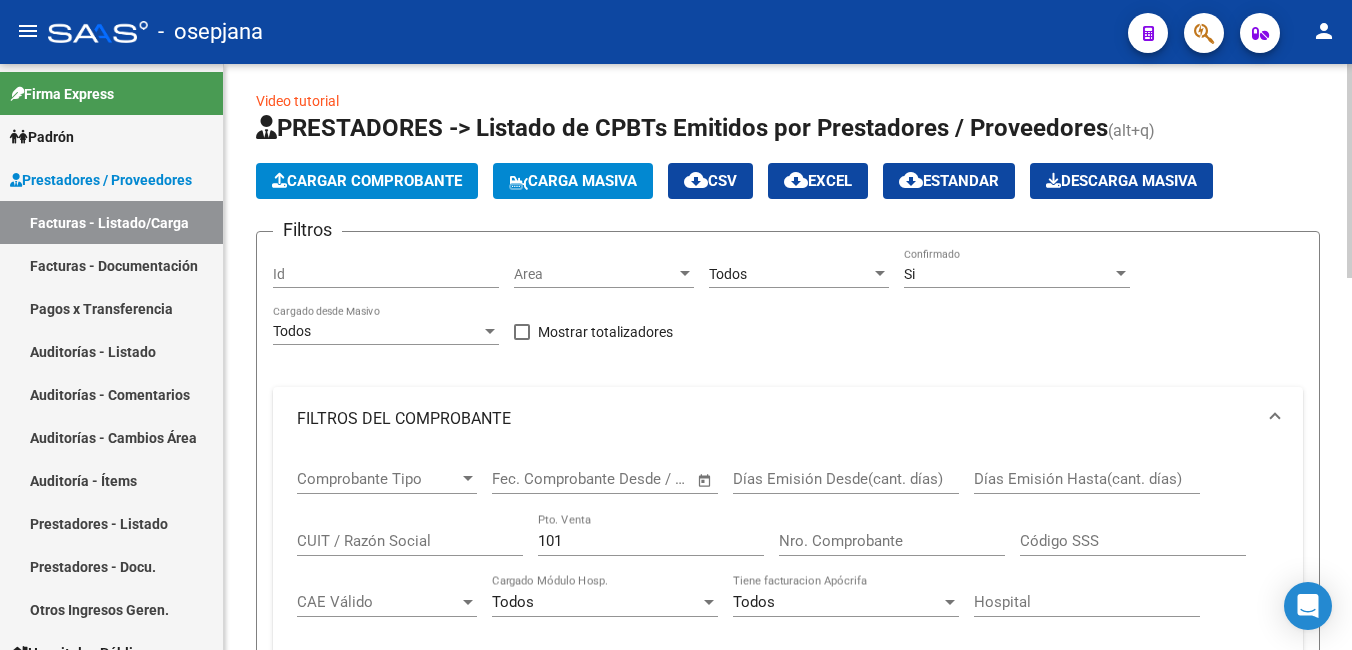 click on "Nro. Comprobante" 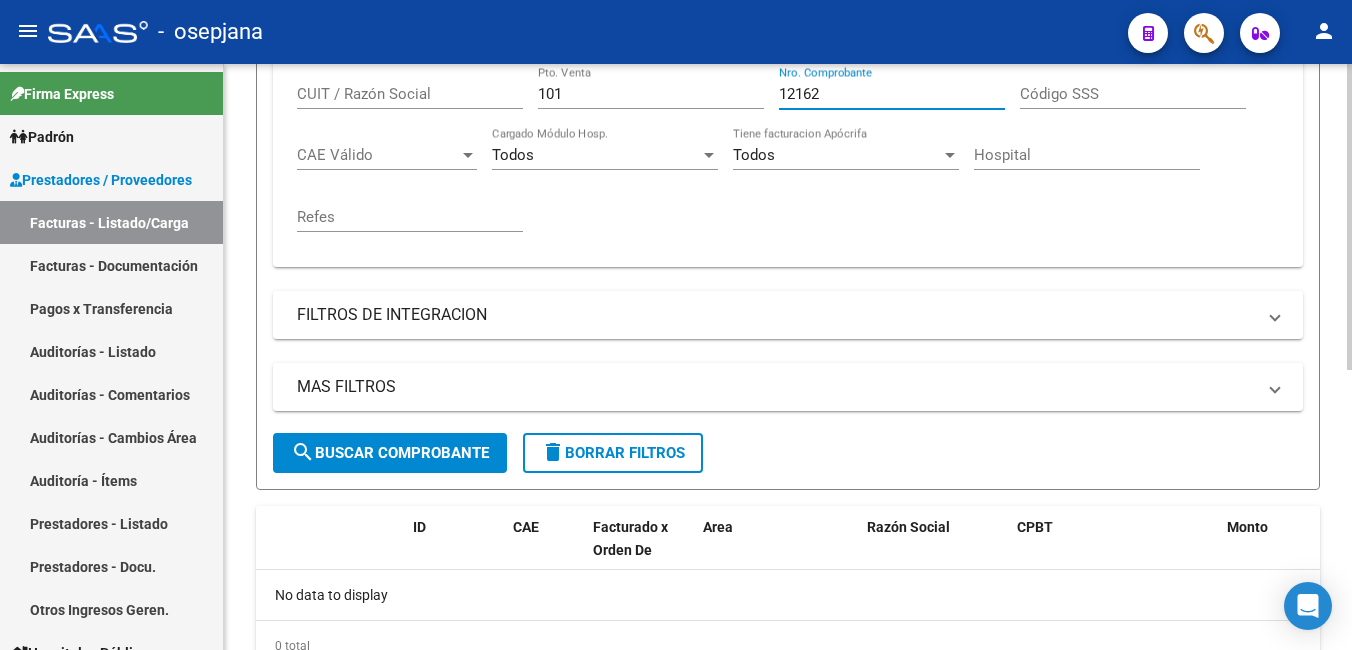 scroll, scrollTop: 338, scrollLeft: 0, axis: vertical 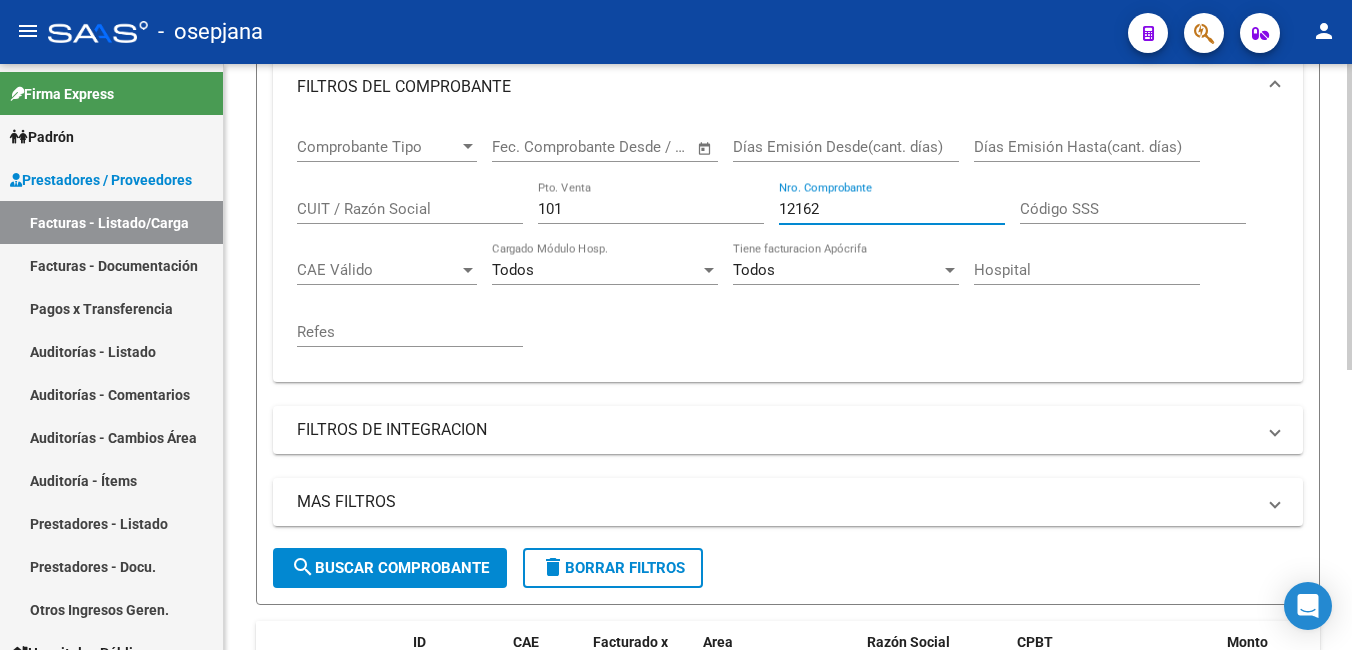 type on "12162" 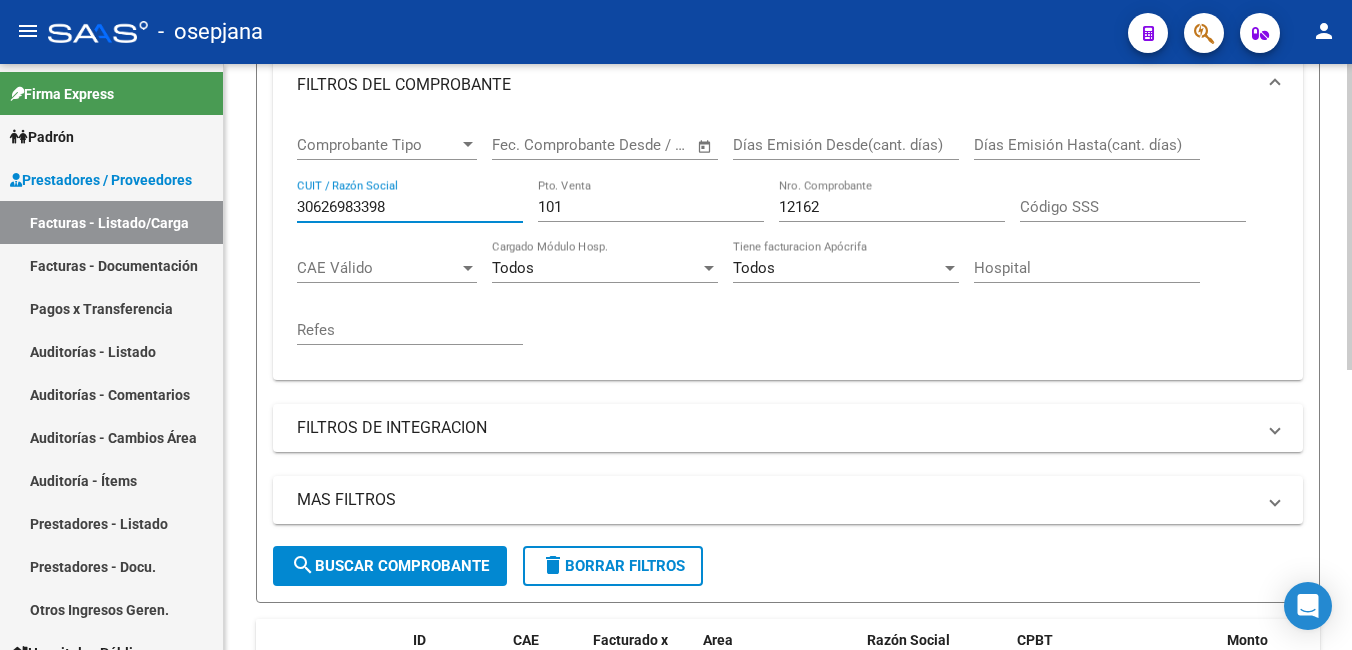 scroll, scrollTop: 338, scrollLeft: 0, axis: vertical 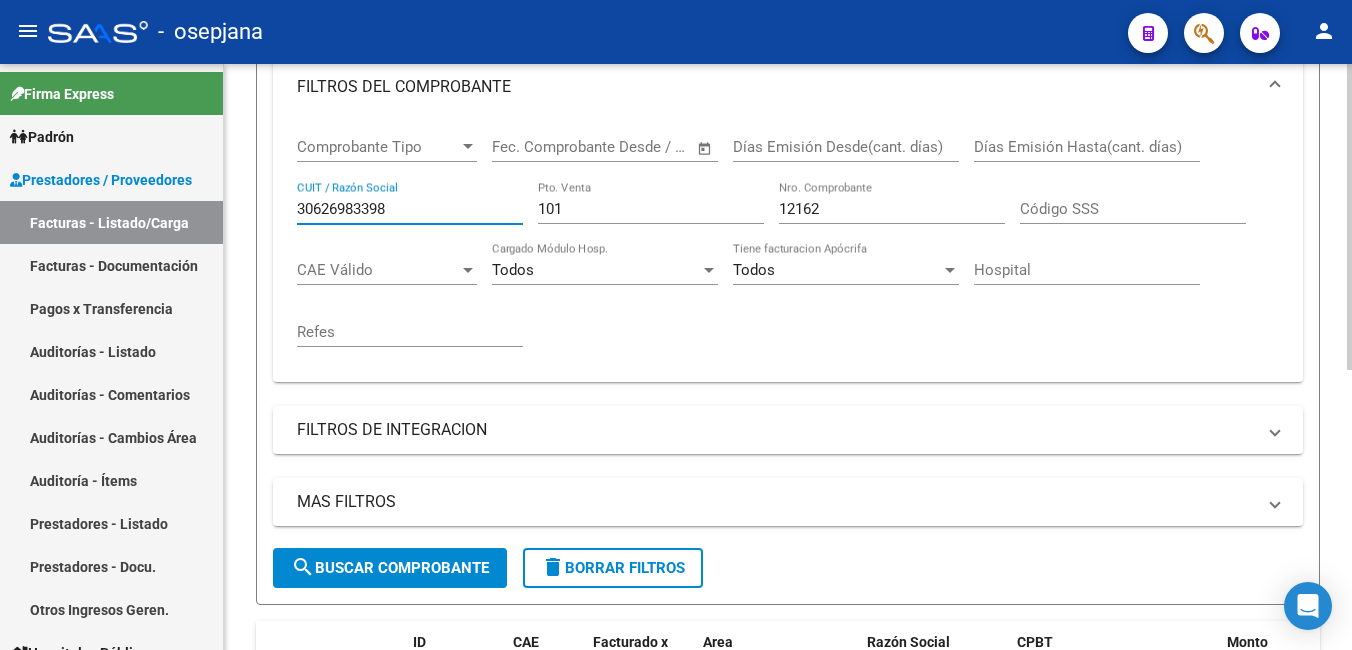 type on "30626983398" 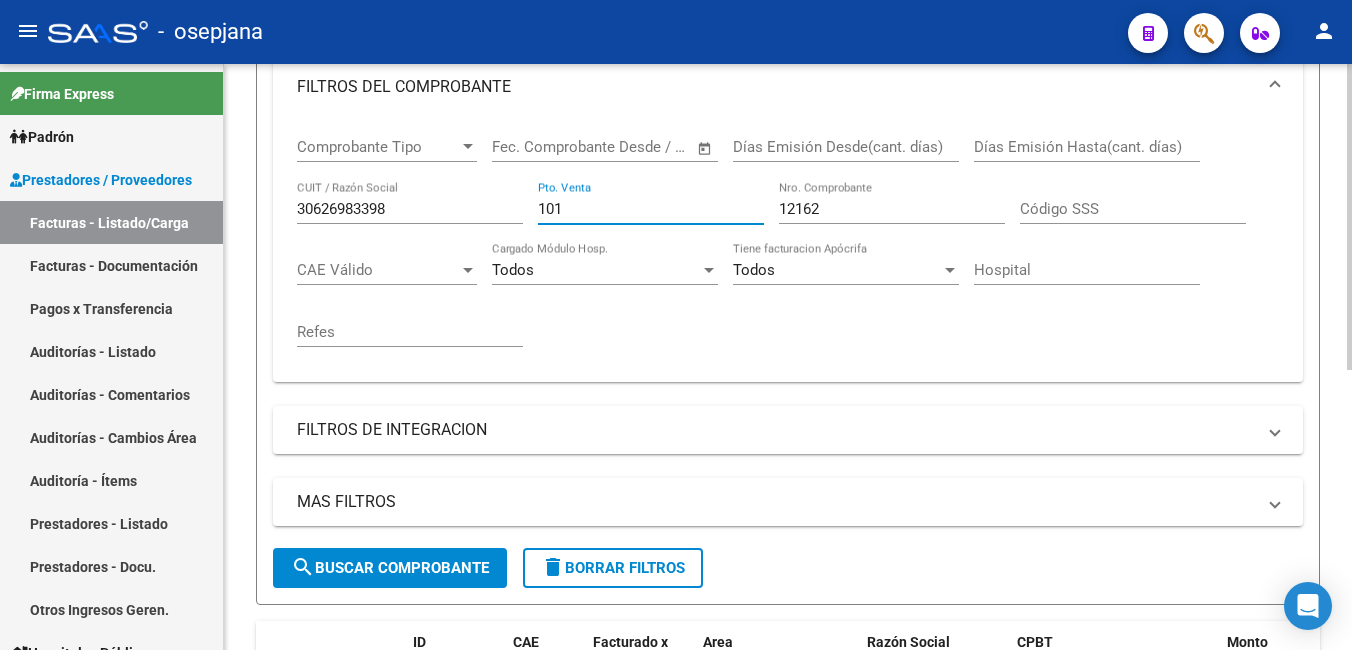 drag, startPoint x: 640, startPoint y: 214, endPoint x: 389, endPoint y: 177, distance: 253.71243 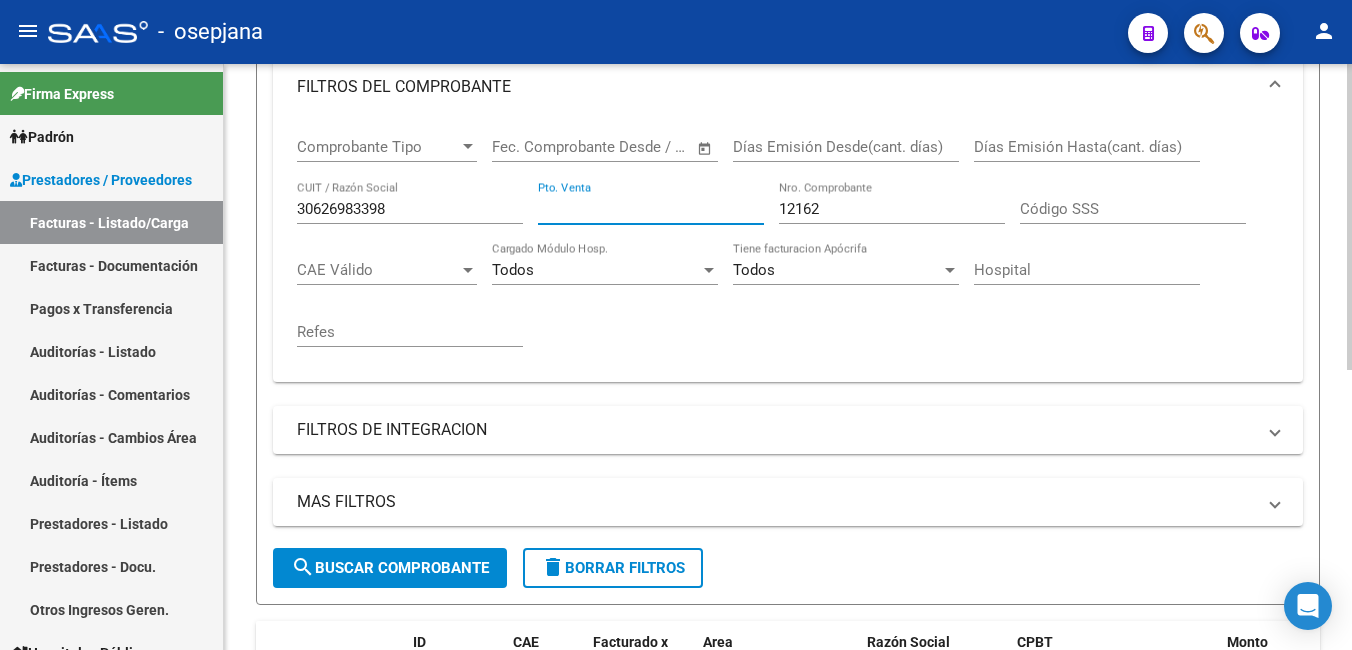 type 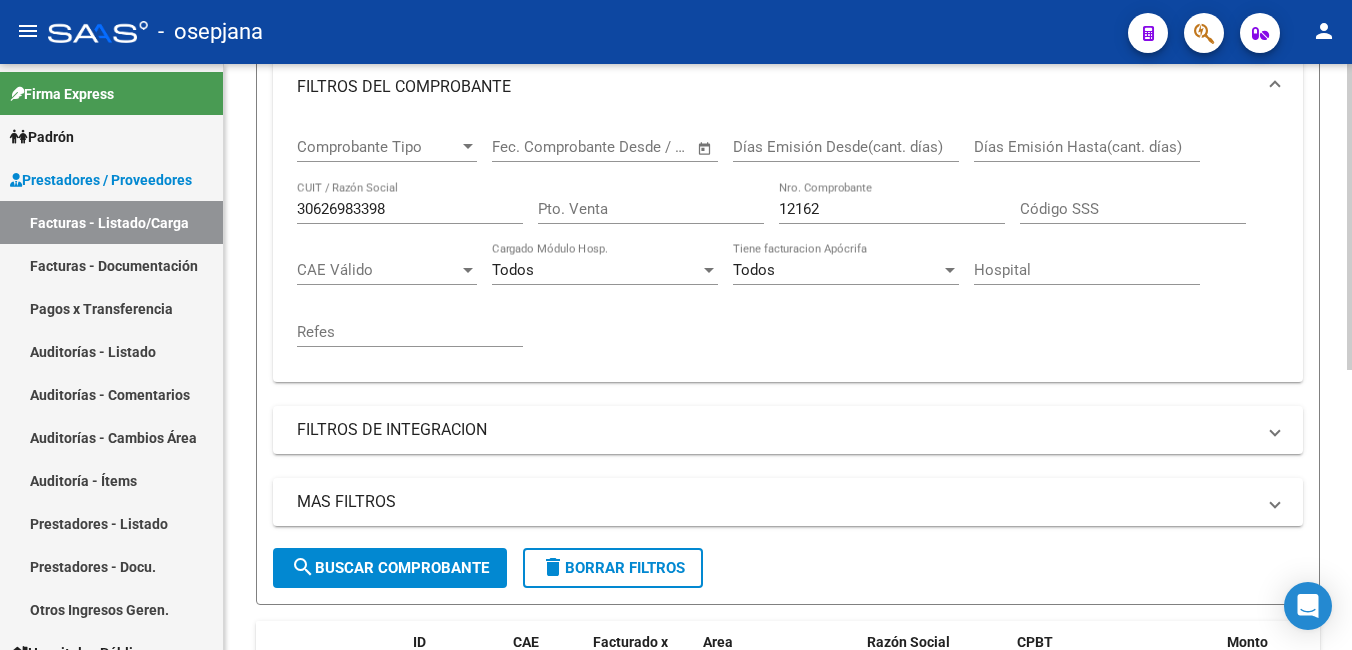 drag, startPoint x: 940, startPoint y: 220, endPoint x: 614, endPoint y: 173, distance: 329.3706 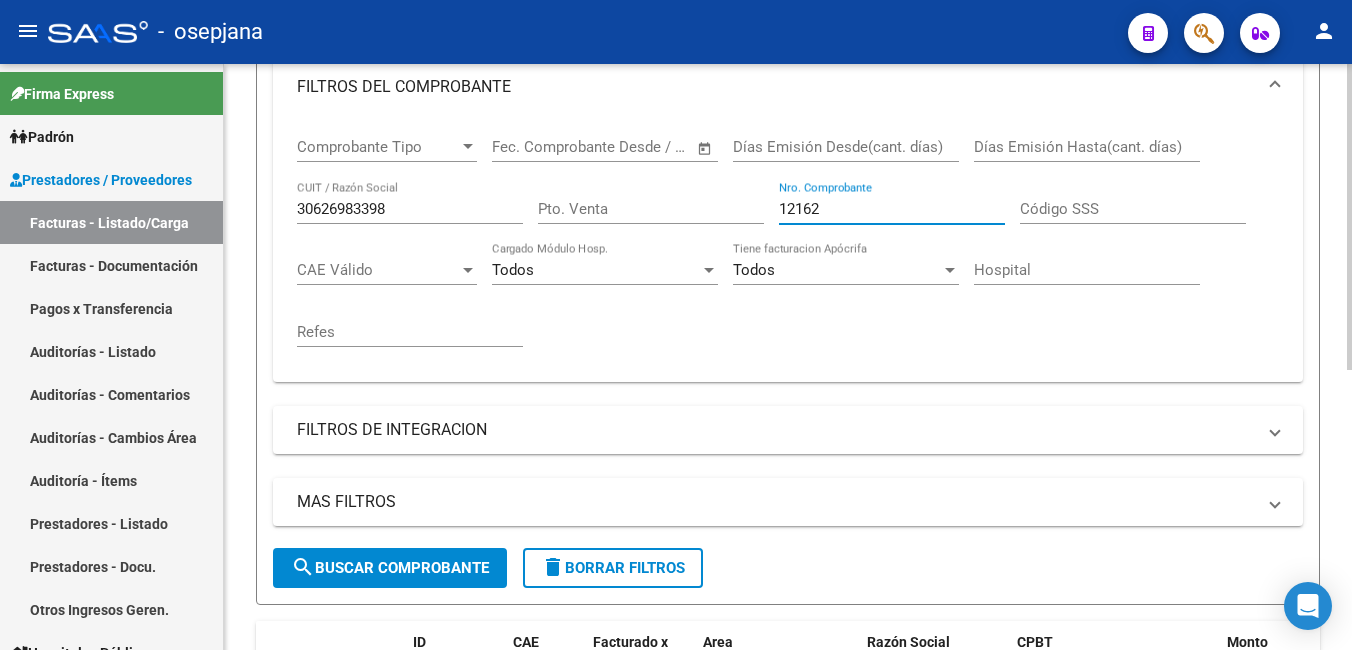 drag, startPoint x: 859, startPoint y: 208, endPoint x: 717, endPoint y: 212, distance: 142.05632 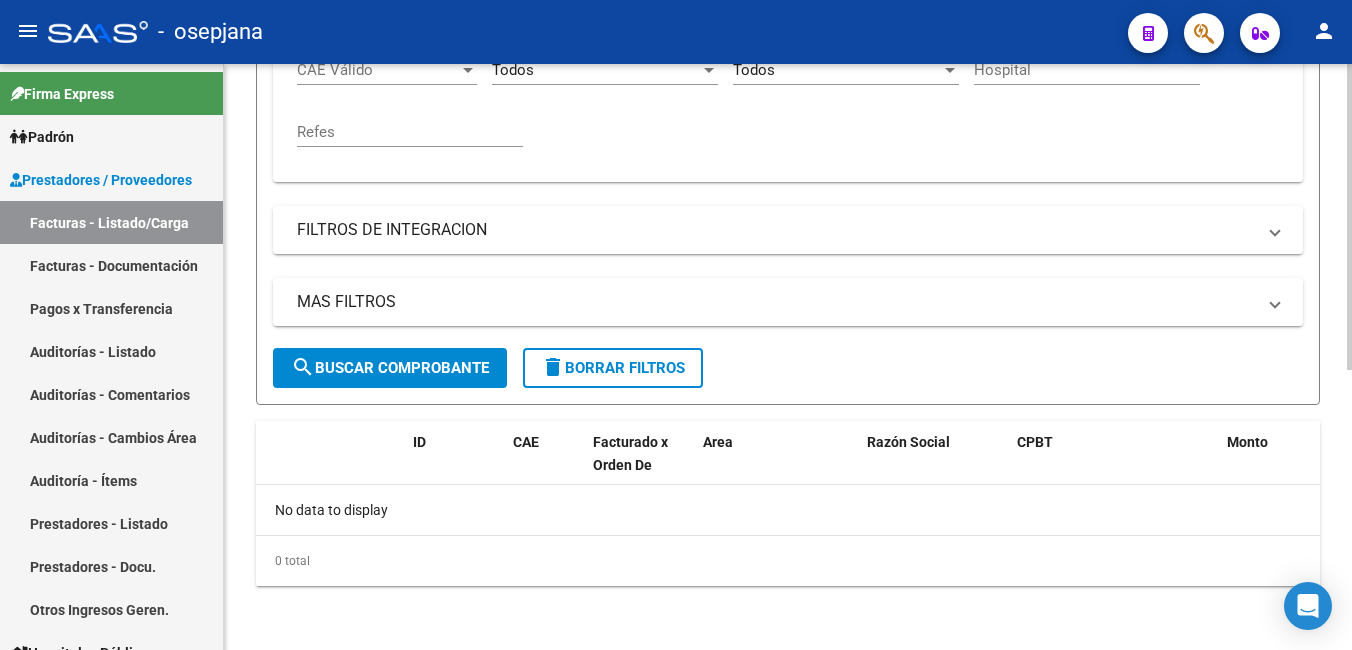 type 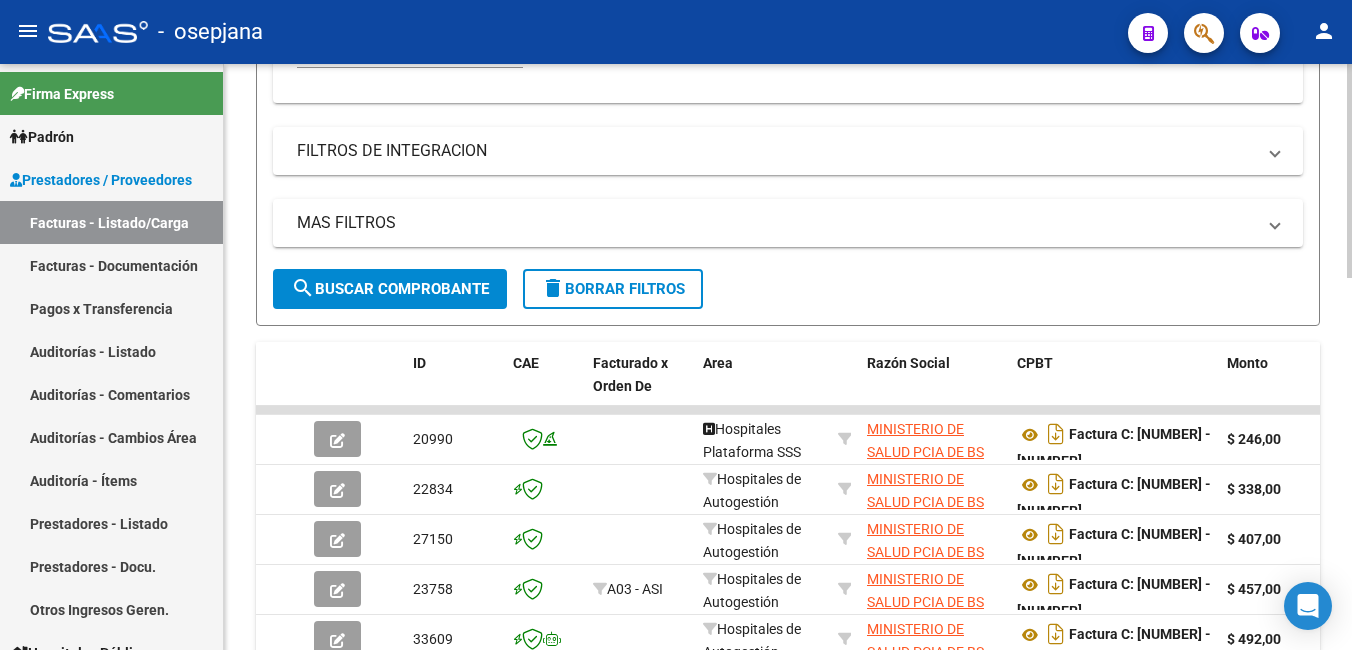 scroll, scrollTop: 738, scrollLeft: 0, axis: vertical 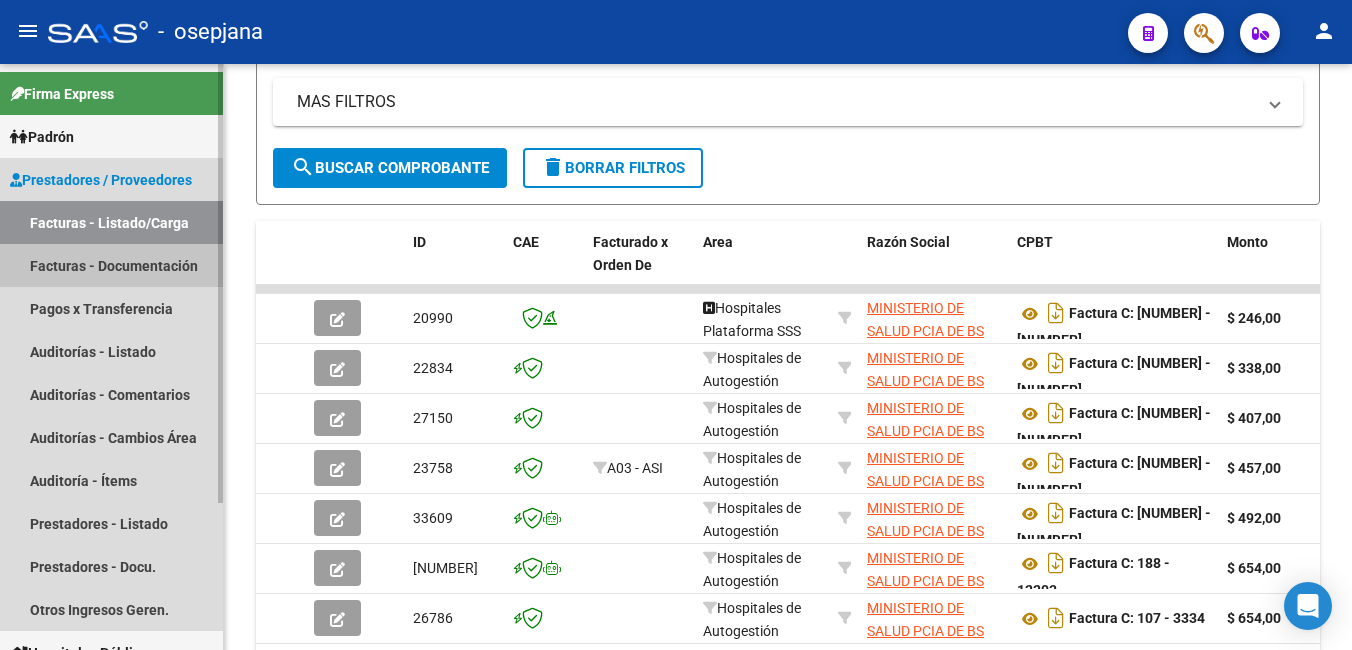 click on "Facturas - Documentación" at bounding box center [111, 265] 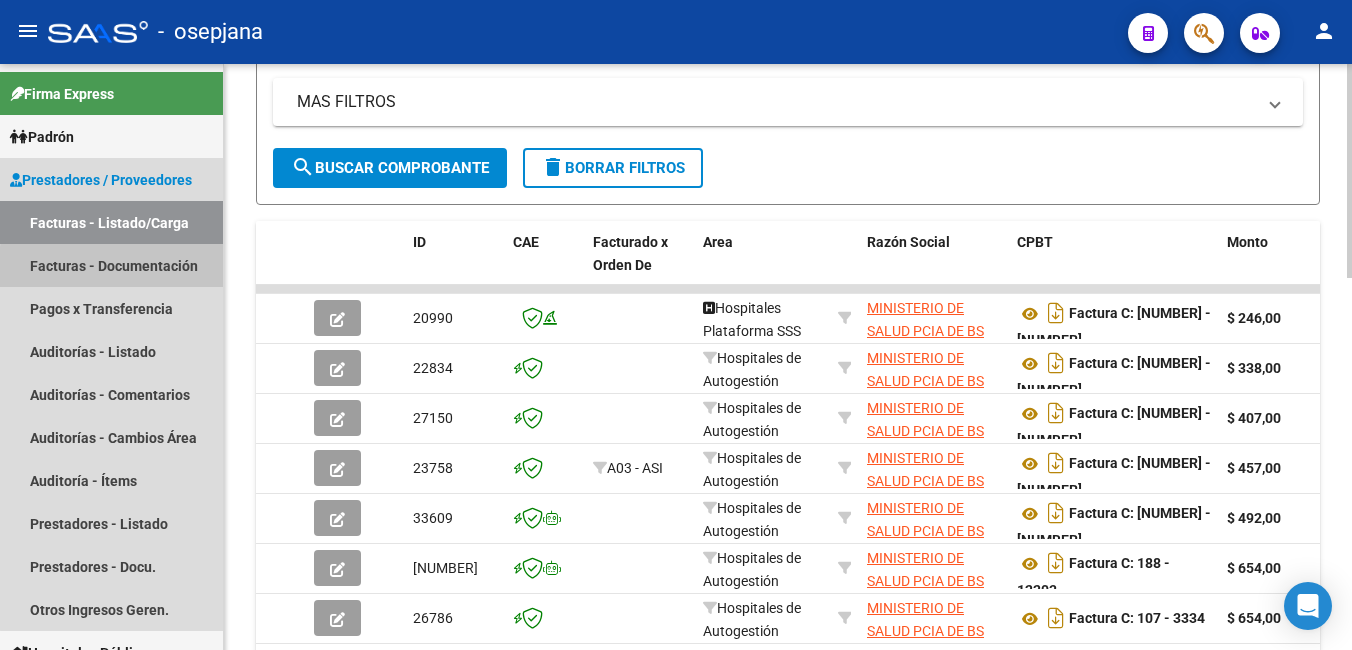 scroll, scrollTop: 0, scrollLeft: 0, axis: both 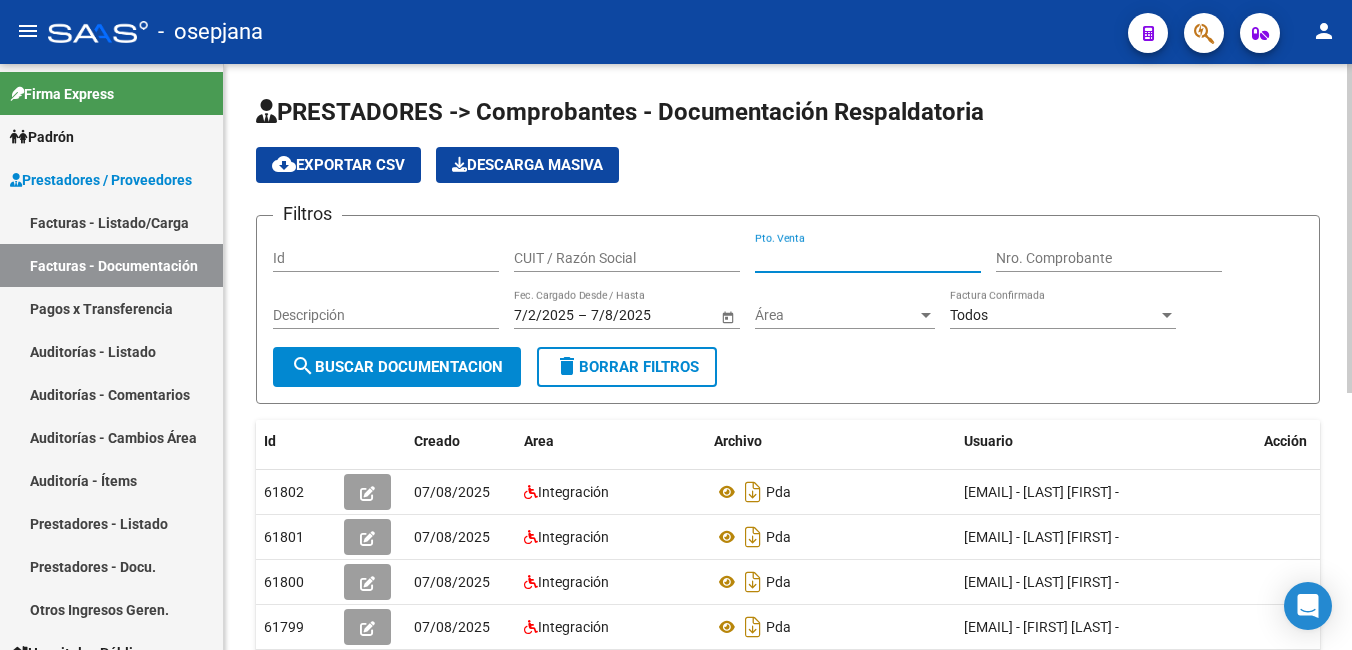 click on "Pto. Venta" at bounding box center [868, 258] 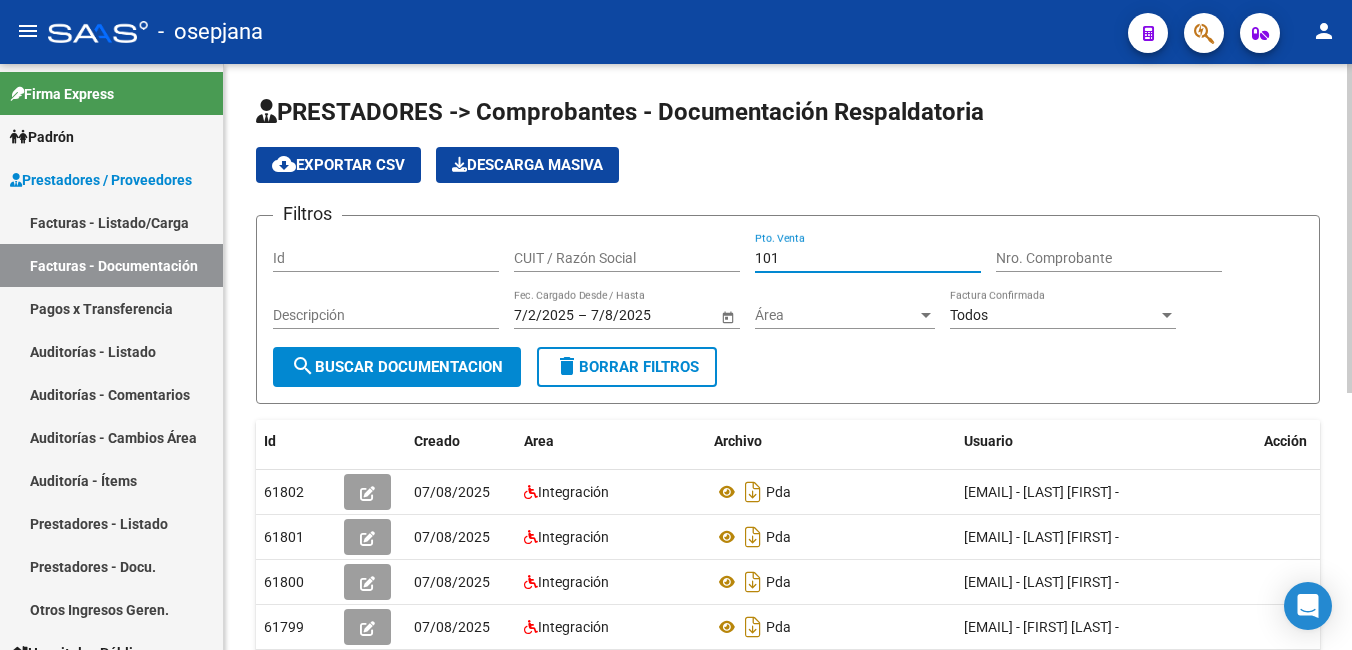 type on "101" 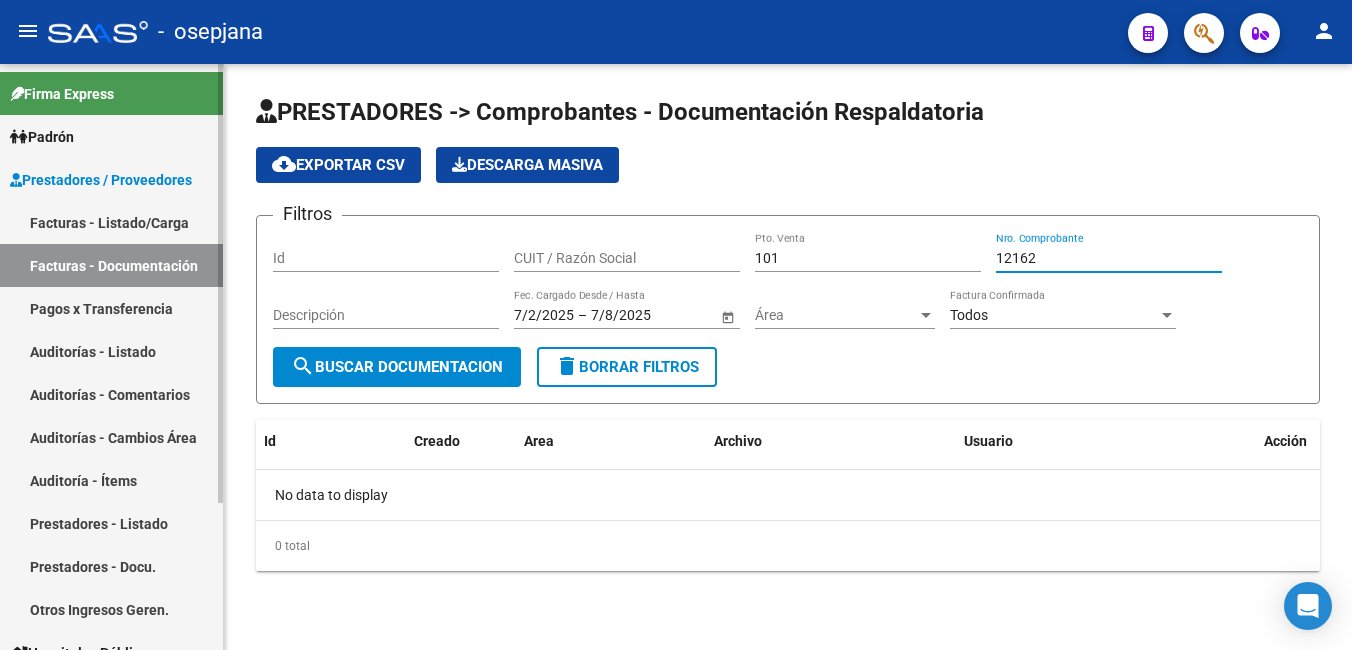 type on "12162" 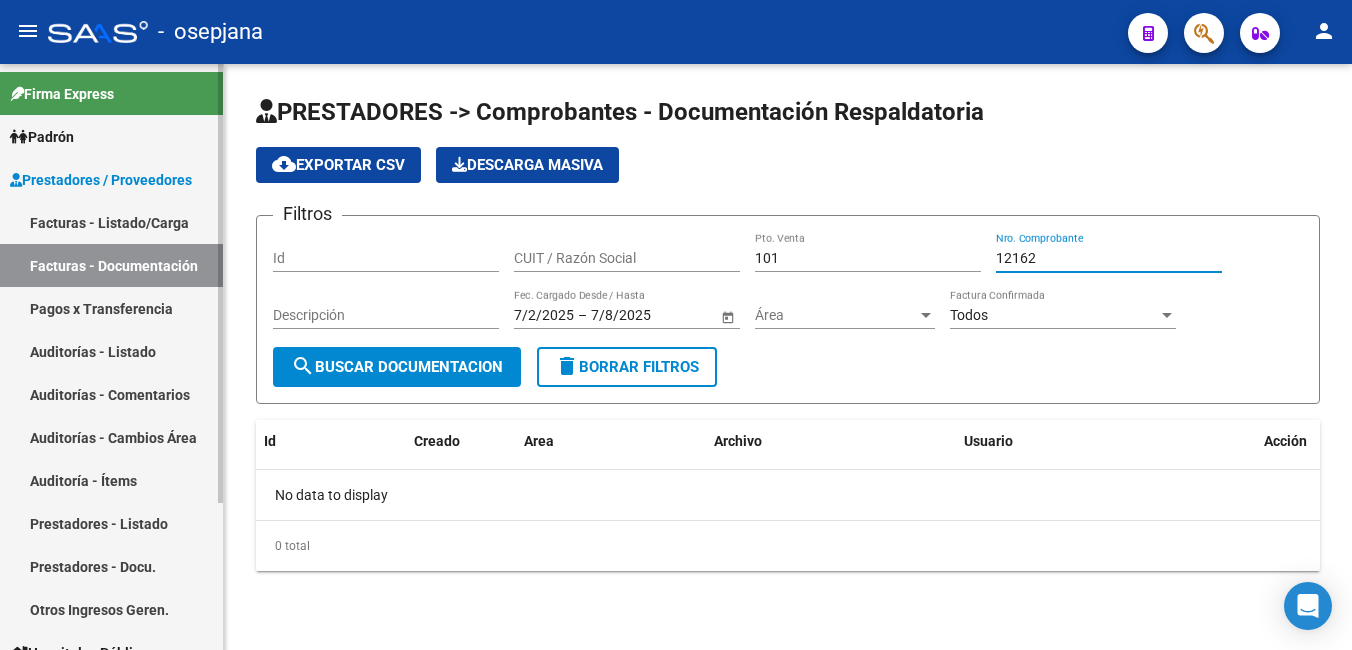 drag, startPoint x: 105, startPoint y: 209, endPoint x: 117, endPoint y: 209, distance: 12 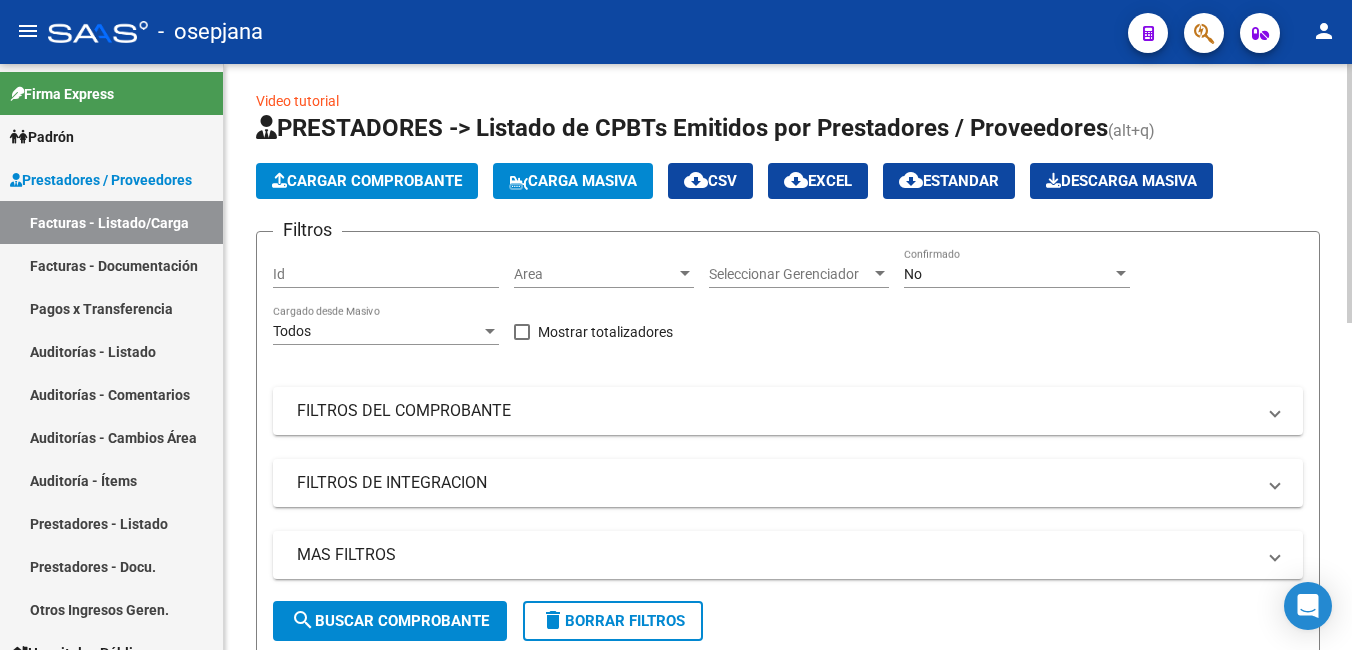 scroll, scrollTop: 0, scrollLeft: 0, axis: both 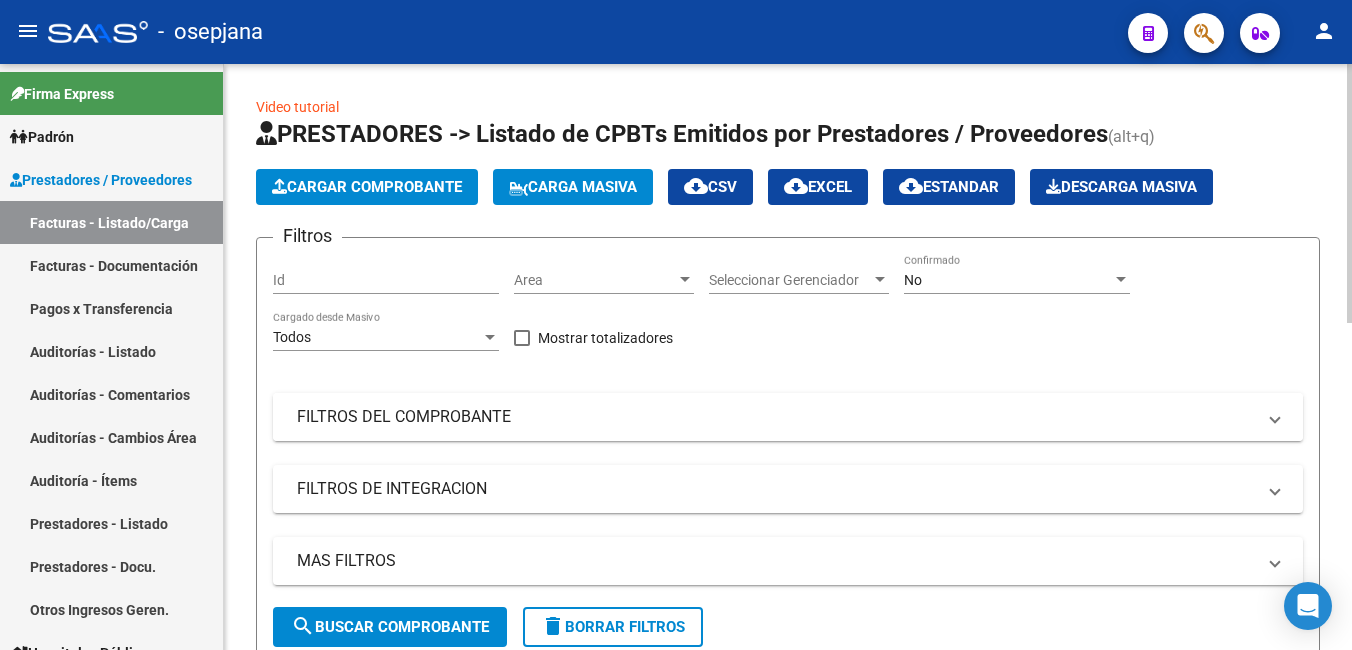 click on "FILTROS DEL COMPROBANTE" at bounding box center [776, 417] 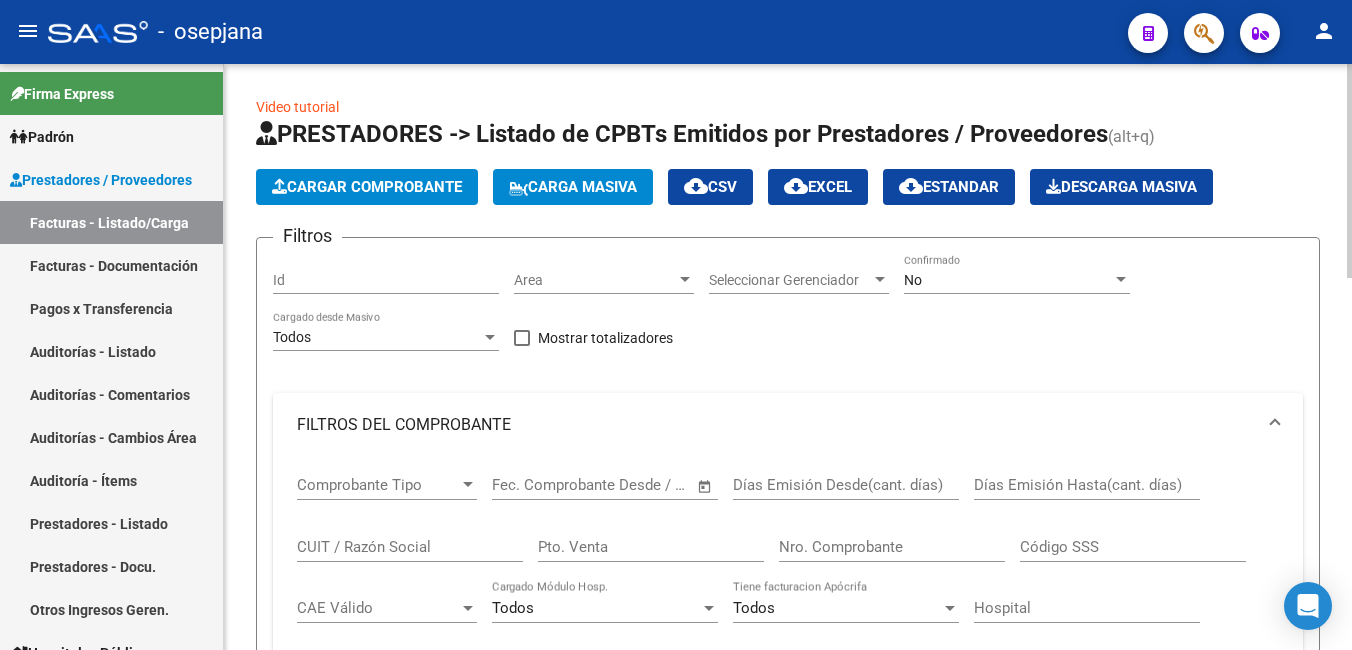 click on "CUIT / Razón Social" at bounding box center [410, 547] 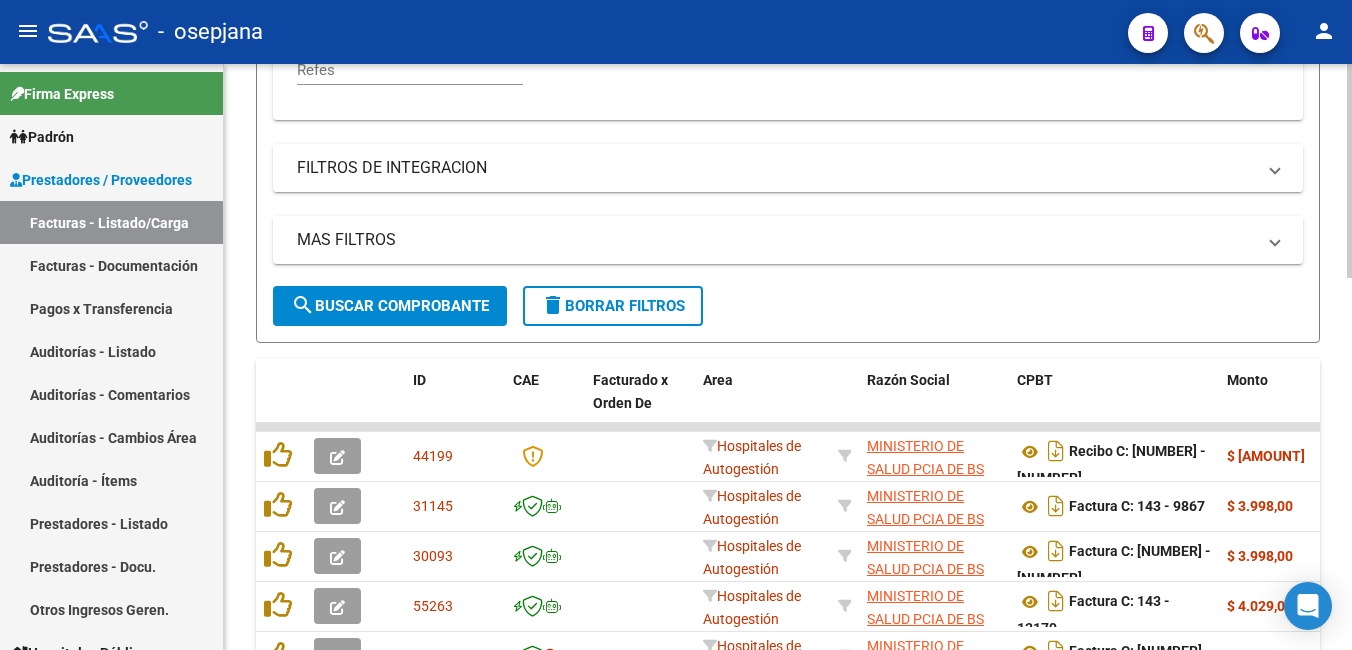 scroll, scrollTop: 0, scrollLeft: 0, axis: both 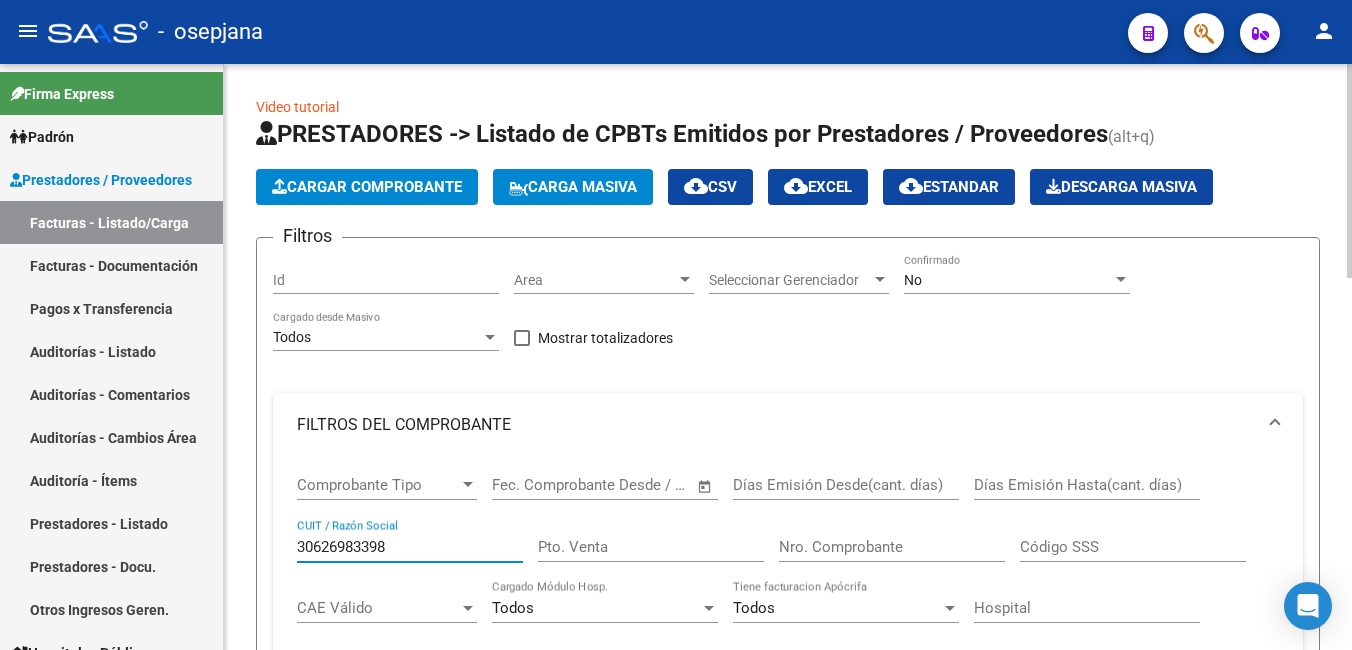 type on "30626983398" 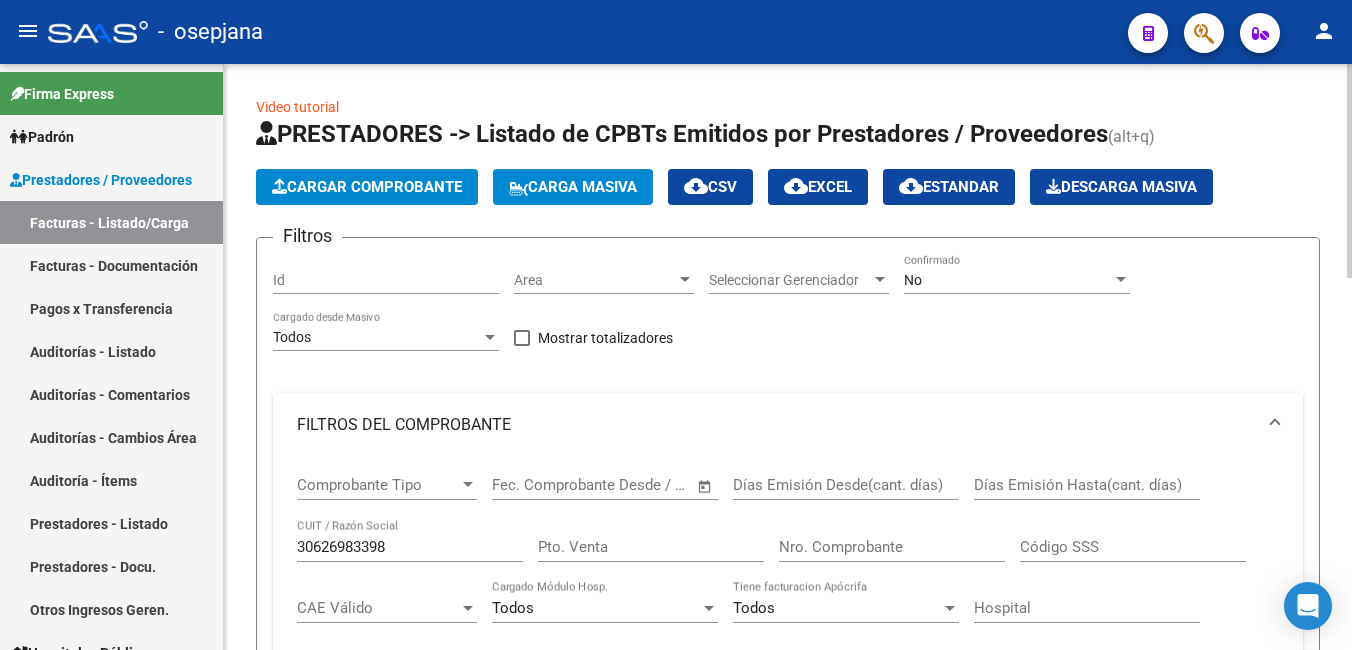 click on "Seleccionar Gerenciador Seleccionar Gerenciador" 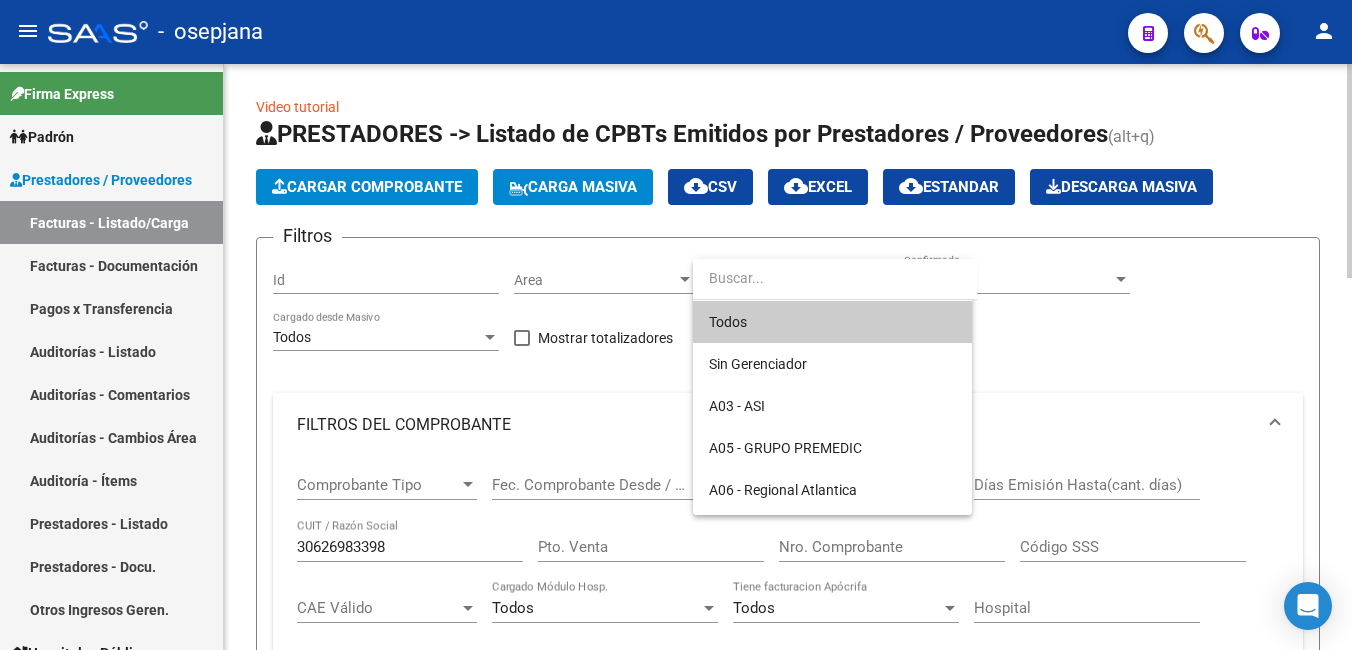 click on "Todos" at bounding box center [832, 322] 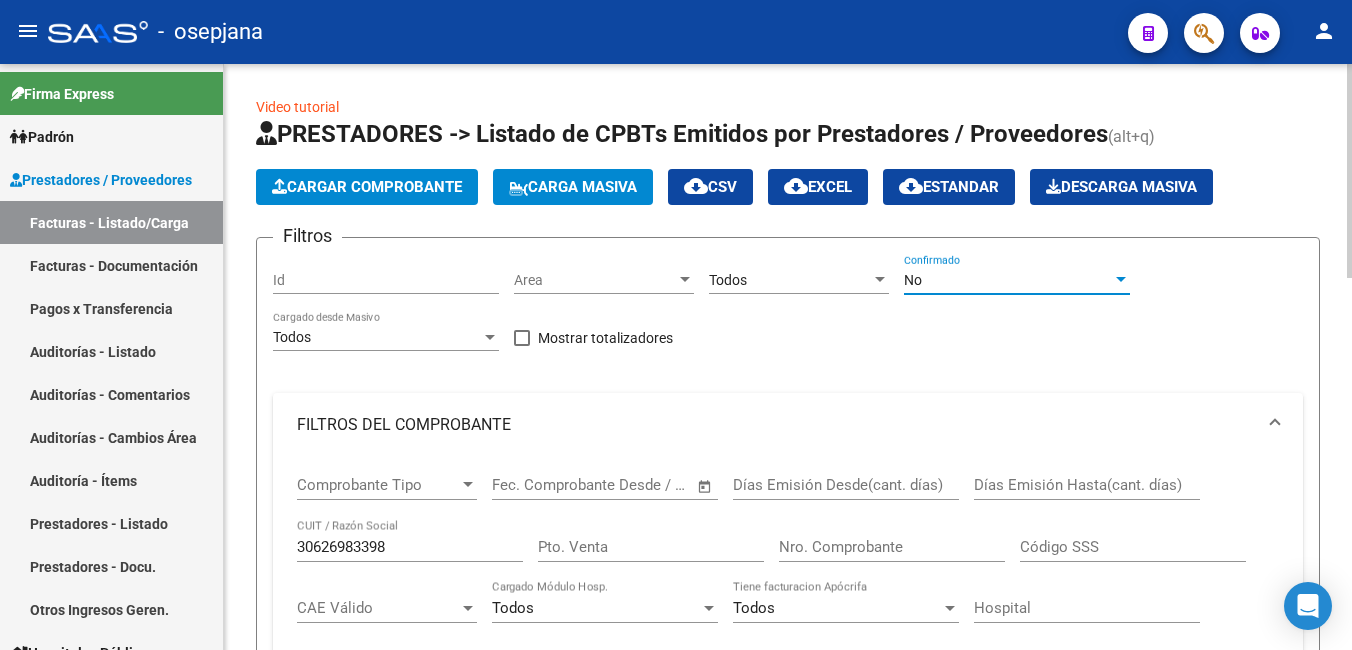 click on "No" at bounding box center [1008, 280] 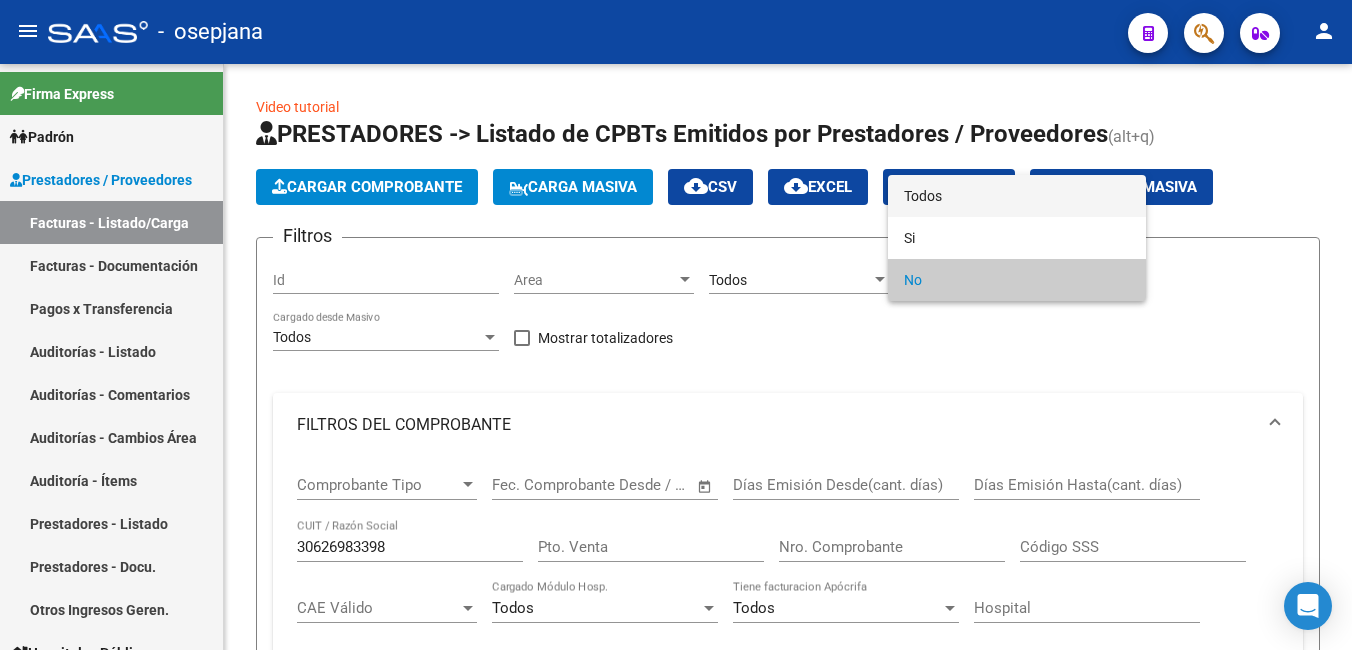 click on "Todos" at bounding box center [1017, 196] 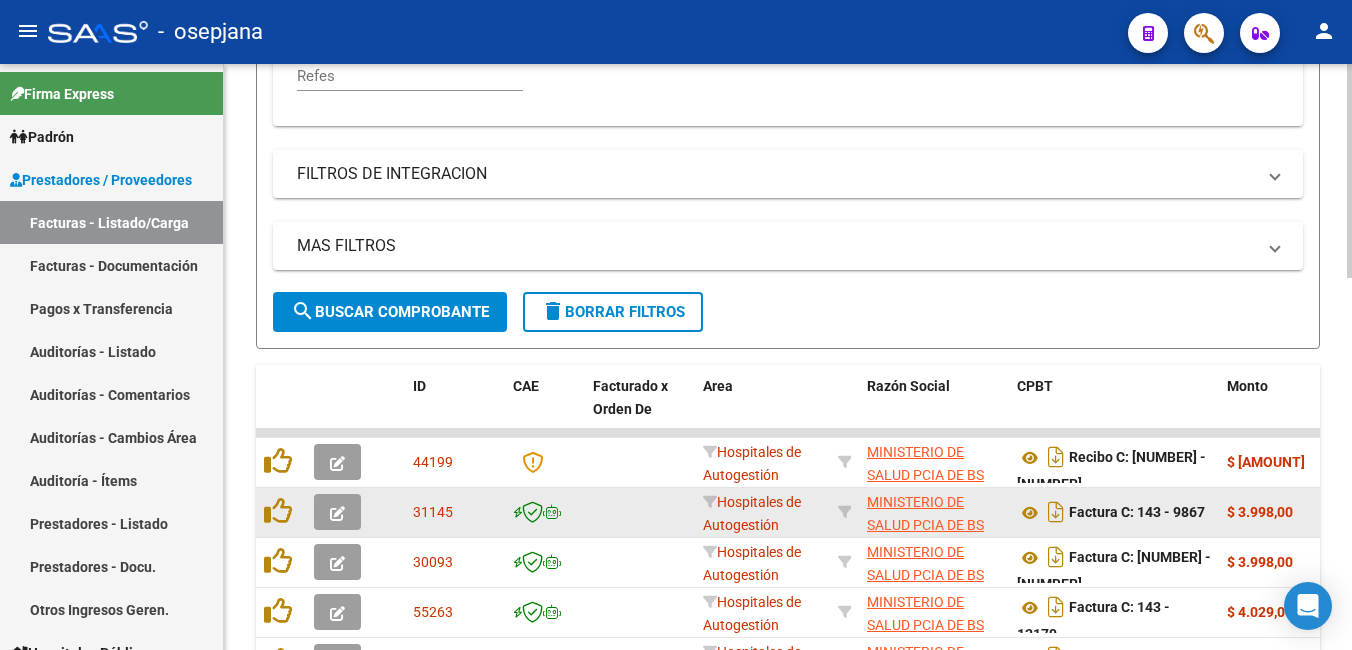 scroll, scrollTop: 600, scrollLeft: 0, axis: vertical 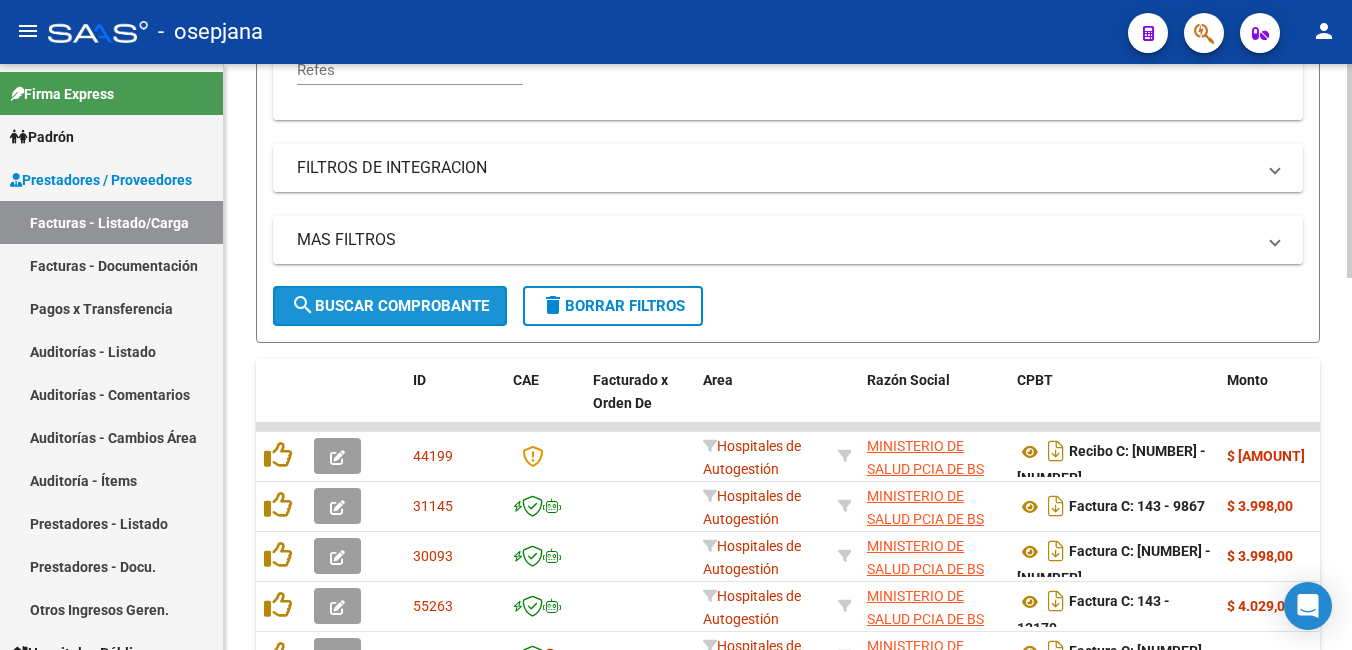 click on "search  Buscar Comprobante" 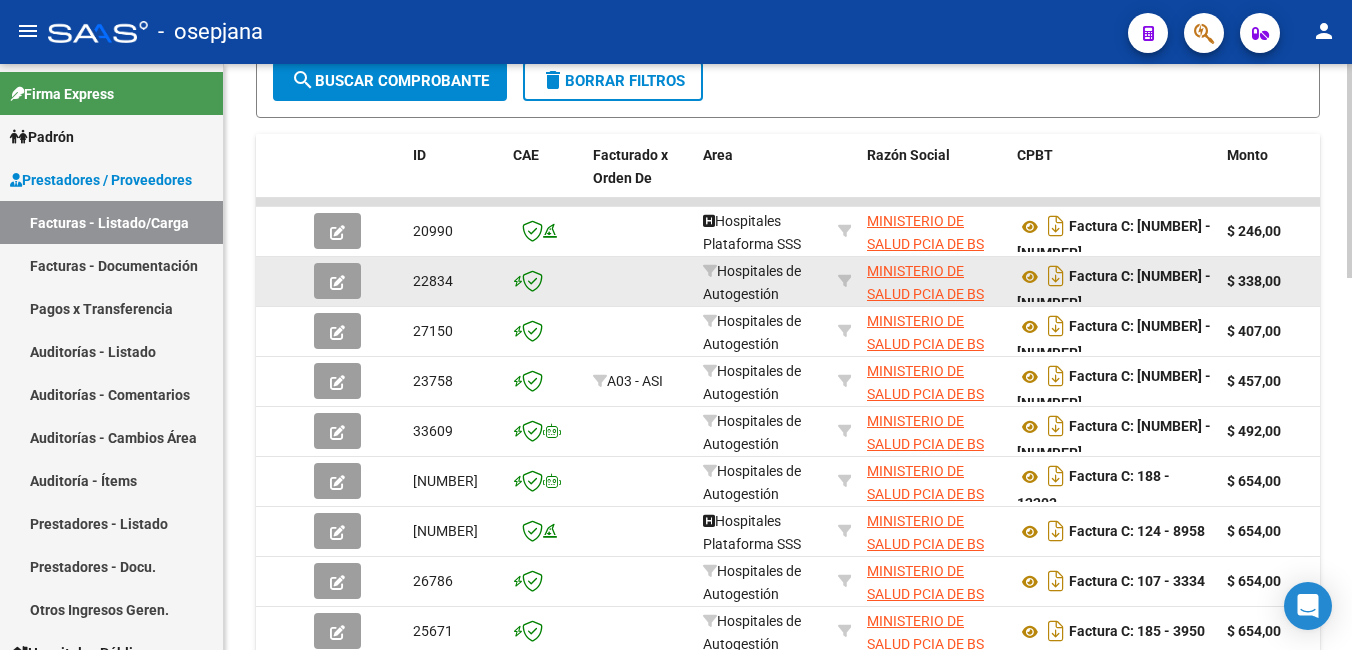 scroll, scrollTop: 1019, scrollLeft: 0, axis: vertical 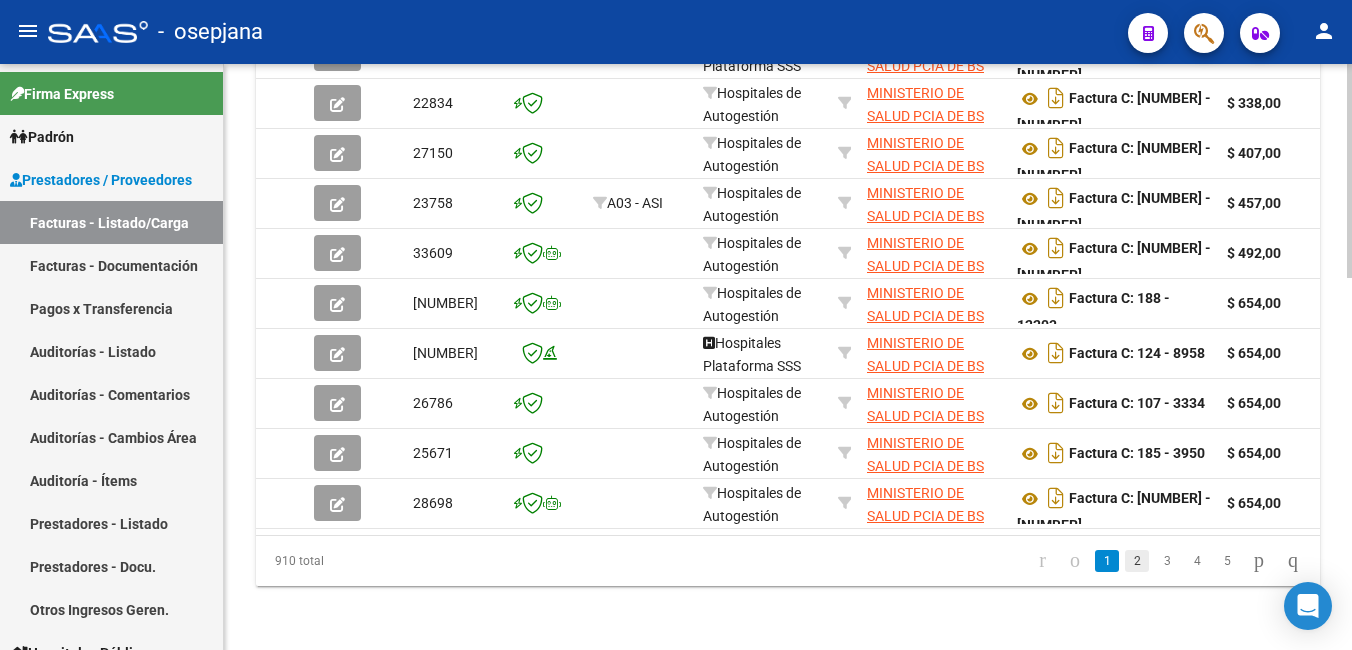 click on "2" 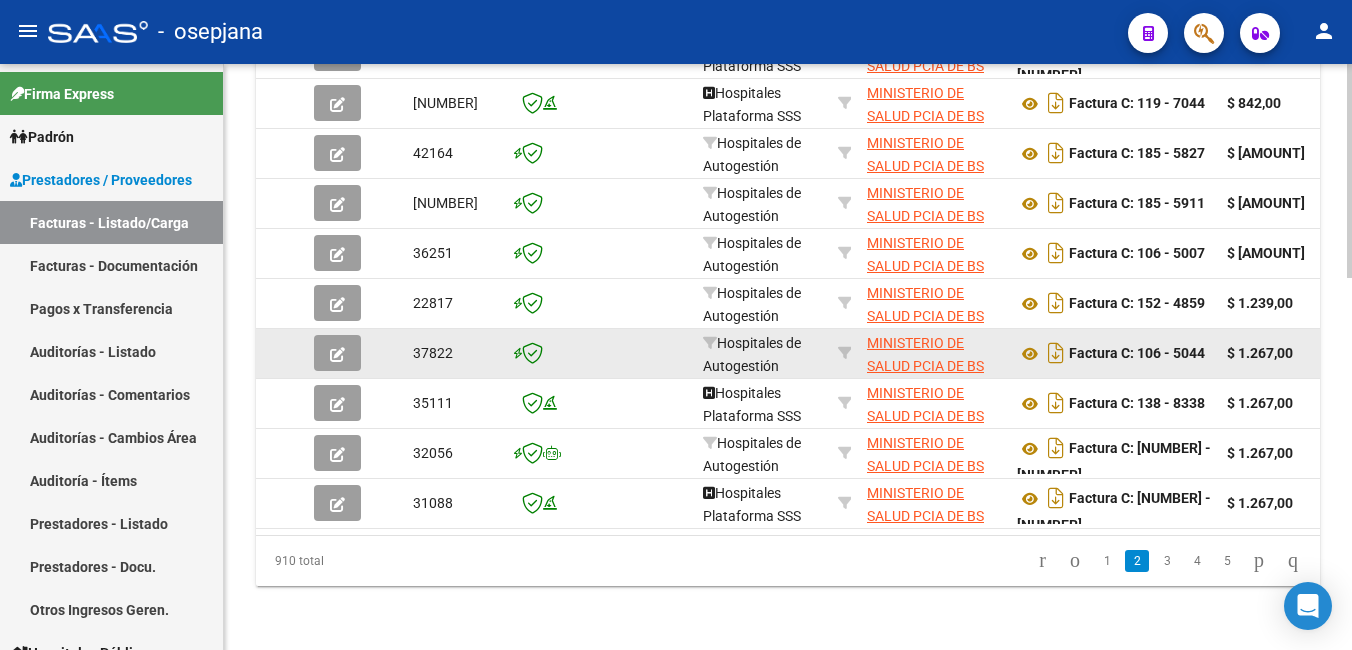 scroll, scrollTop: 1019, scrollLeft: 0, axis: vertical 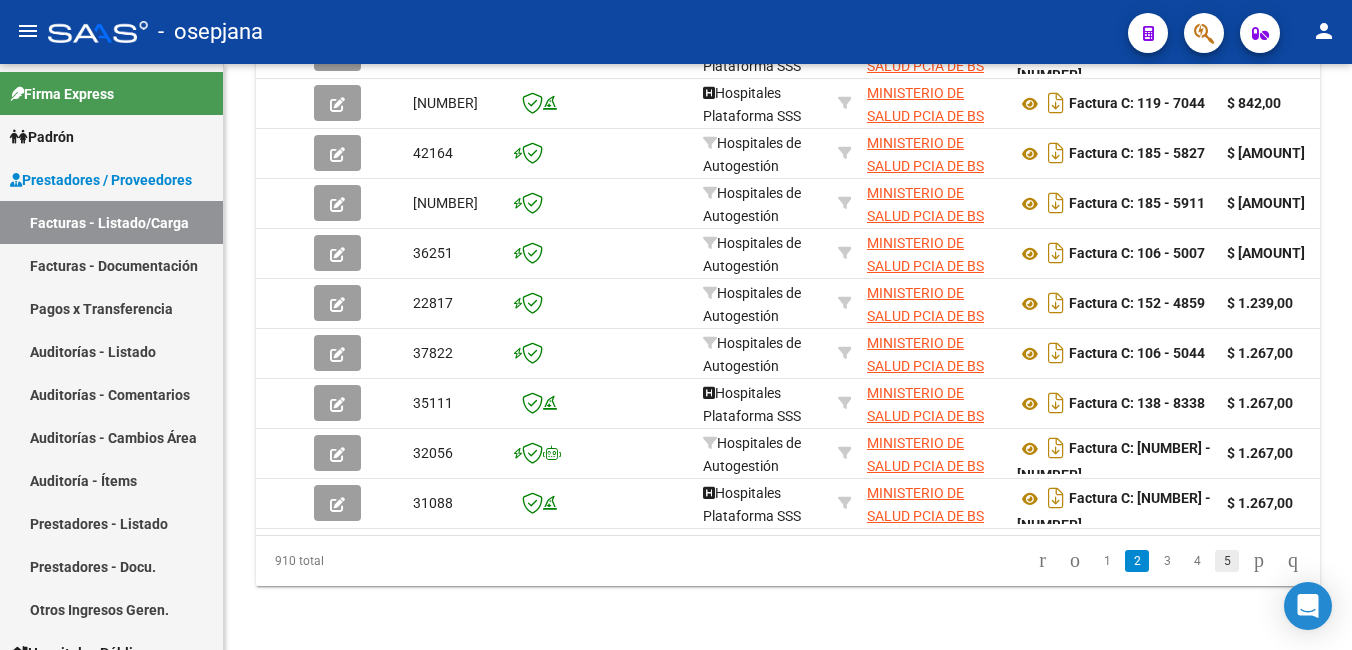click on "5" 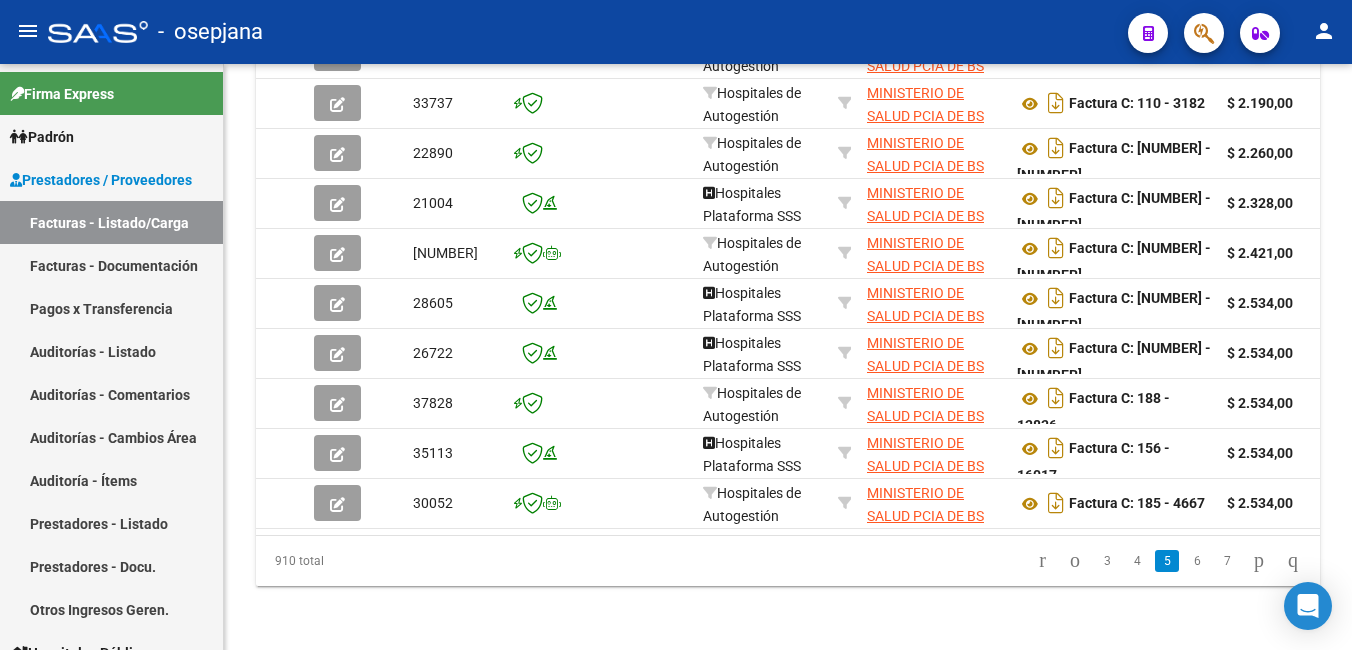 scroll, scrollTop: 1019, scrollLeft: 0, axis: vertical 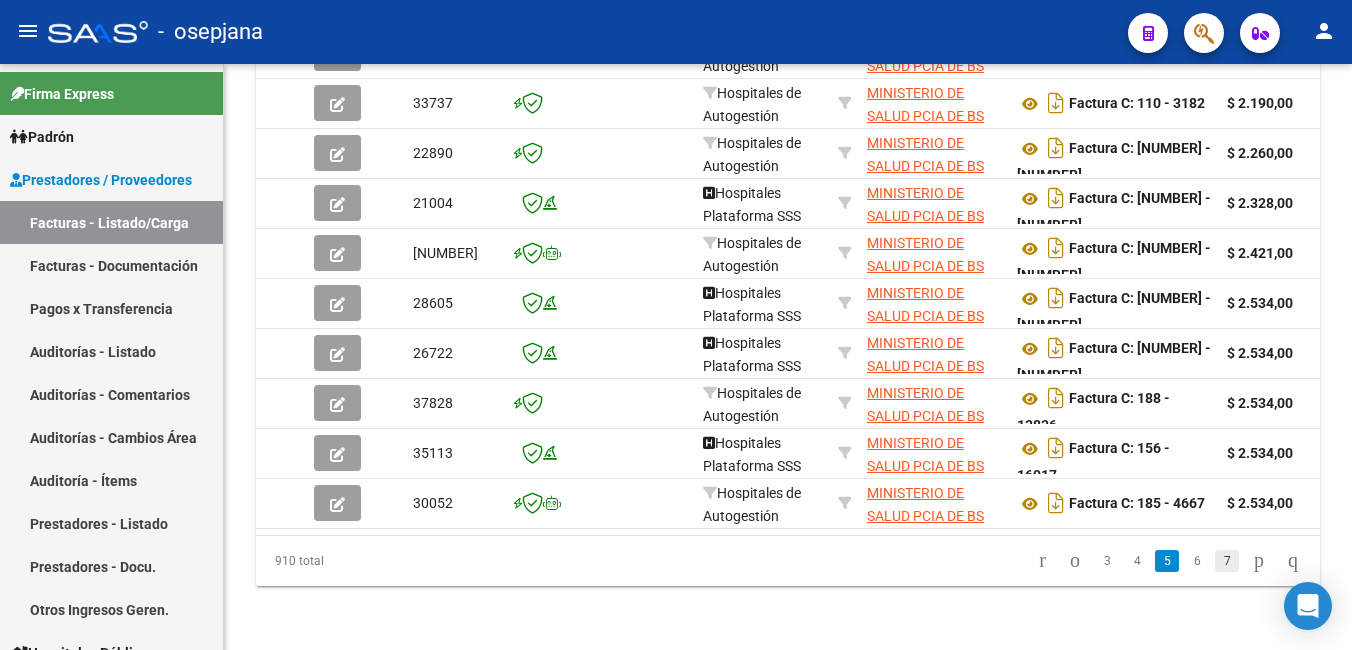 click on "7" 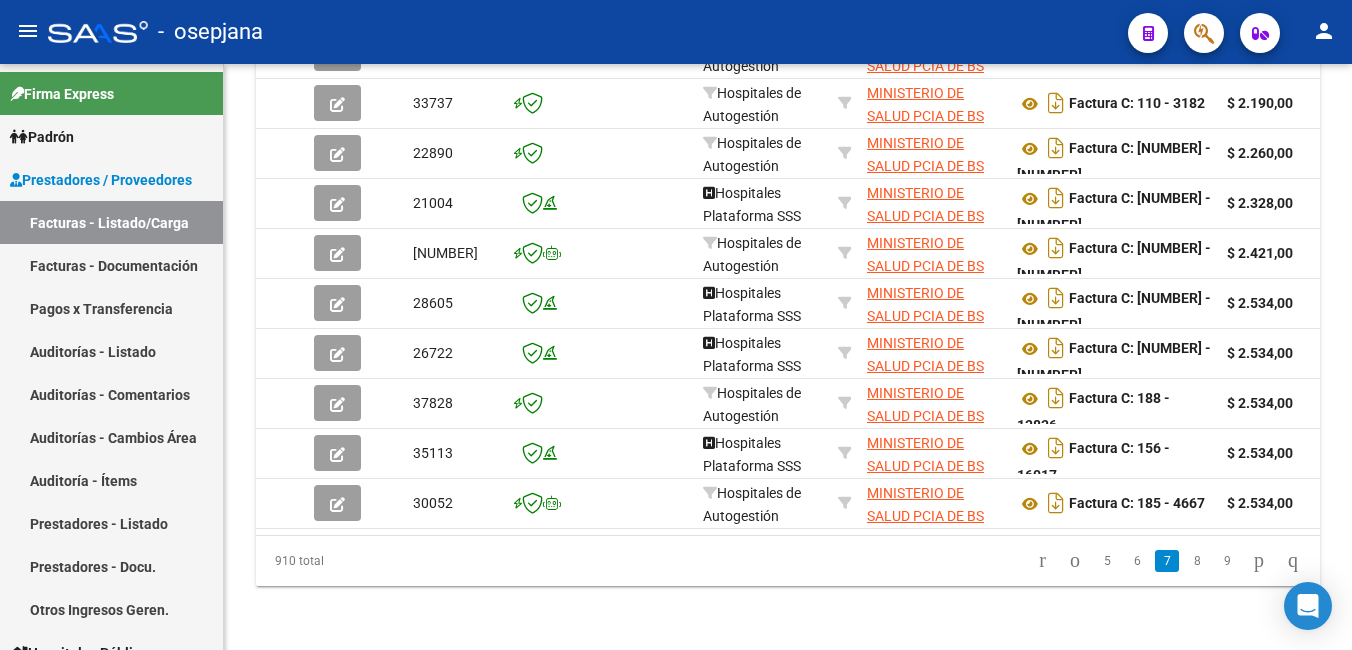 scroll, scrollTop: 1024, scrollLeft: 0, axis: vertical 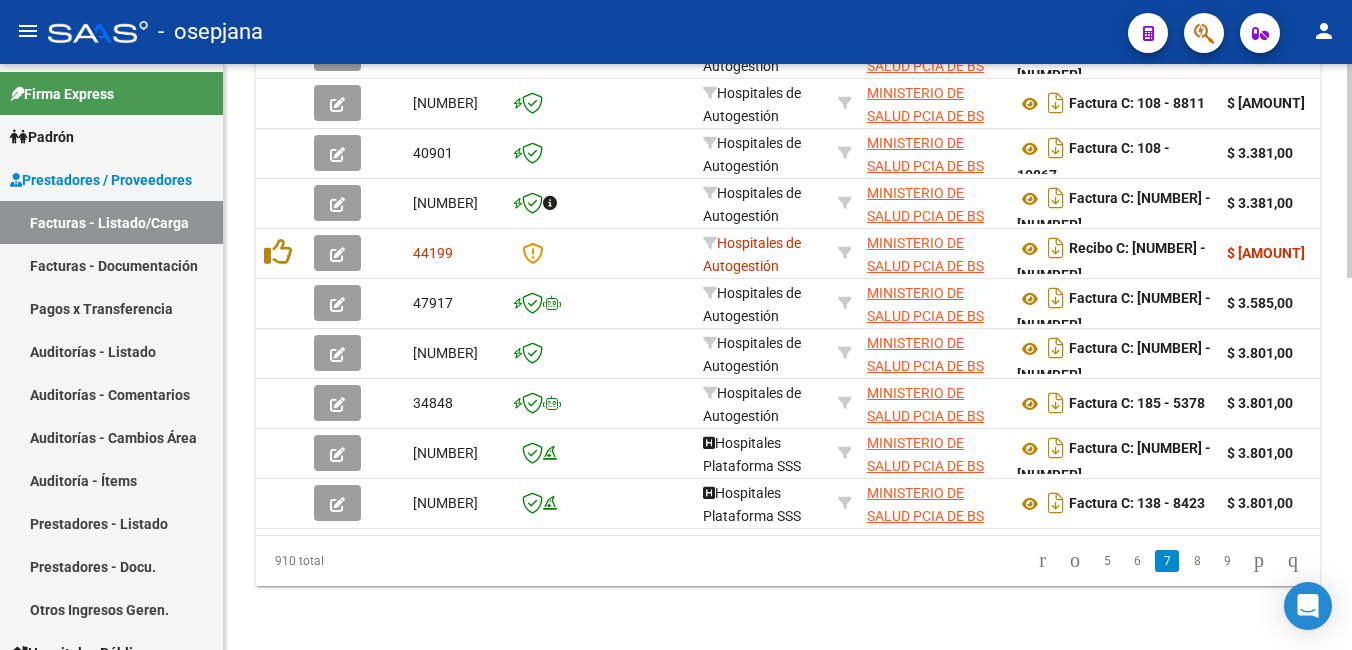 click on "9" 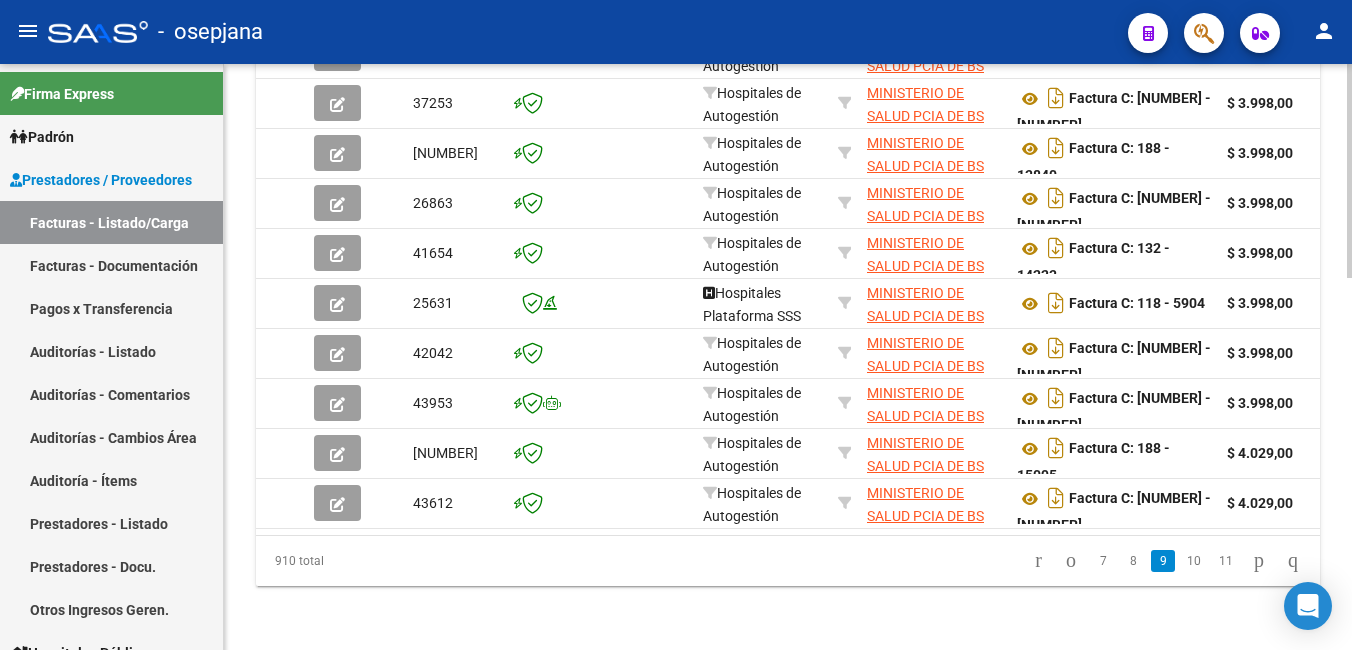 click on "11" 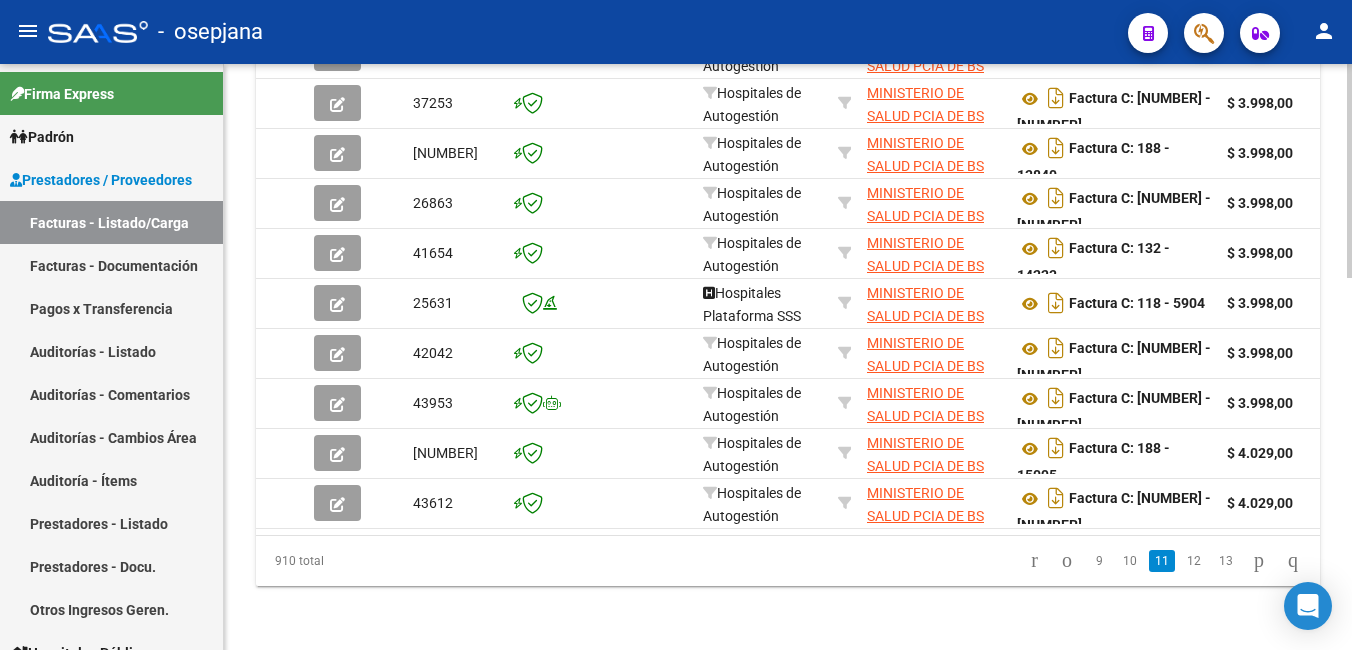 scroll, scrollTop: 1024, scrollLeft: 0, axis: vertical 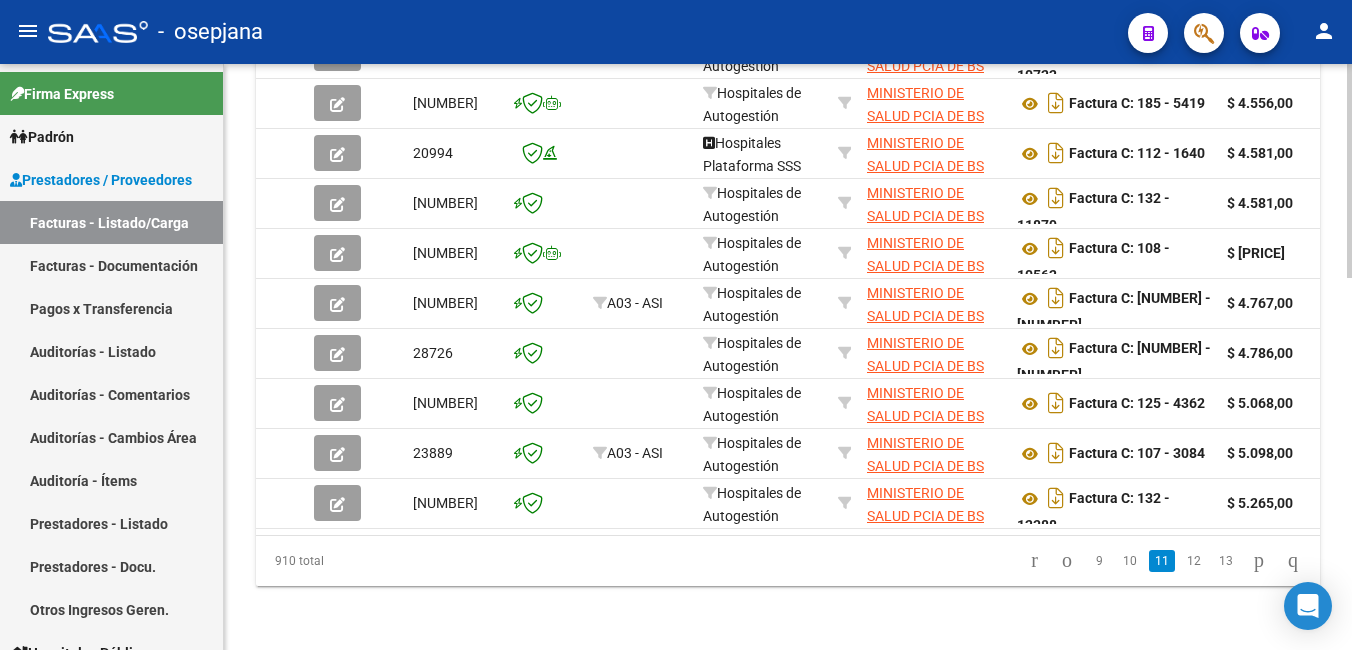 click on "13" 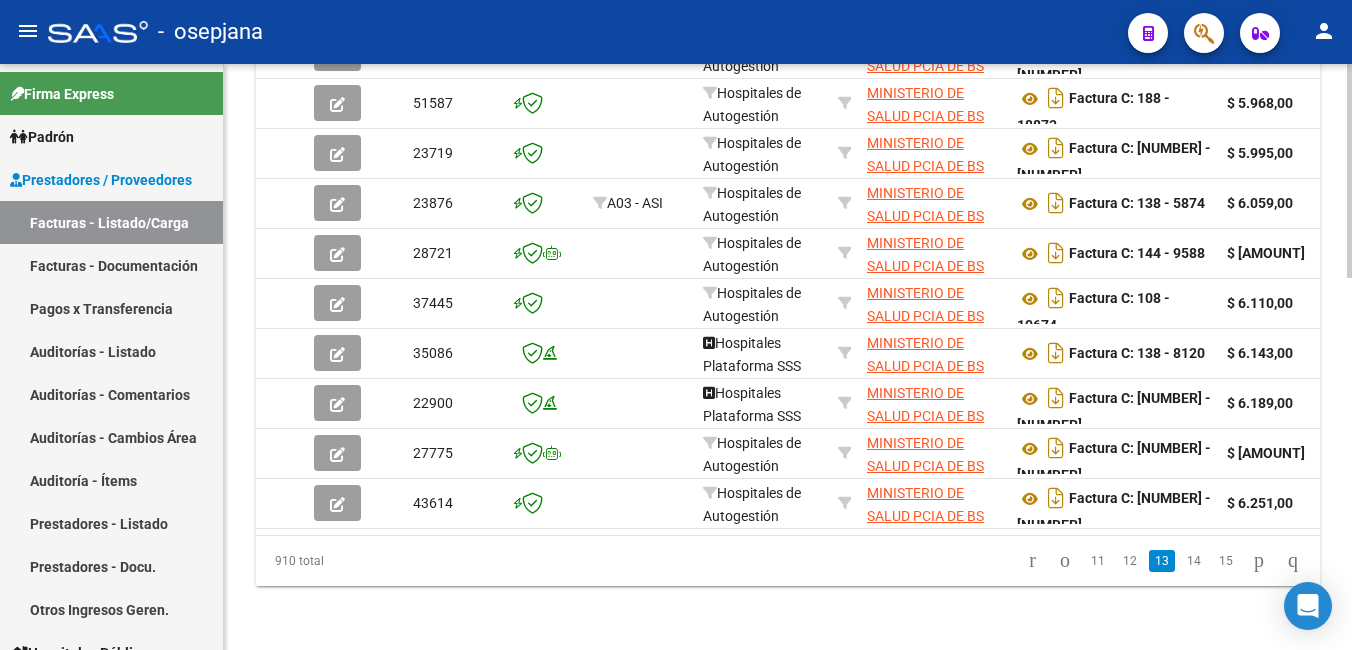 click on "15" 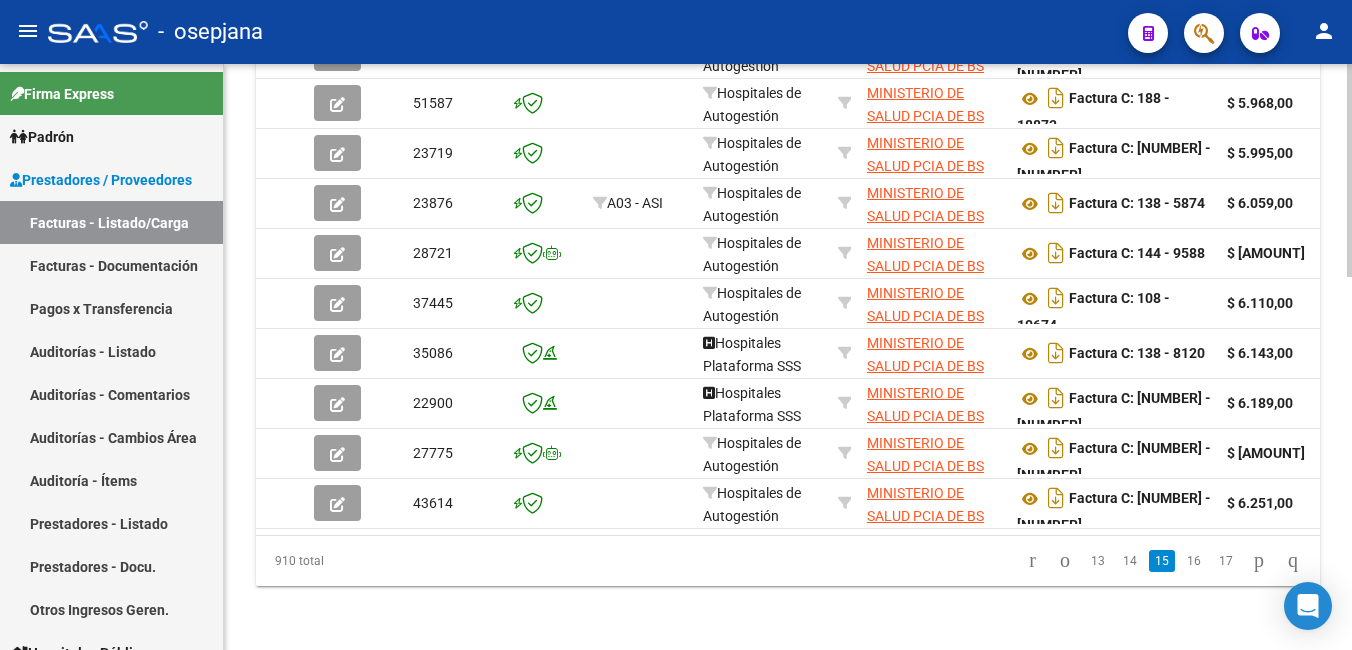 scroll, scrollTop: 1024, scrollLeft: 0, axis: vertical 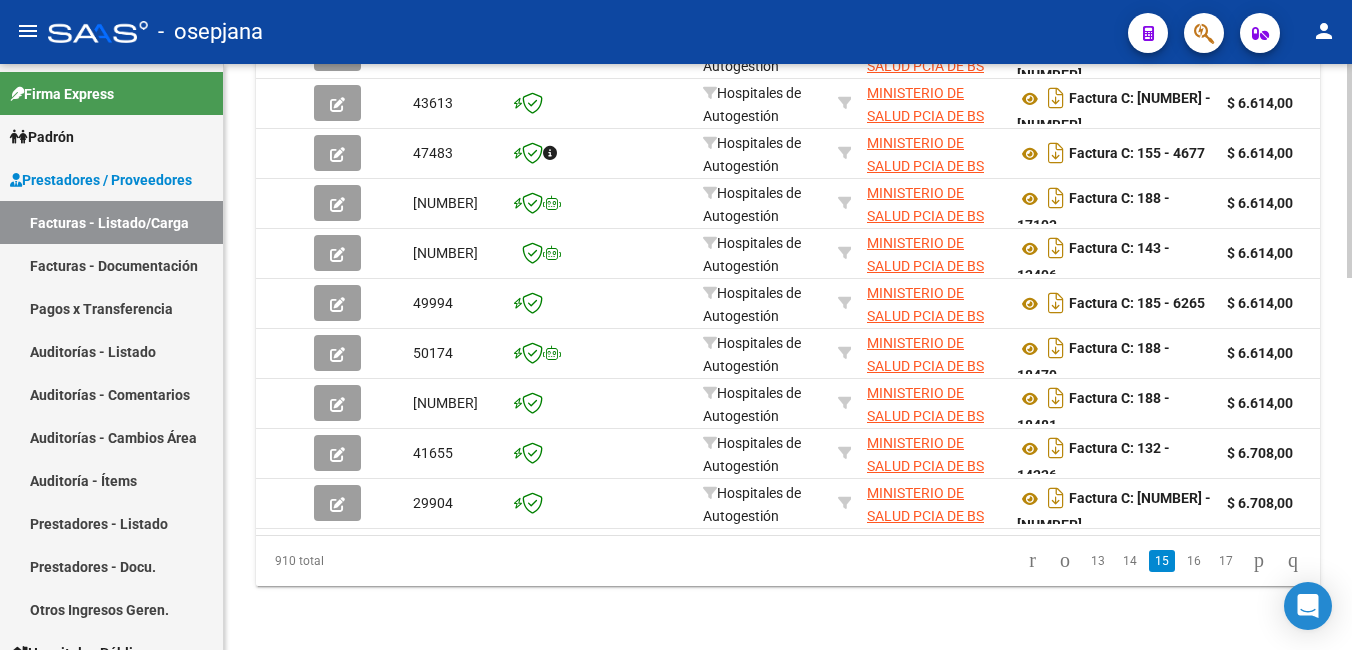 click on "17" 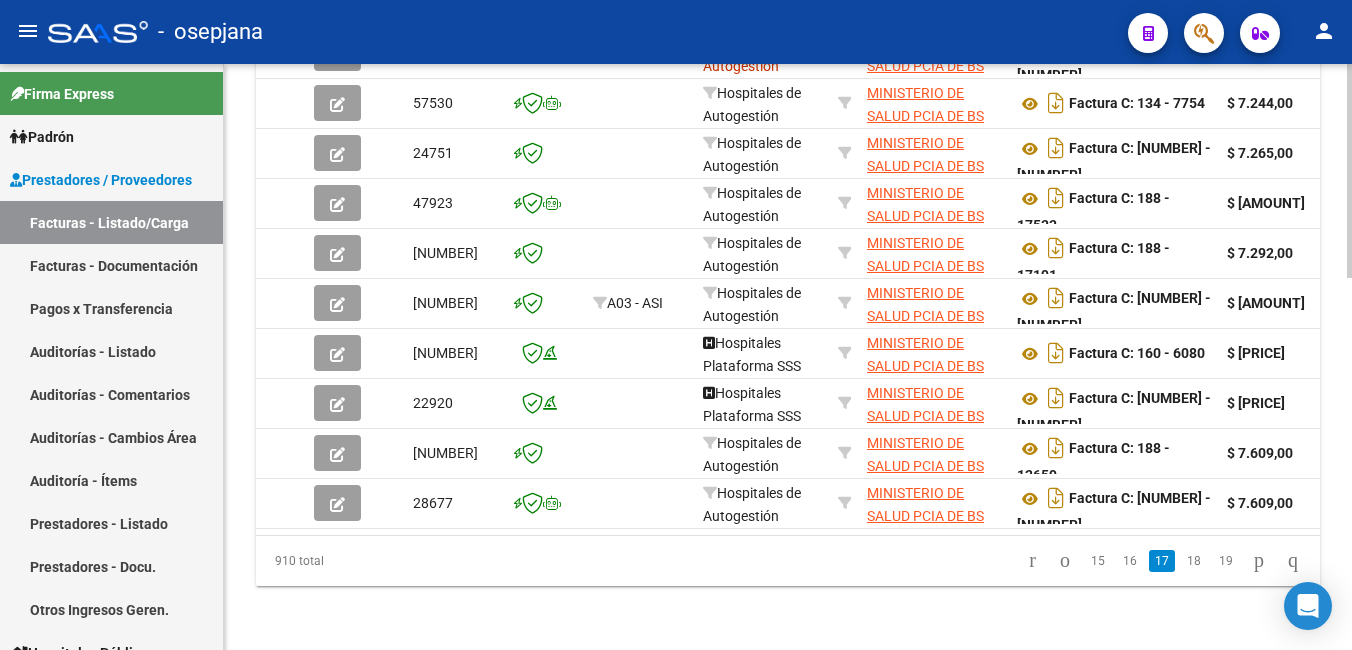 click on "19" 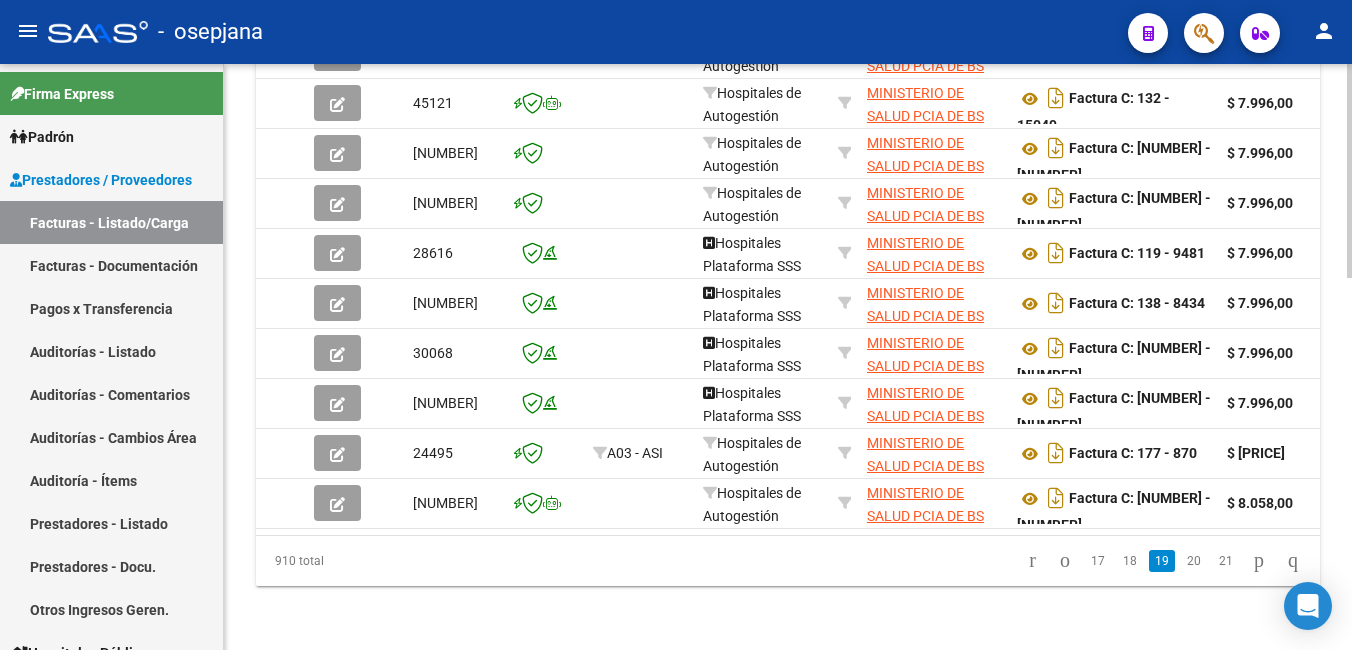 click on "21" 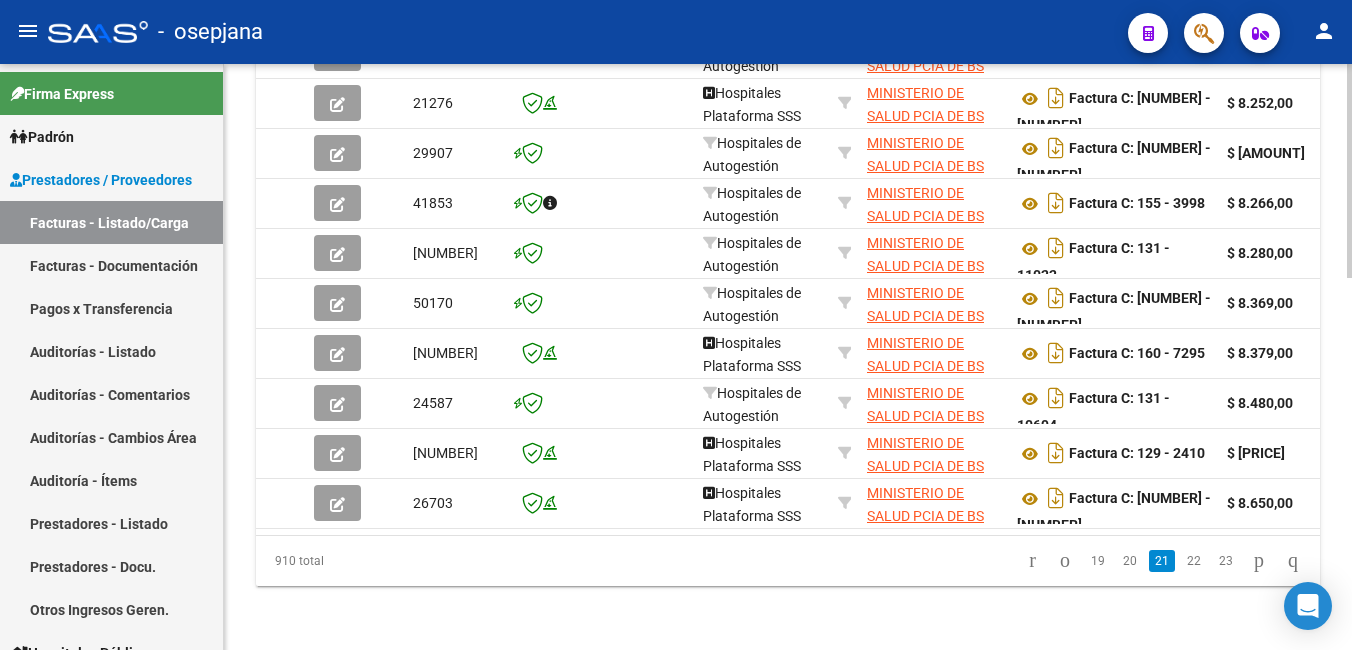 click on "23" 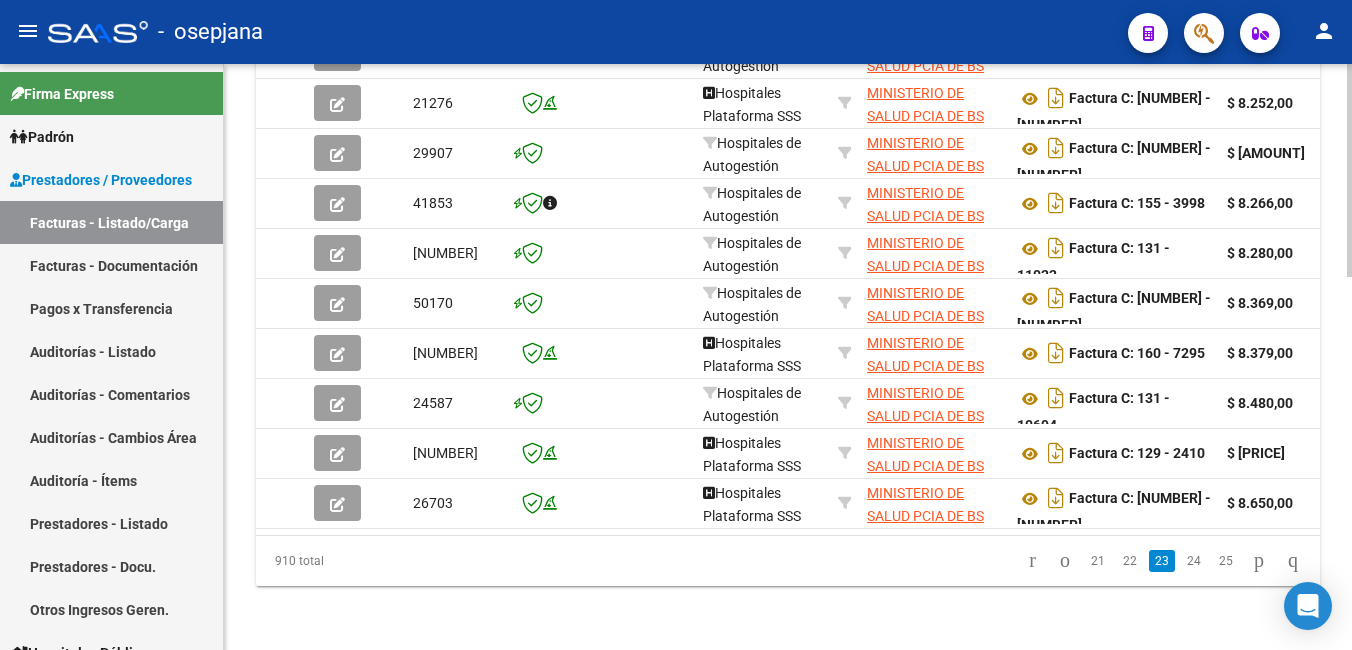 scroll, scrollTop: 1024, scrollLeft: 0, axis: vertical 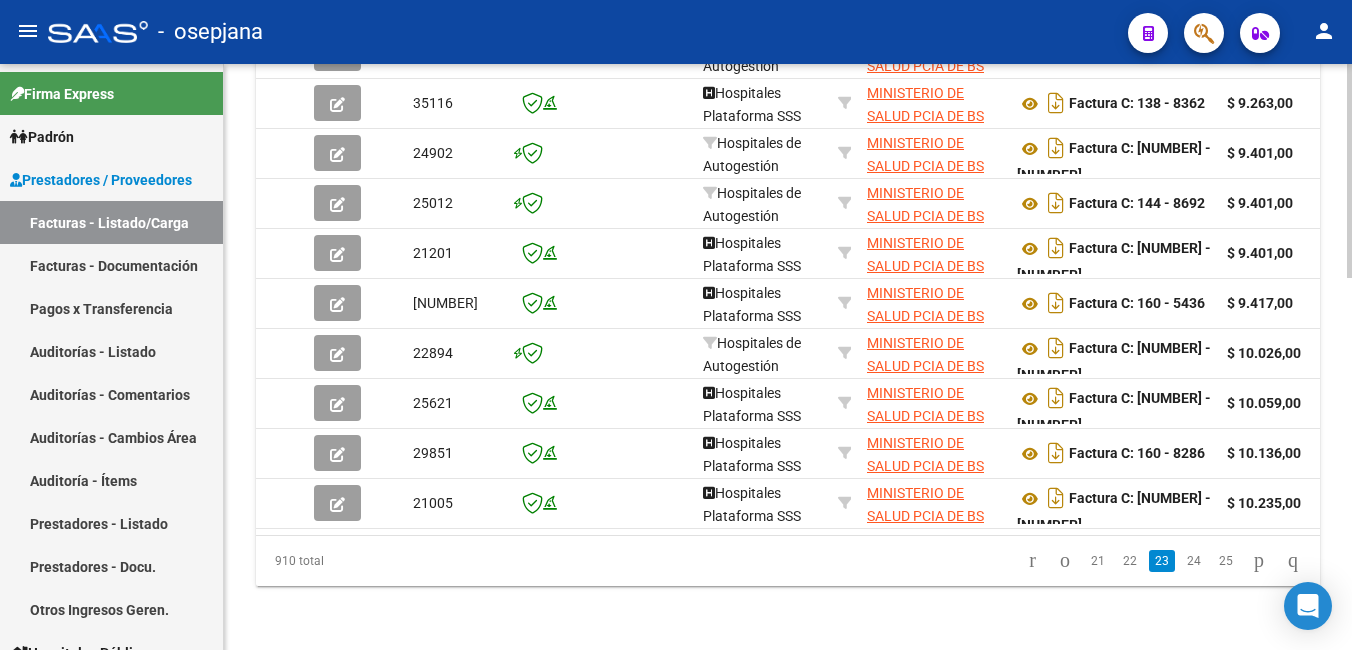 click on "25" 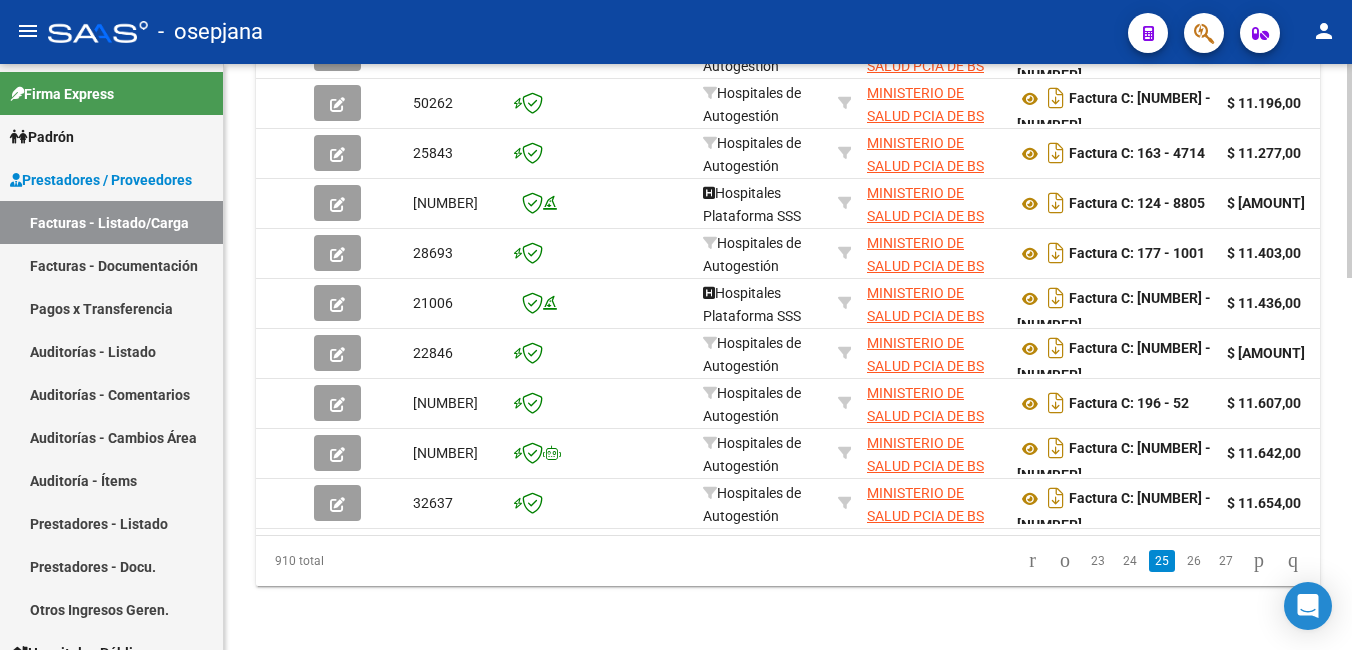 click on "27" 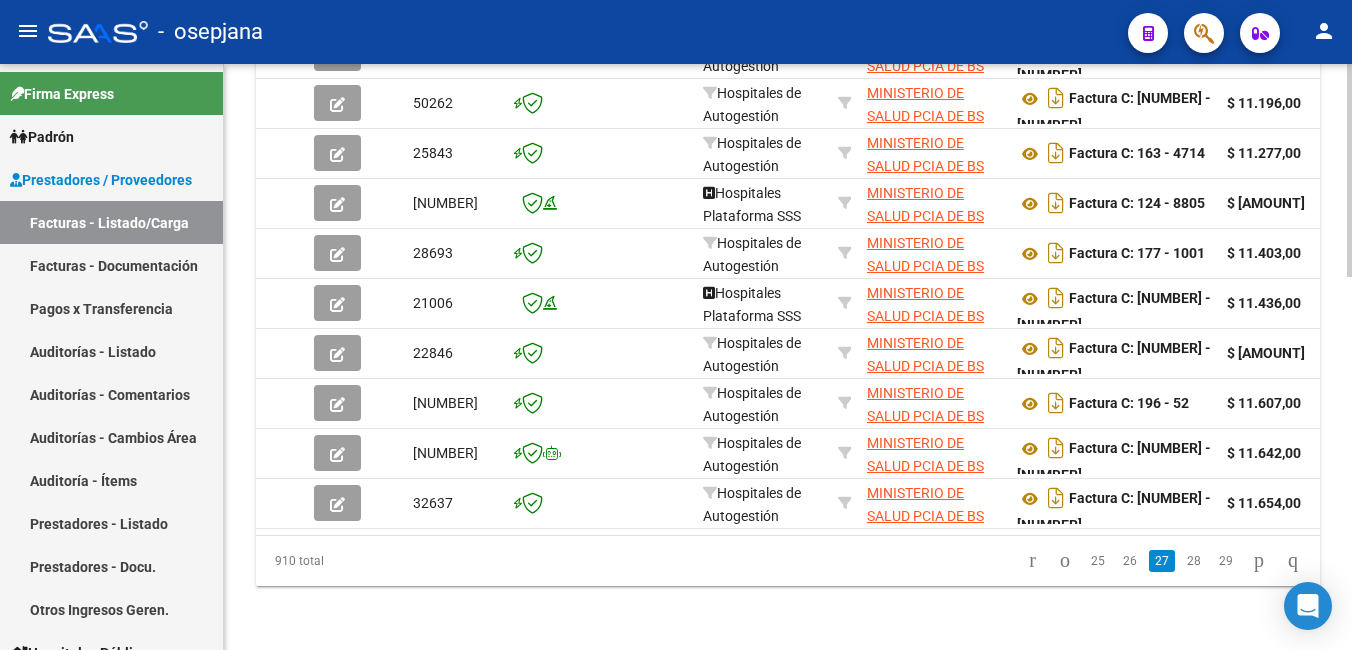 scroll, scrollTop: 1024, scrollLeft: 0, axis: vertical 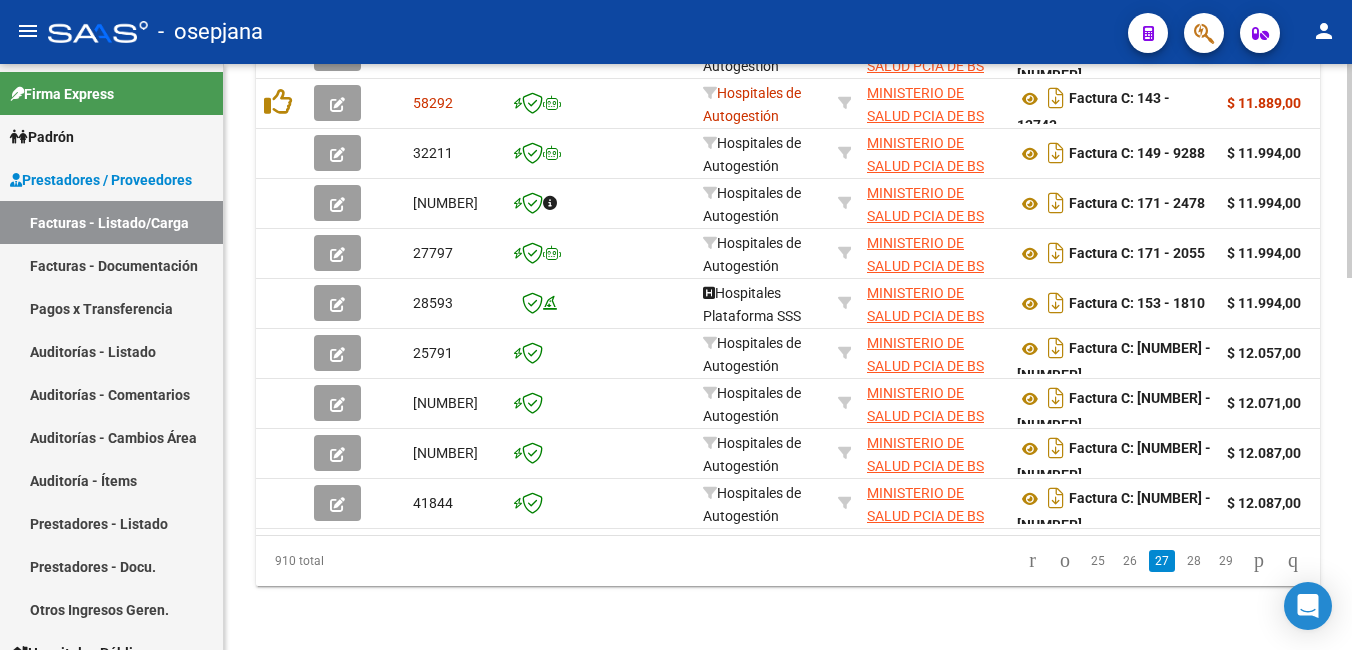 click on "29" 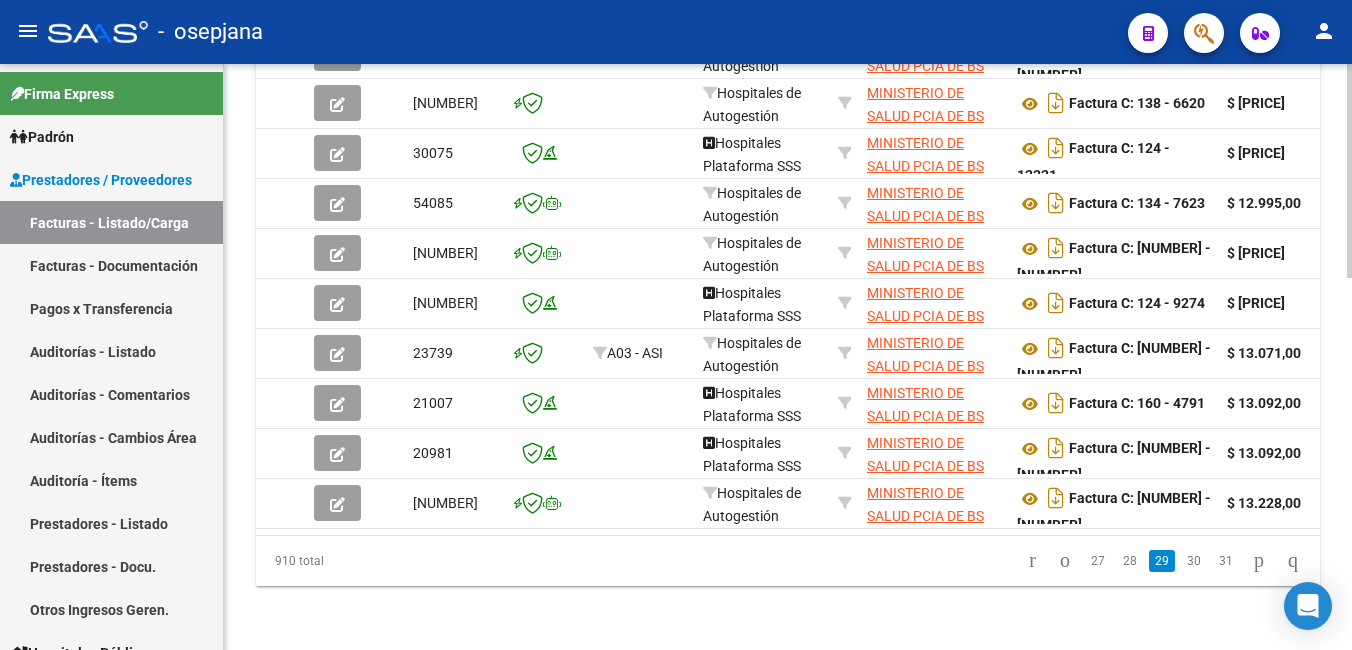 click on "31" 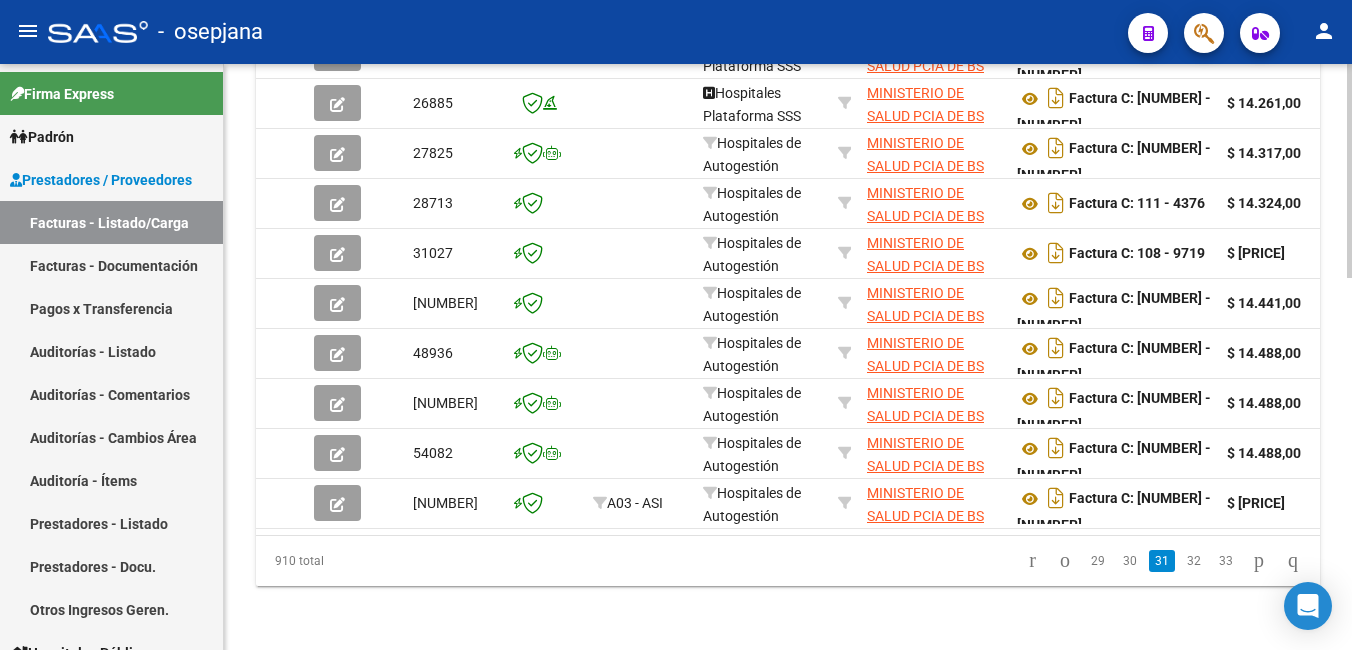 click on "33" 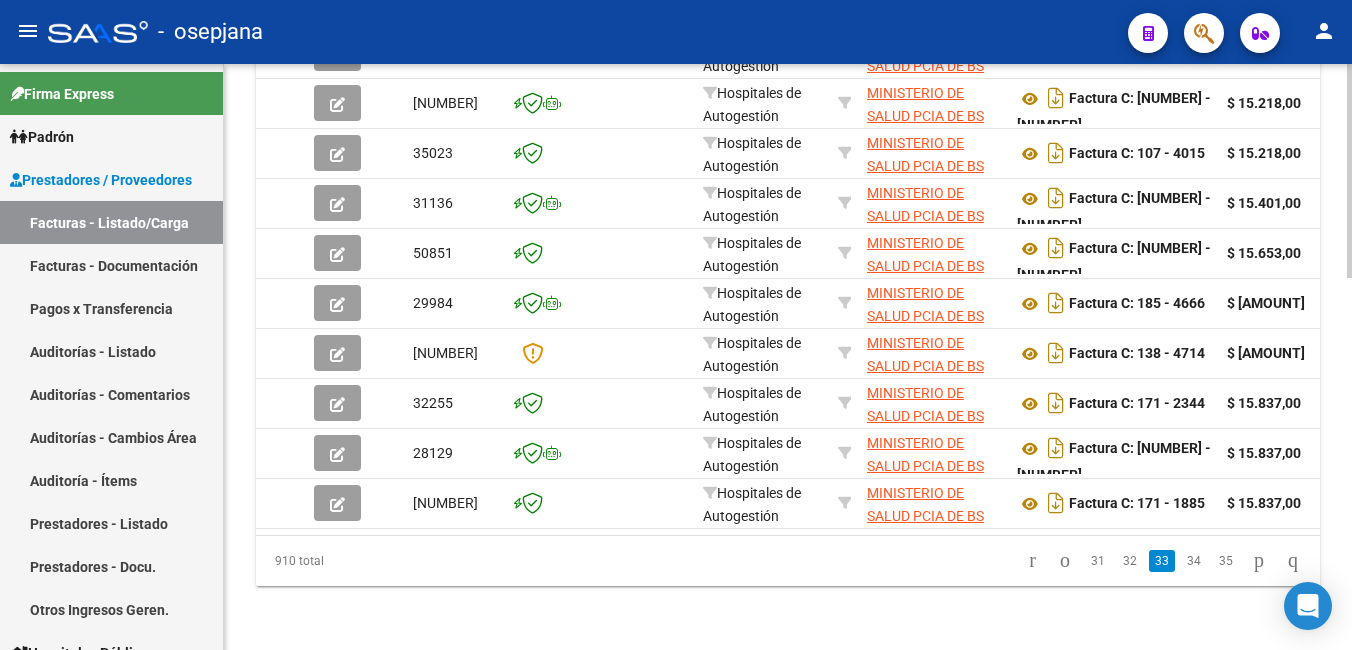 click on "35" 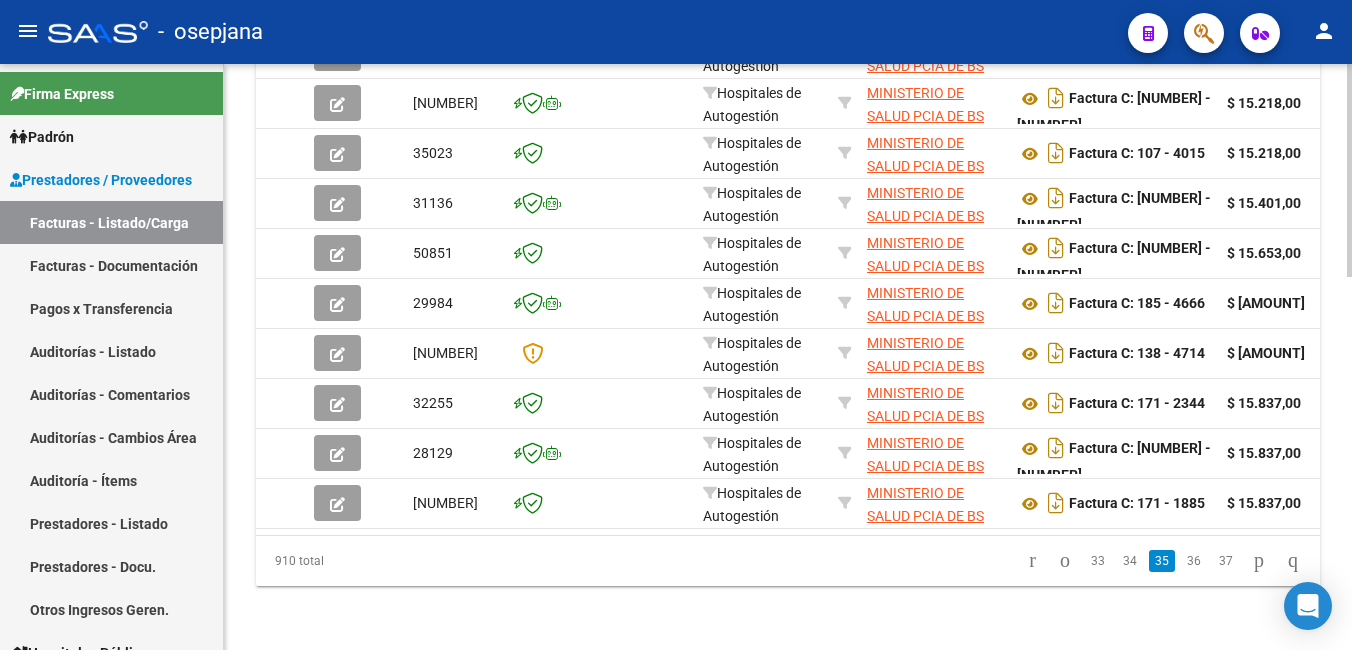 scroll, scrollTop: 1024, scrollLeft: 0, axis: vertical 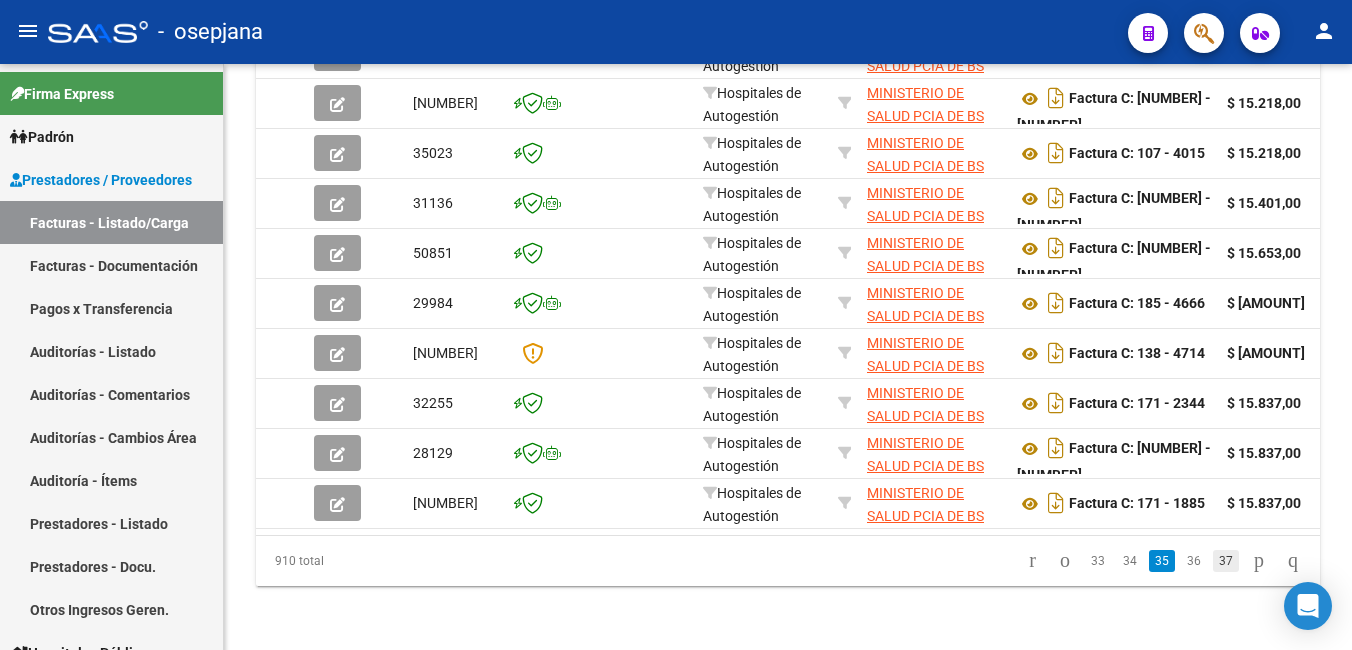 click on "[NUMBER] total   [NUMBER]   [NUMBER]   [NUMBER]   [NUMBER]   [NUMBER]" 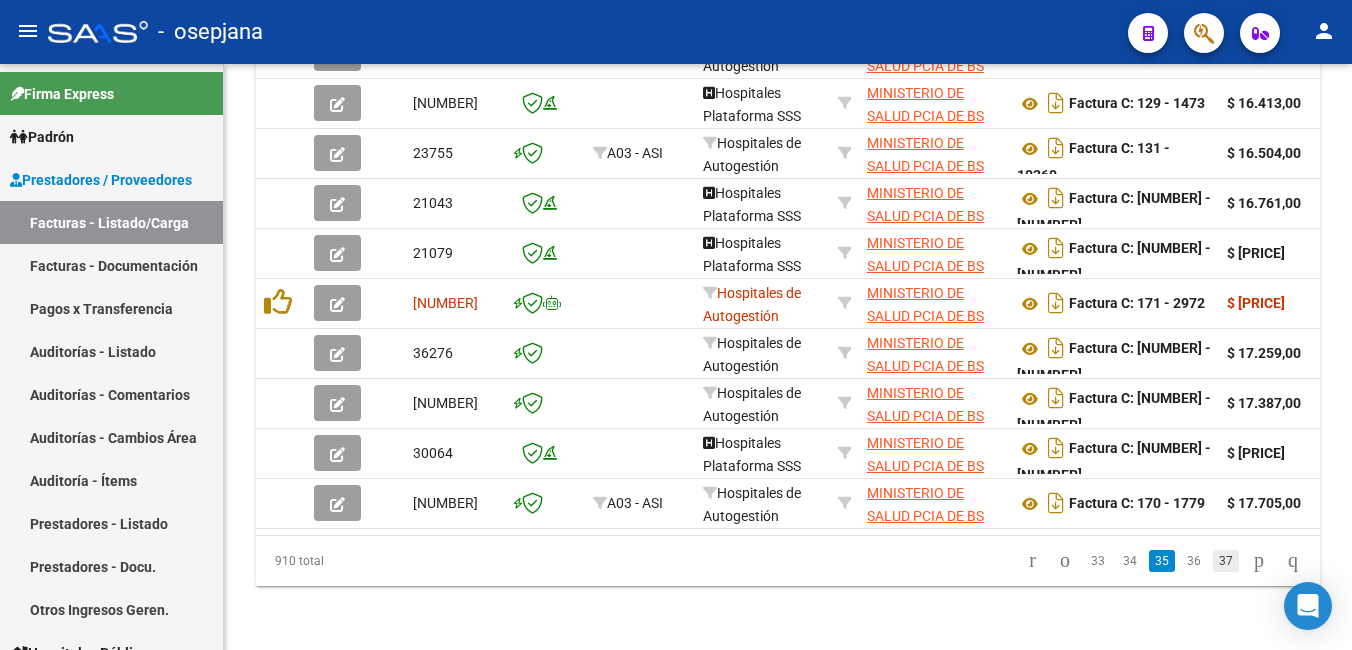 scroll, scrollTop: 1019, scrollLeft: 0, axis: vertical 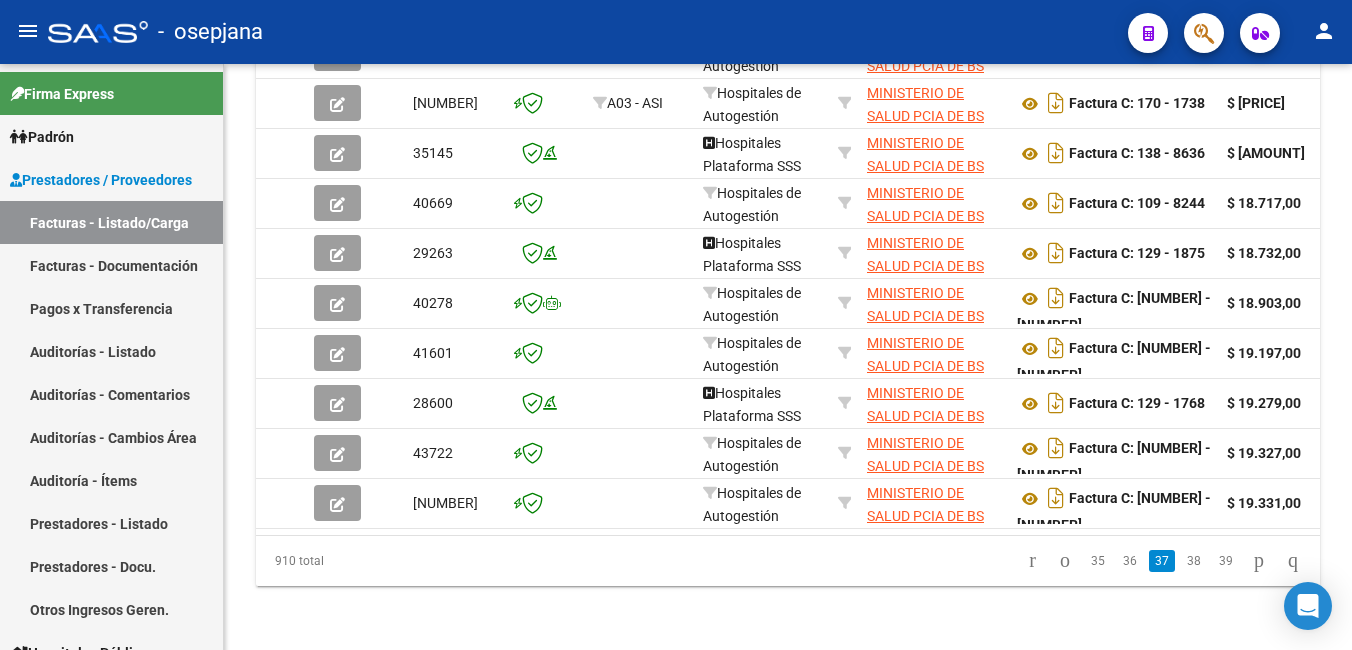 click on "39" 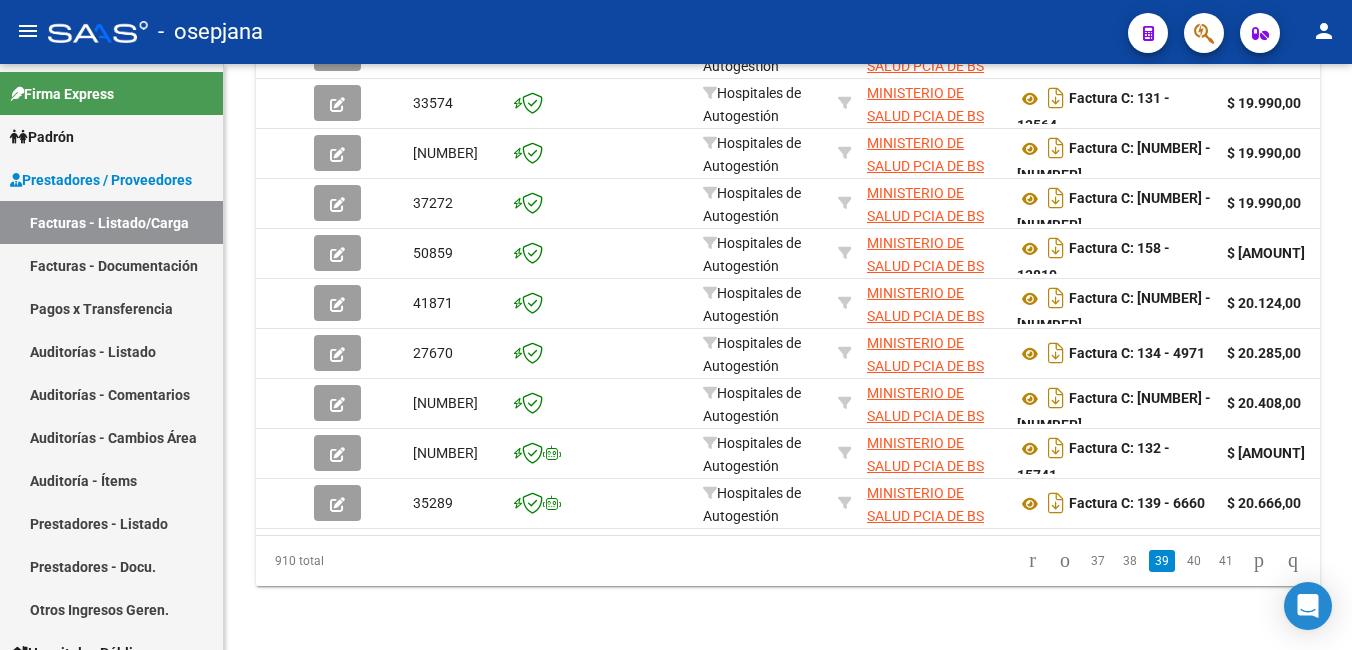 click on "41" 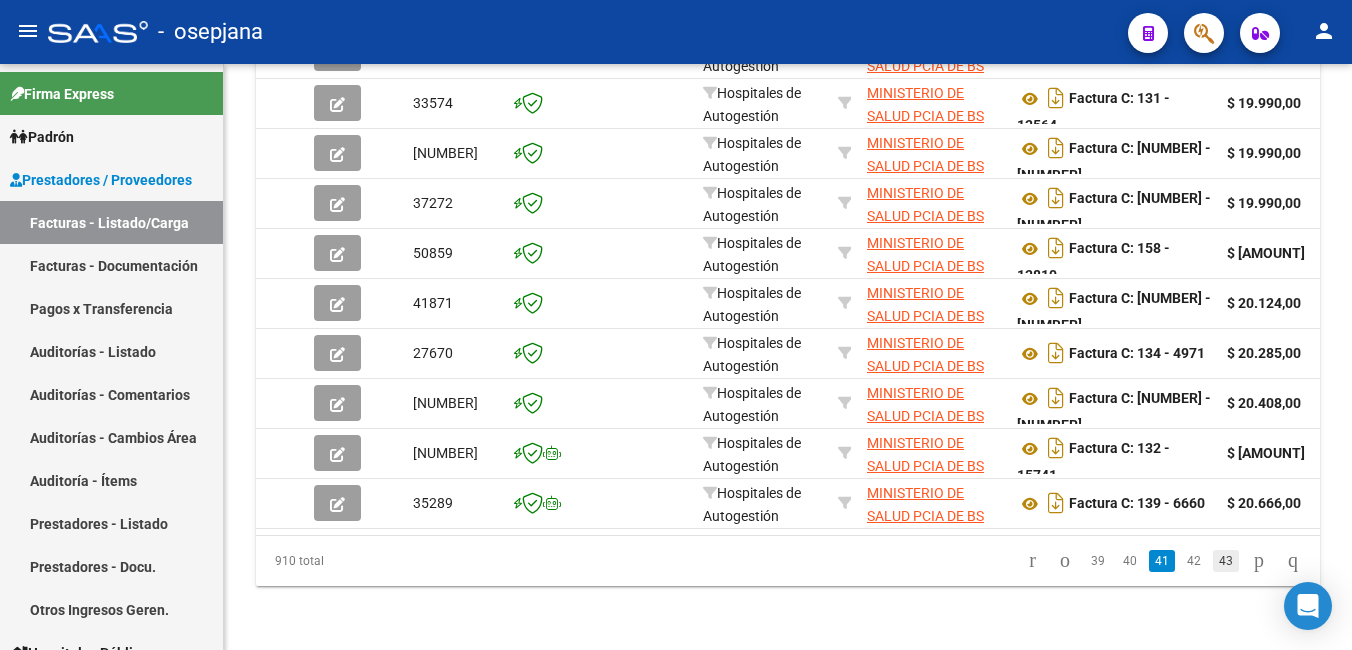 scroll, scrollTop: 1019, scrollLeft: 0, axis: vertical 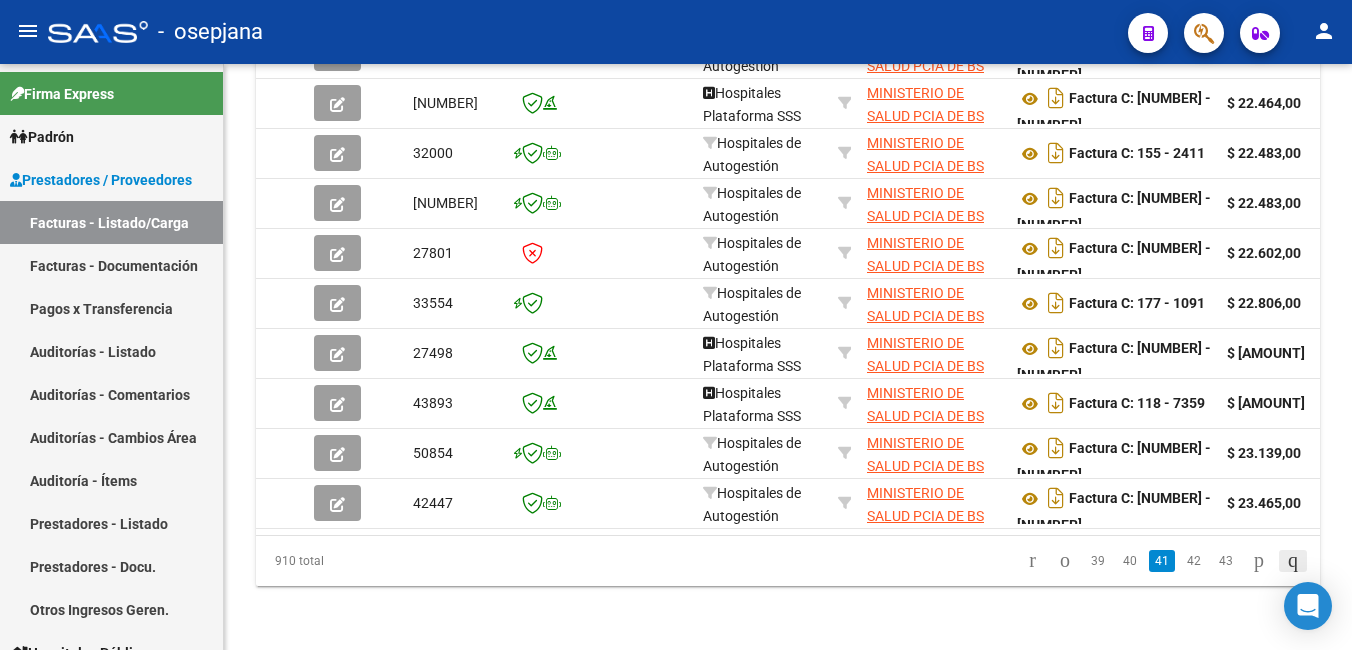 click 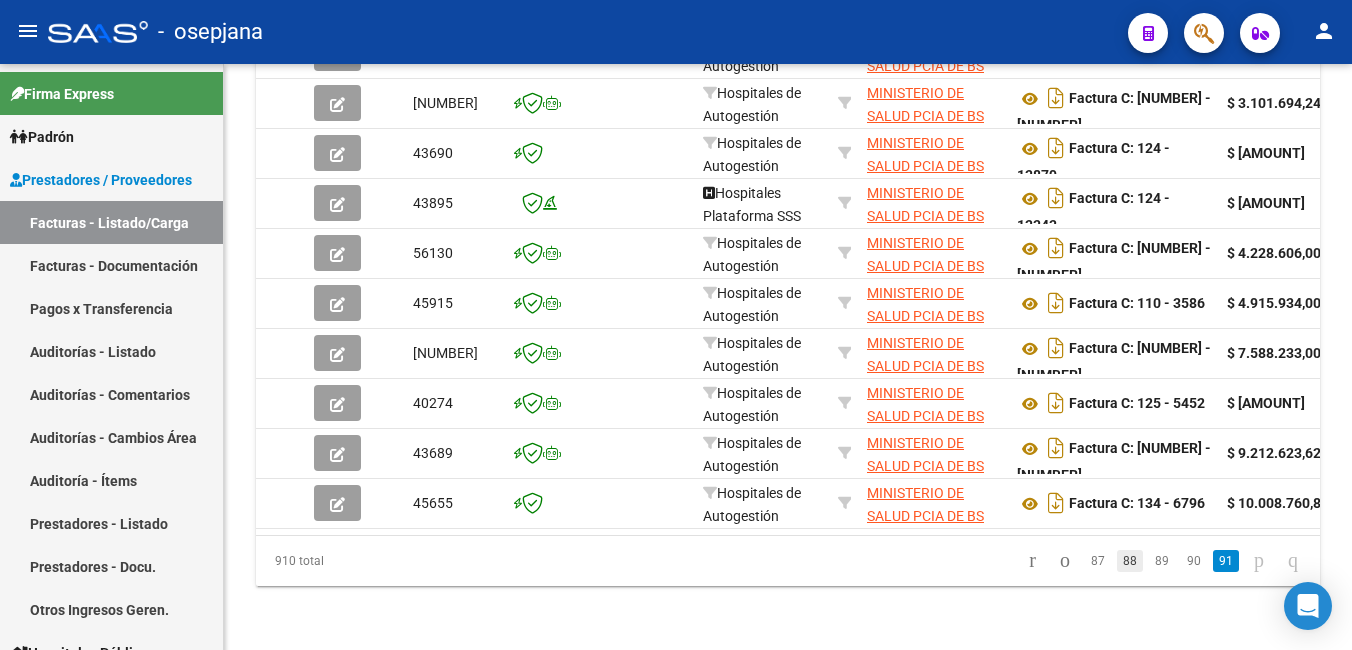 click on "88" 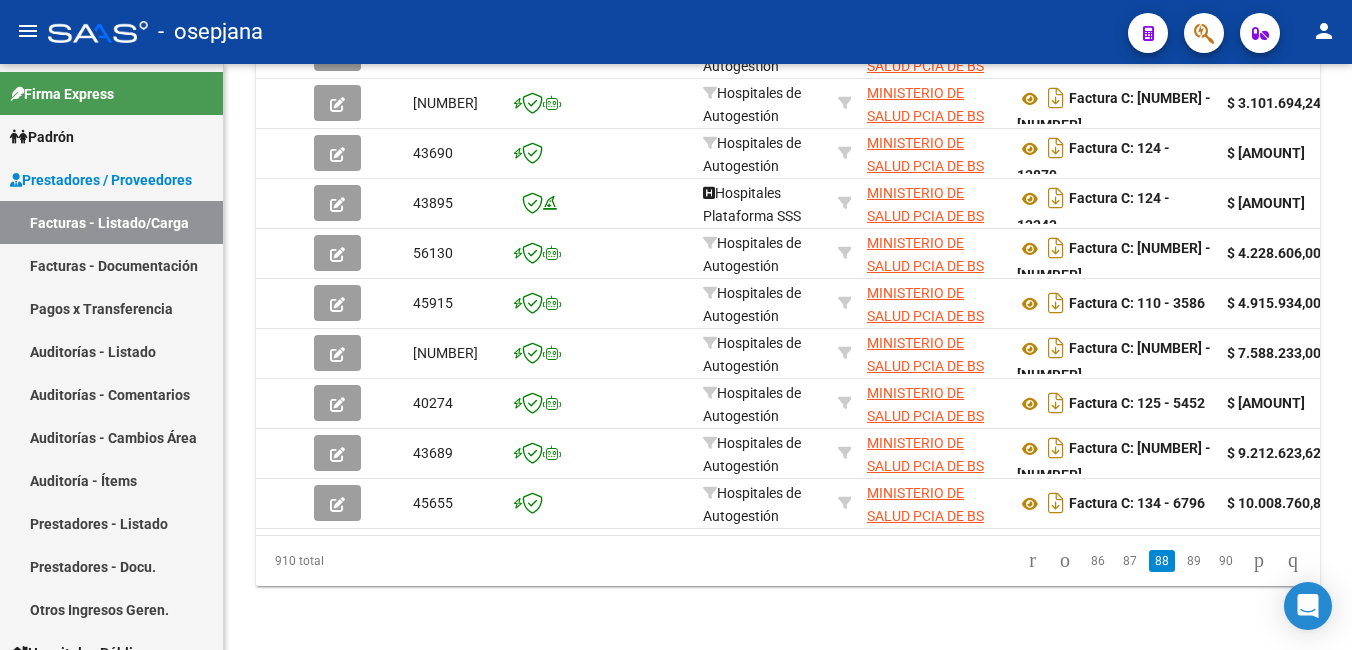 scroll, scrollTop: 1024, scrollLeft: 0, axis: vertical 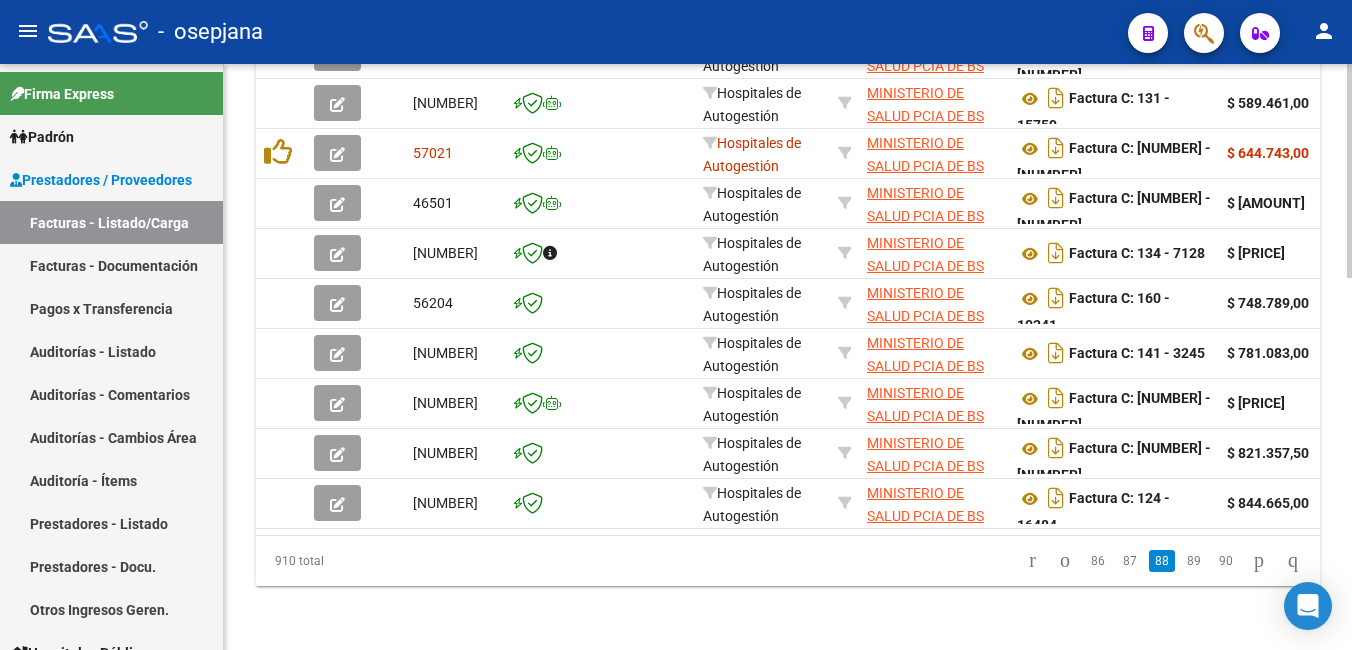 click on "86" 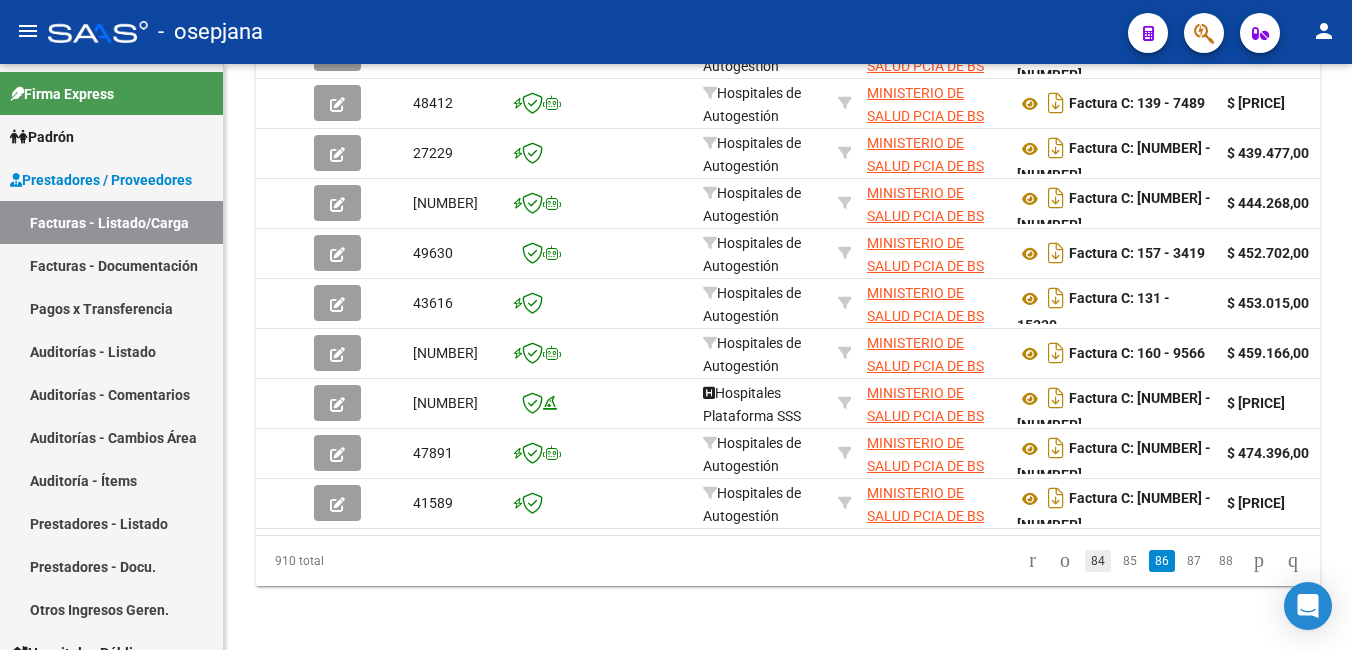 click on "84" 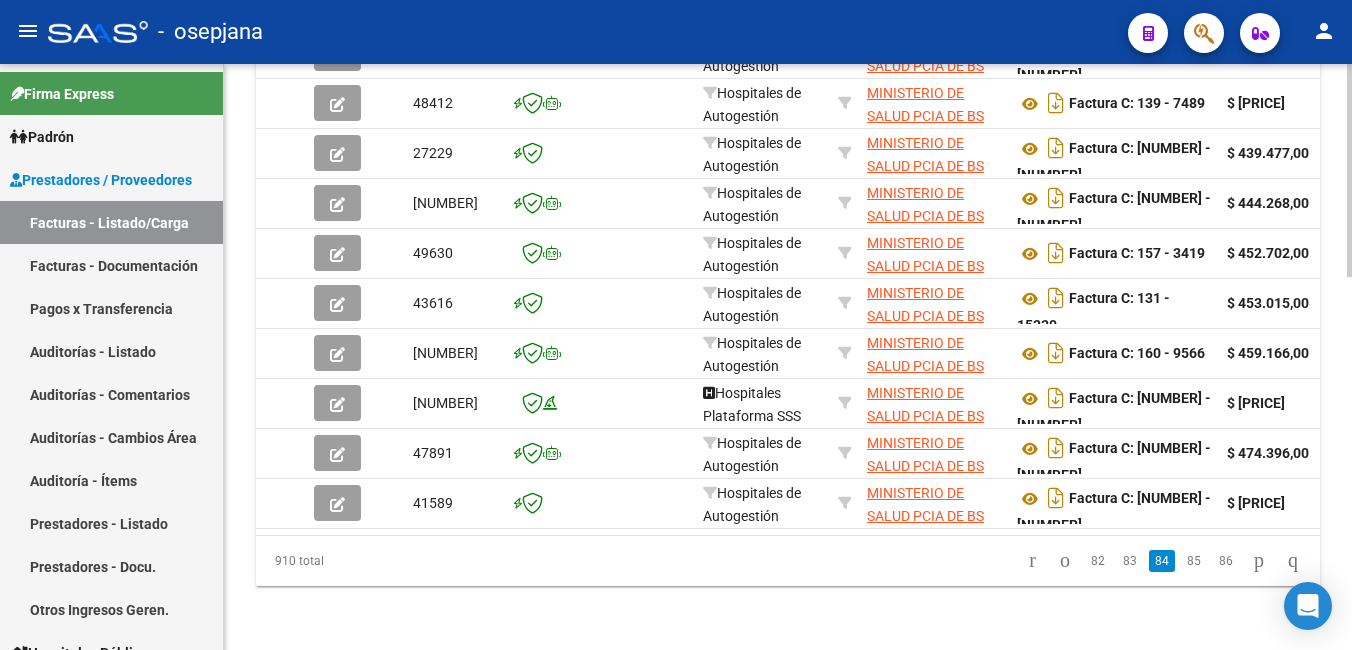 scroll, scrollTop: 1019, scrollLeft: 0, axis: vertical 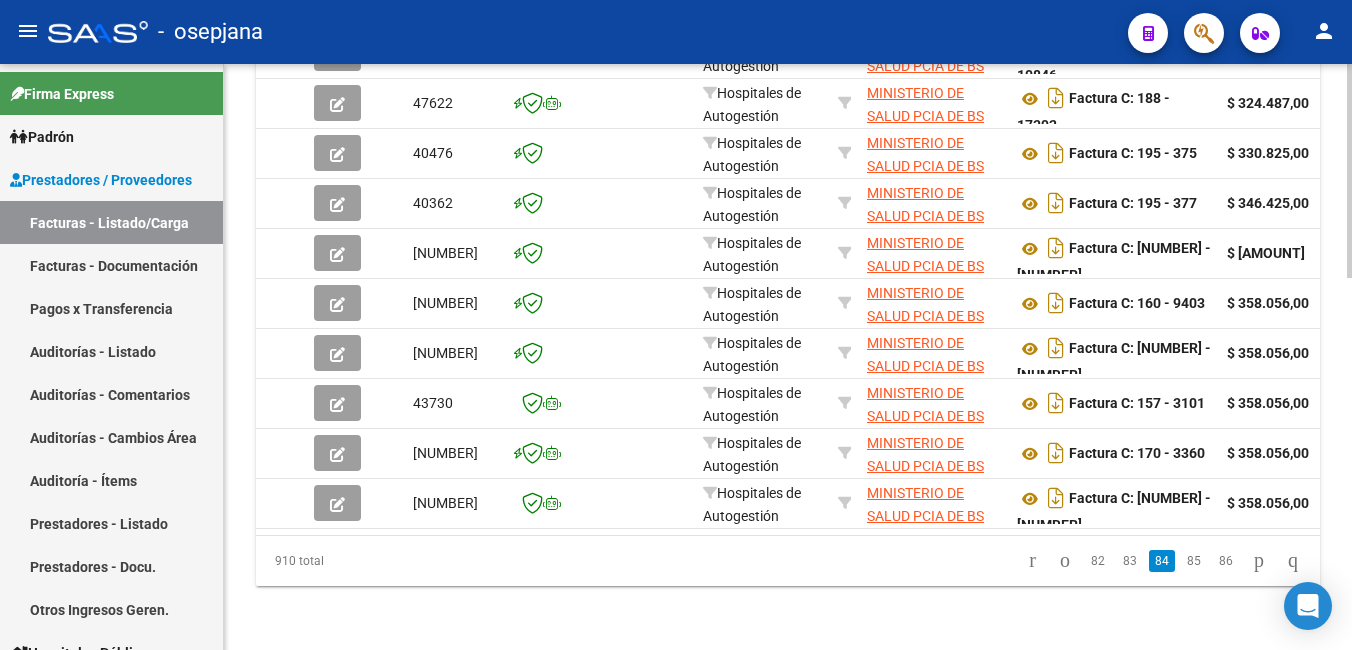 click on "82" 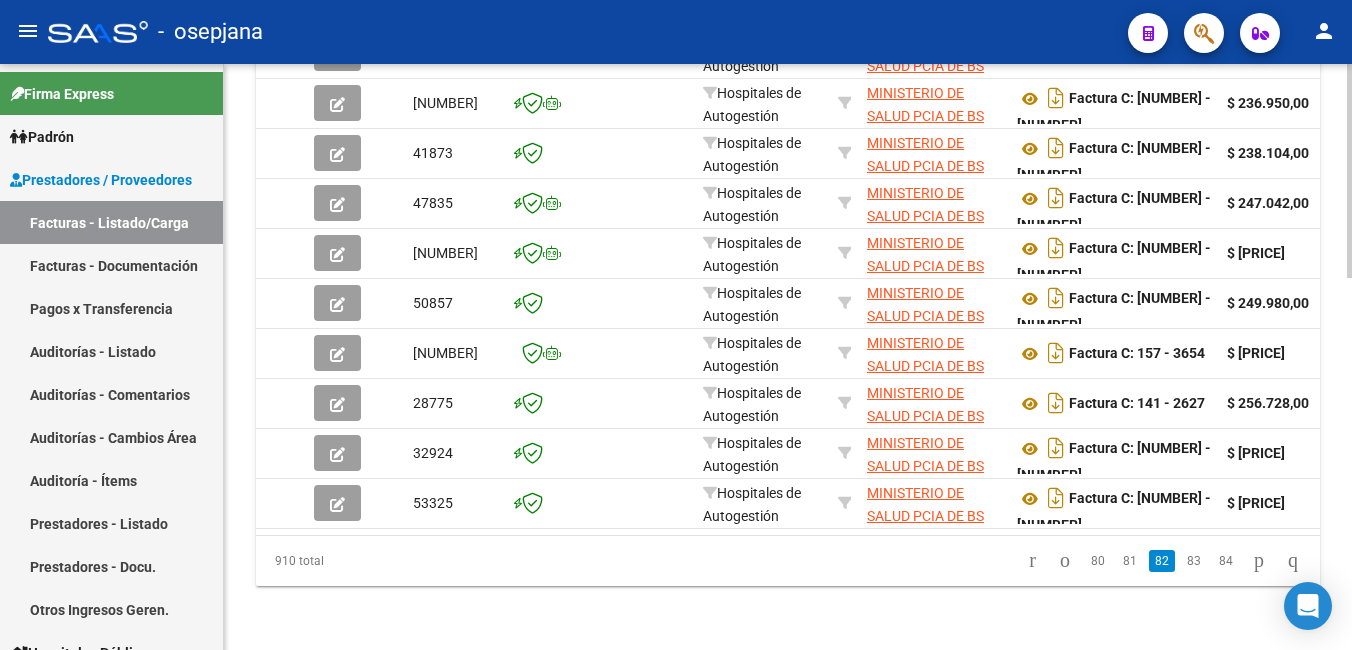 scroll 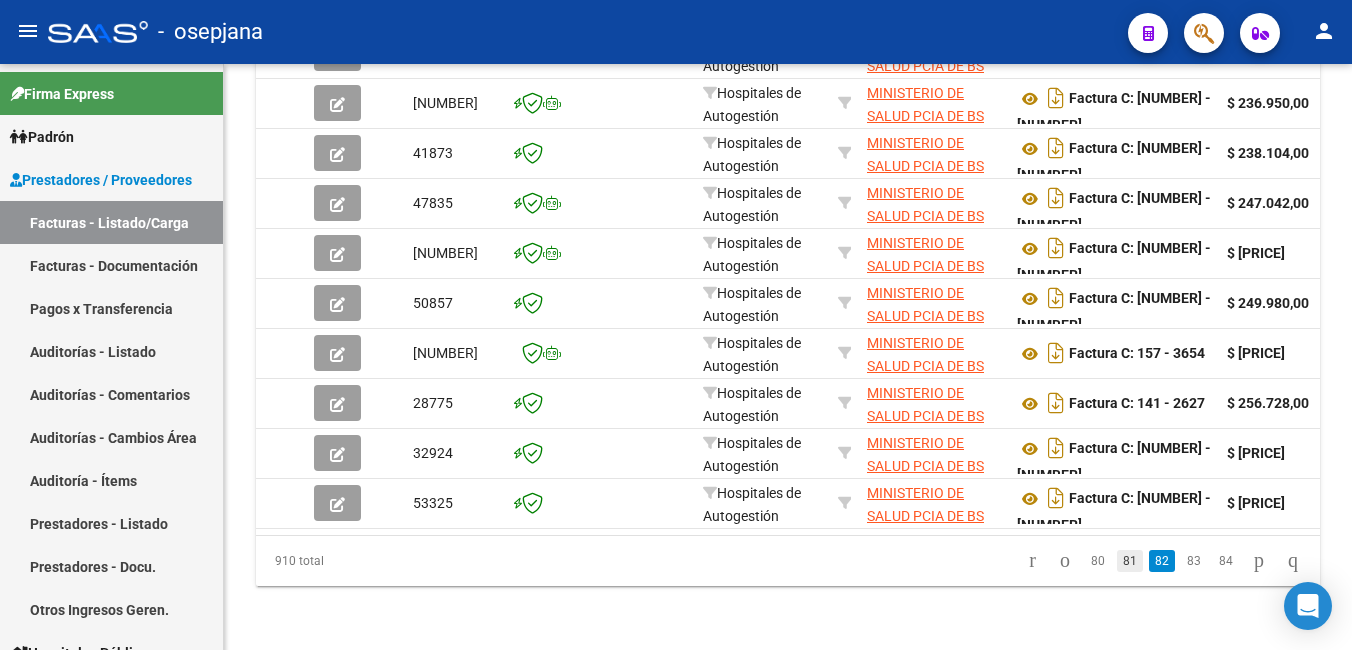 click on "81" 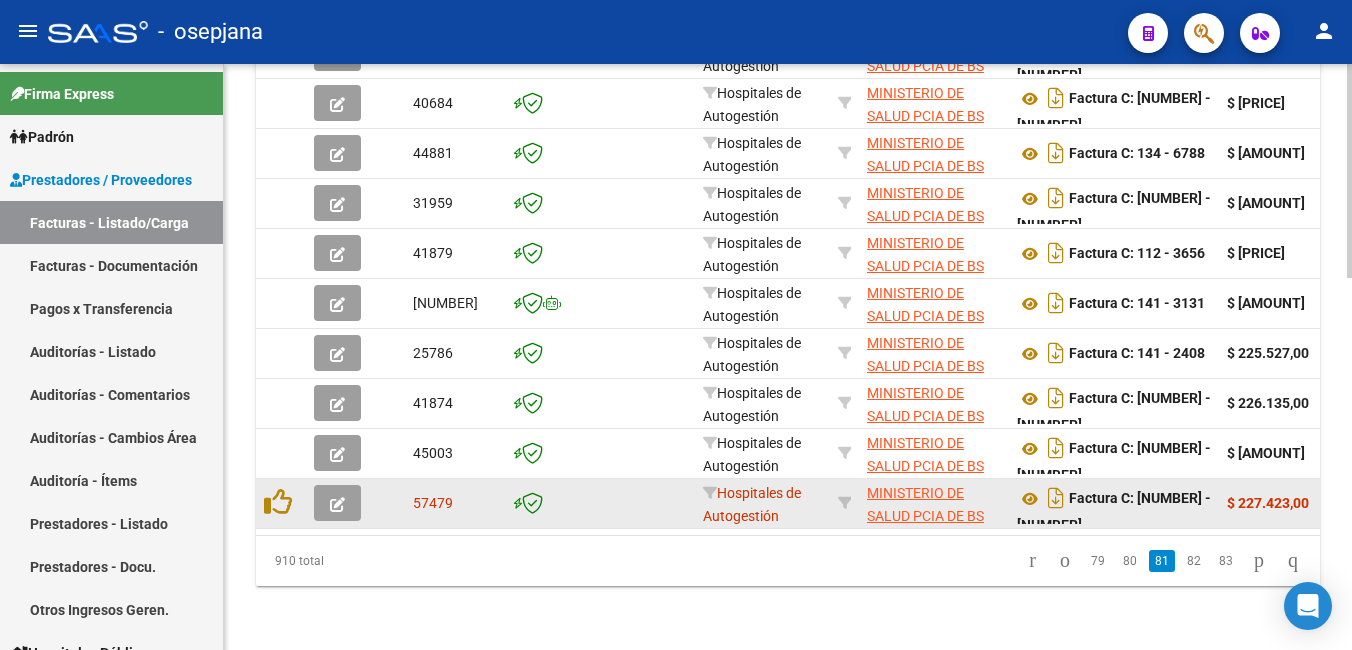 click 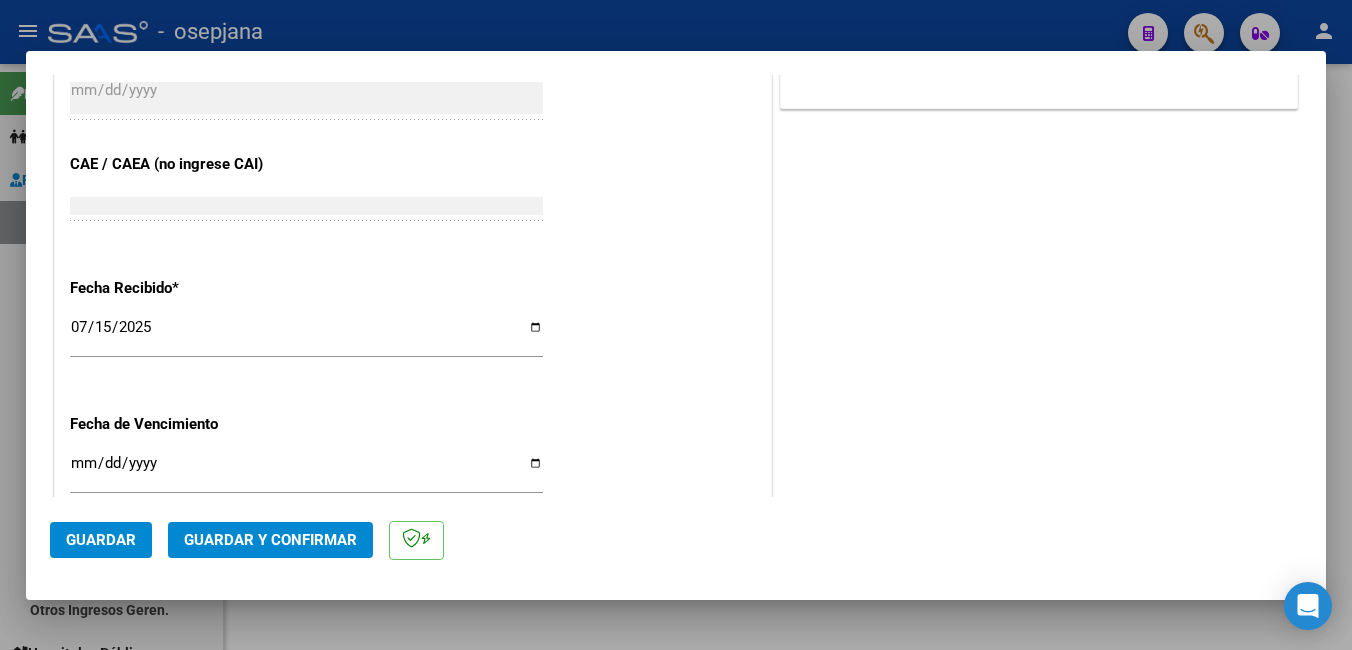 scroll, scrollTop: 1100, scrollLeft: 0, axis: vertical 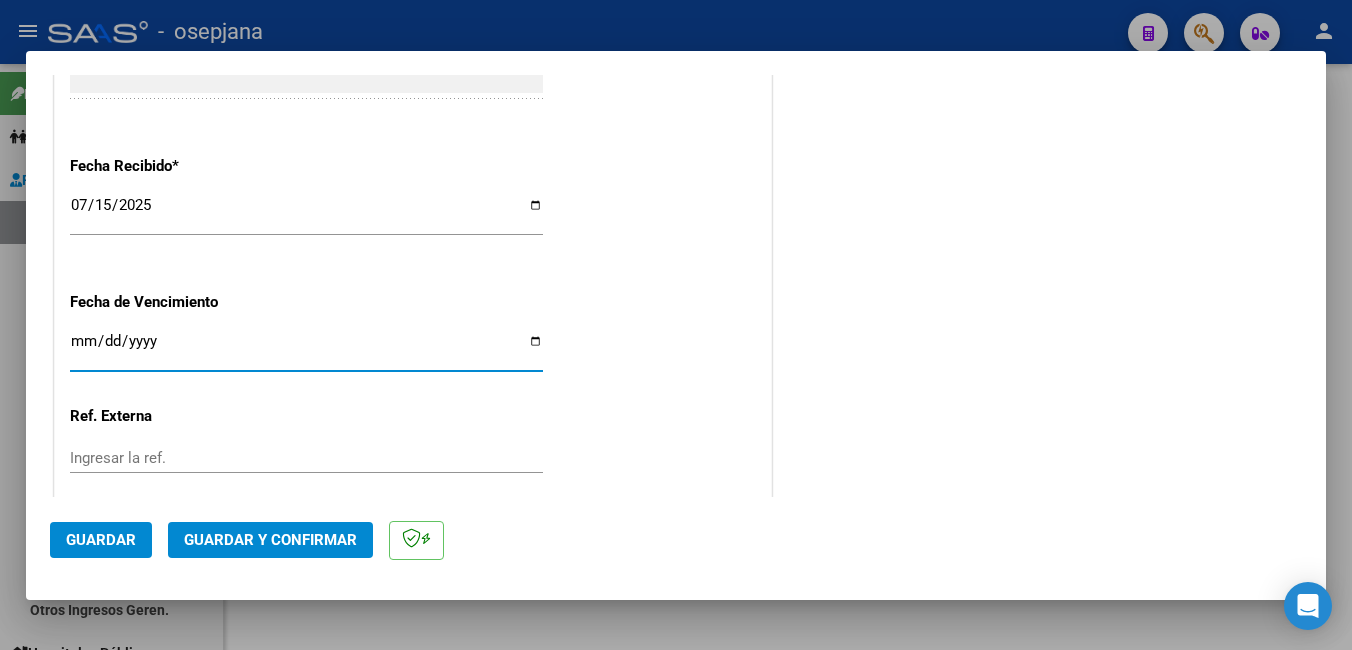 click on "Ingresar la fecha" at bounding box center [306, 349] 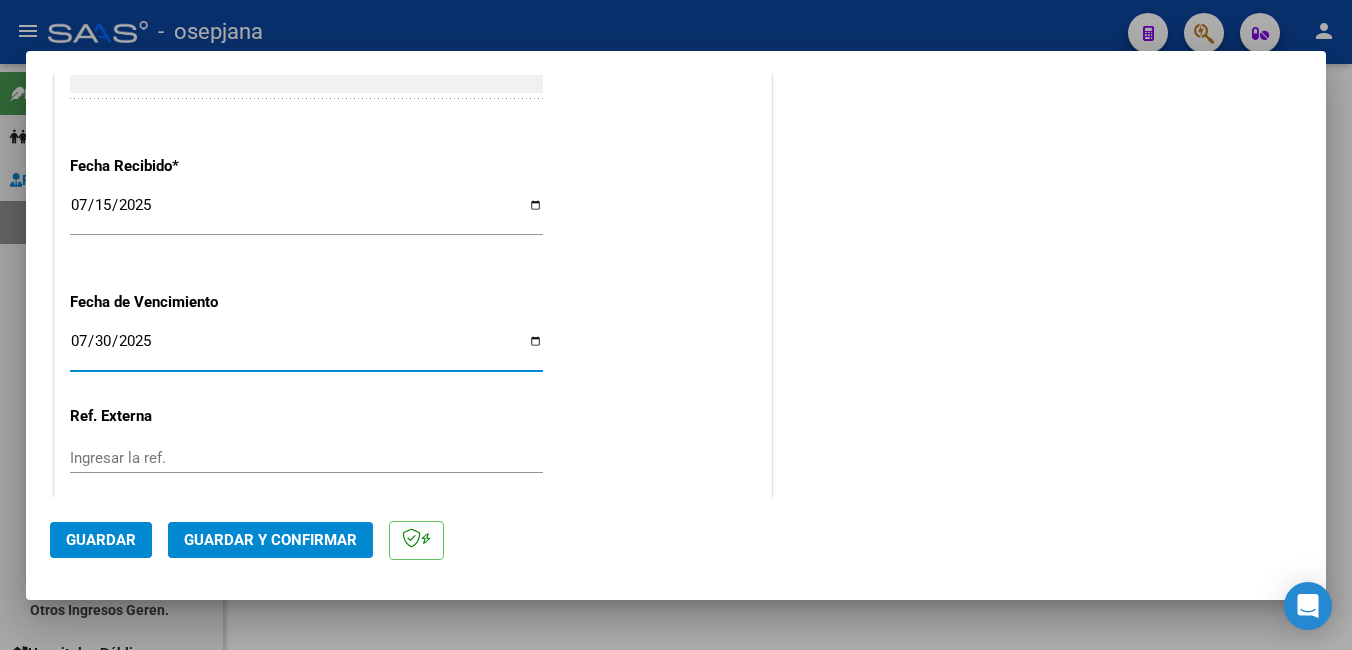type on "2025-07-30" 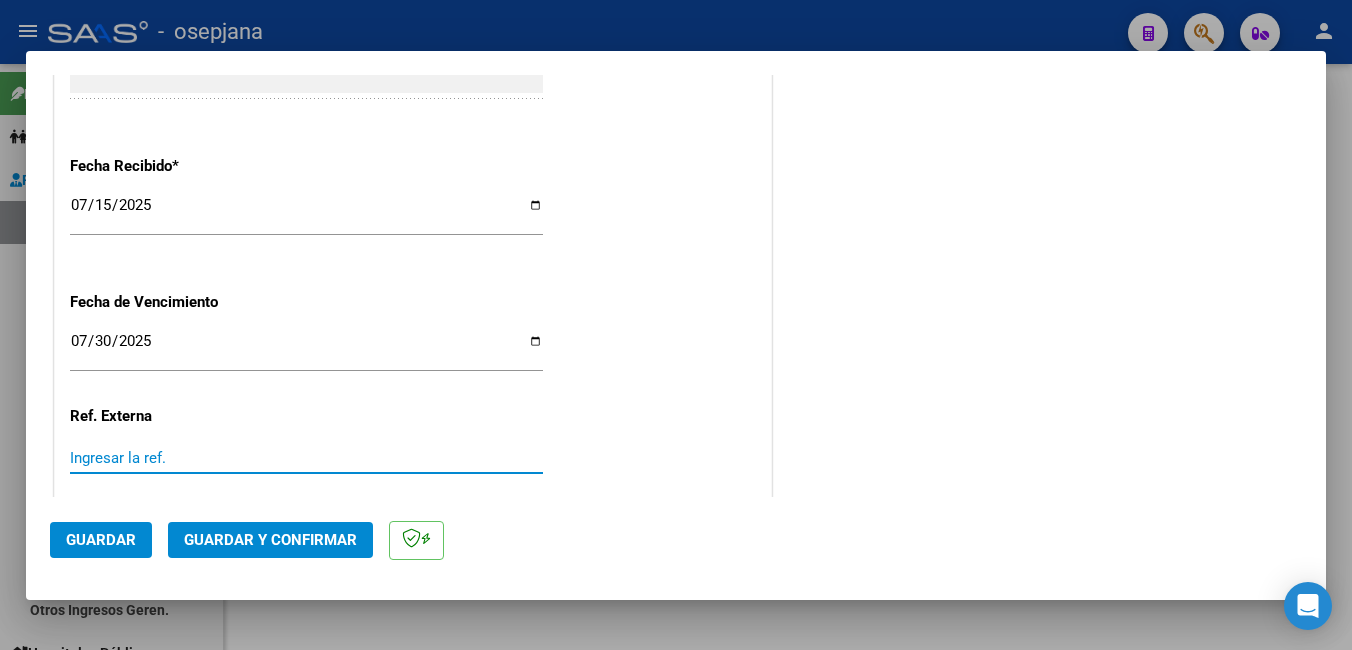 click on "Ingresar la ref." at bounding box center [306, 458] 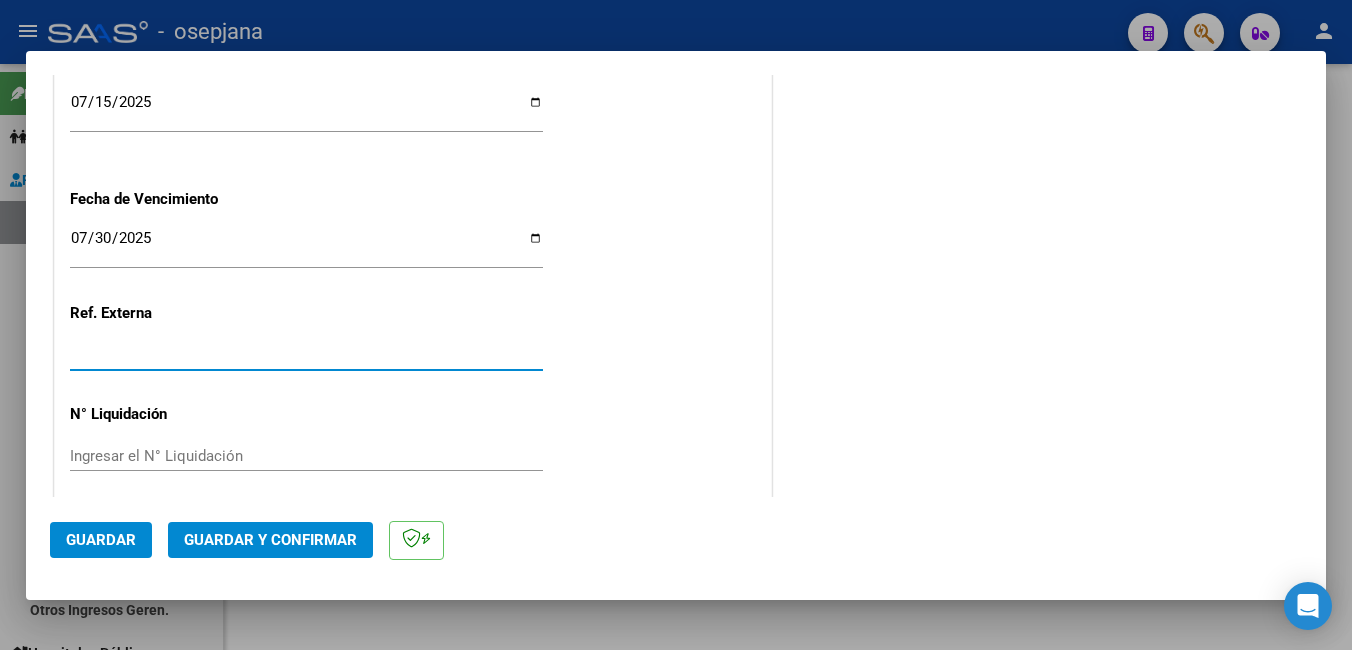 scroll, scrollTop: 1215, scrollLeft: 0, axis: vertical 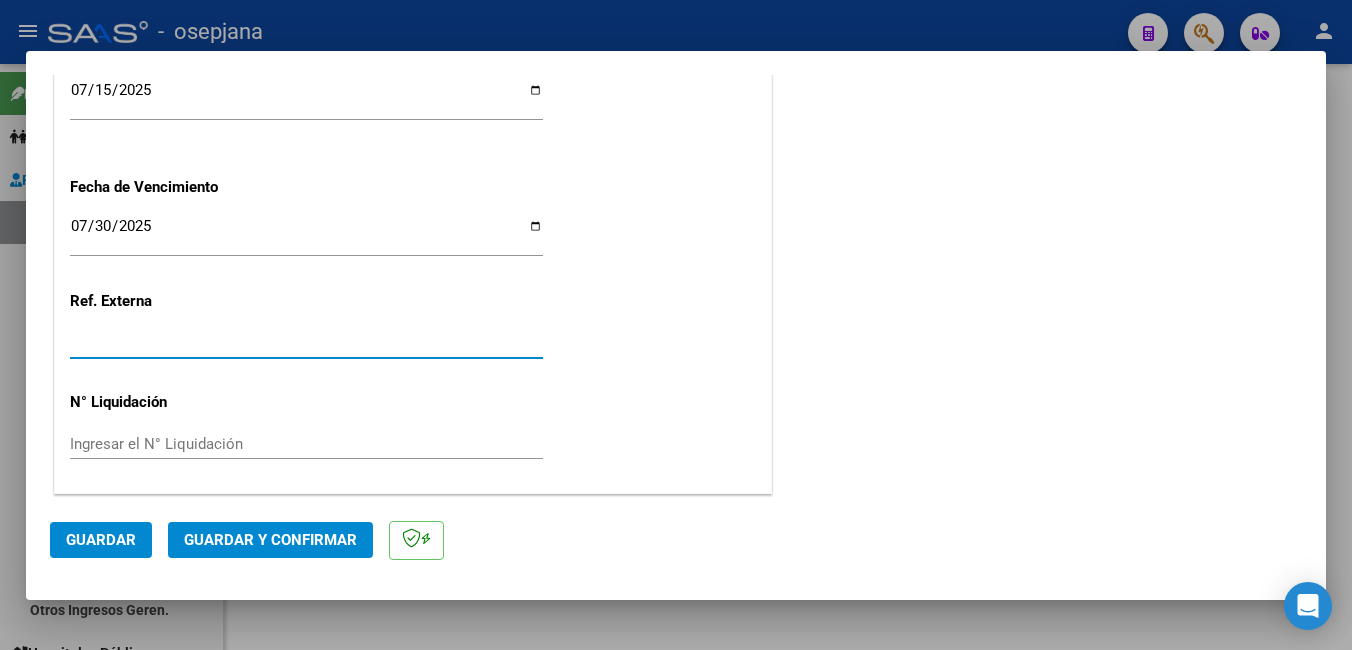 type on "[NUMBER]" 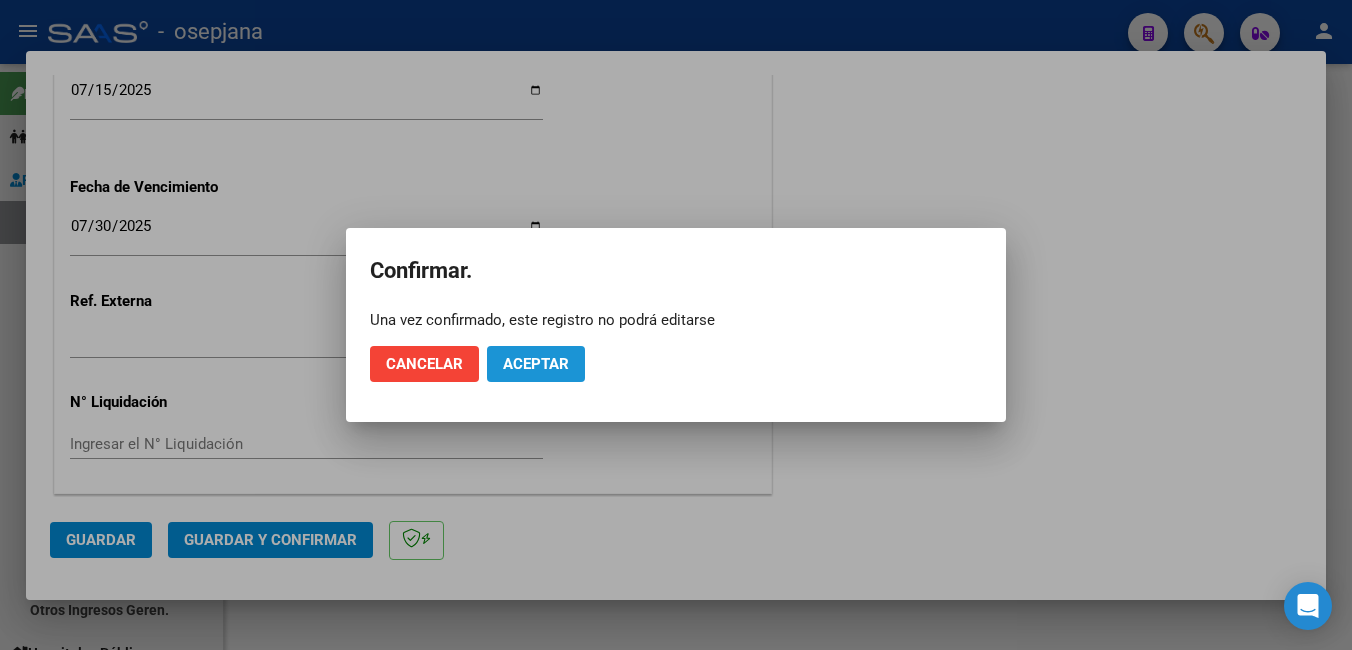 click on "Aceptar" 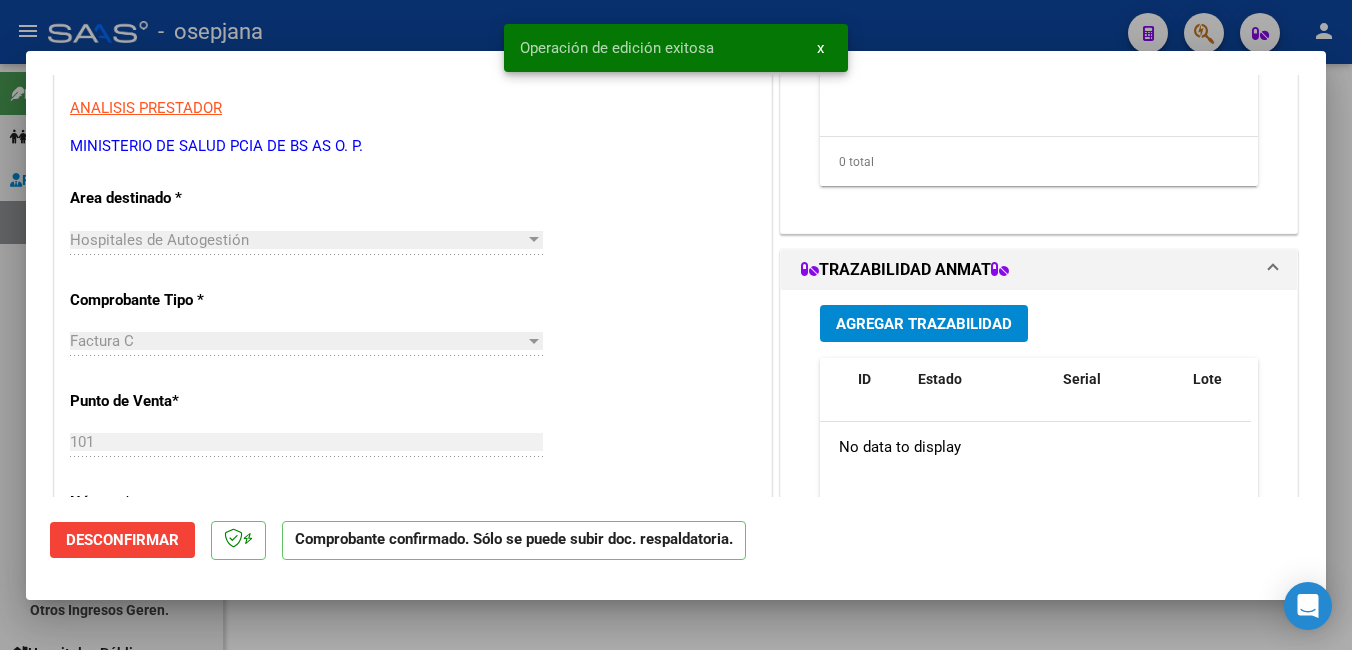 scroll, scrollTop: 0, scrollLeft: 0, axis: both 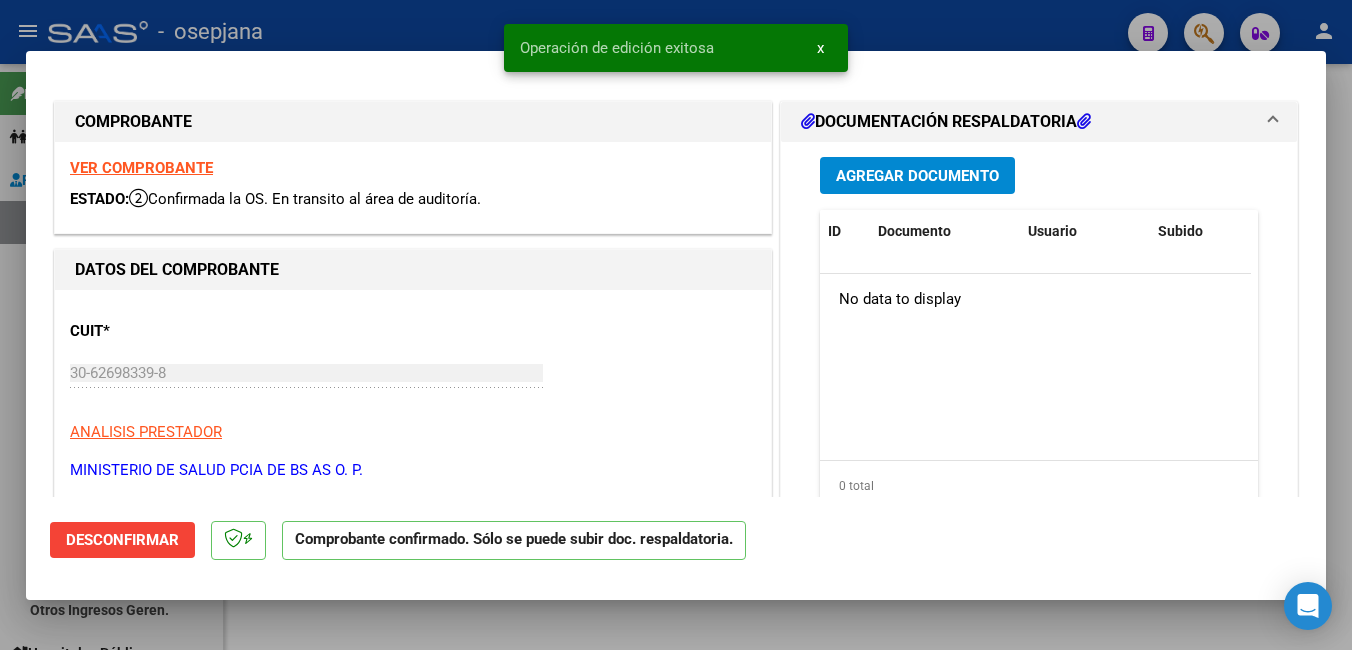 click at bounding box center (676, 325) 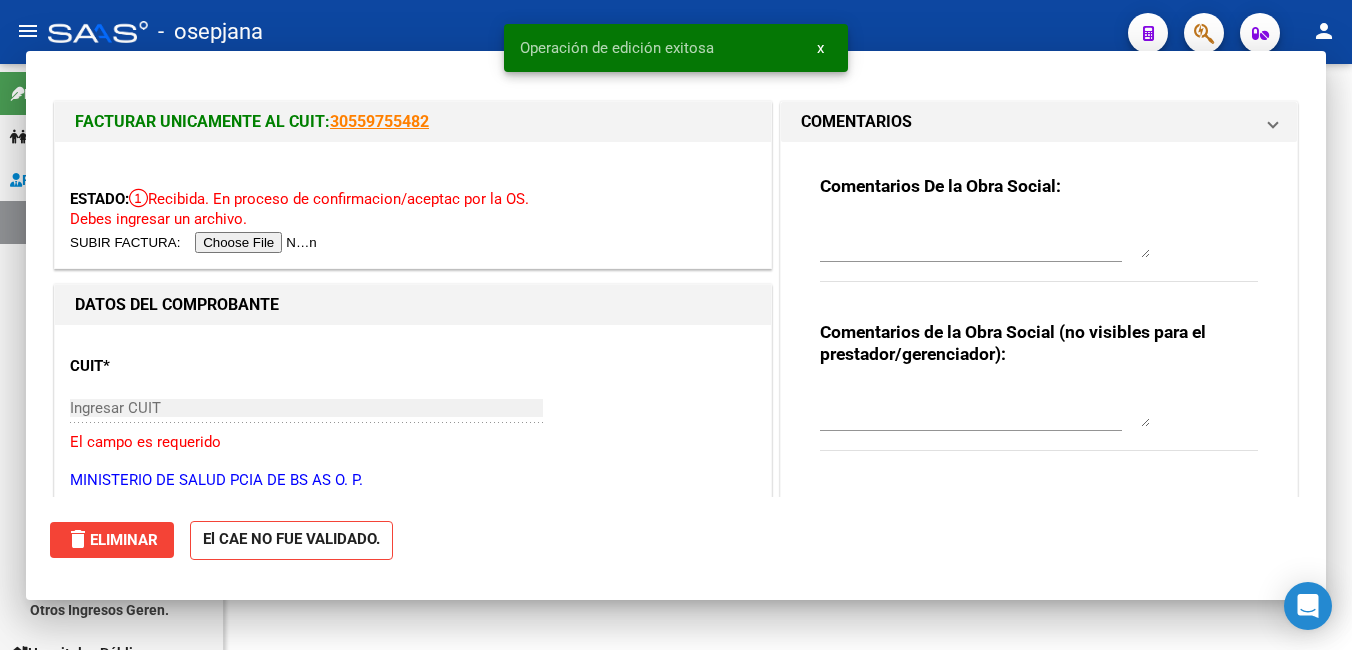 scroll, scrollTop: 1024, scrollLeft: 0, axis: vertical 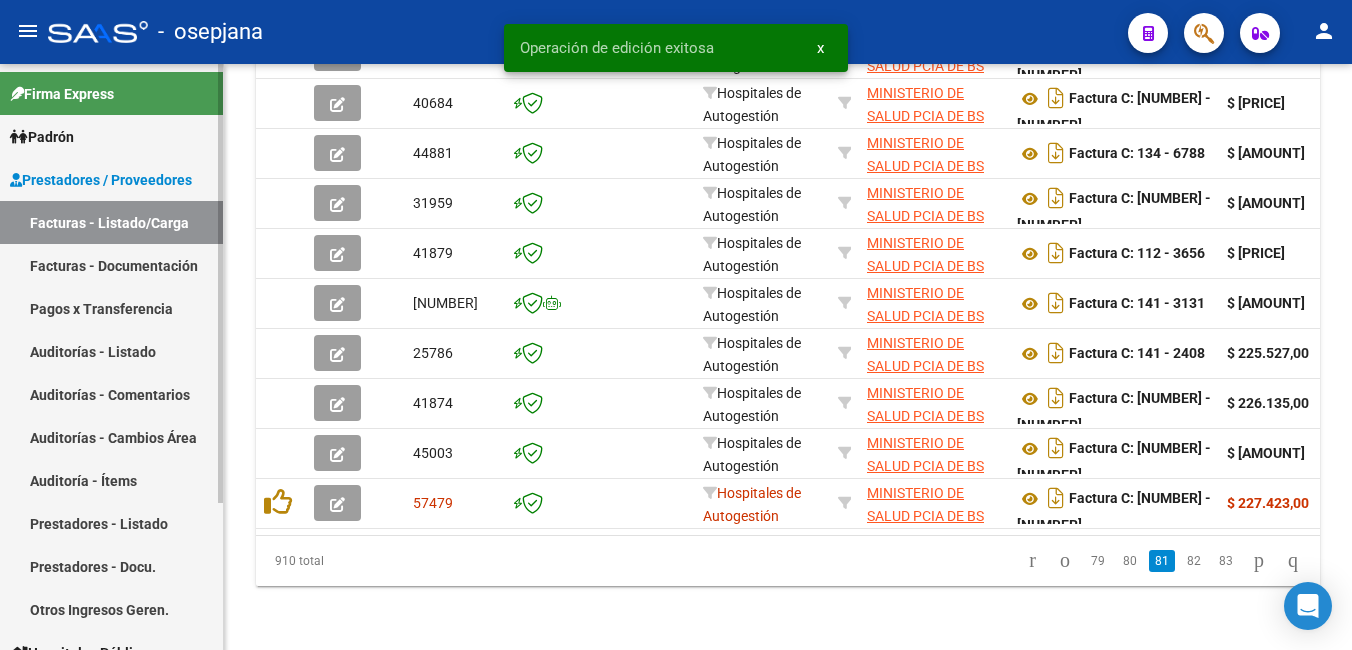 click on "Facturas - Documentación" at bounding box center [111, 265] 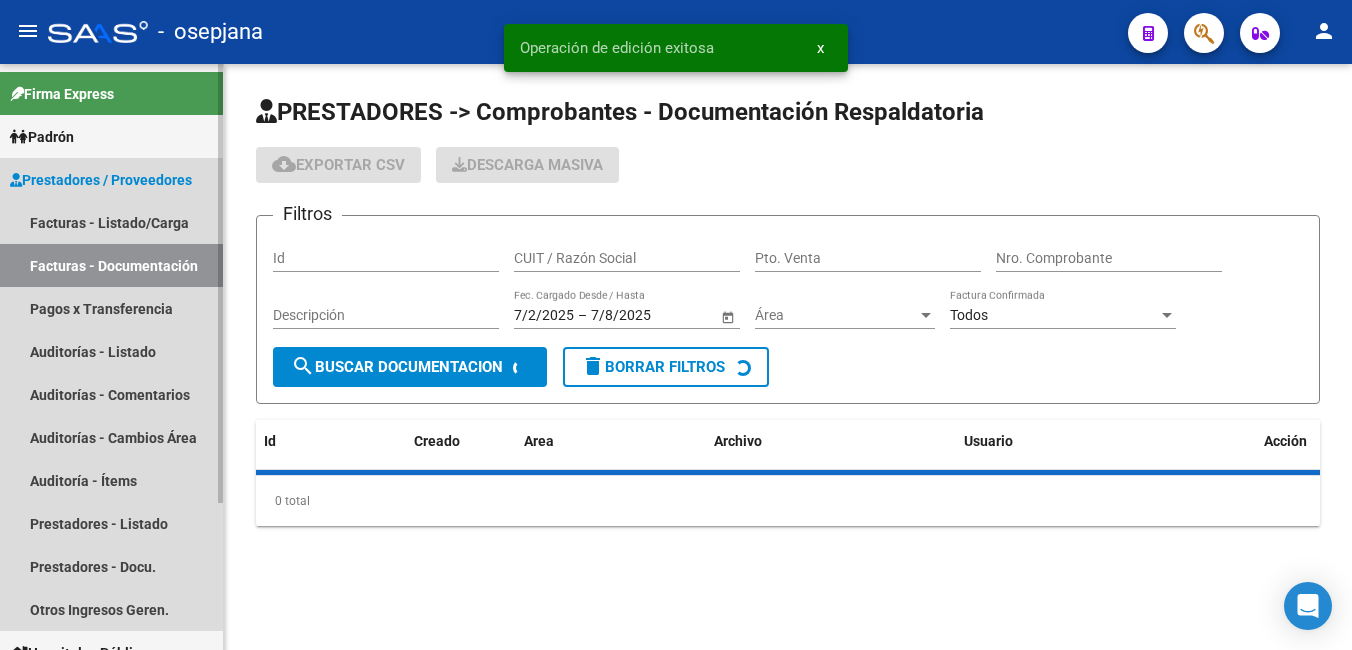 scroll, scrollTop: 0, scrollLeft: 0, axis: both 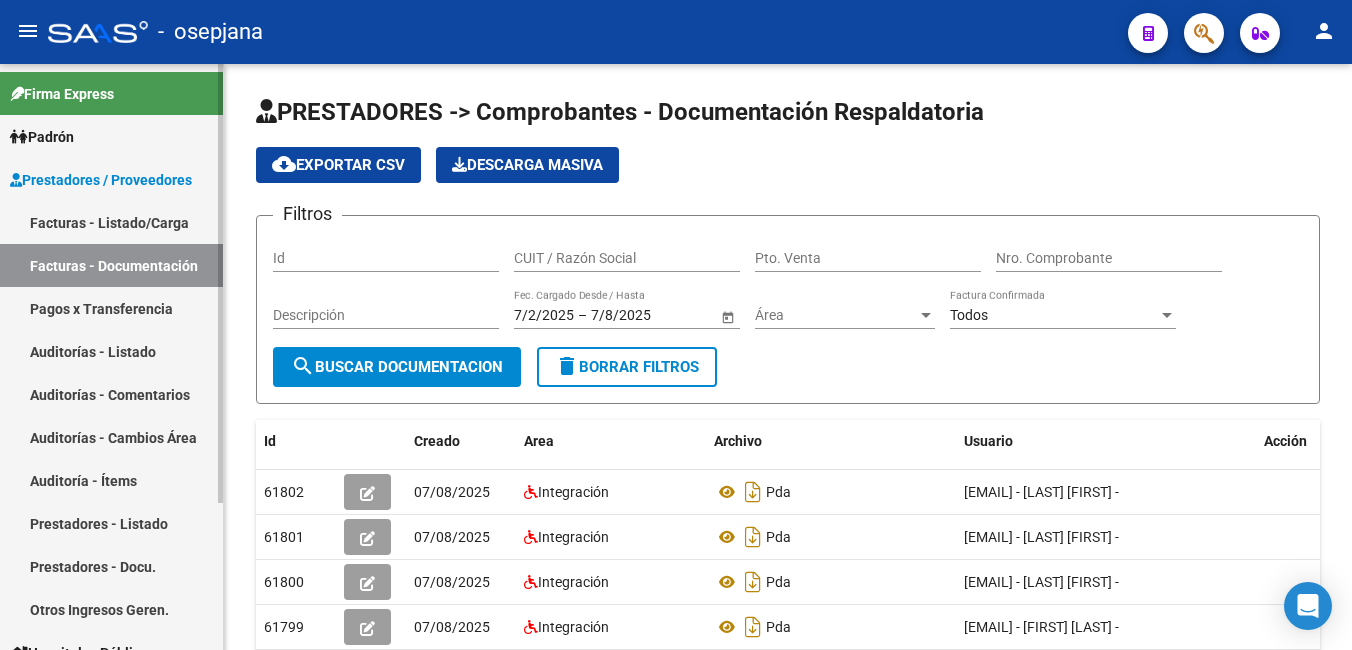 click on "Pagos x Transferencia" at bounding box center [111, 308] 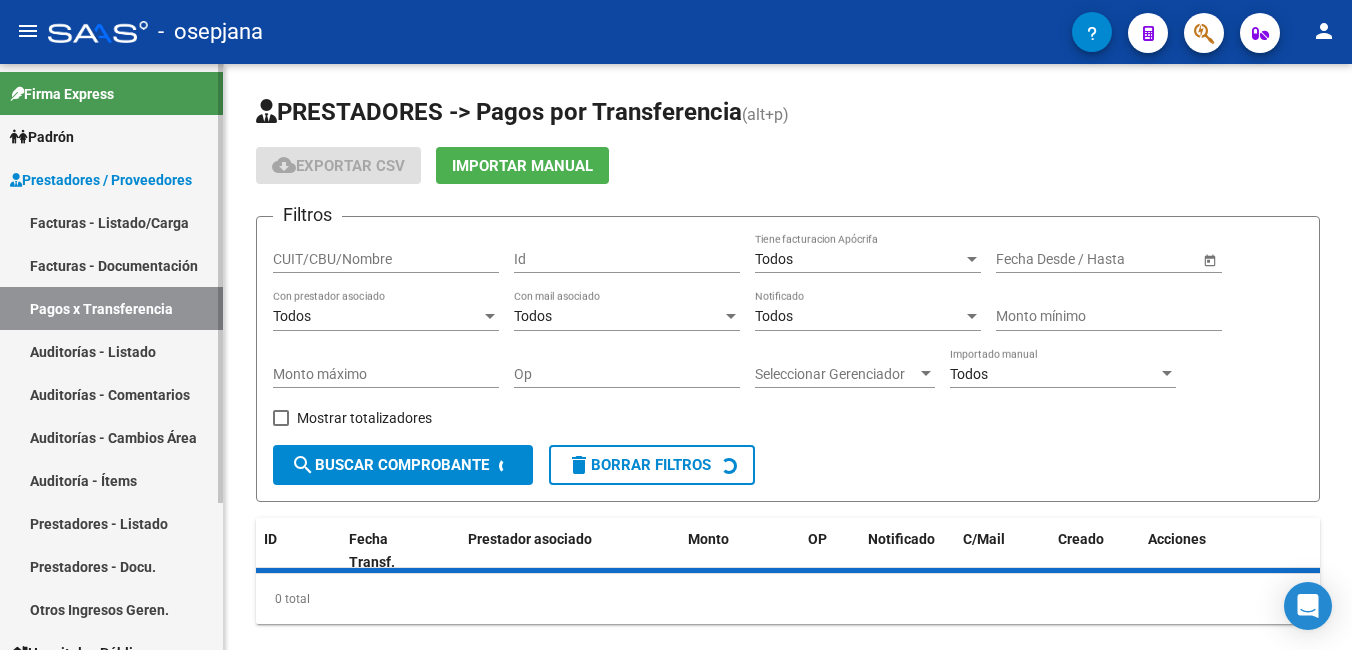 click on "Auditorías - Listado" at bounding box center [111, 351] 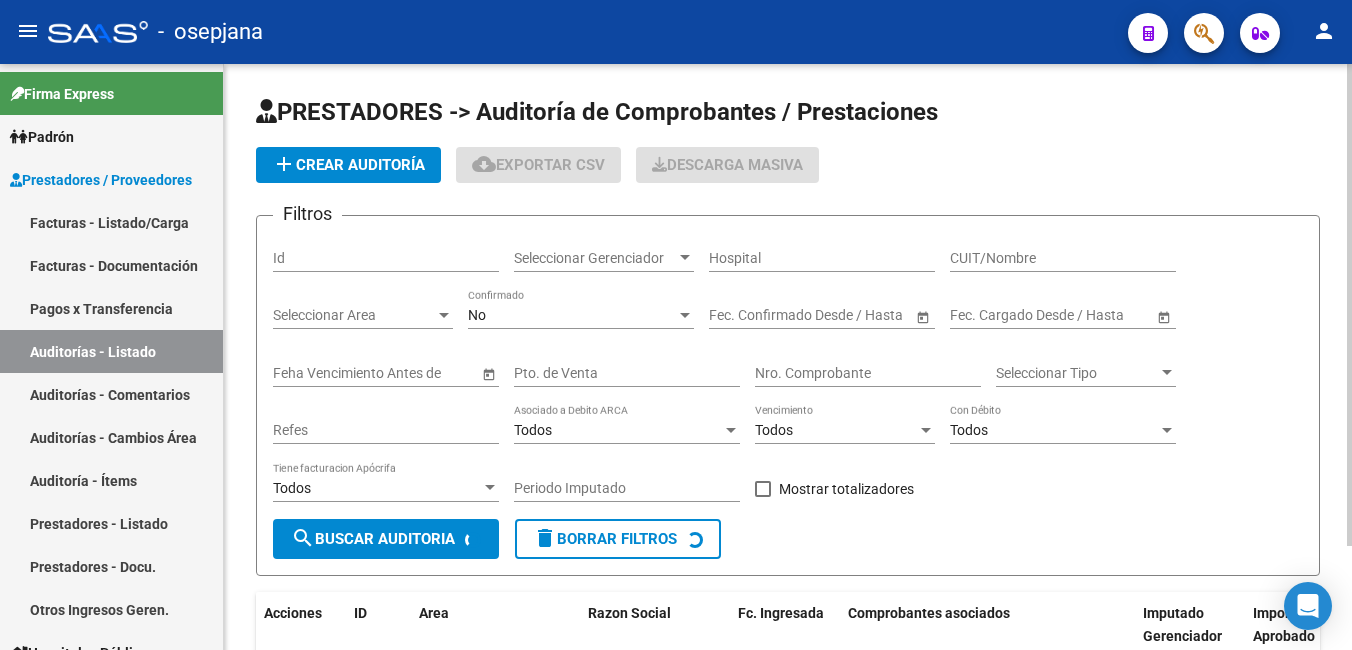 click on "add  Crear Auditoría" 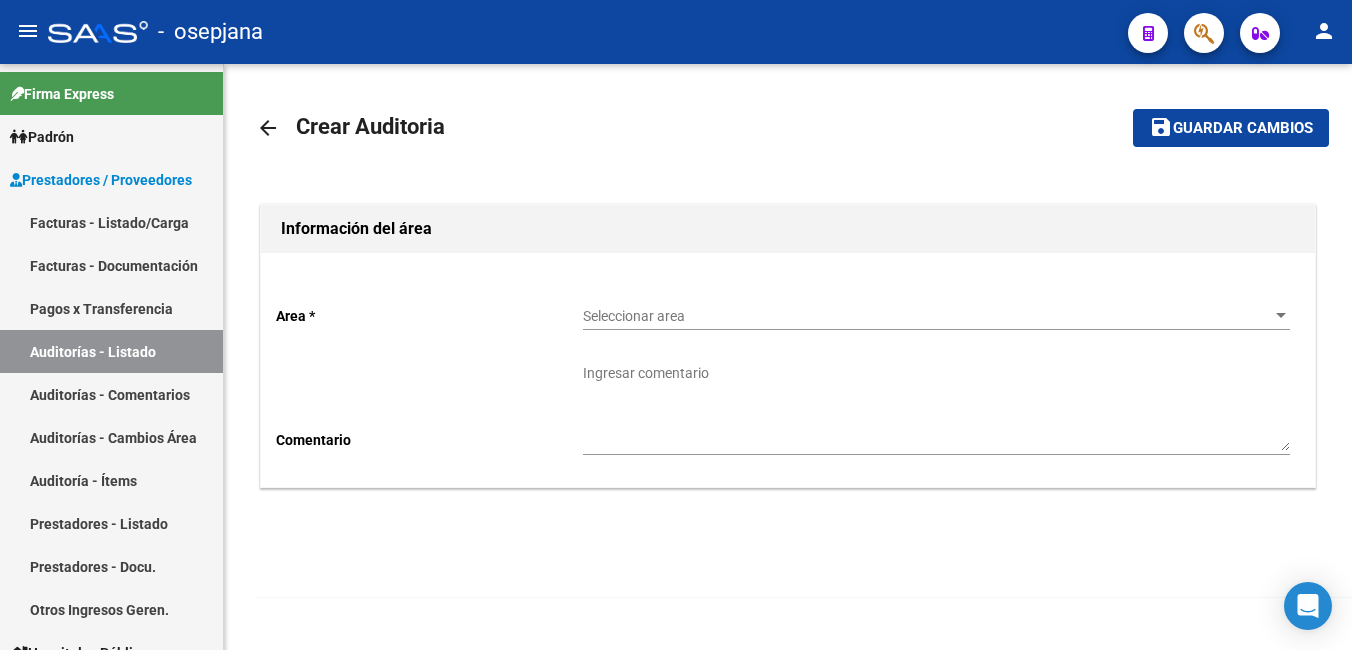 click on "Seleccionar area" at bounding box center [927, 316] 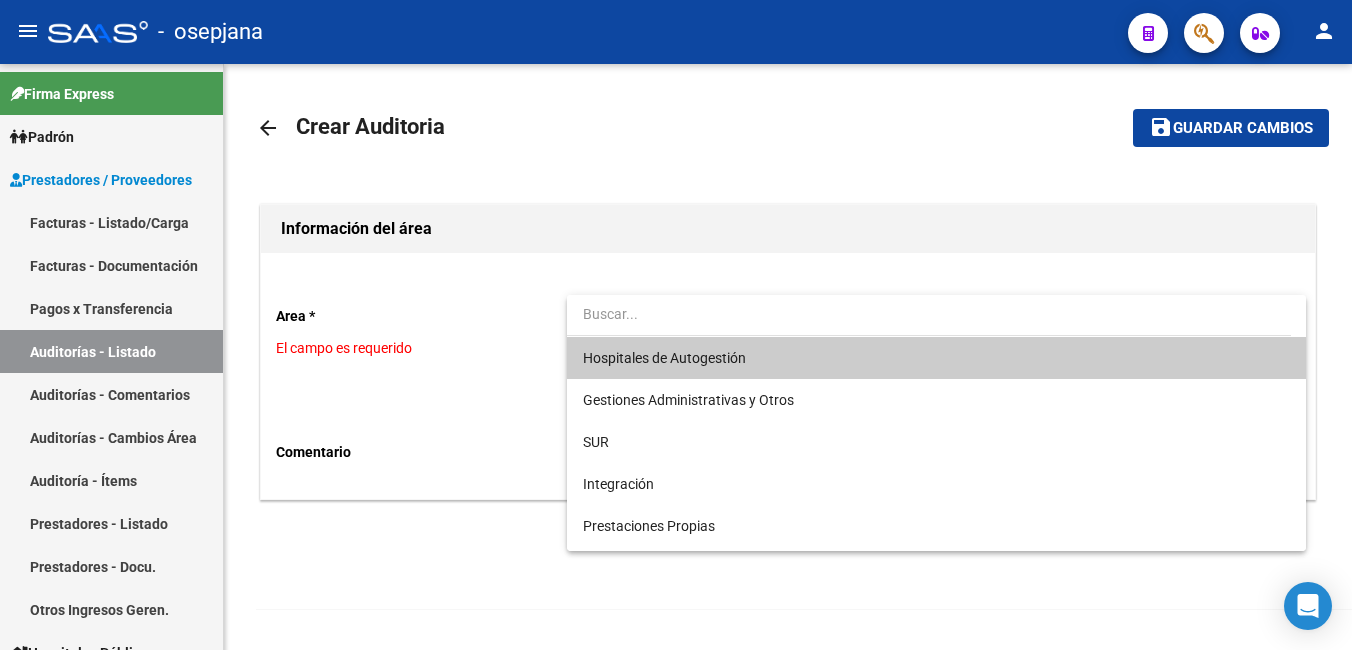 click on "Hospitales de Autogestión" at bounding box center (664, 358) 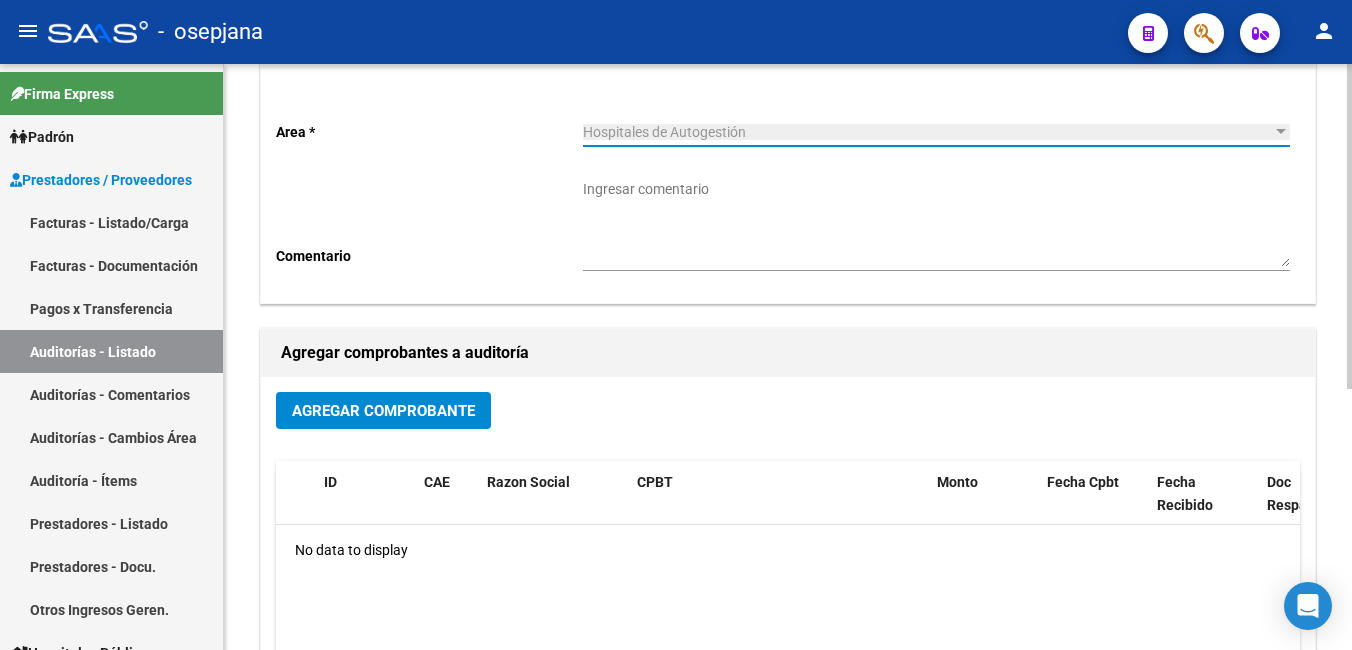 scroll, scrollTop: 200, scrollLeft: 0, axis: vertical 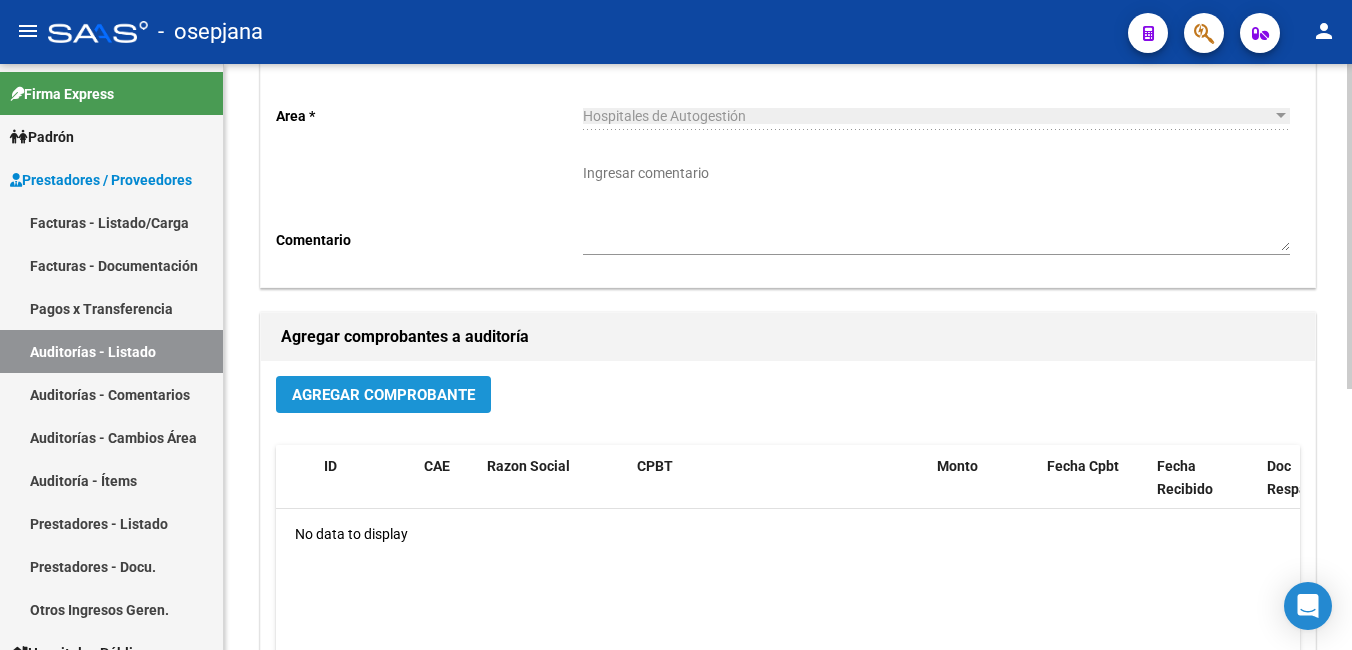 click on "Agregar Comprobante" 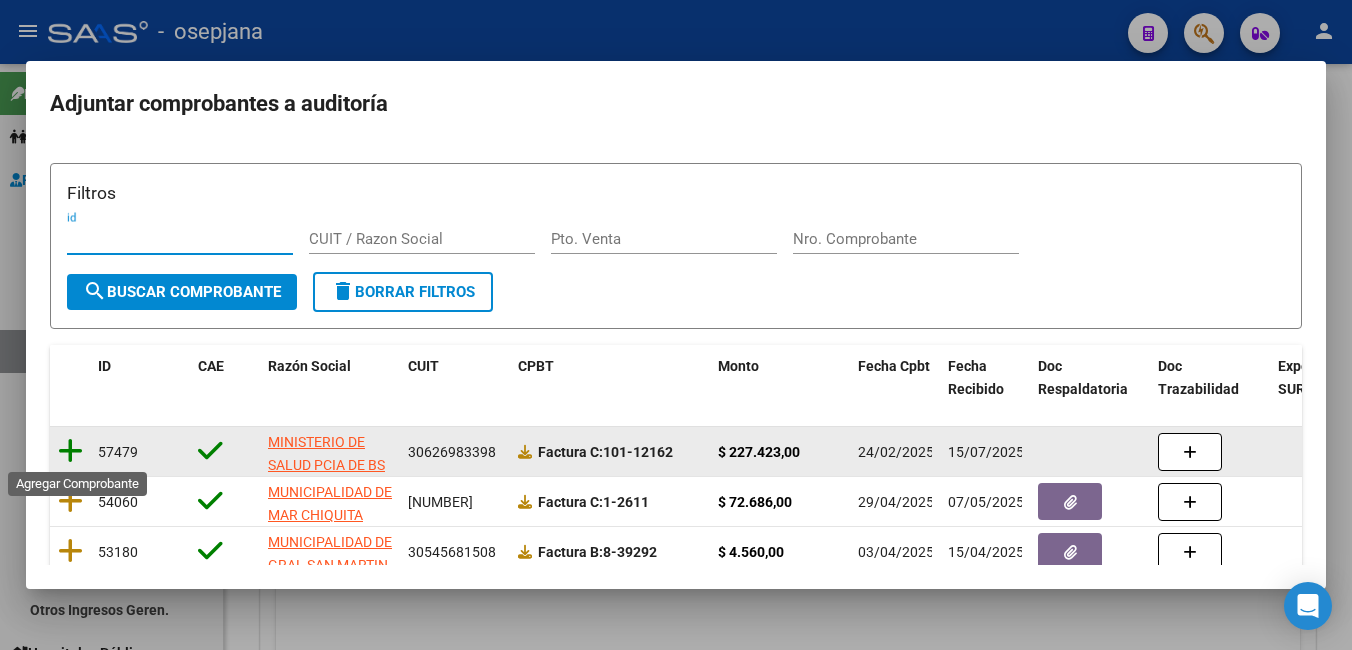 click 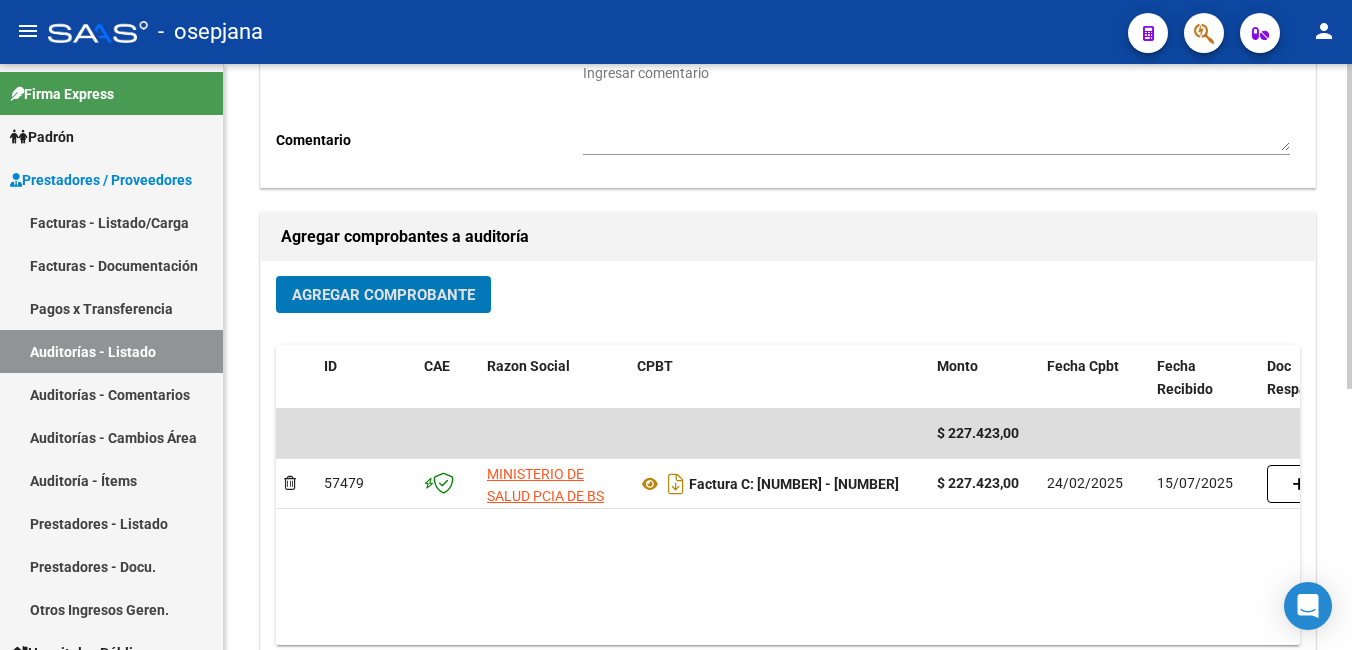 scroll, scrollTop: 0, scrollLeft: 0, axis: both 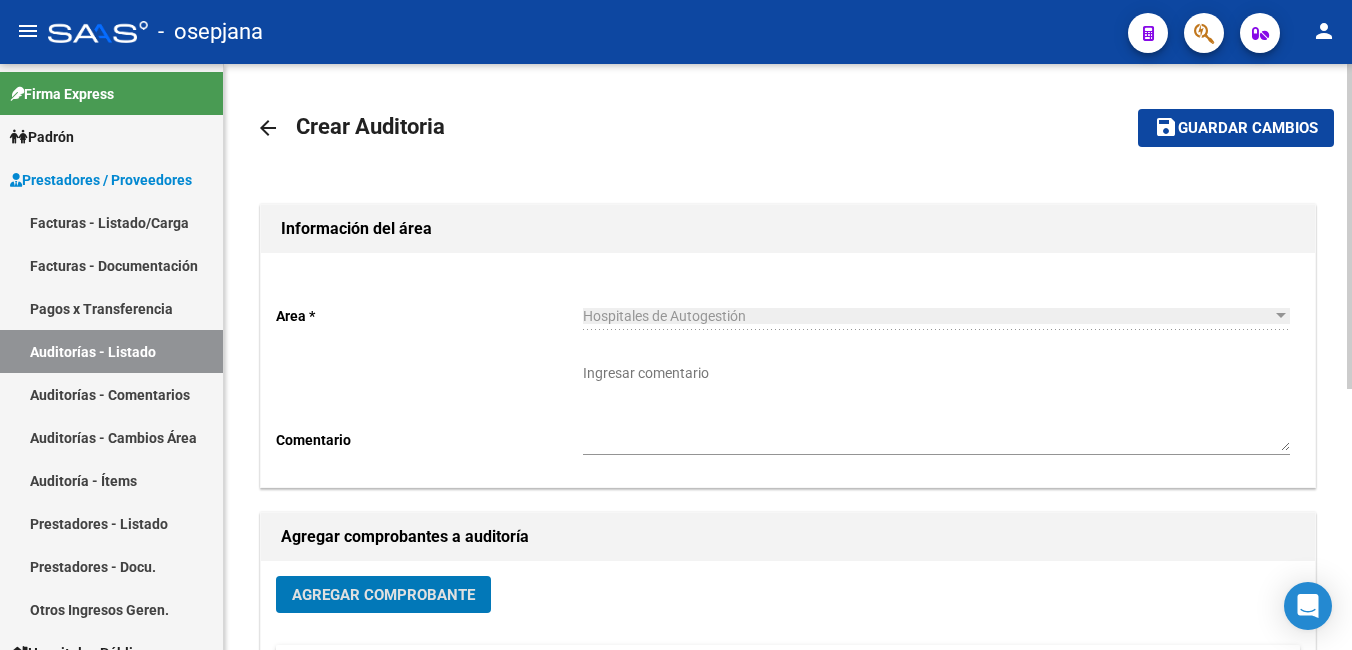 click on "Guardar cambios" 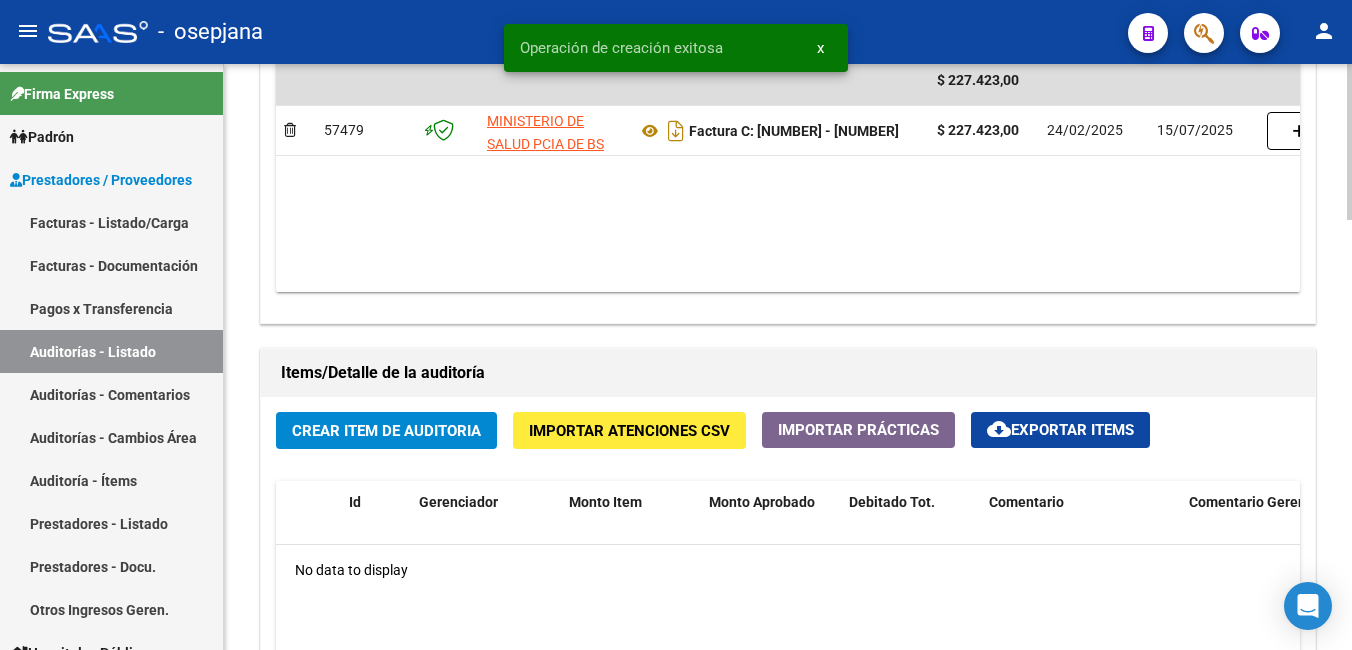 scroll, scrollTop: 1200, scrollLeft: 0, axis: vertical 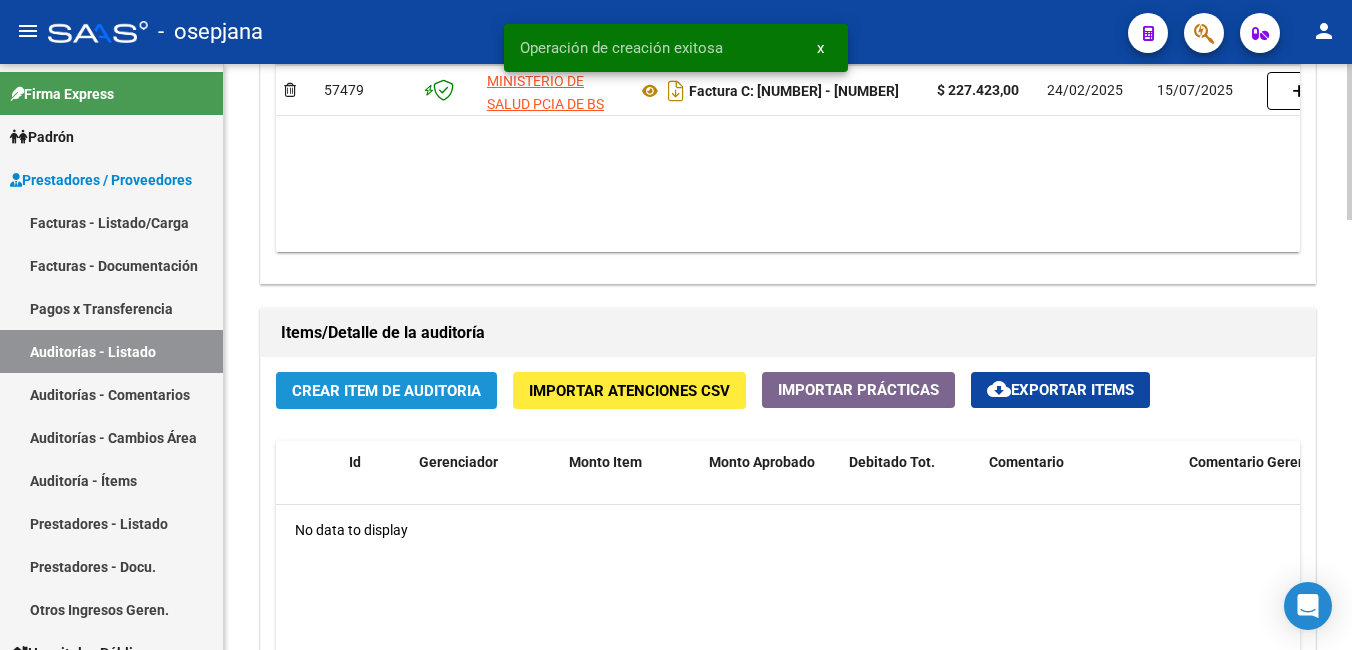 click on "Crear Item de Auditoria" 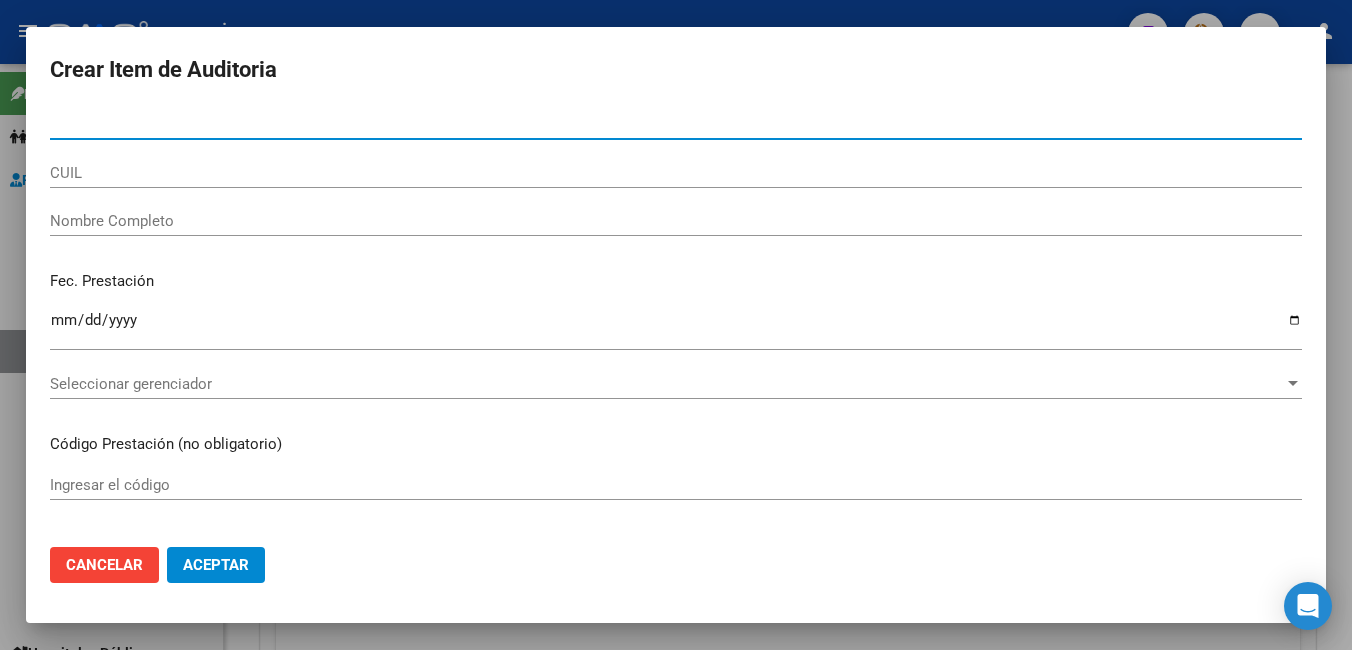 type on "[NUMBER]" 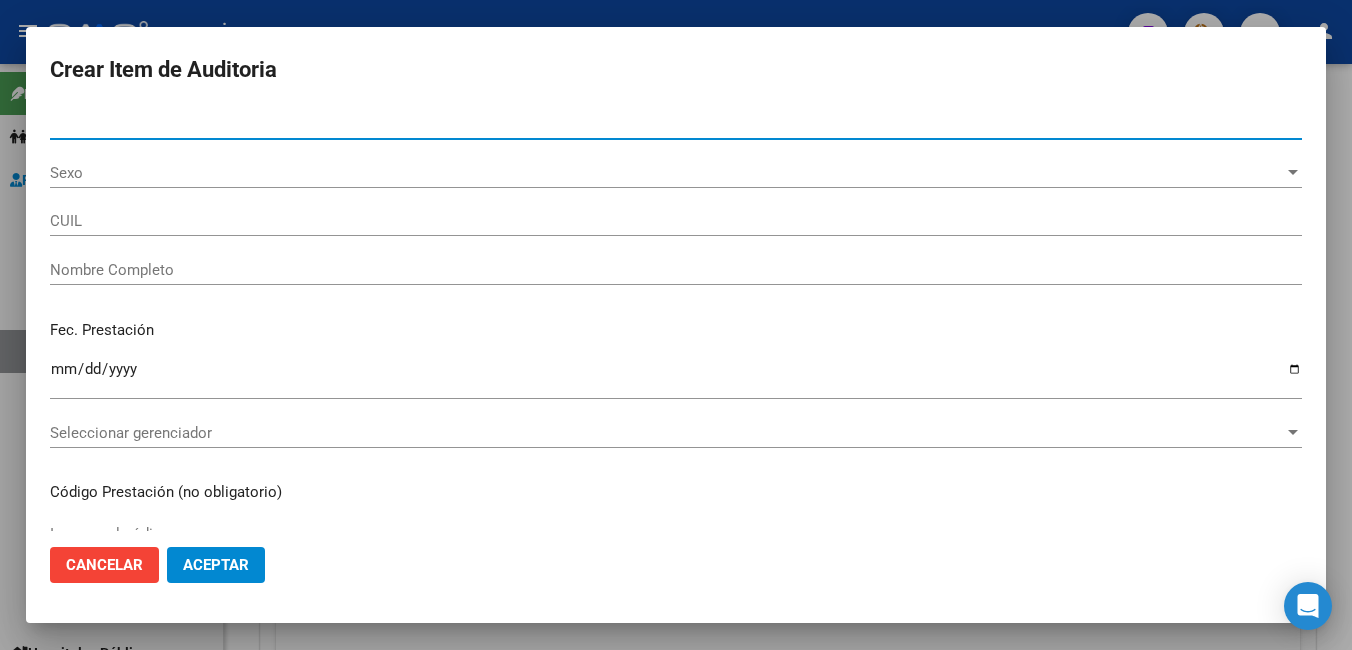 type on "[CUIT]" 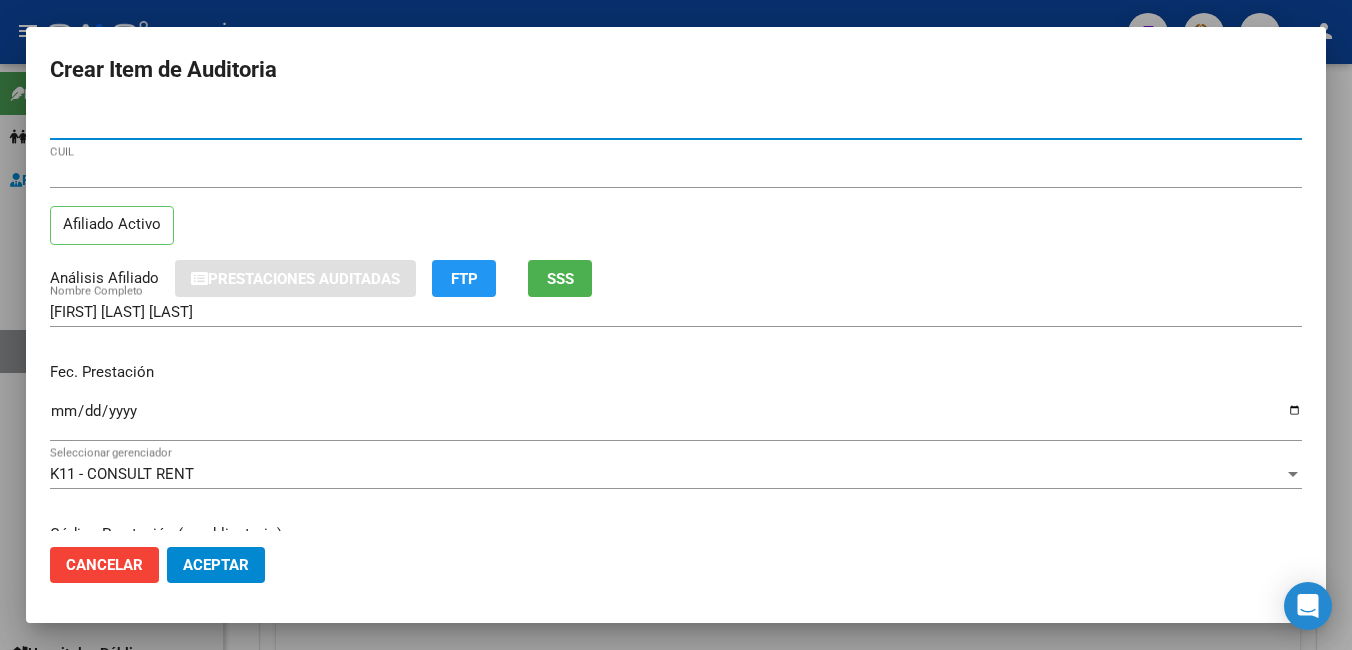type on "[NUMBER]" 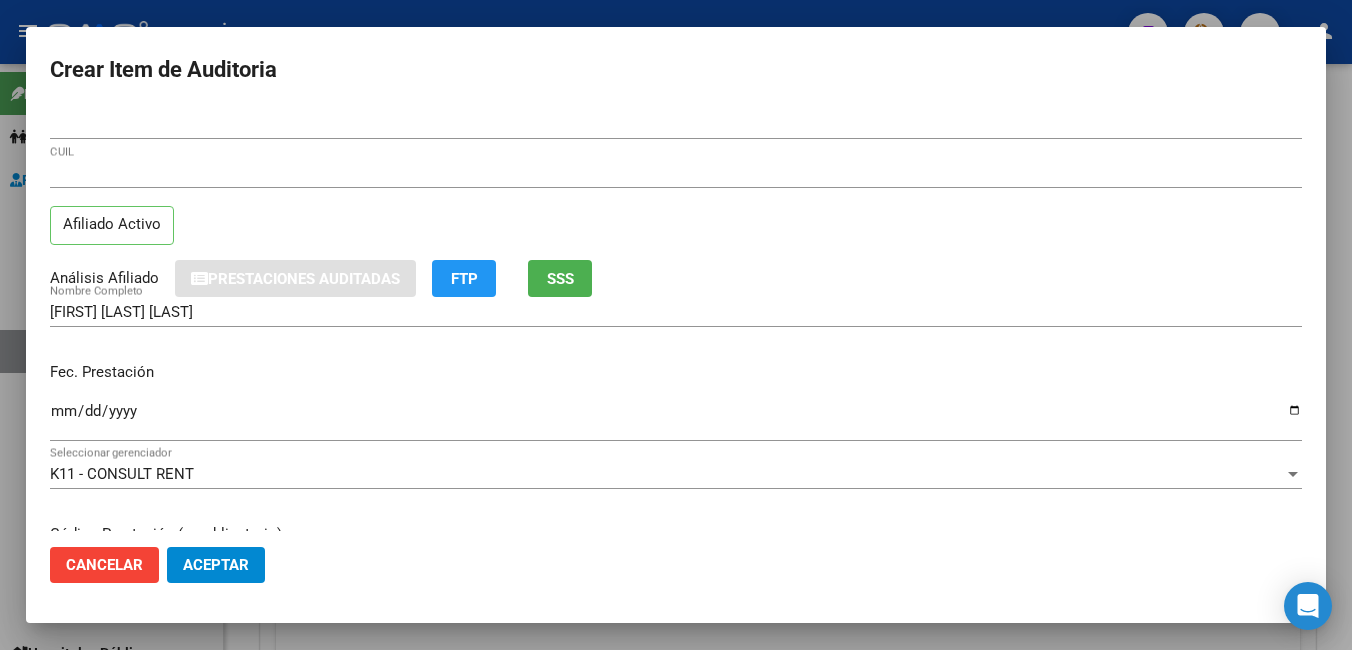 click on "Ingresar la fecha" at bounding box center [676, 419] 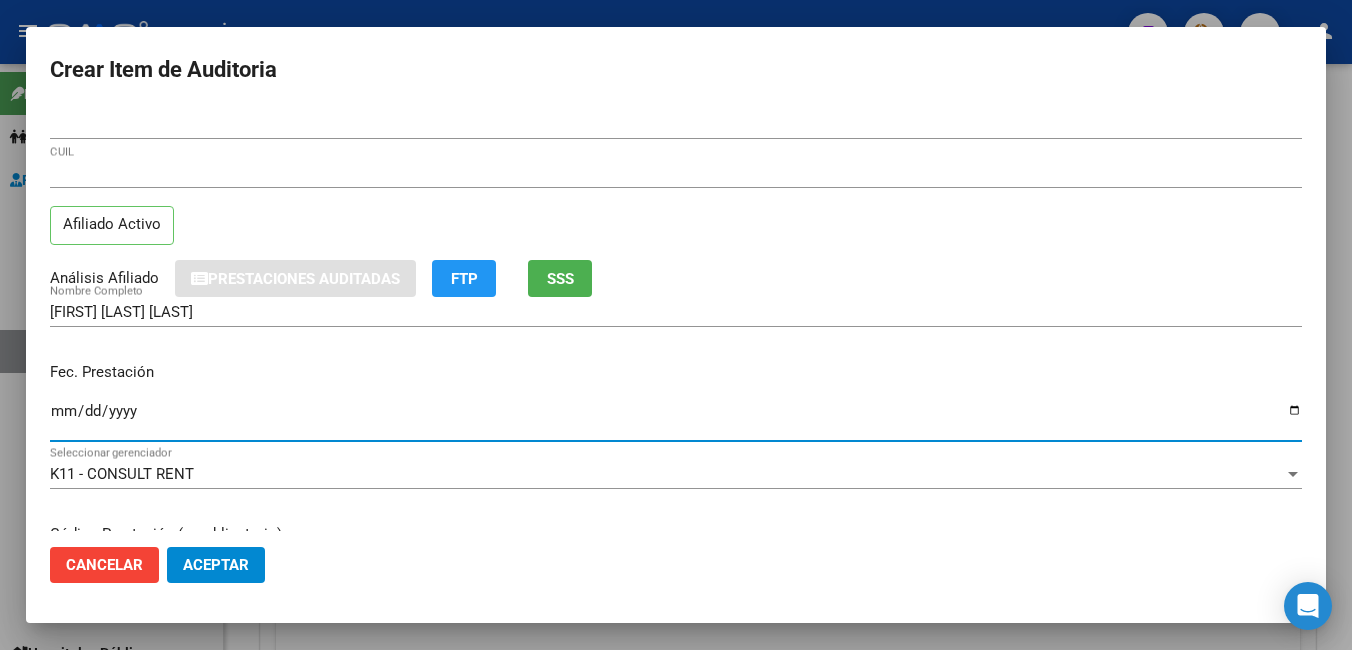 type on "2025-02-10" 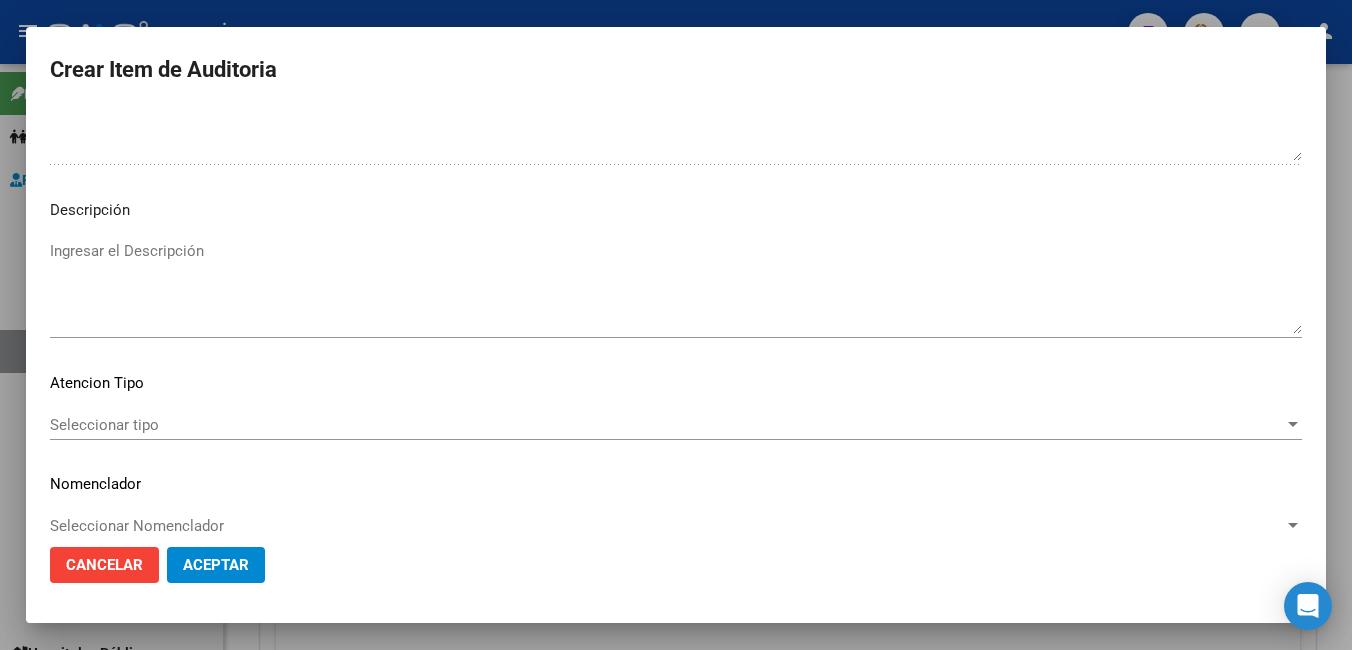 scroll, scrollTop: 1205, scrollLeft: 0, axis: vertical 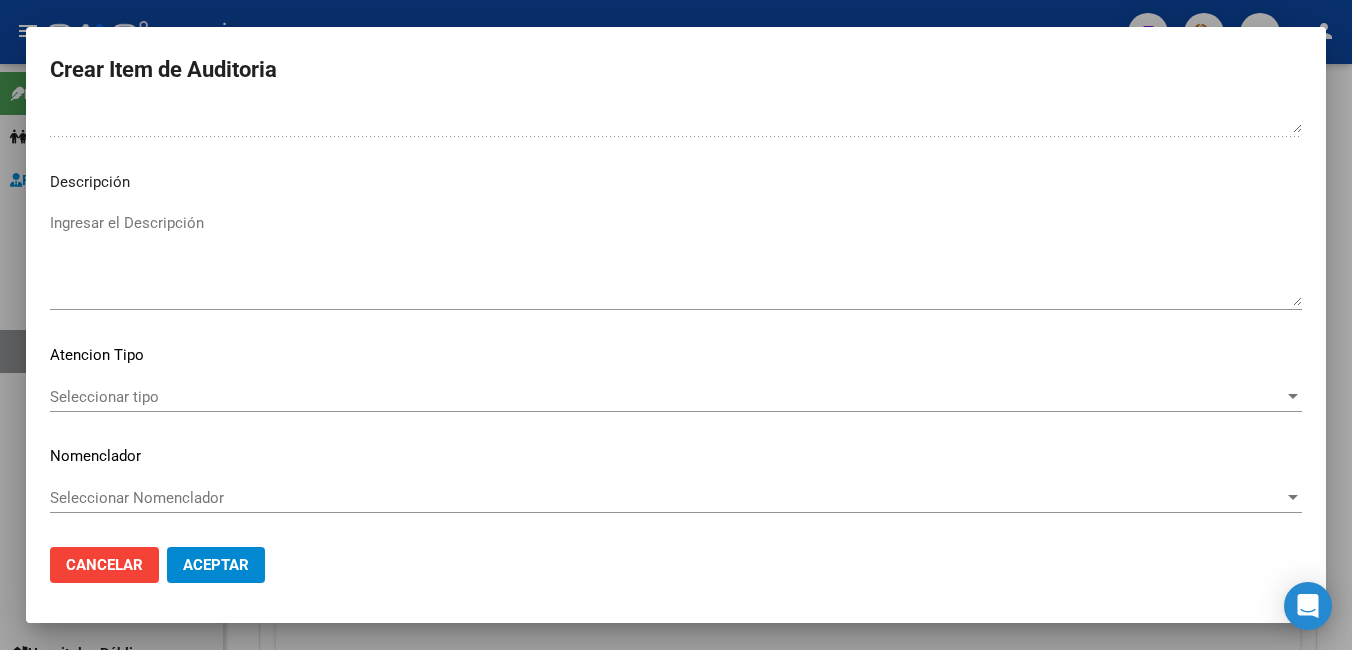 click on "[NUMBER] Nro Documento    [NUMBER] CUIL   Afiliado Activo  Análisis Afiliado  Prestaciones Auditadas FTP SSS   [FIRST] [MIDDLE] [LAST] Nombre Completo  Fec. Prestación    [DATE] Ingresar la fecha  K11 - CONSULT RENT Seleccionar gerenciador Código Prestación (no obligatorio)    Ingresar el código  Precio  *   $ [PRICE] Ingresar el precio  Cantidad  *   1 Ingresar la cantidad  Monto Item  *   $ [PRICE] Ingresar el monto  Monto Debitado    $ [PRICE] Ingresar el monto  Comentario Operador    Ingresar el Comentario  Comentario Gerenciador    Ingresar el Comentario  Descripción    Ingresar el Descripción   Atencion Tipo  Seleccionar tipo Seleccionar tipo  Nomenclador  Seleccionar Nomenclador Seleccionar Nomenclador" at bounding box center [676, 320] 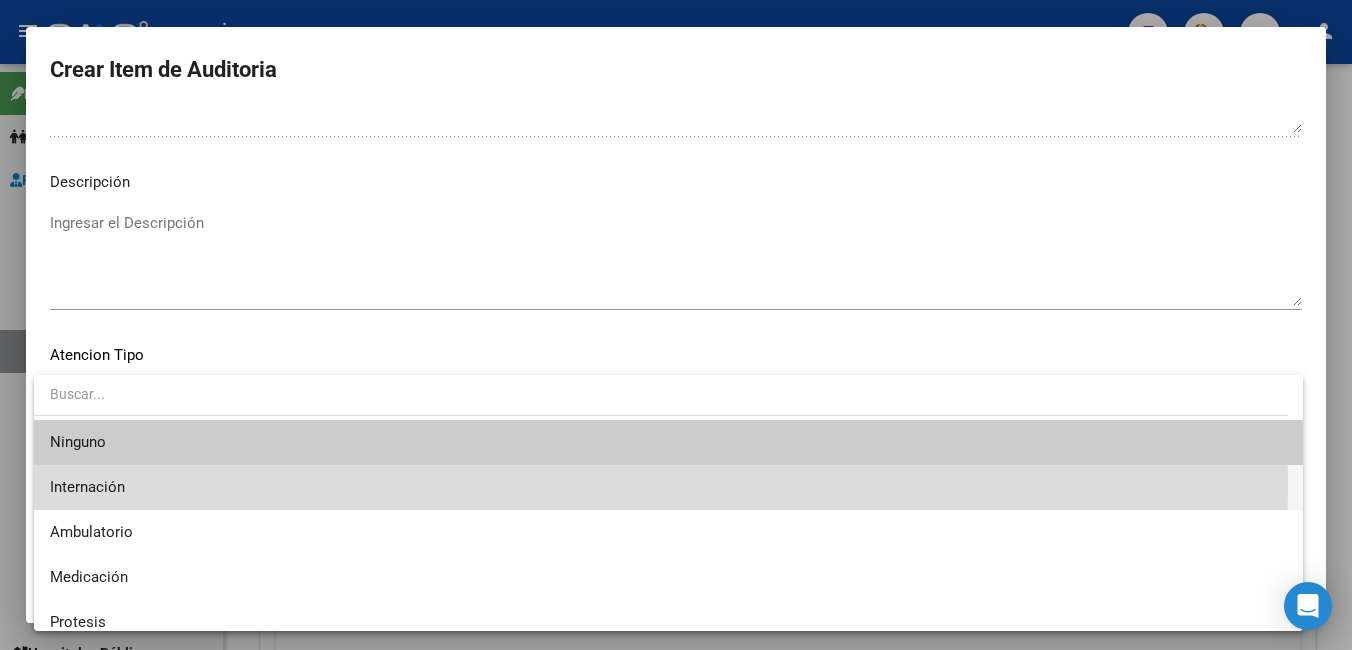 click on "Internación" at bounding box center [668, 487] 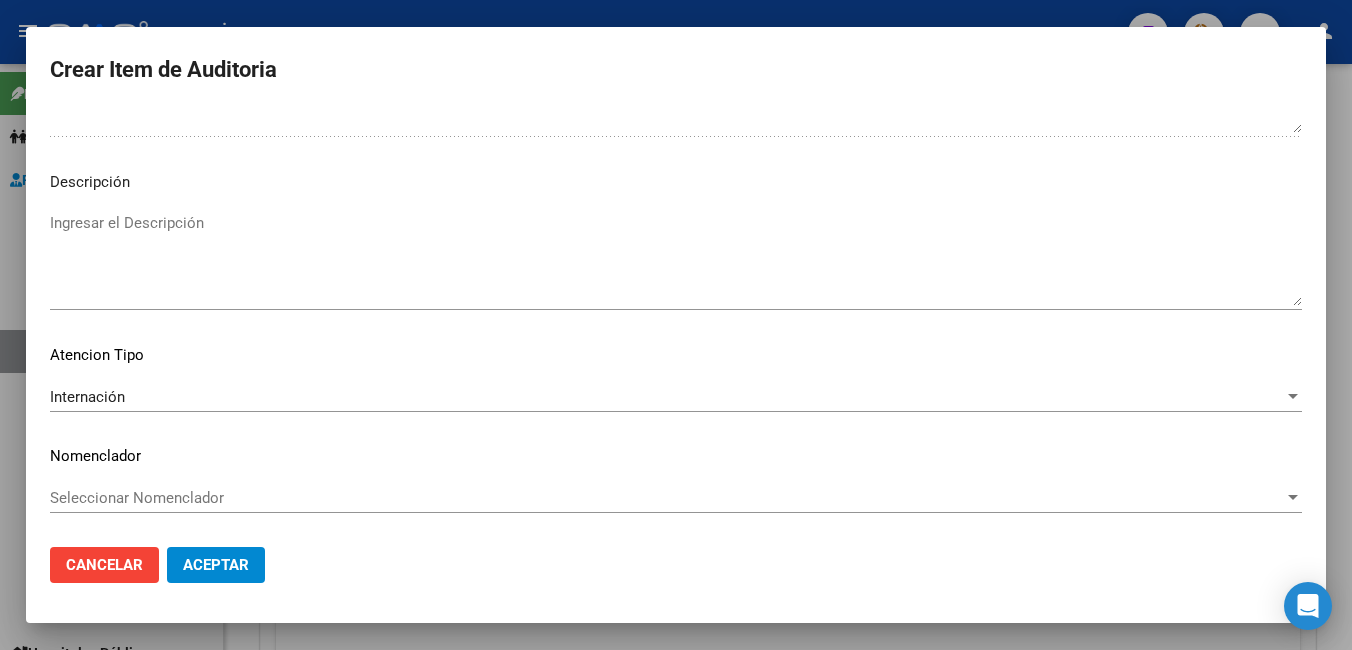 click on "Seleccionar Nomenclador Seleccionar Nomenclador" 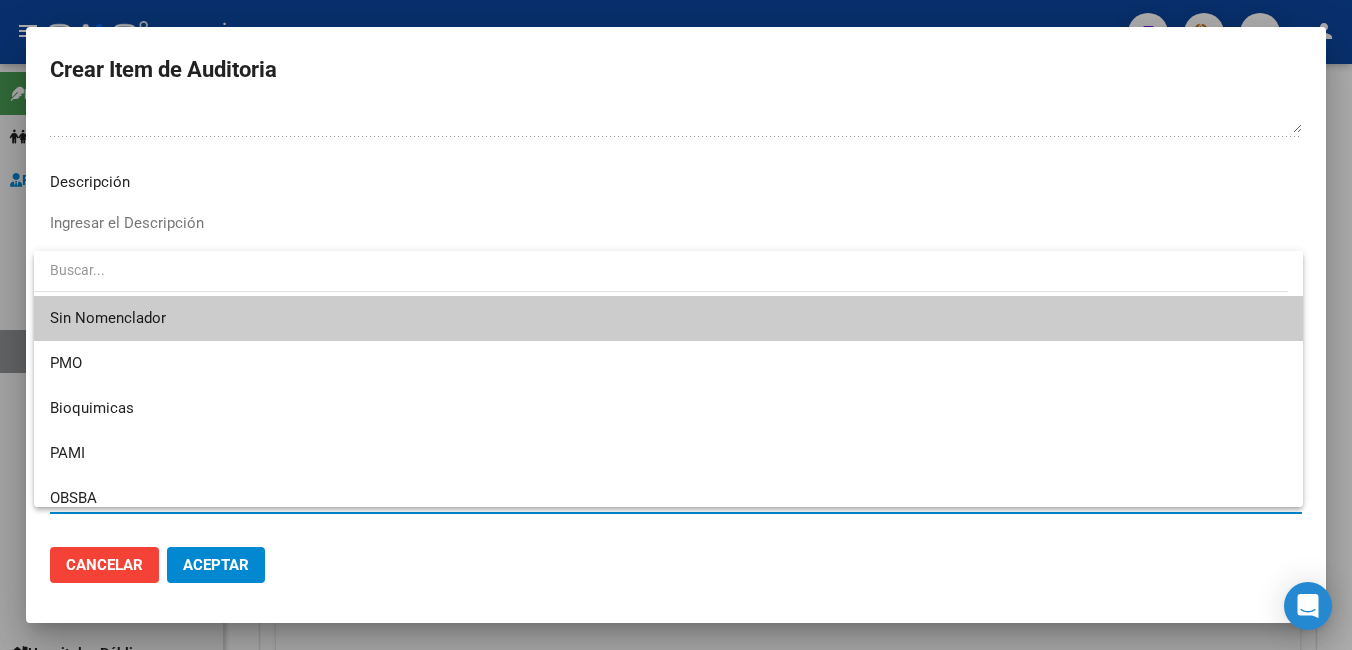 click on "Sin Nomenclador" at bounding box center (668, 318) 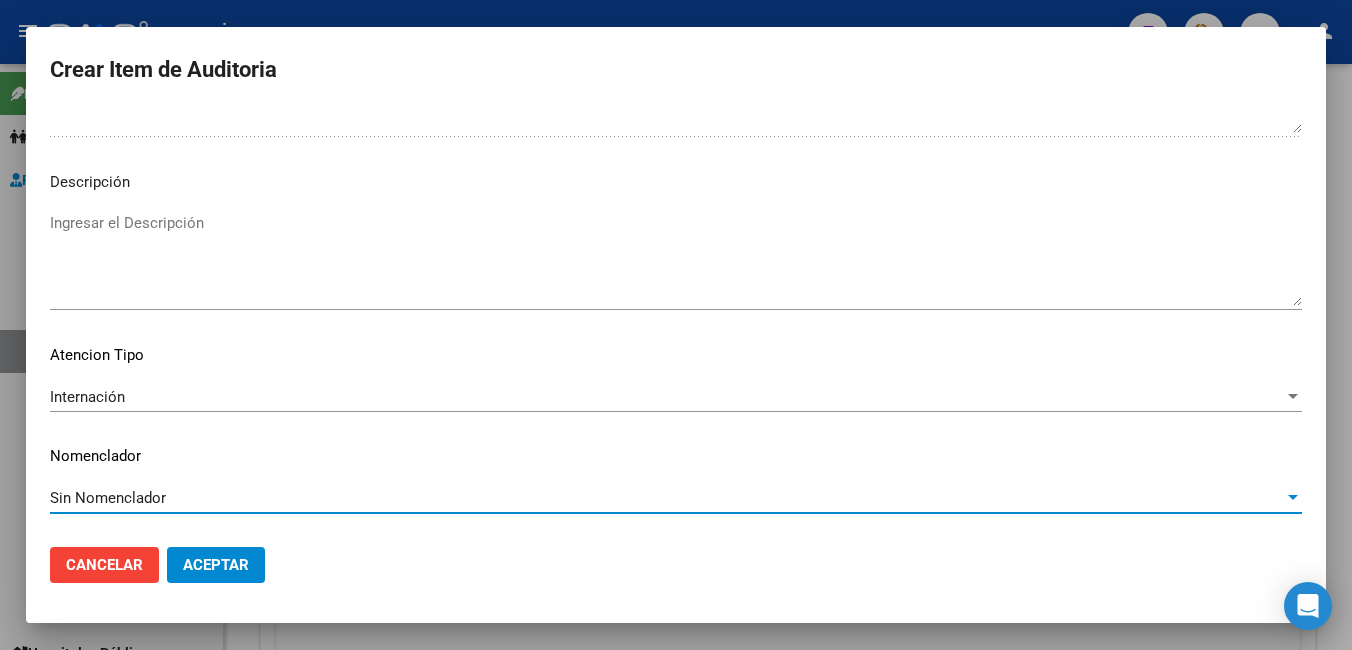 click on "Aceptar" 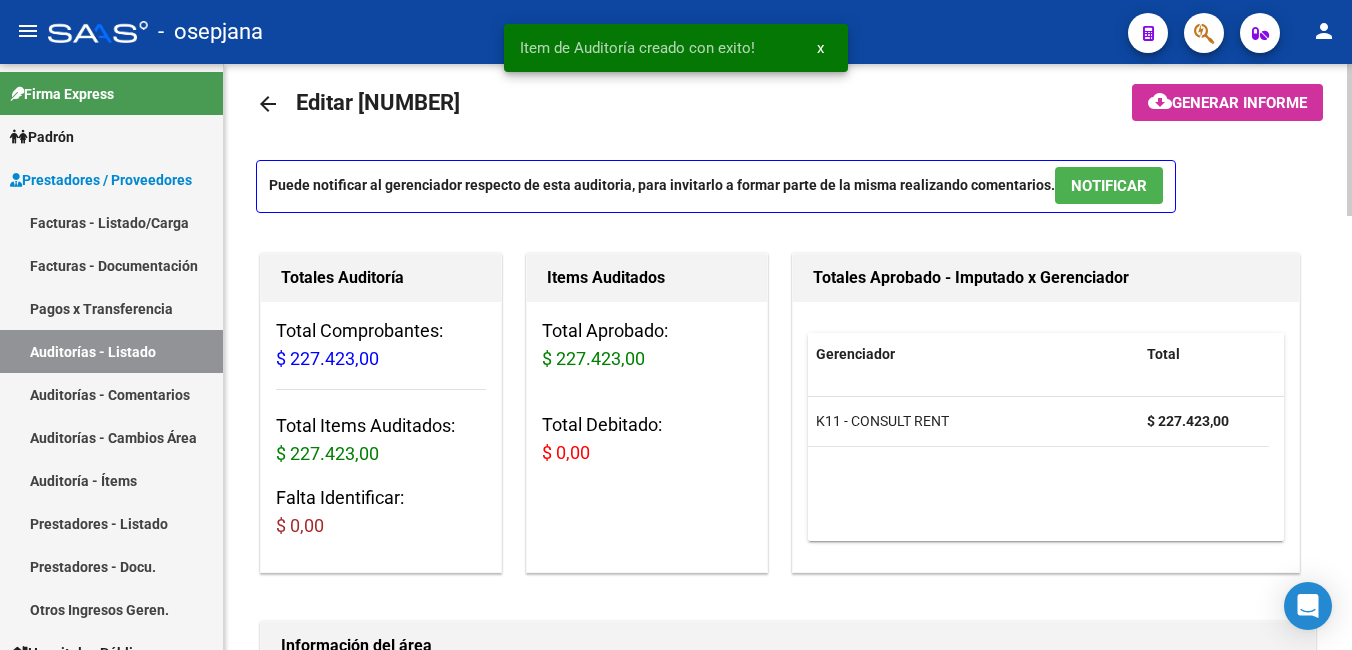 scroll, scrollTop: 0, scrollLeft: 0, axis: both 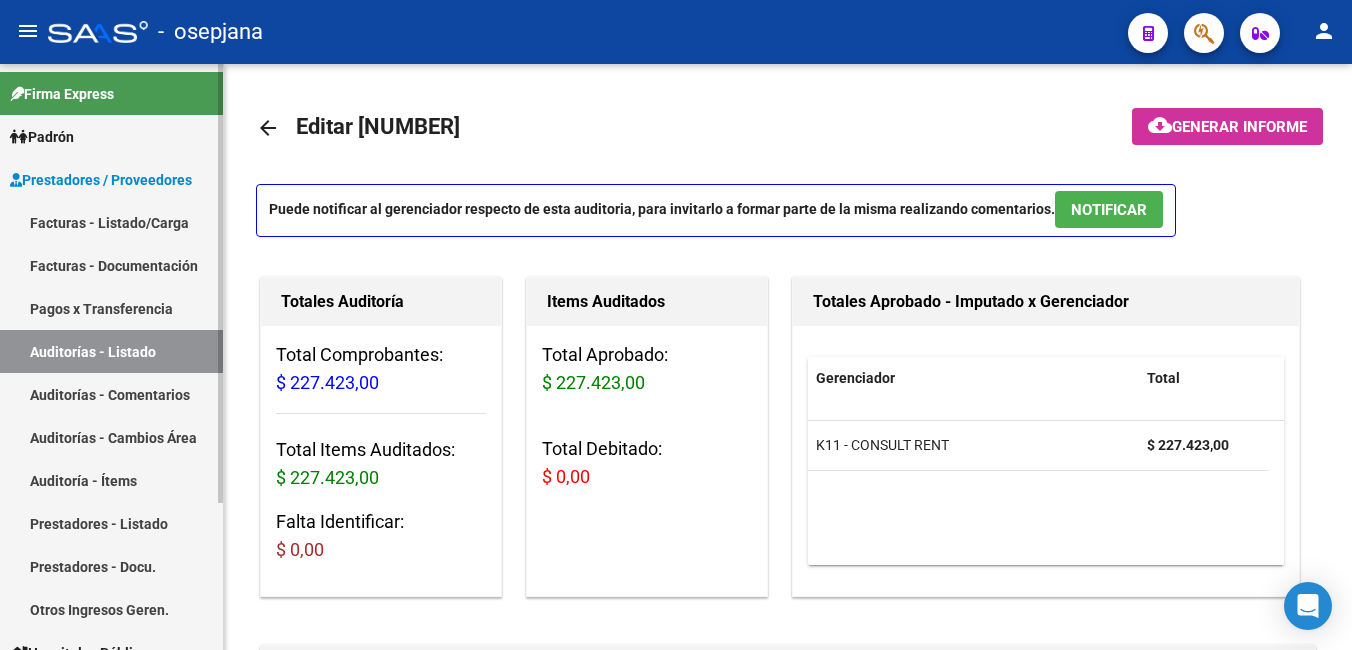 click on "Facturas - Documentación" at bounding box center [111, 265] 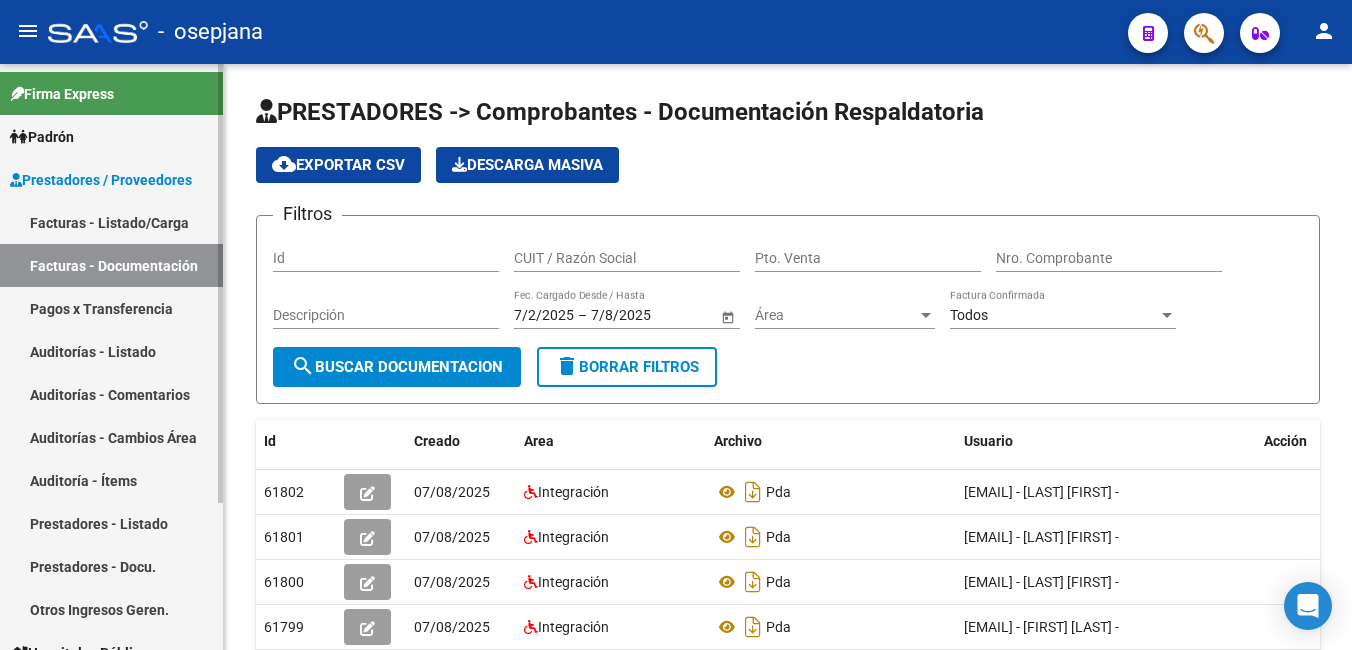click on "Pagos x Transferencia" at bounding box center [111, 308] 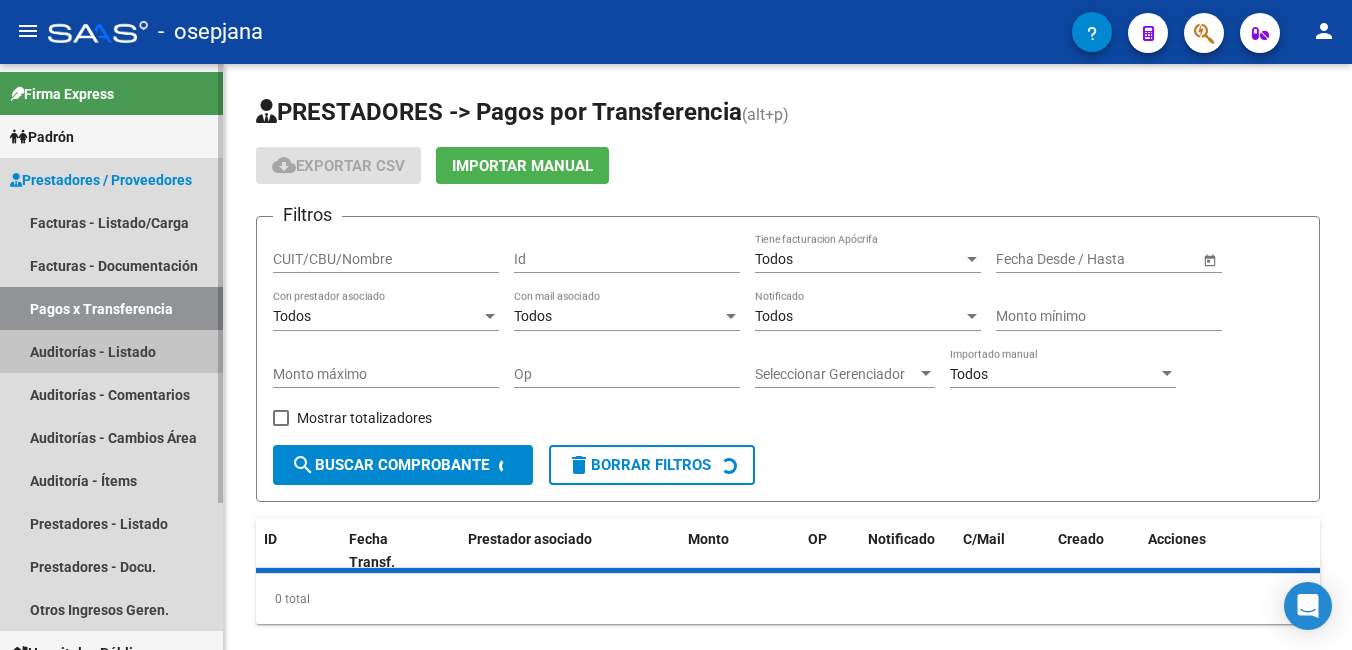 click on "Auditorías - Listado" at bounding box center (111, 351) 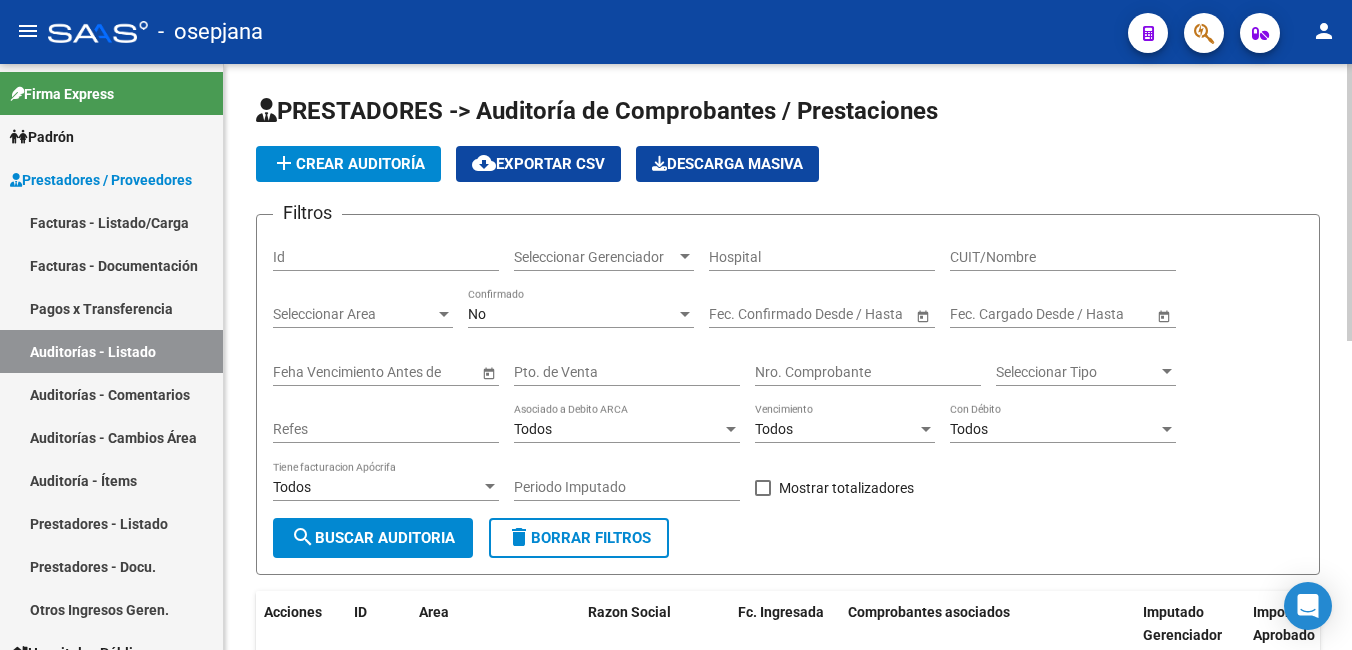 scroll, scrollTop: 0, scrollLeft: 0, axis: both 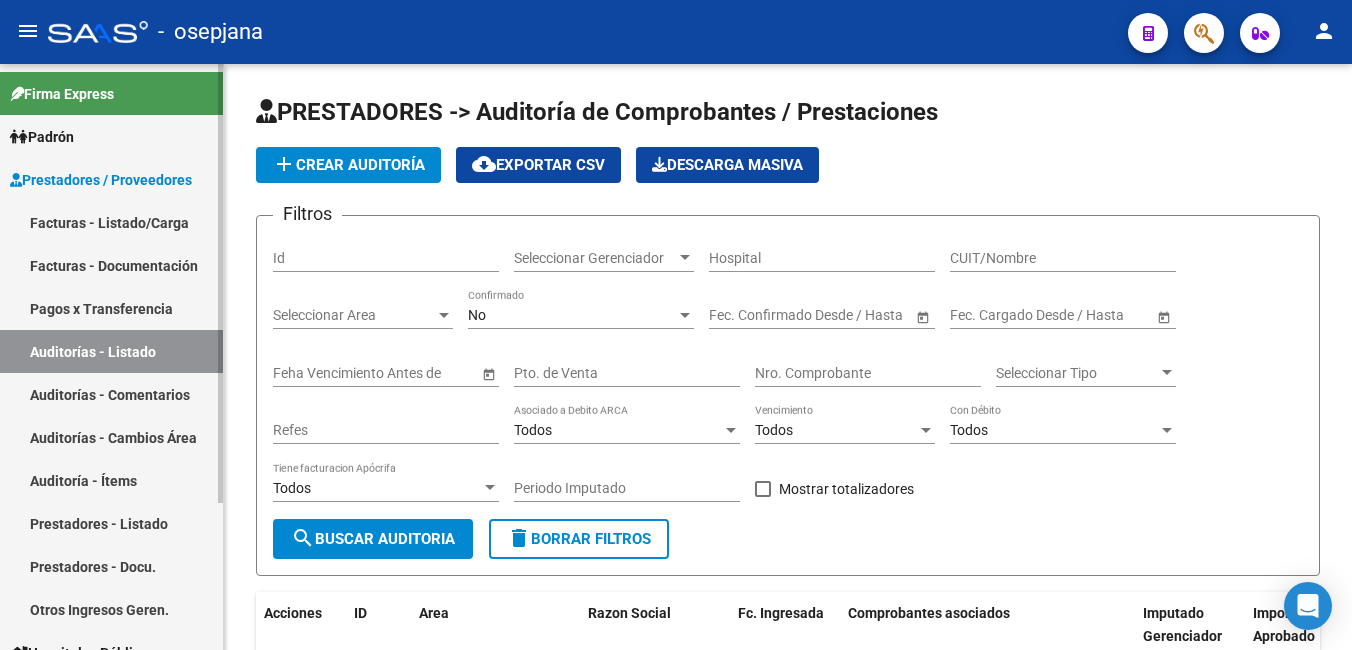 click on "Facturas - Documentación" at bounding box center [111, 265] 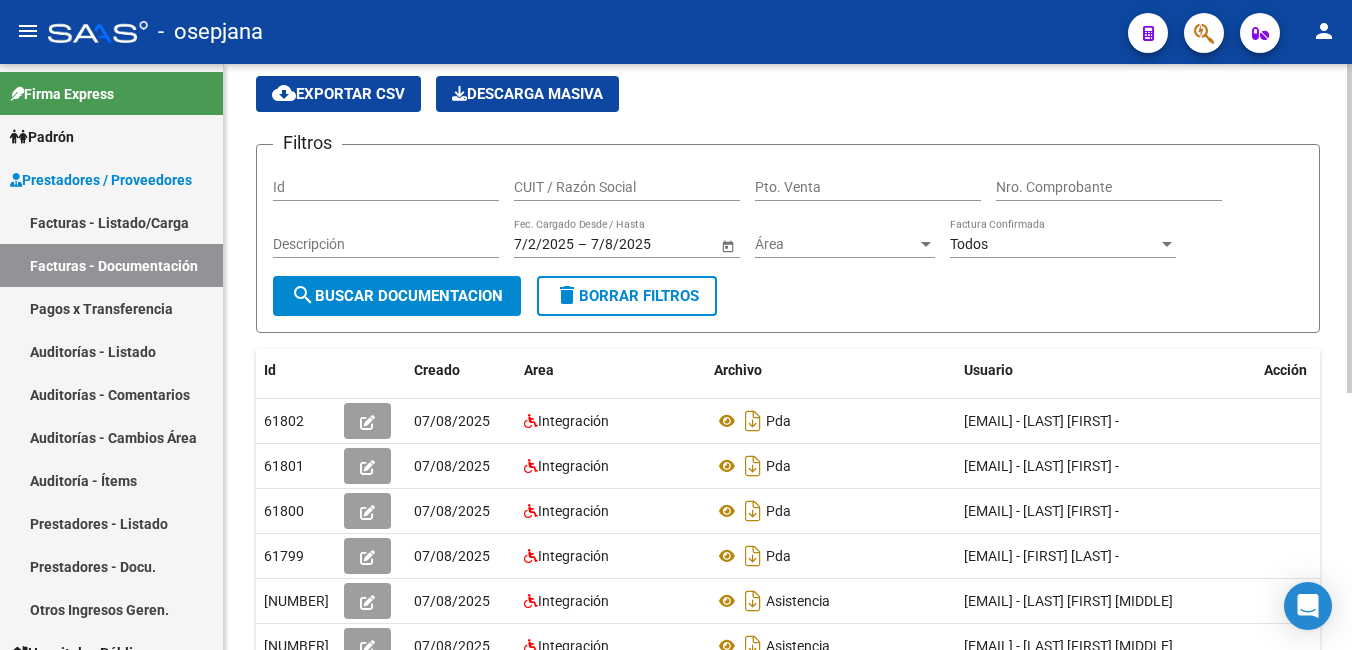 scroll, scrollTop: 100, scrollLeft: 0, axis: vertical 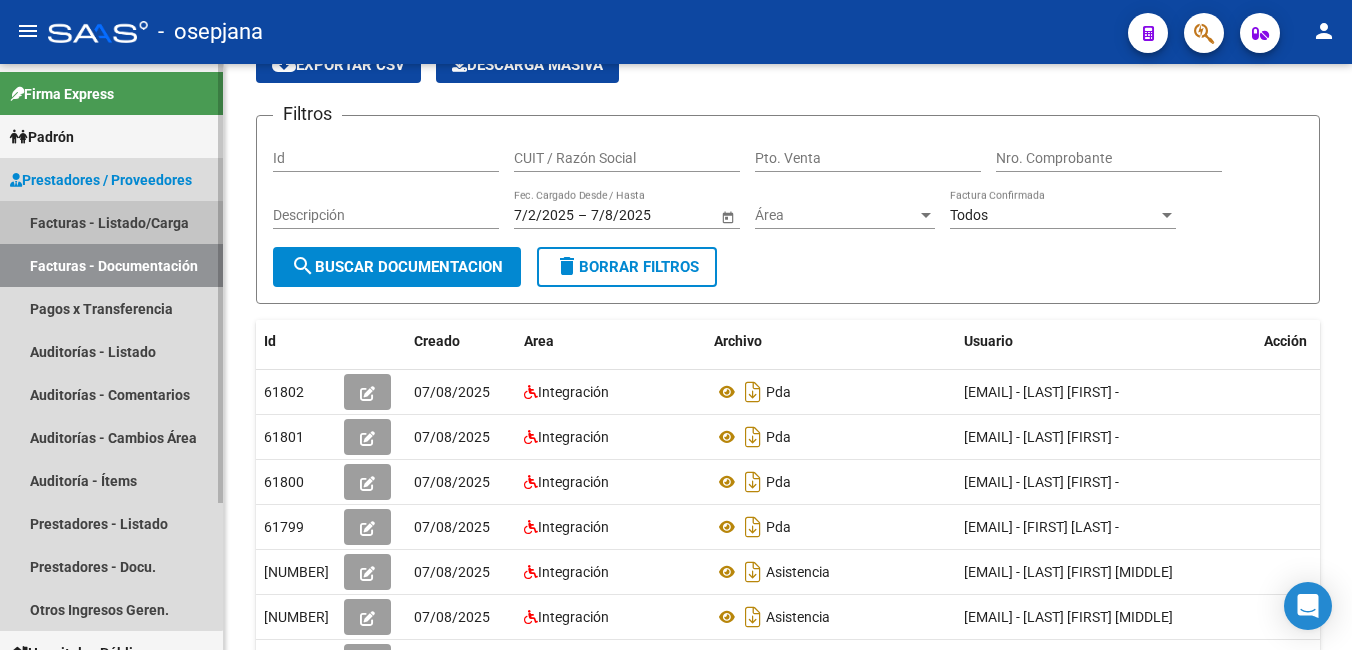 click on "Facturas - Listado/Carga" at bounding box center (111, 222) 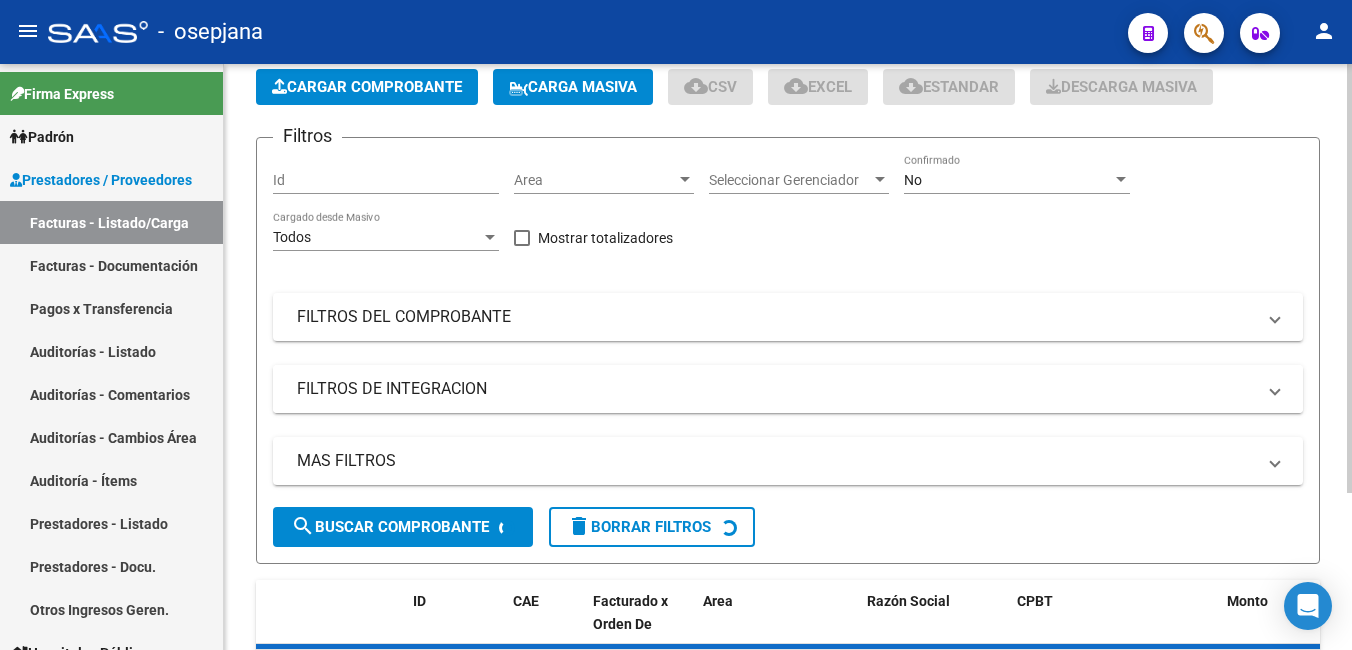 click on "FILTROS DE INTEGRACION" at bounding box center (776, 389) 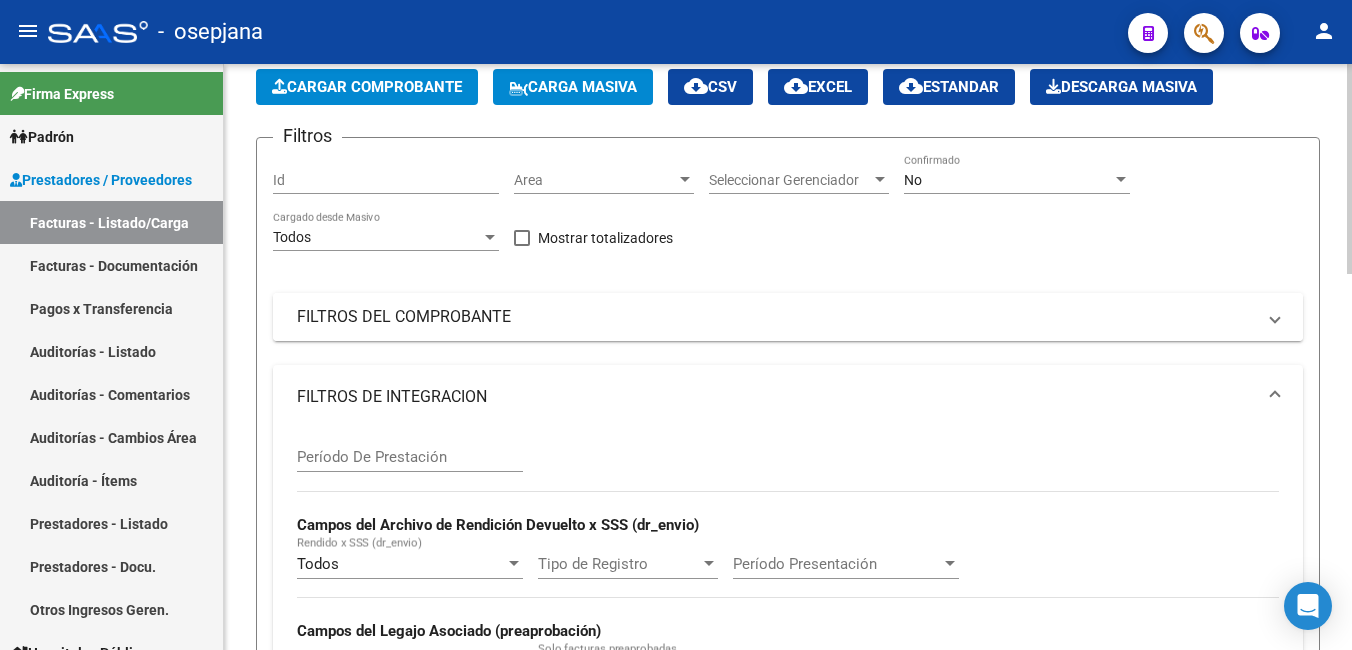 click on "FILTROS DEL COMPROBANTE" at bounding box center (776, 317) 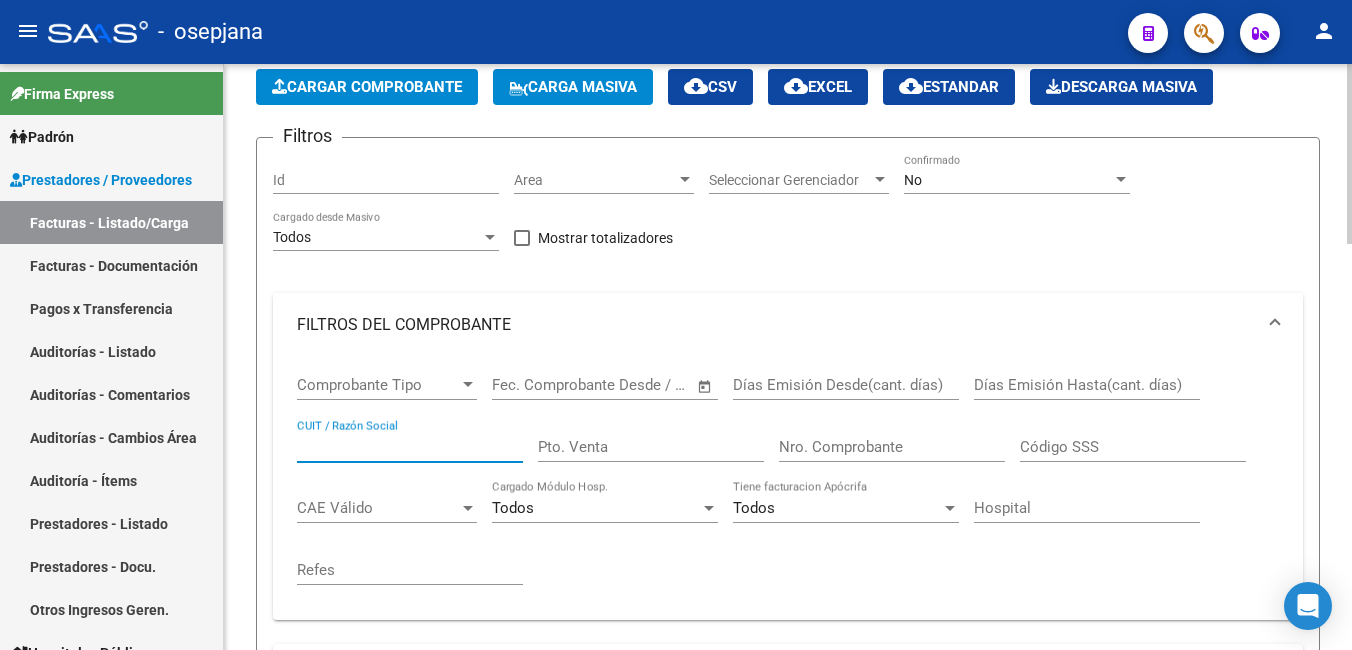 click on "CUIT / Razón Social" at bounding box center [410, 447] 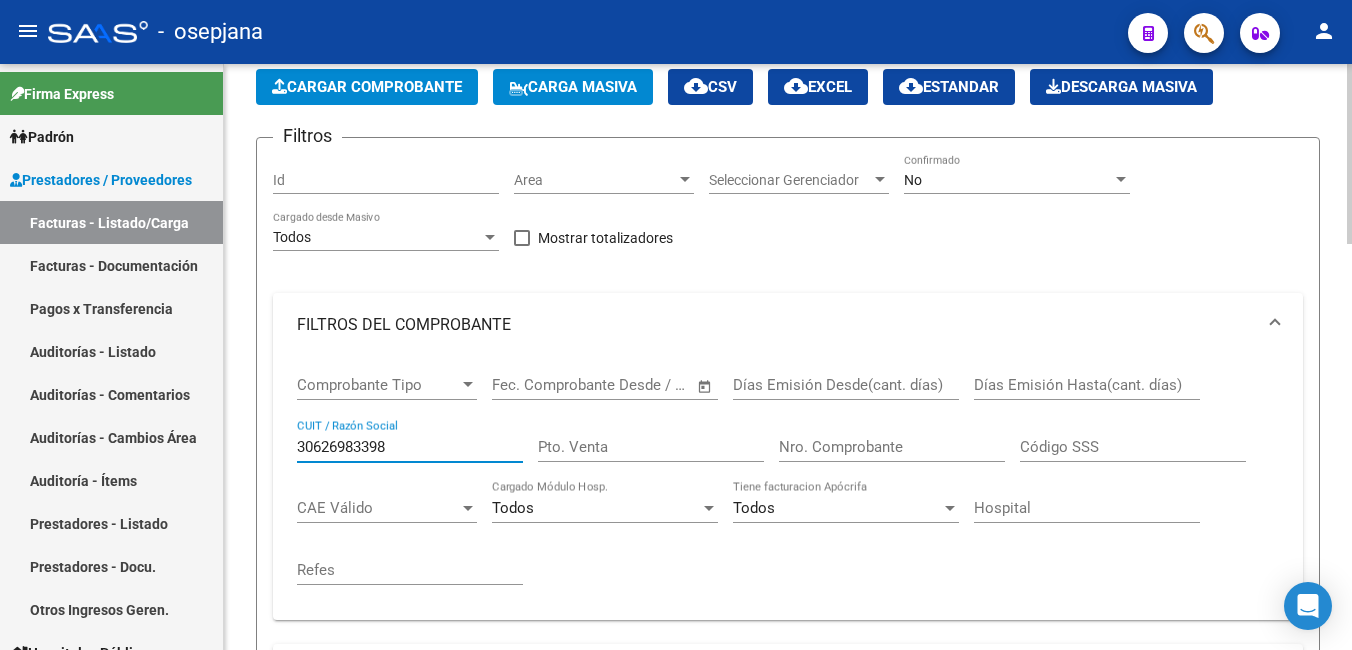 click on "Seleccionar Gerenciador Seleccionar Gerenciador" 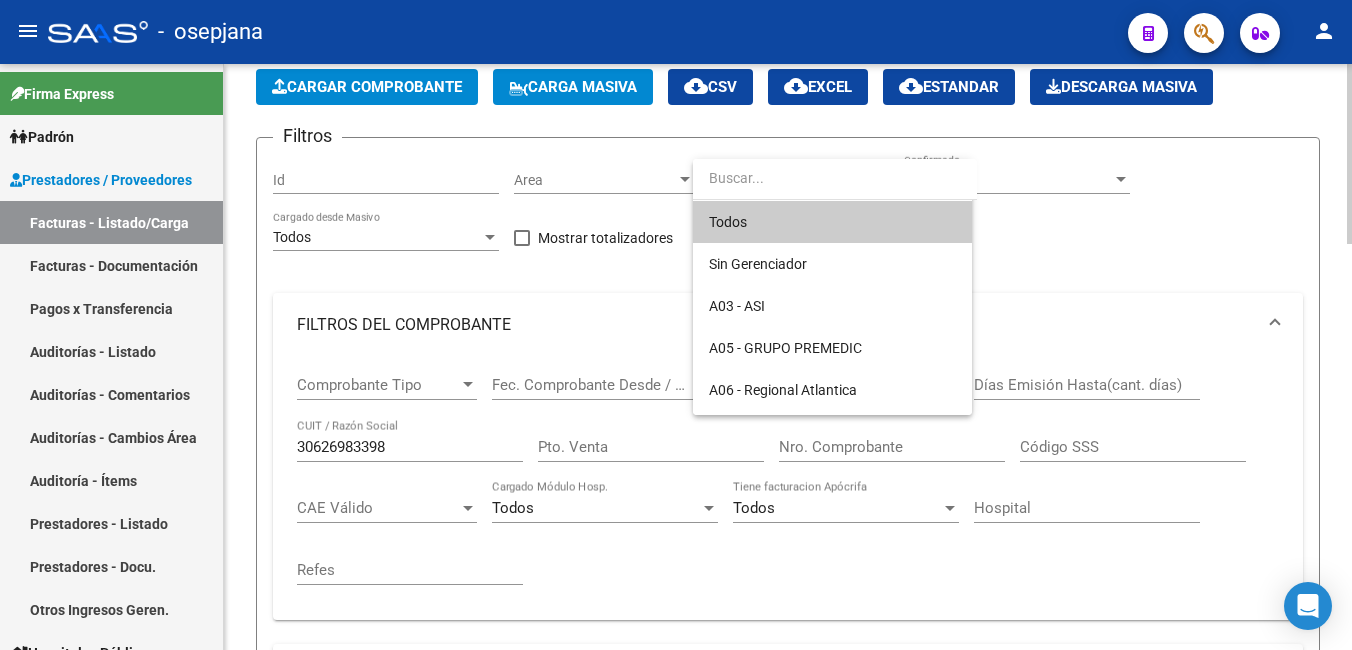 click on "Todos" at bounding box center [832, 222] 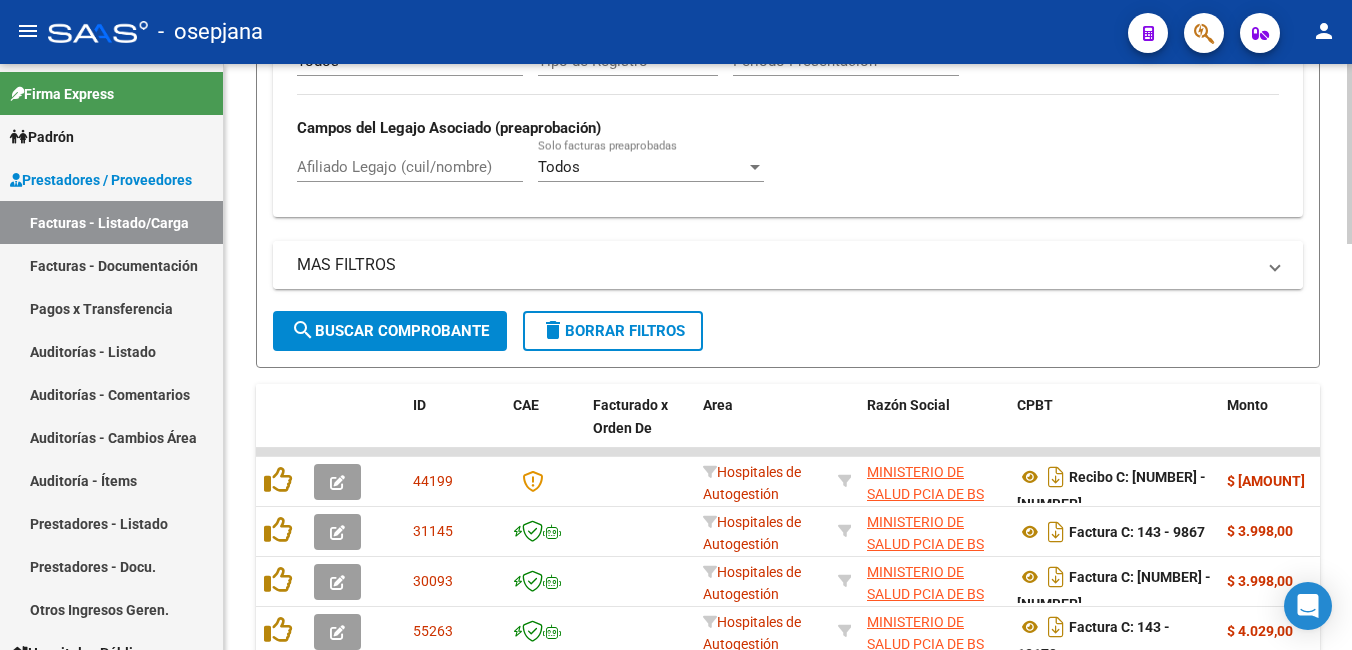 scroll, scrollTop: 1000, scrollLeft: 0, axis: vertical 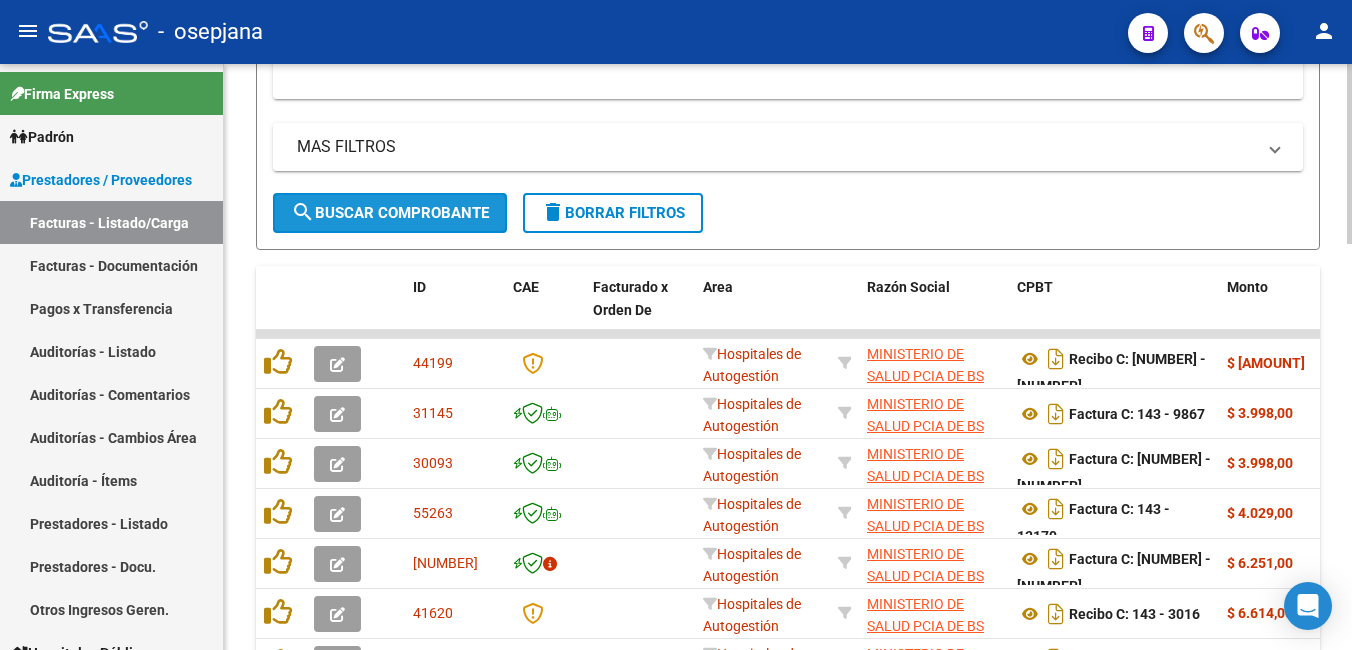 click on "search  Buscar Comprobante" 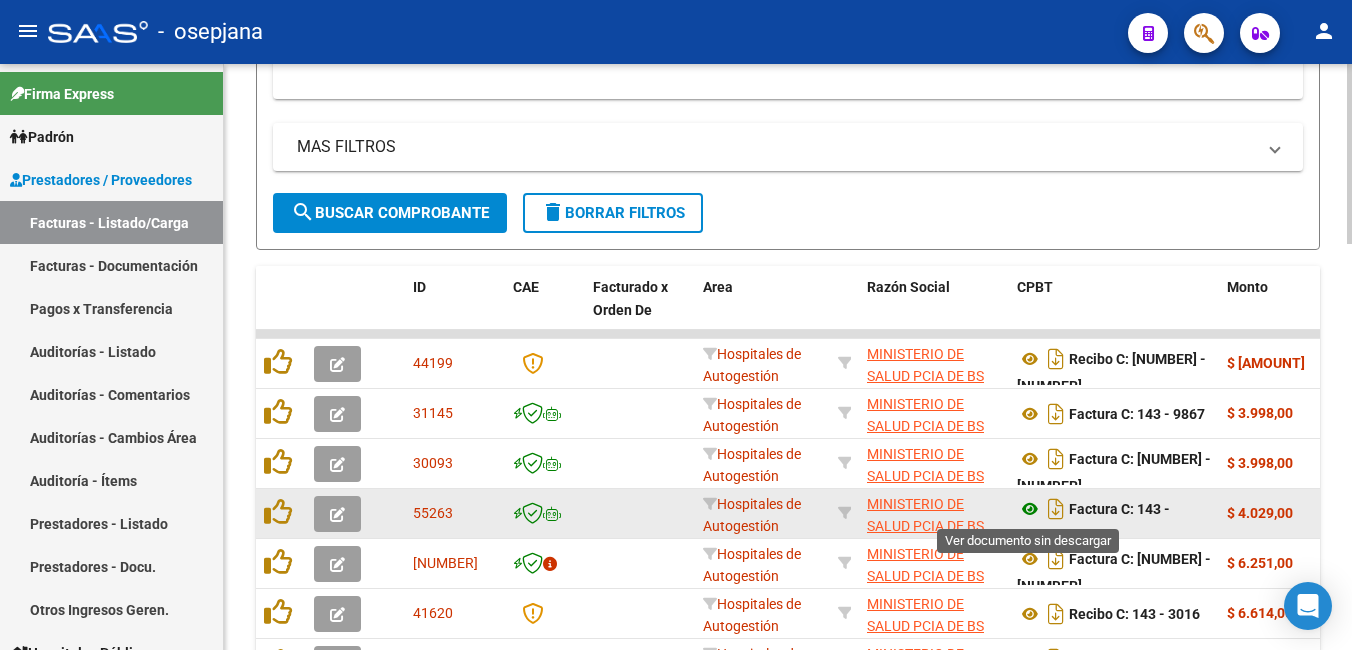 scroll, scrollTop: 12, scrollLeft: 0, axis: vertical 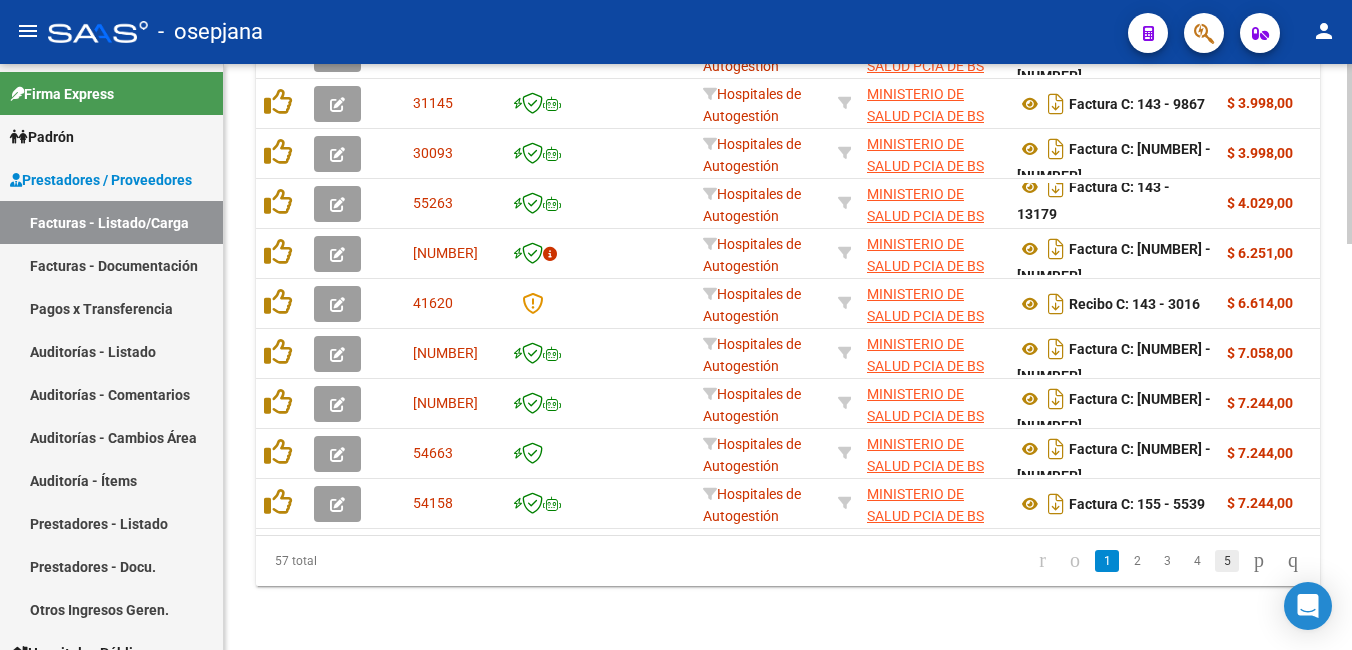 click on "5" 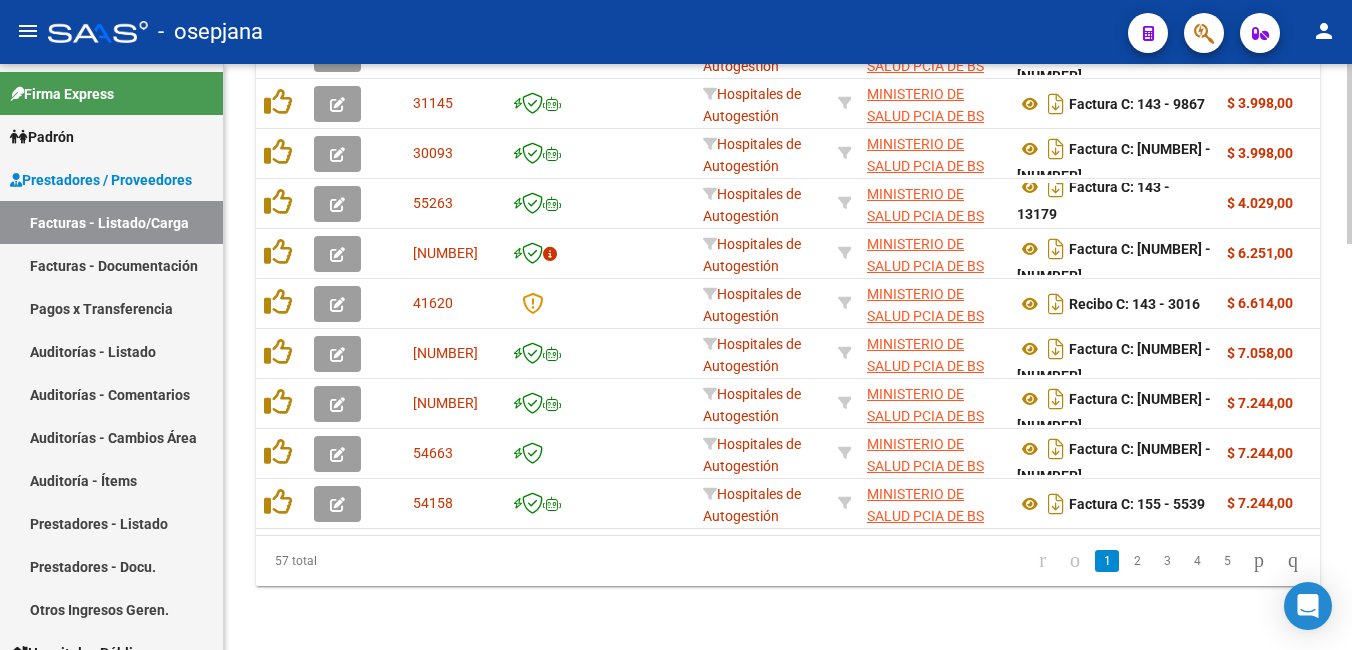 scroll, scrollTop: 1331, scrollLeft: 0, axis: vertical 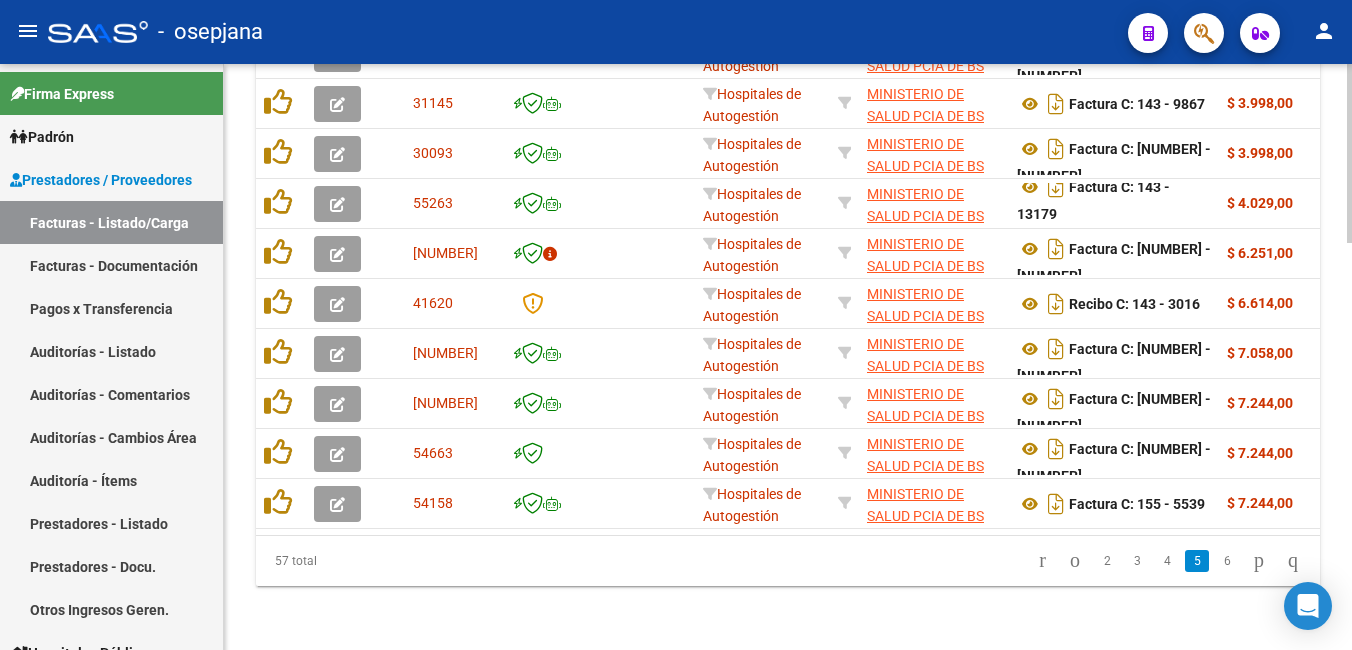 click on "[NUMBER] total   [NUMBER]   [NUMBER]   [NUMBER]   [NUMBER]   [NUMBER]" 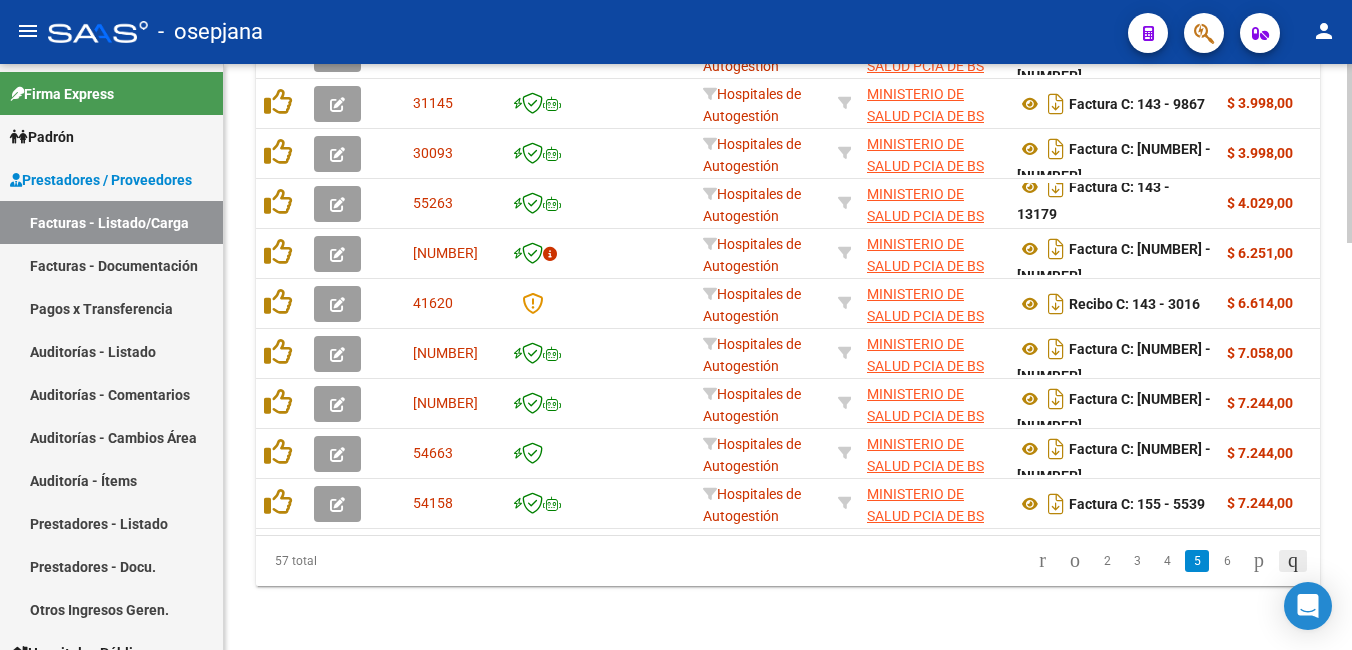 scroll, scrollTop: 0, scrollLeft: 0, axis: both 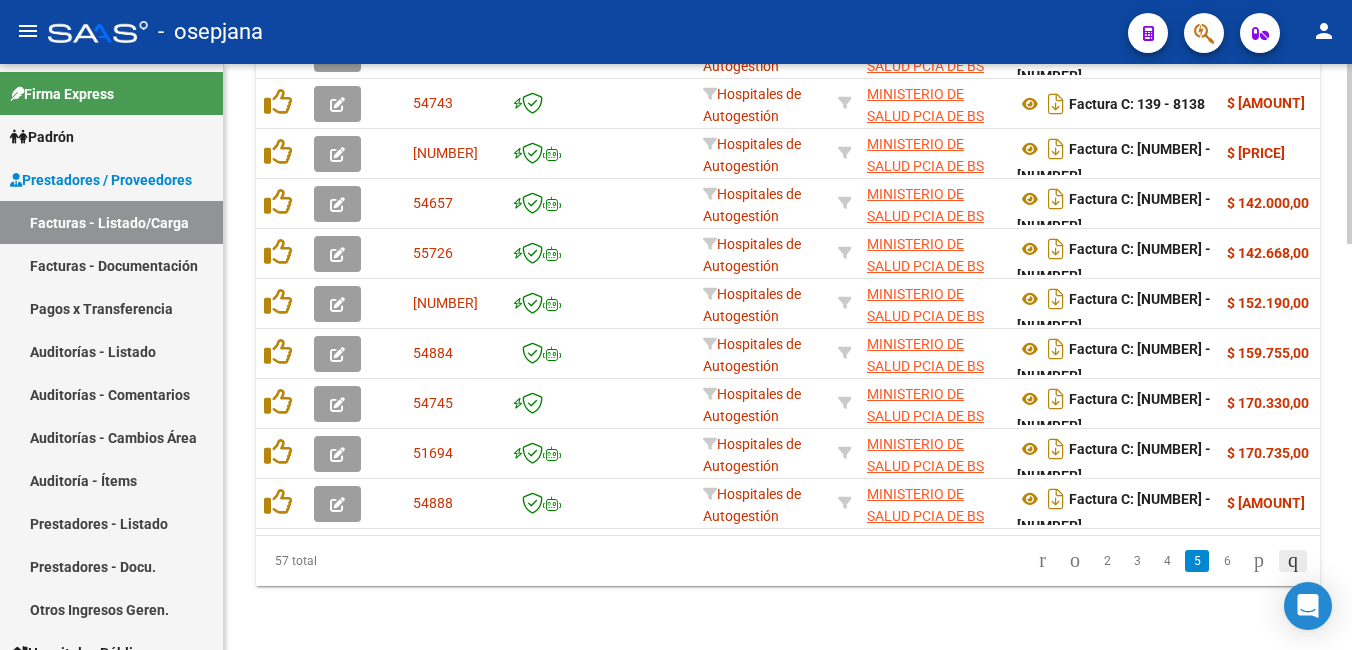 click 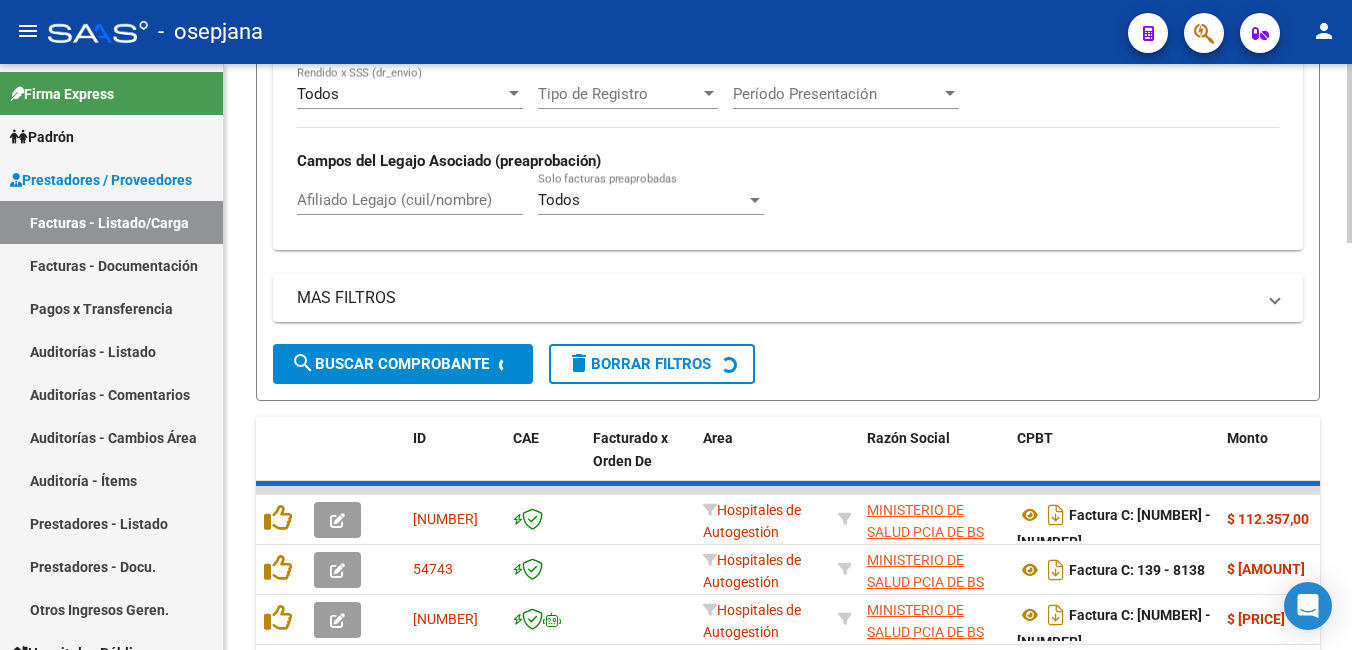 scroll, scrollTop: 831, scrollLeft: 0, axis: vertical 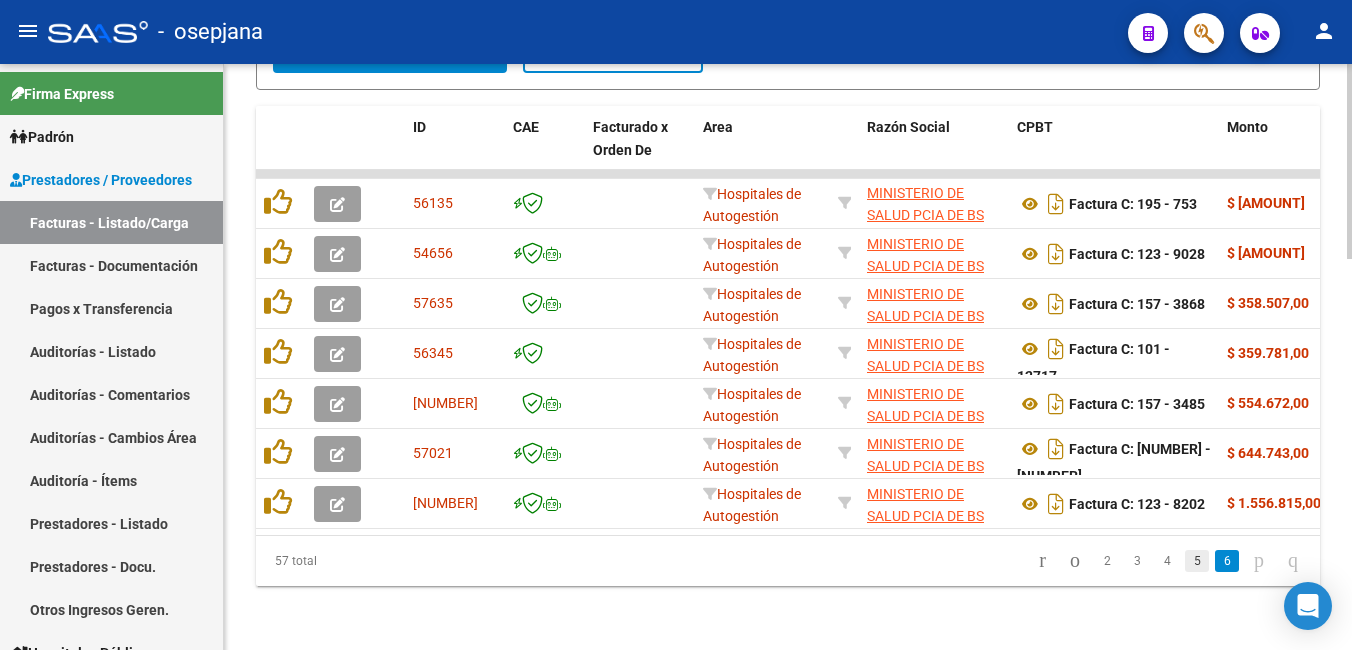 click on "5" 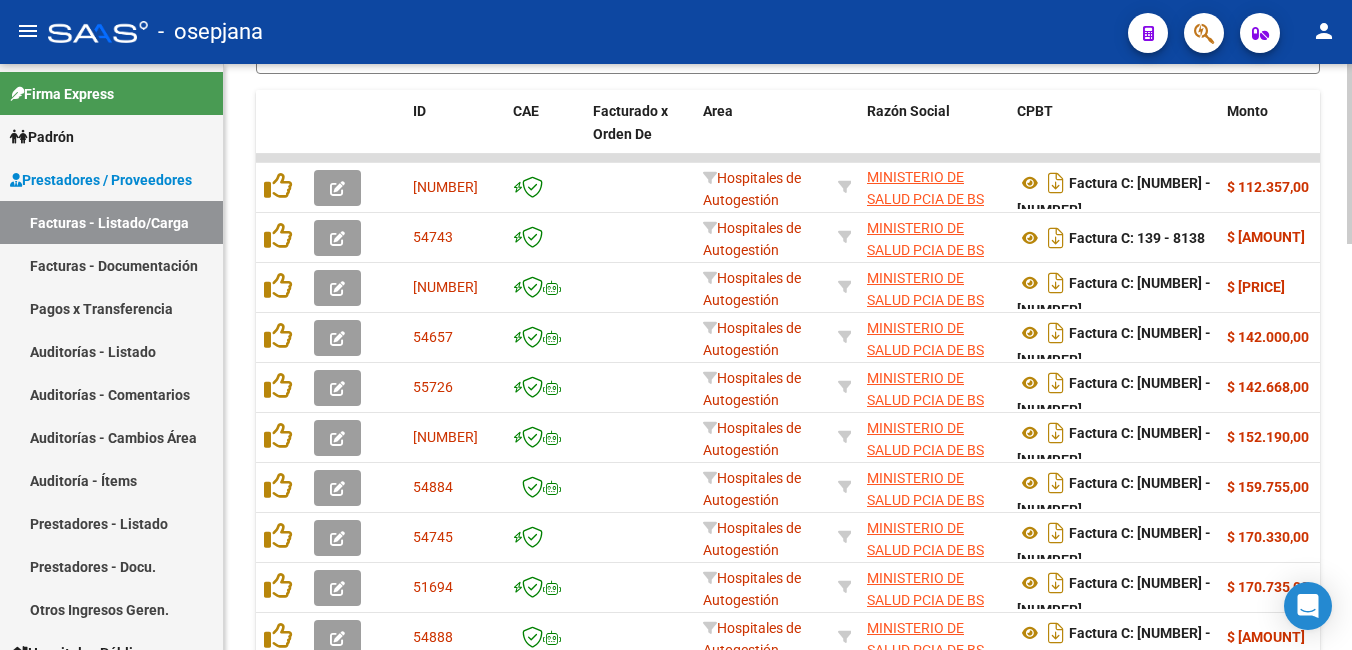 scroll, scrollTop: 12, scrollLeft: 0, axis: vertical 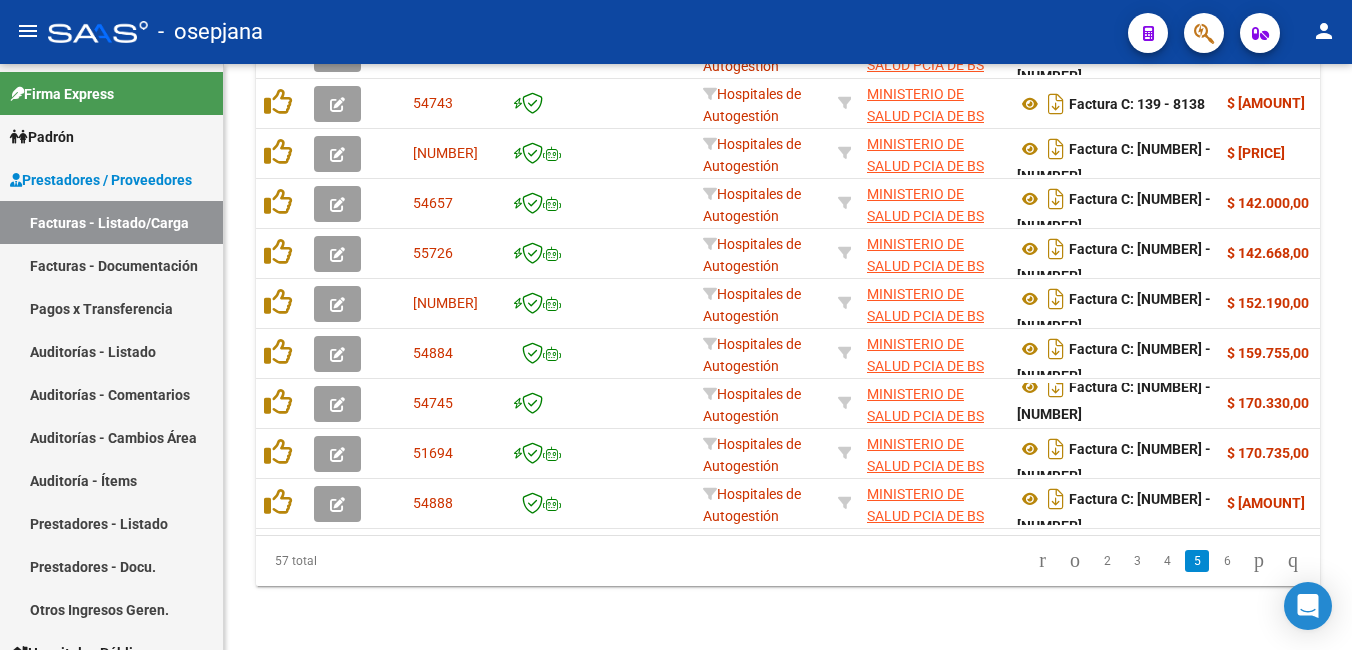 click on "6" 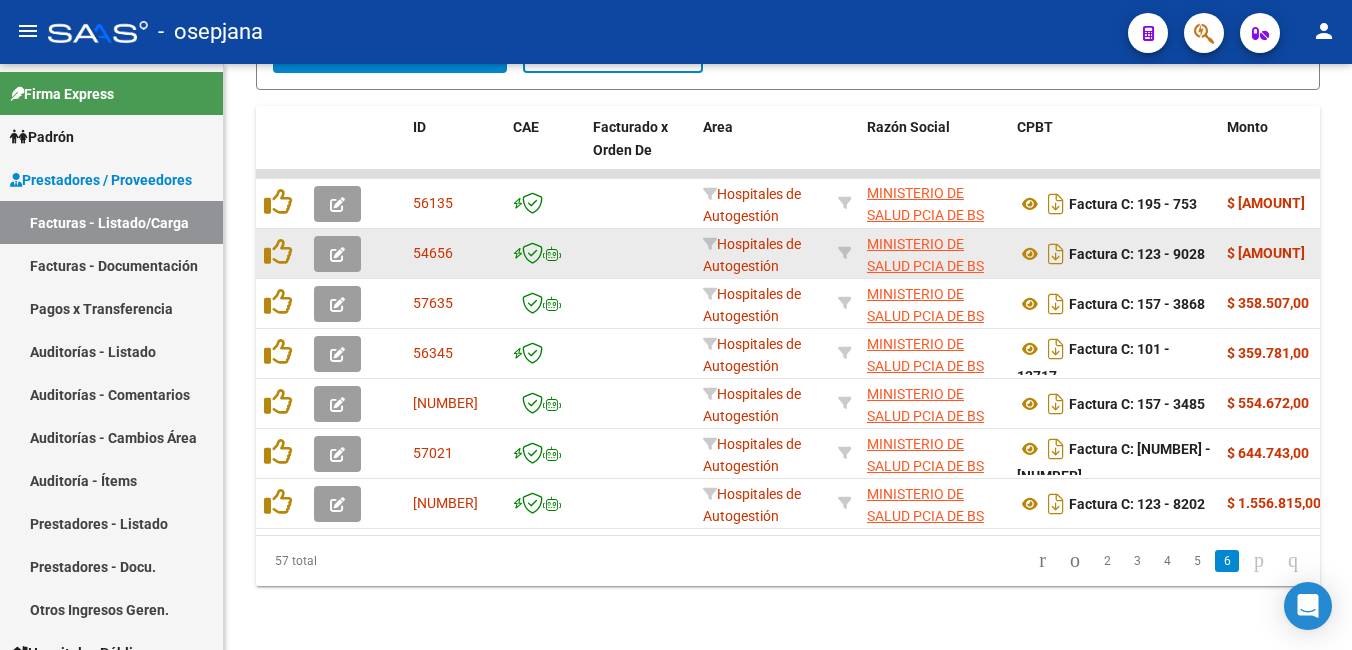 scroll, scrollTop: 1176, scrollLeft: 0, axis: vertical 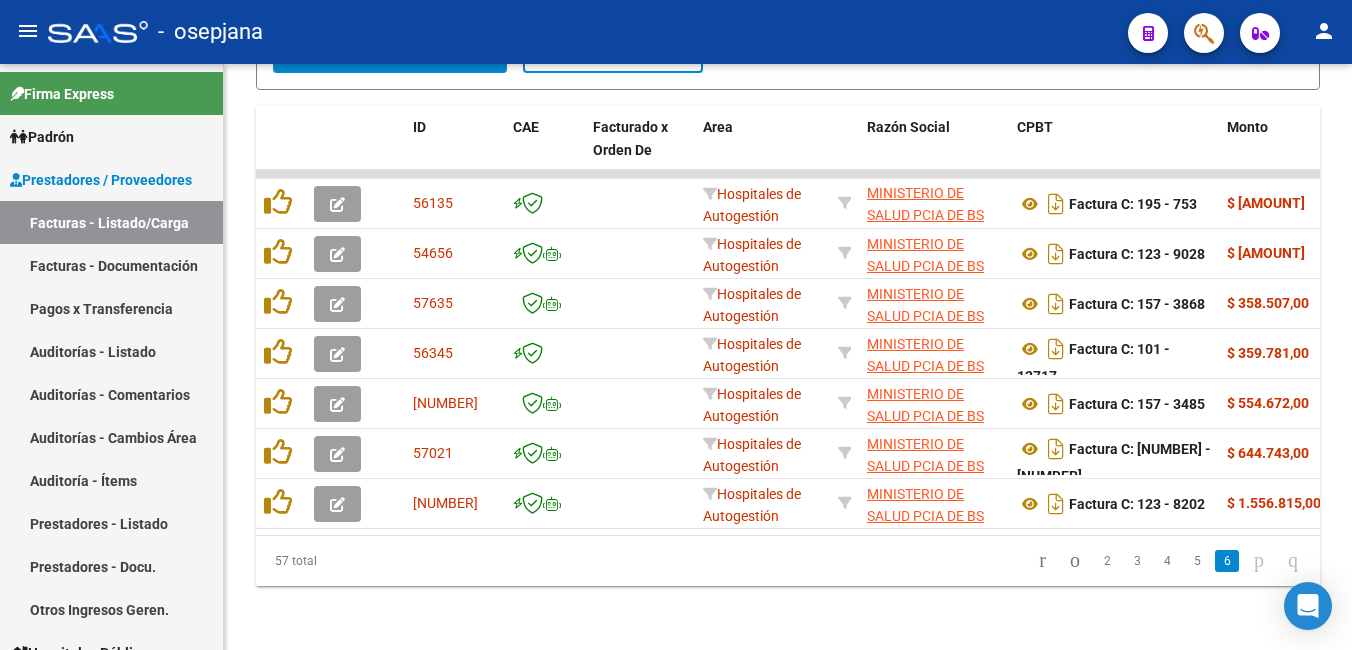 click on "5" 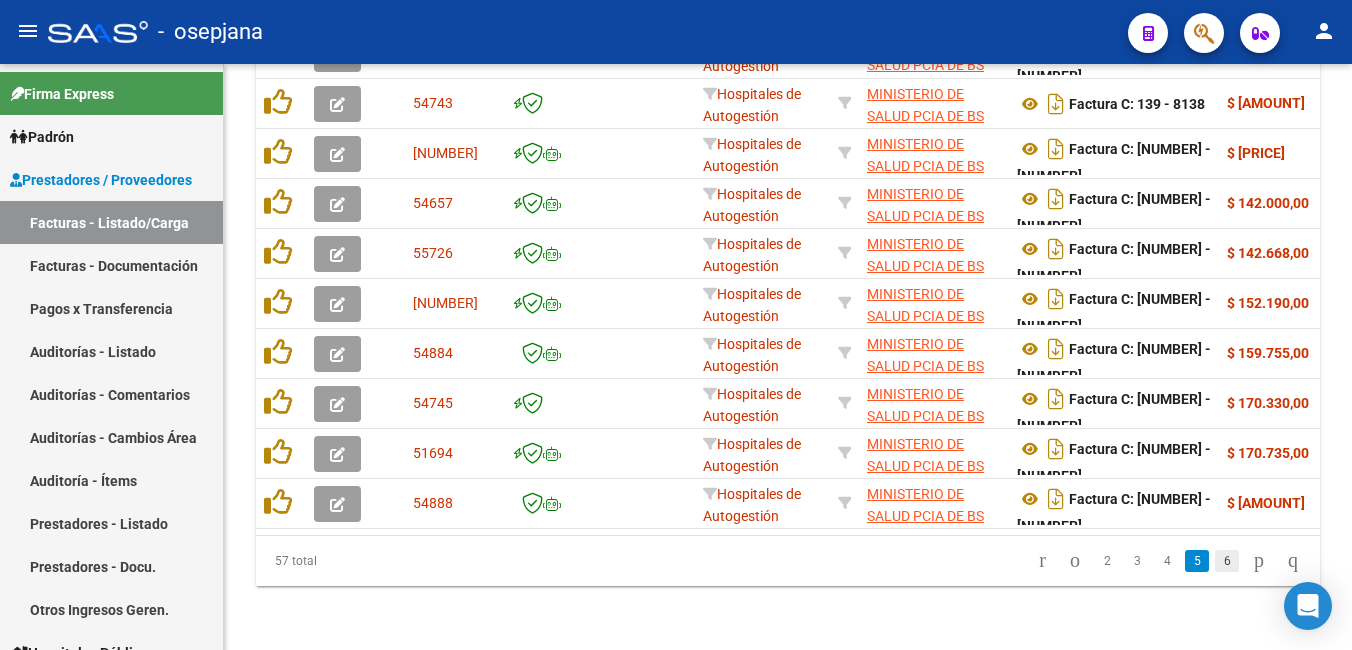 click on "6" 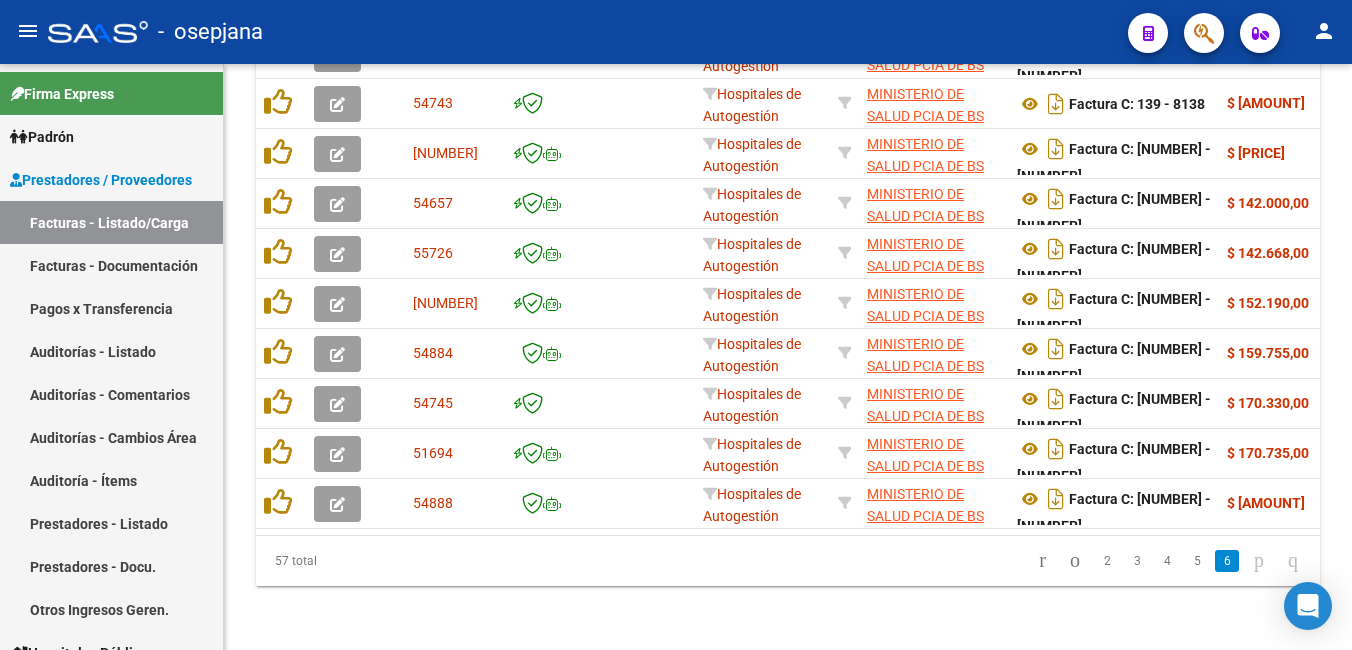 click on "[NUMBER] total   [NUMBER]   [NUMBER]   [NUMBER]   [NUMBER]   [NUMBER]" 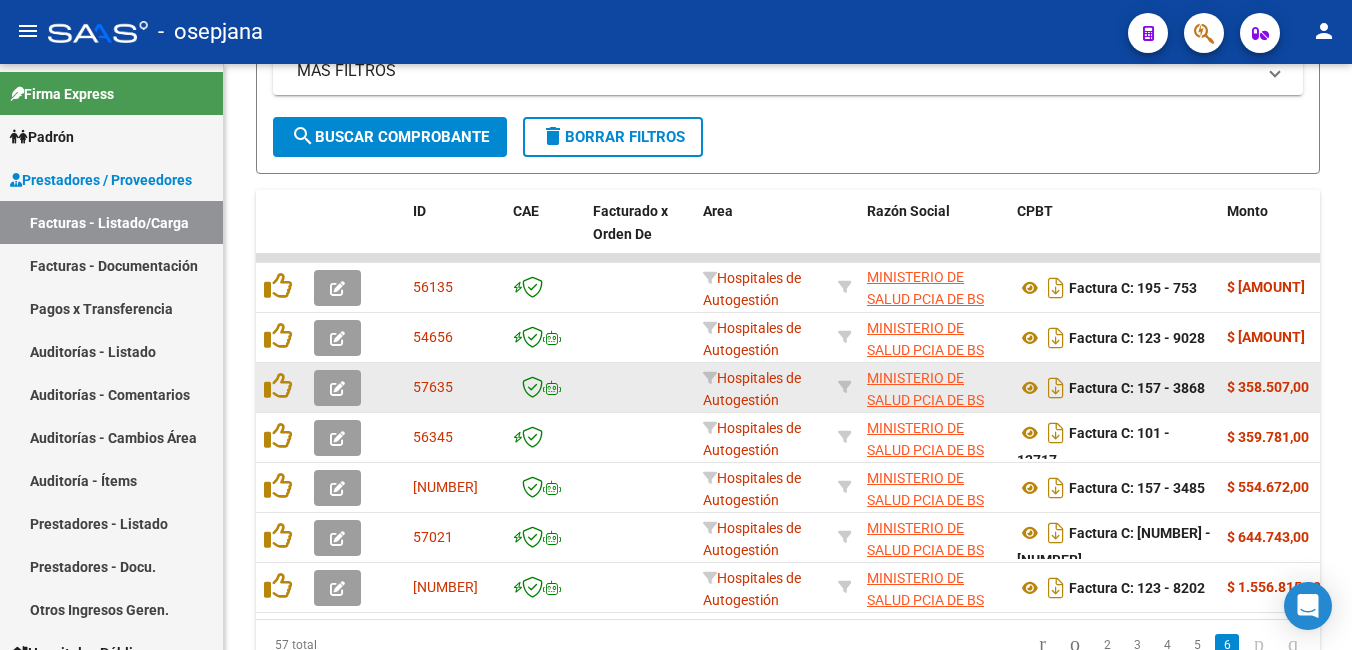 scroll, scrollTop: 1176, scrollLeft: 0, axis: vertical 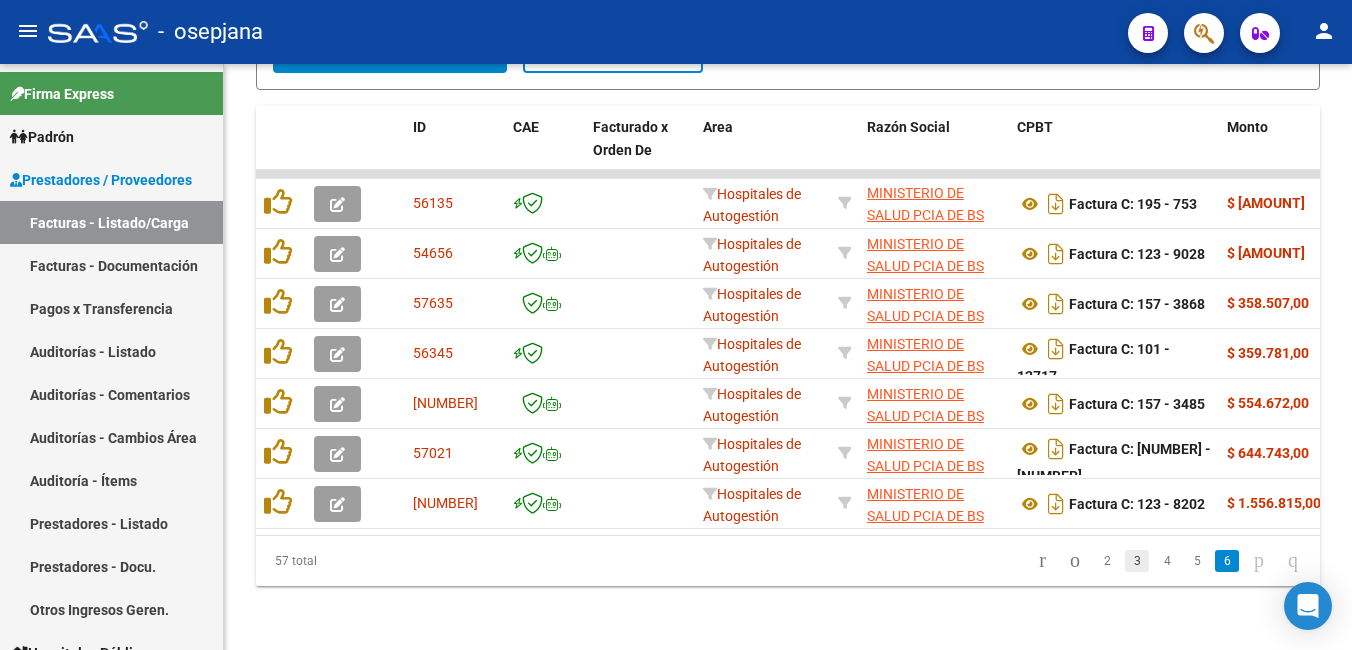 click on "3" 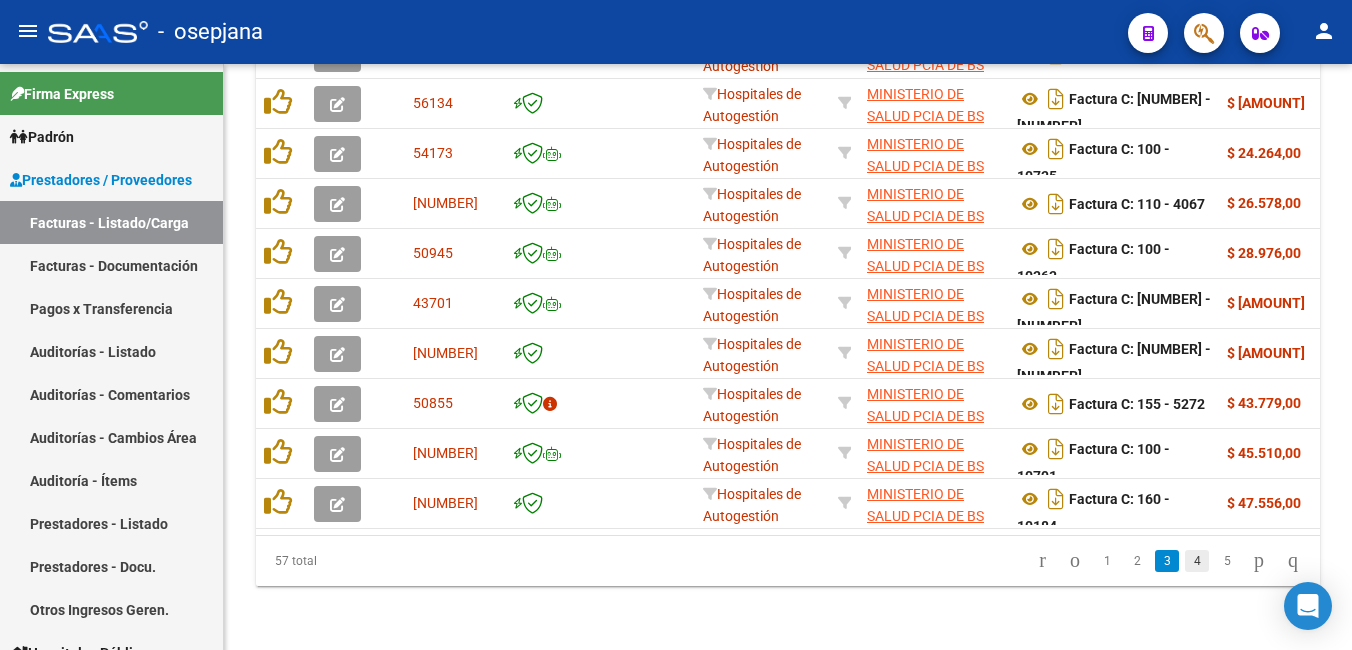 click on "4" 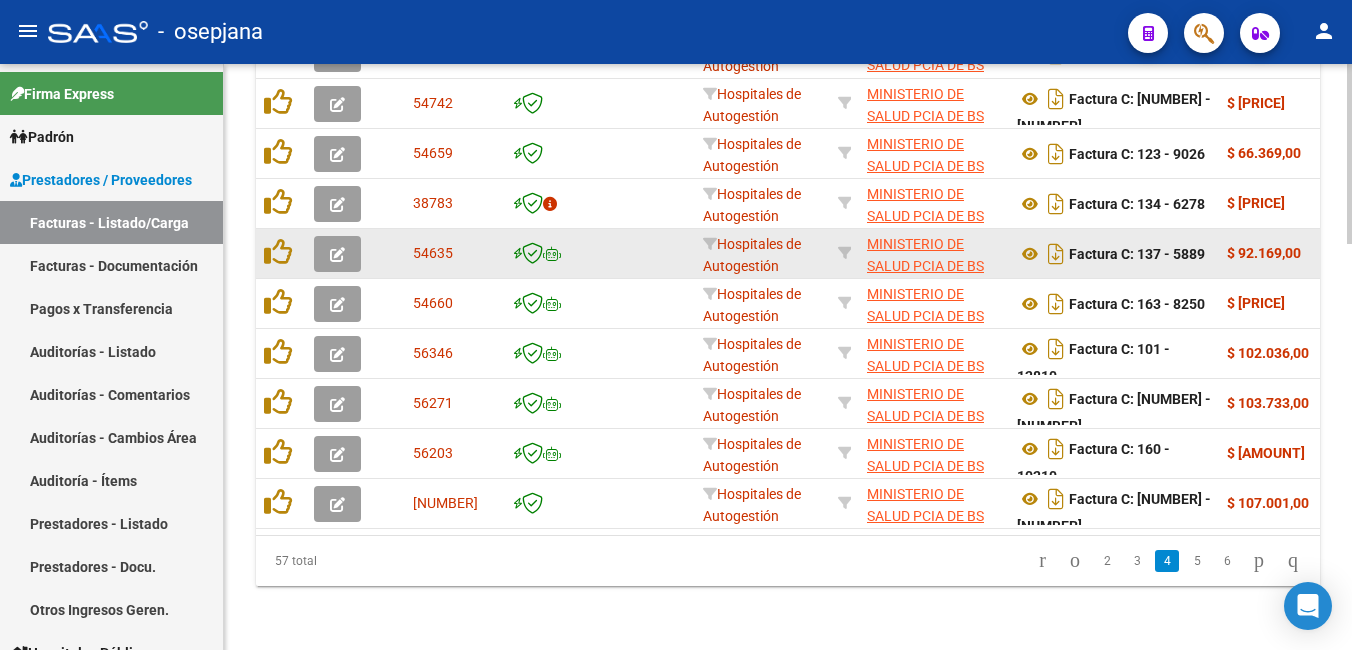 scroll, scrollTop: 1326, scrollLeft: 0, axis: vertical 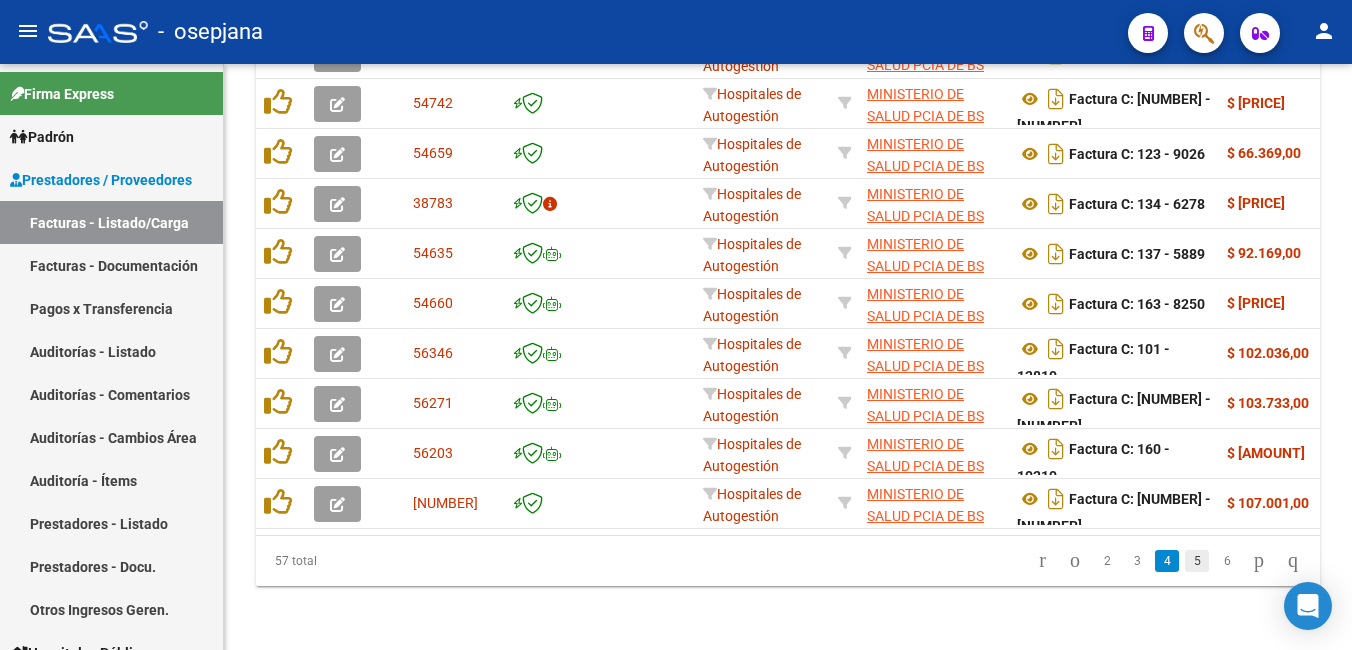 click on "5" 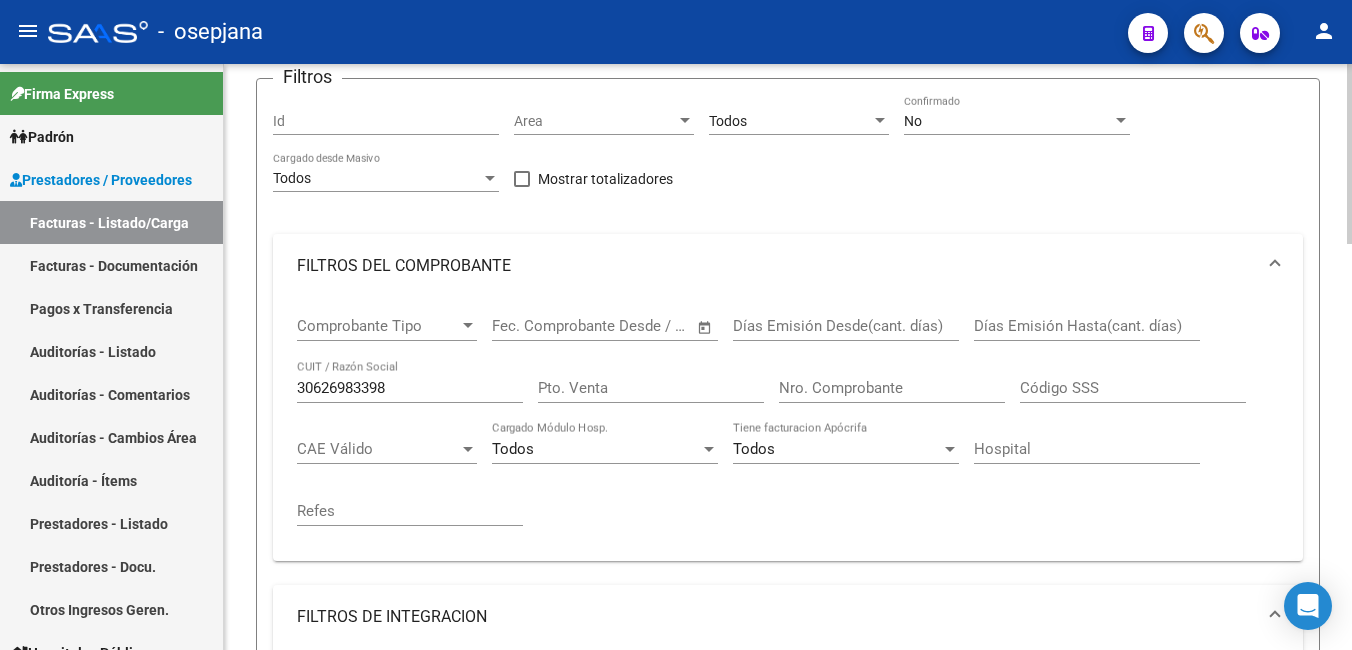 scroll, scrollTop: 126, scrollLeft: 0, axis: vertical 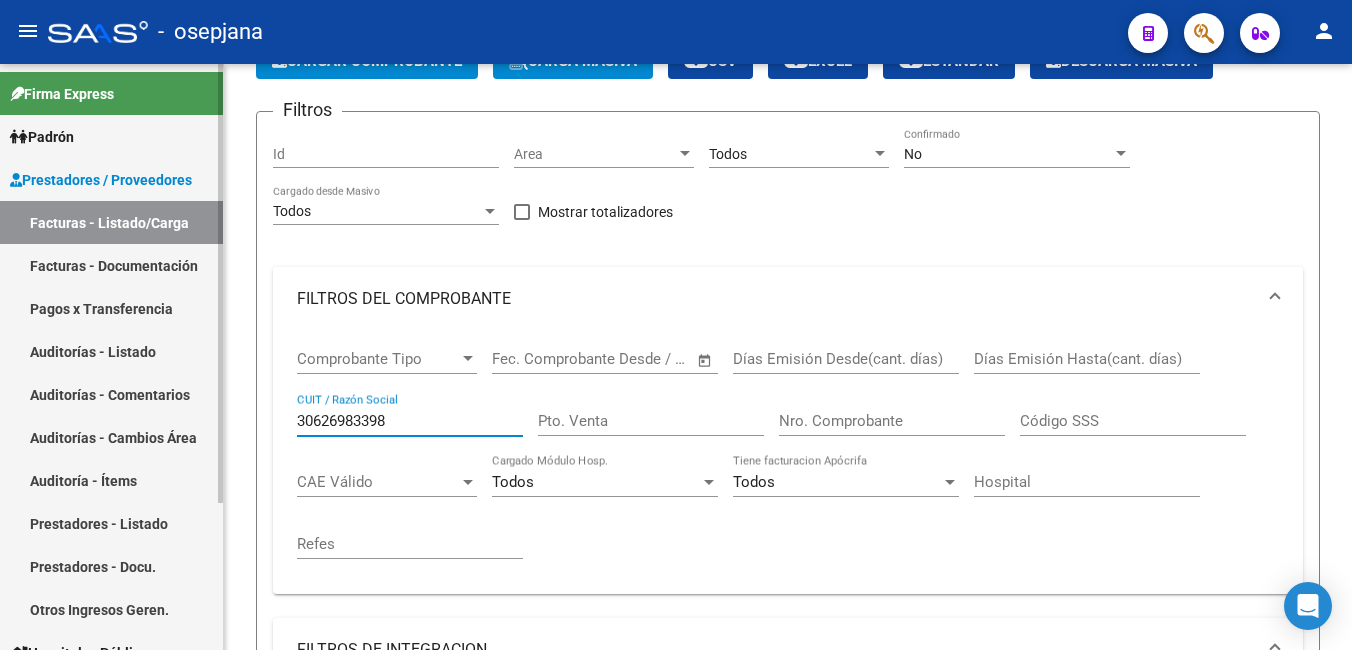 drag, startPoint x: 394, startPoint y: 418, endPoint x: 0, endPoint y: 340, distance: 401.6466 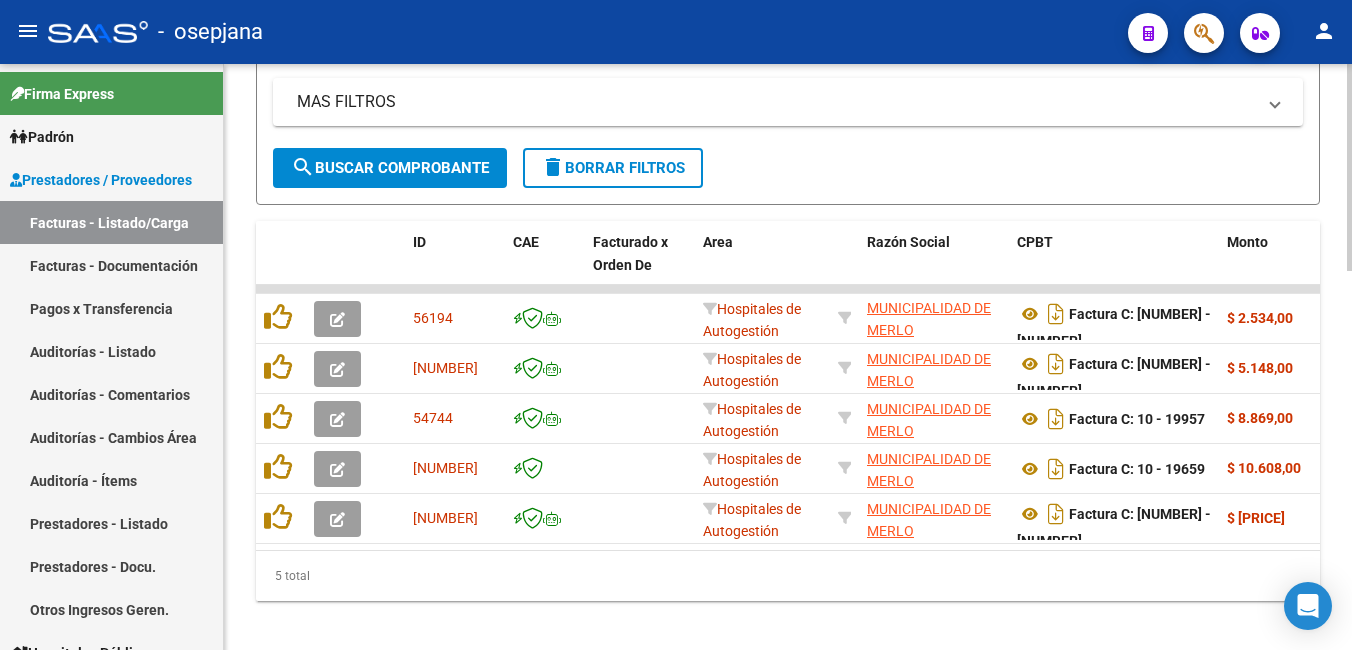 scroll, scrollTop: 1076, scrollLeft: 0, axis: vertical 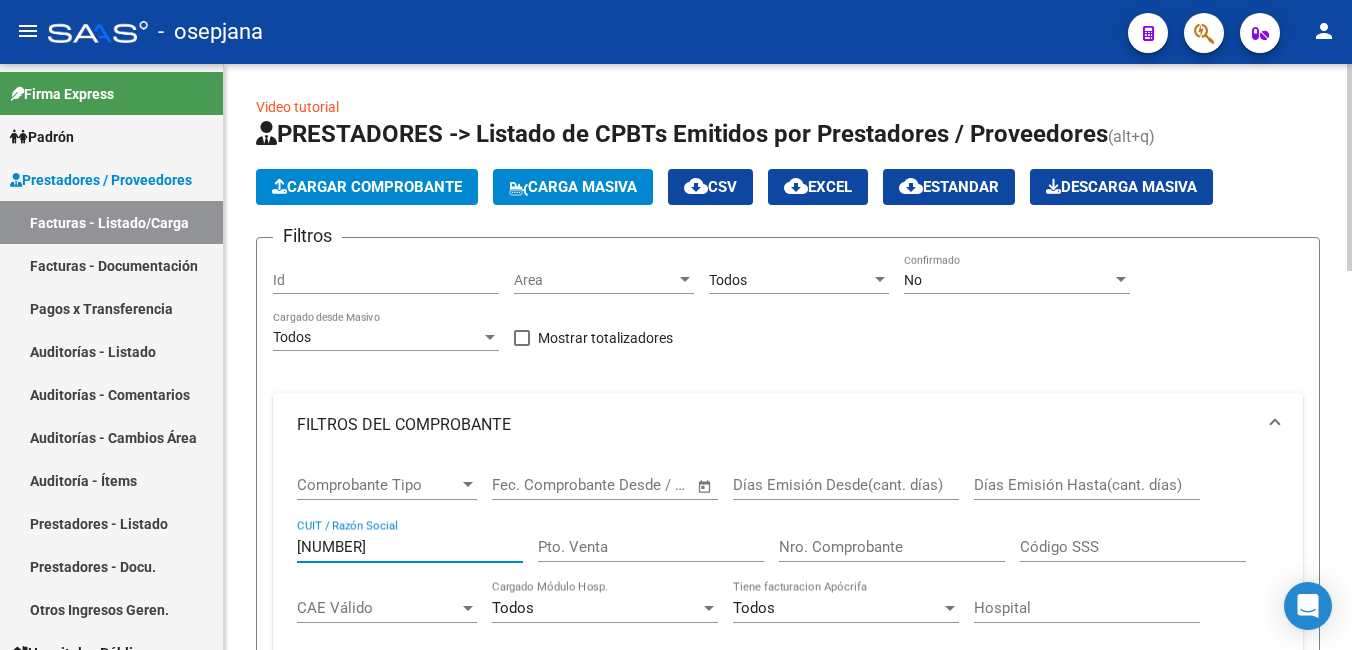 type on "[NUMBER]" 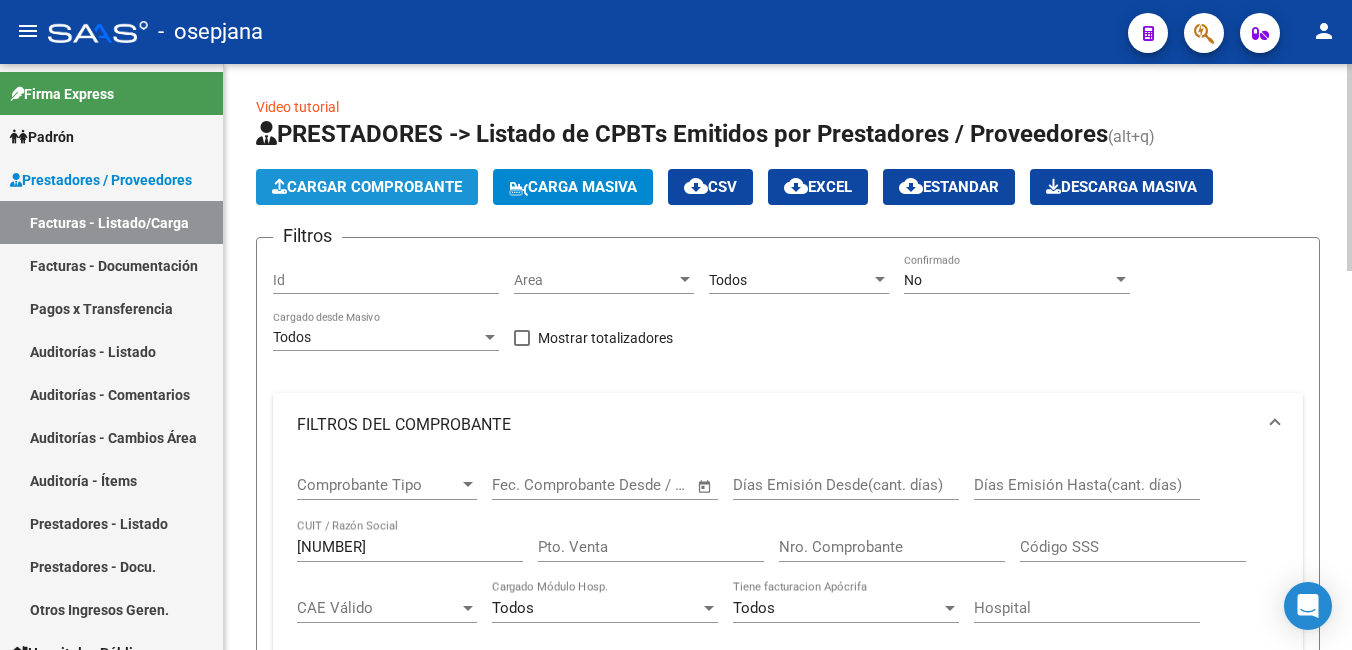 click on "Cargar Comprobante" 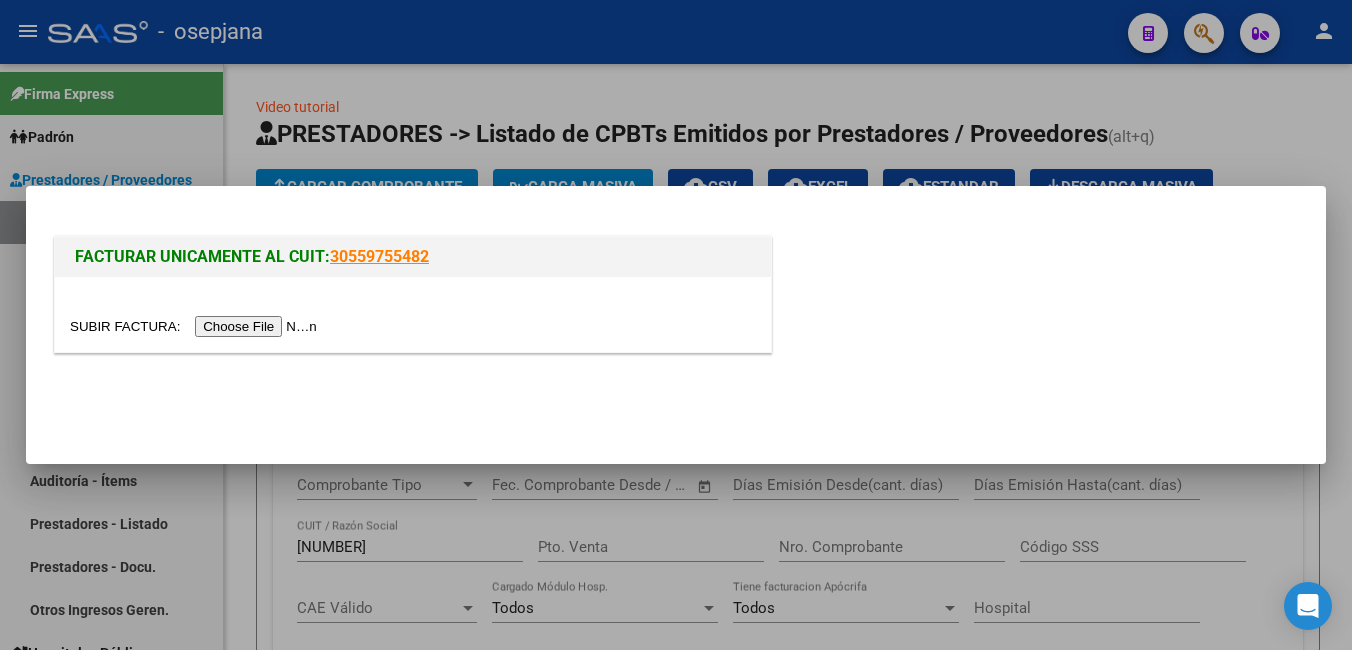 click at bounding box center [196, 326] 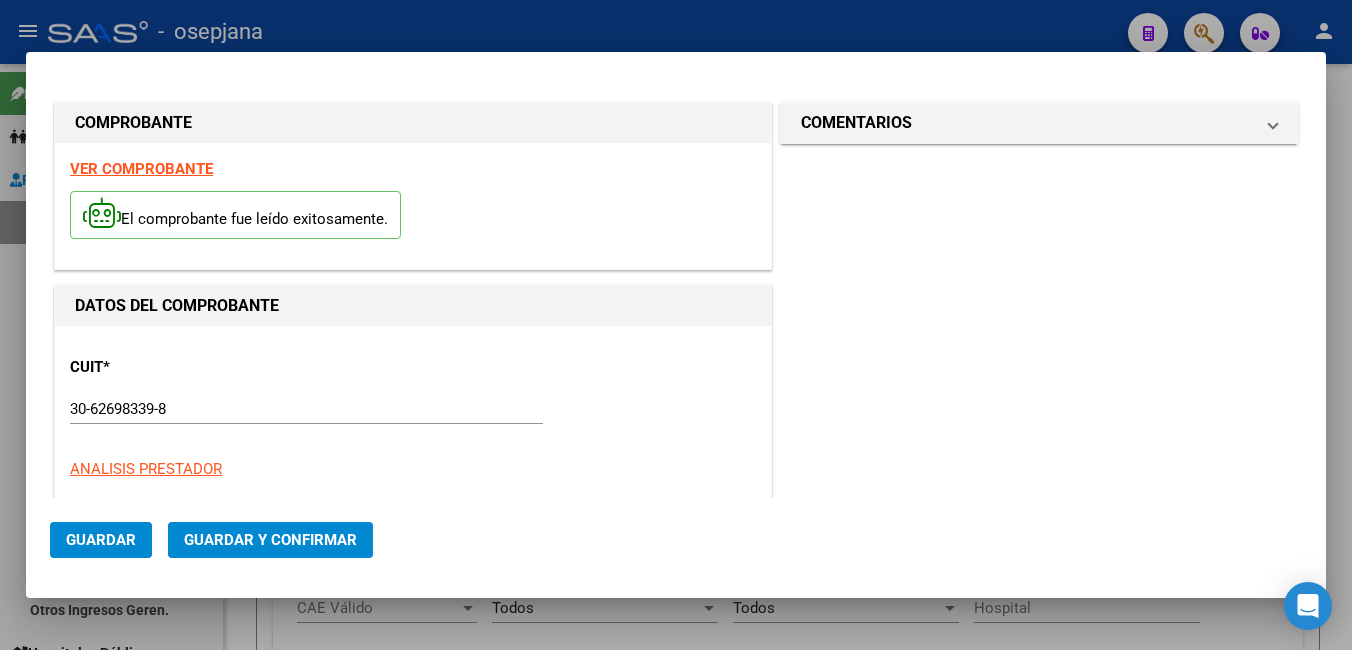 type on "7126" 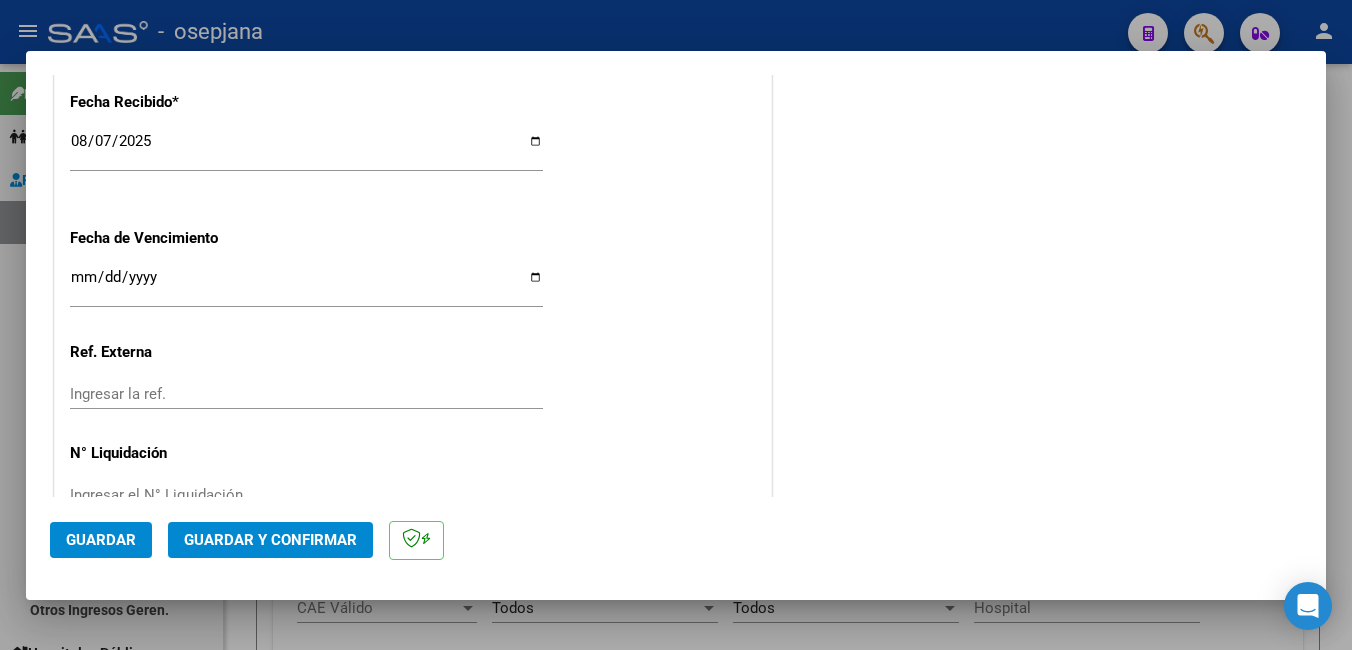 scroll, scrollTop: 1200, scrollLeft: 0, axis: vertical 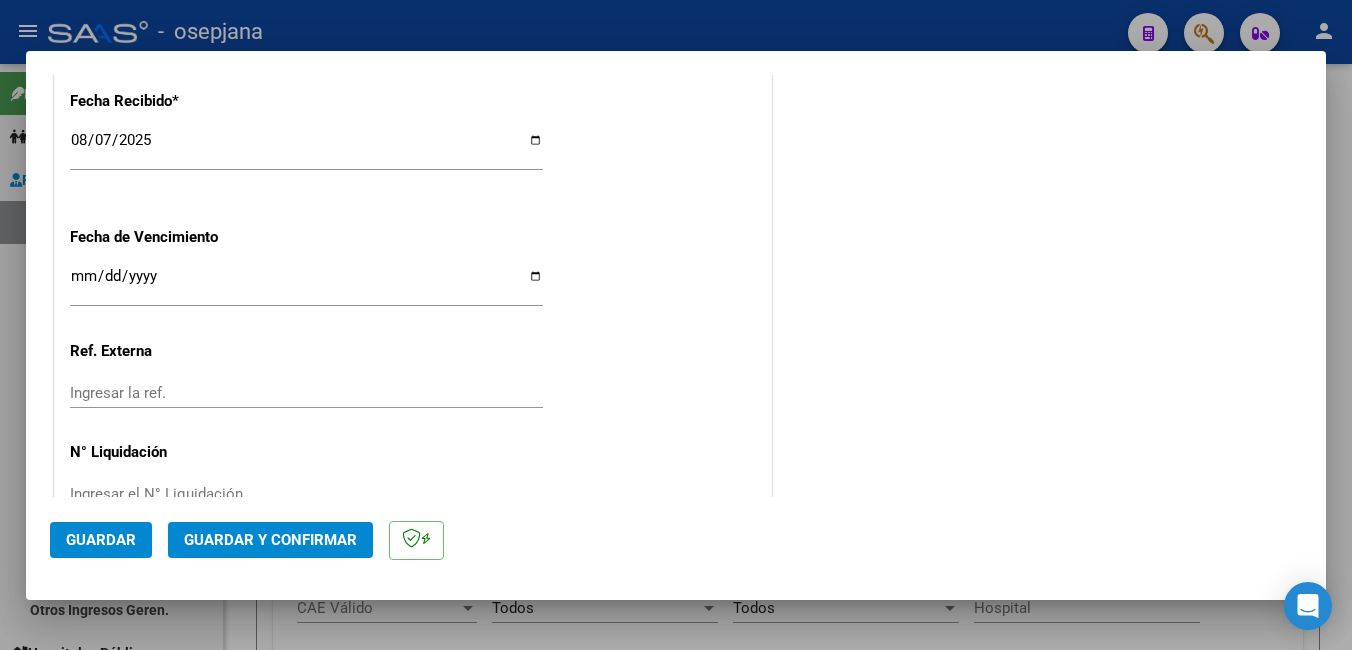 click on "2025-08-07" at bounding box center [306, 148] 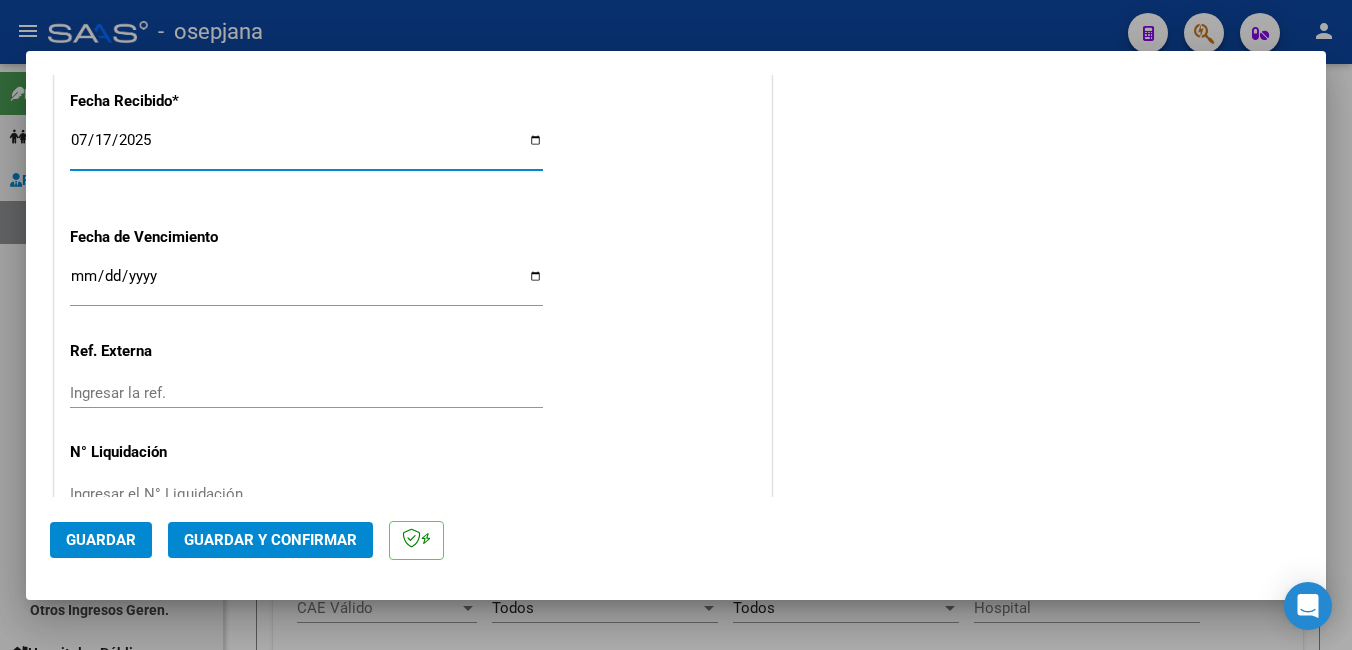 type on "2025-07-17" 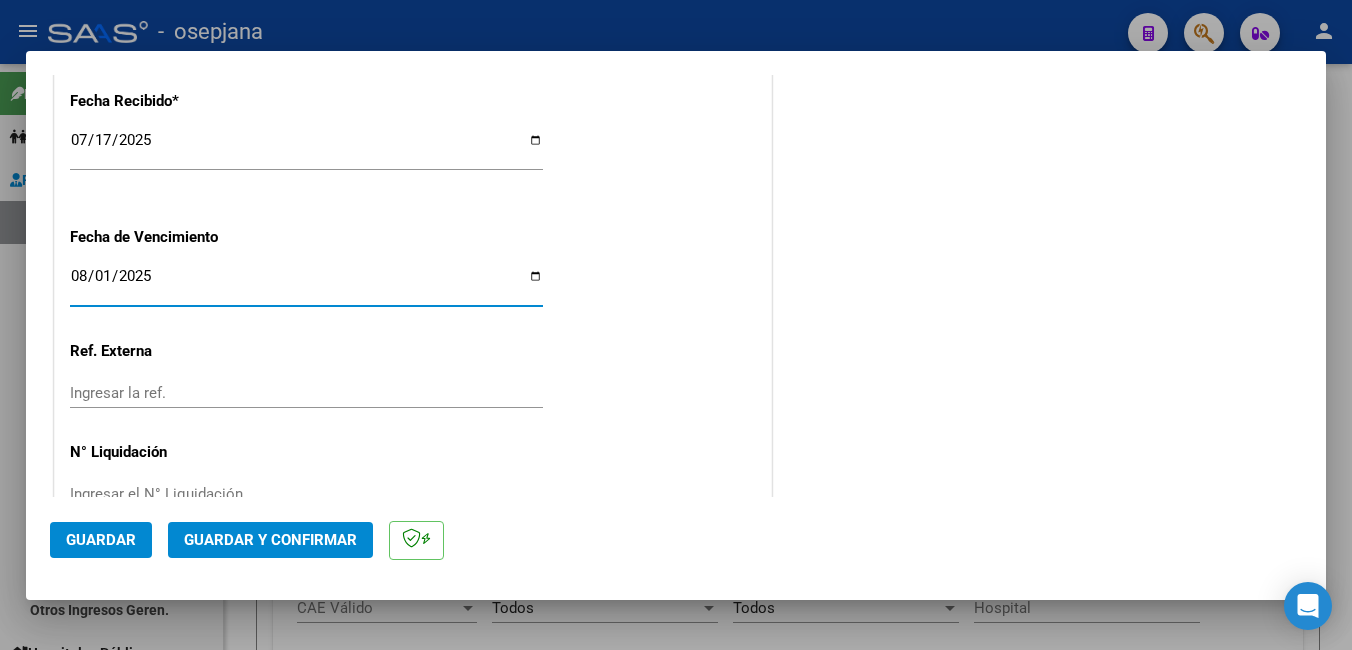 type on "2025-08-01" 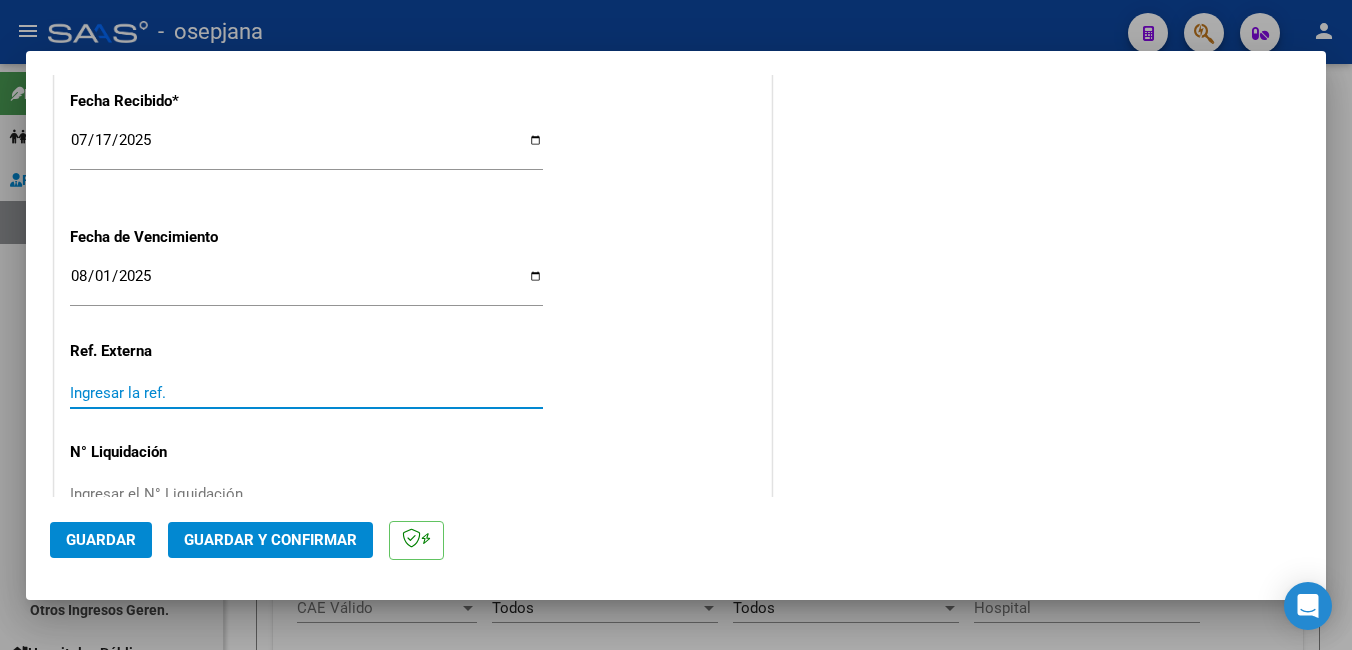 click on "Ingresar la ref." at bounding box center (306, 393) 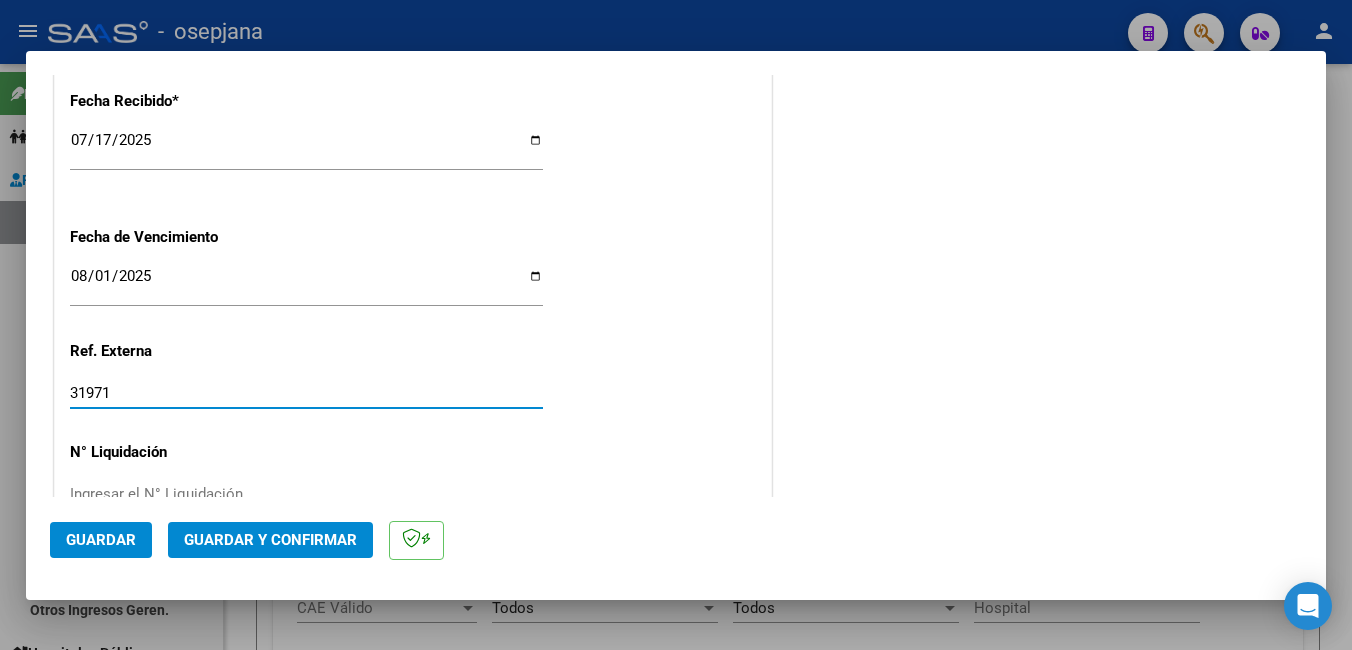 type on "31971" 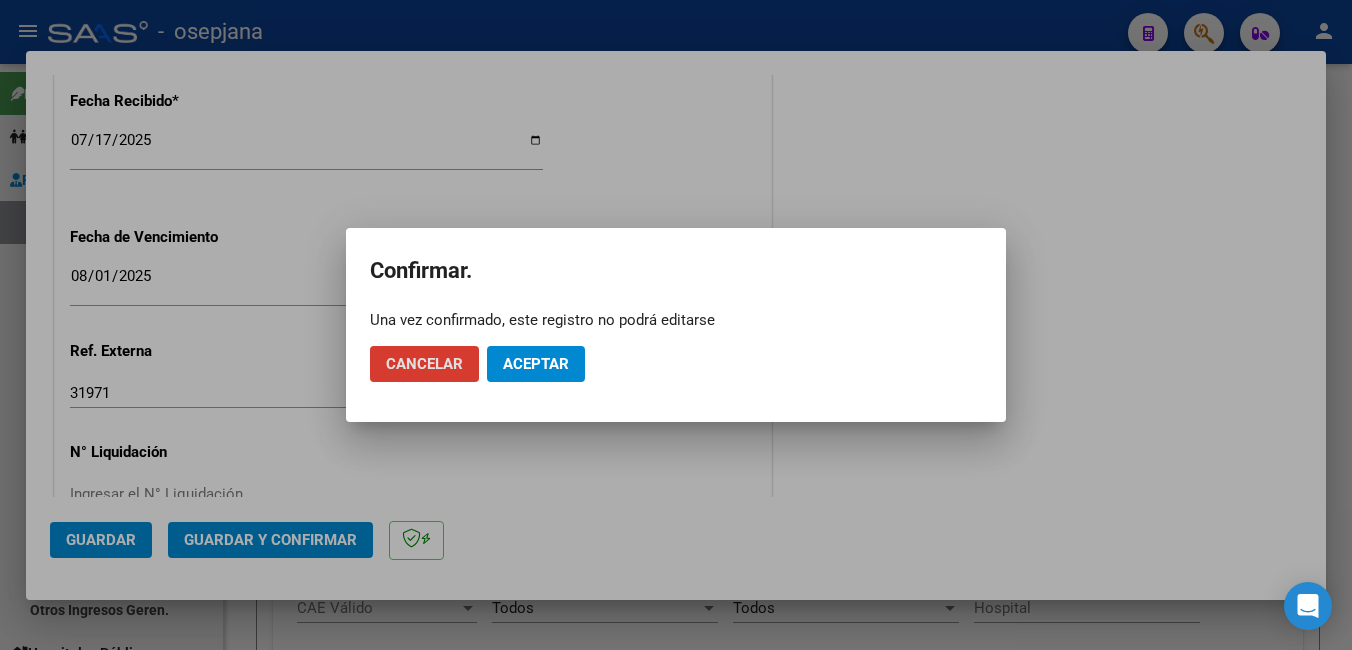 click on "Aceptar" 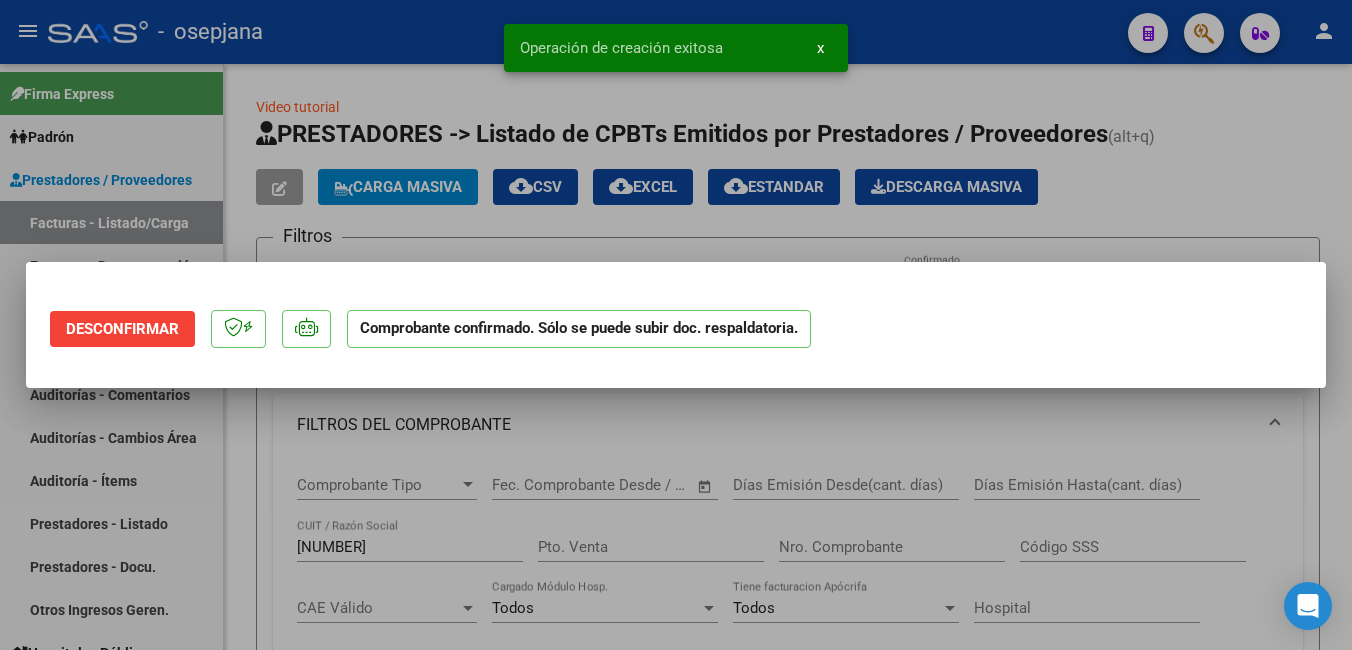 scroll, scrollTop: 0, scrollLeft: 0, axis: both 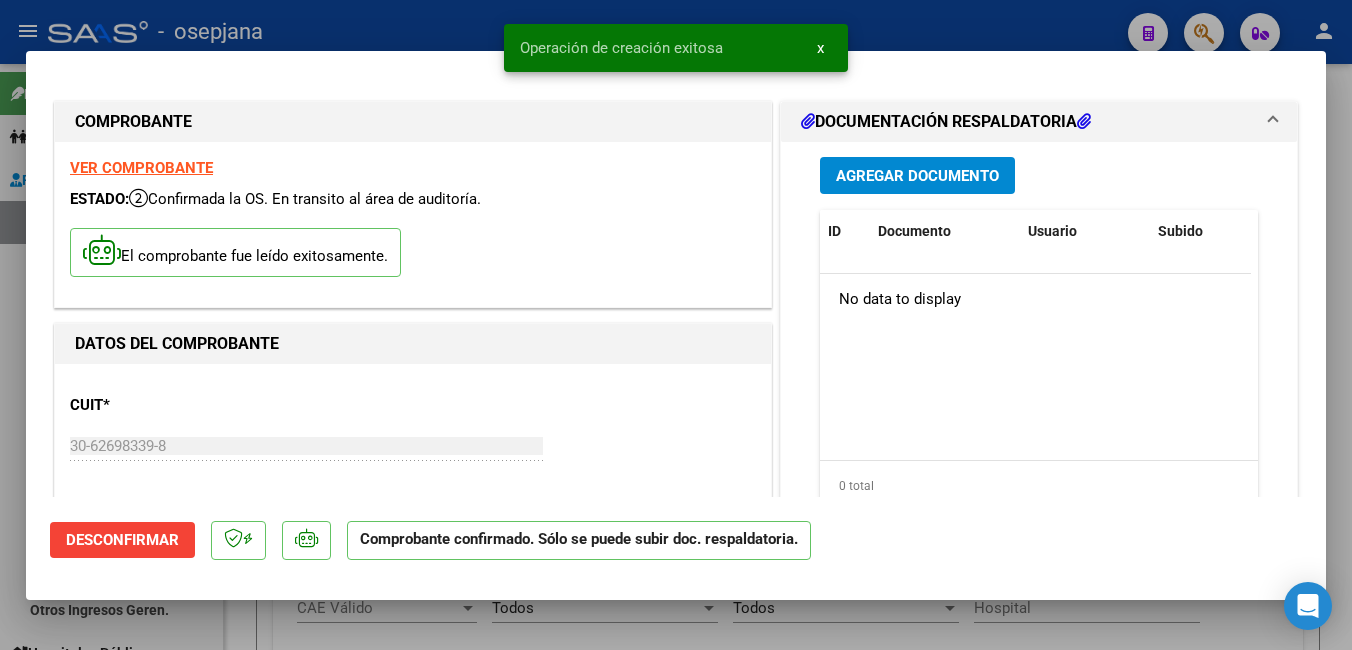 click at bounding box center (676, 325) 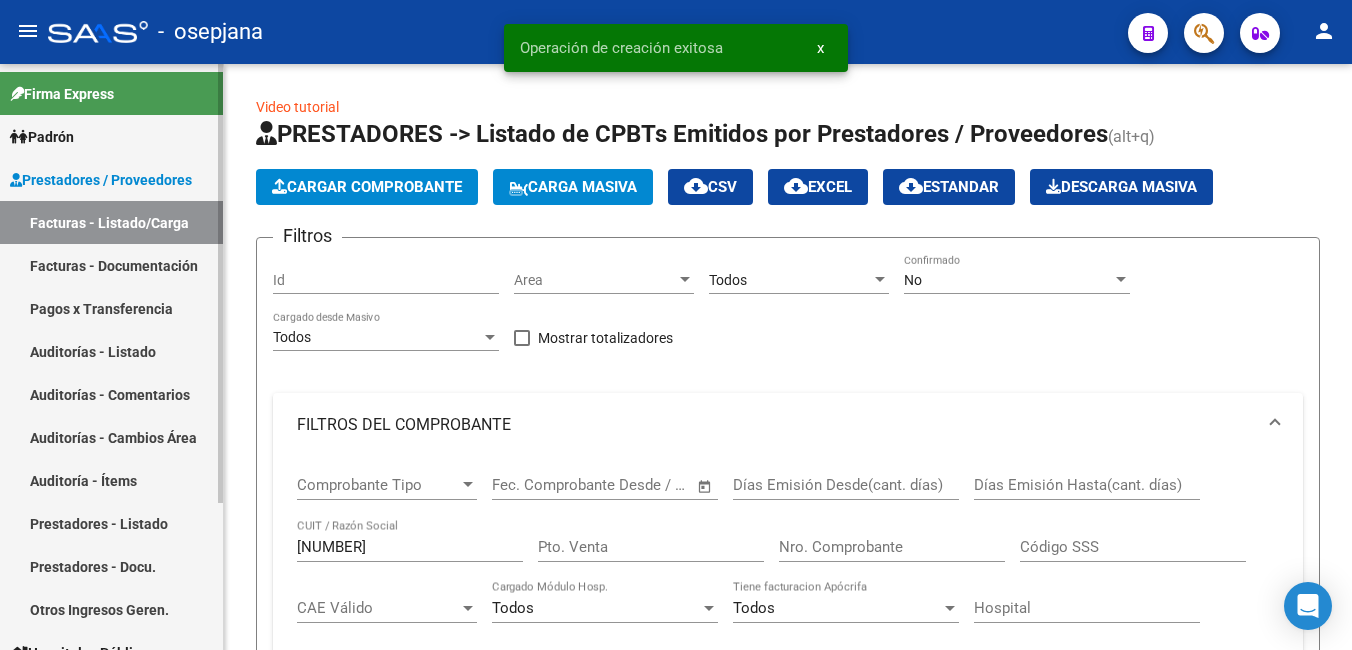 drag, startPoint x: 79, startPoint y: 359, endPoint x: 93, endPoint y: 354, distance: 14.866069 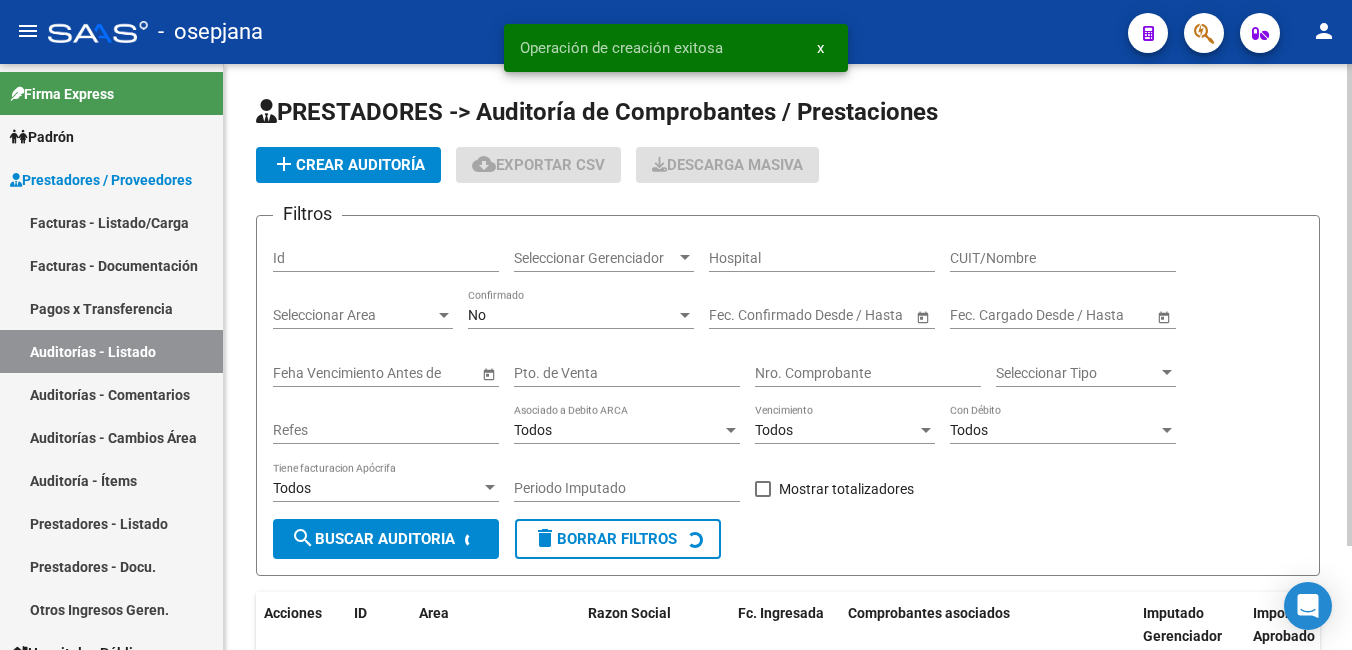 click on "add  Crear Auditoría" 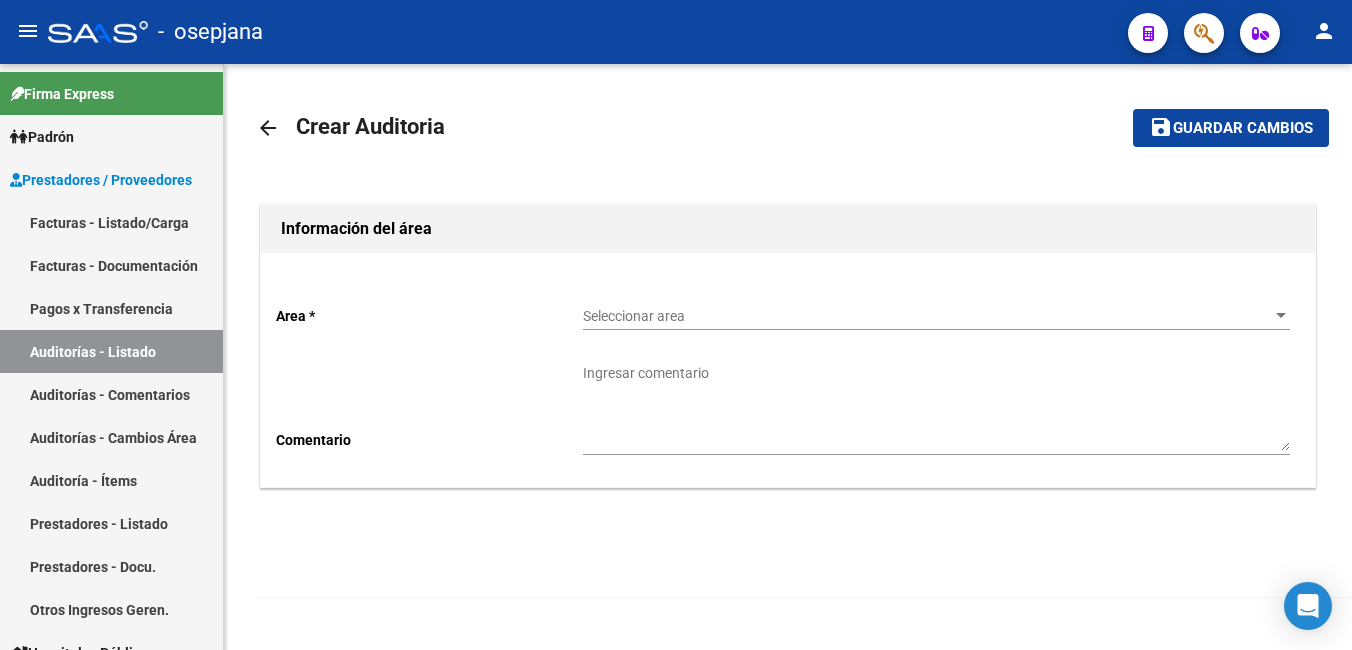 click on "Seleccionar area Seleccionar area" 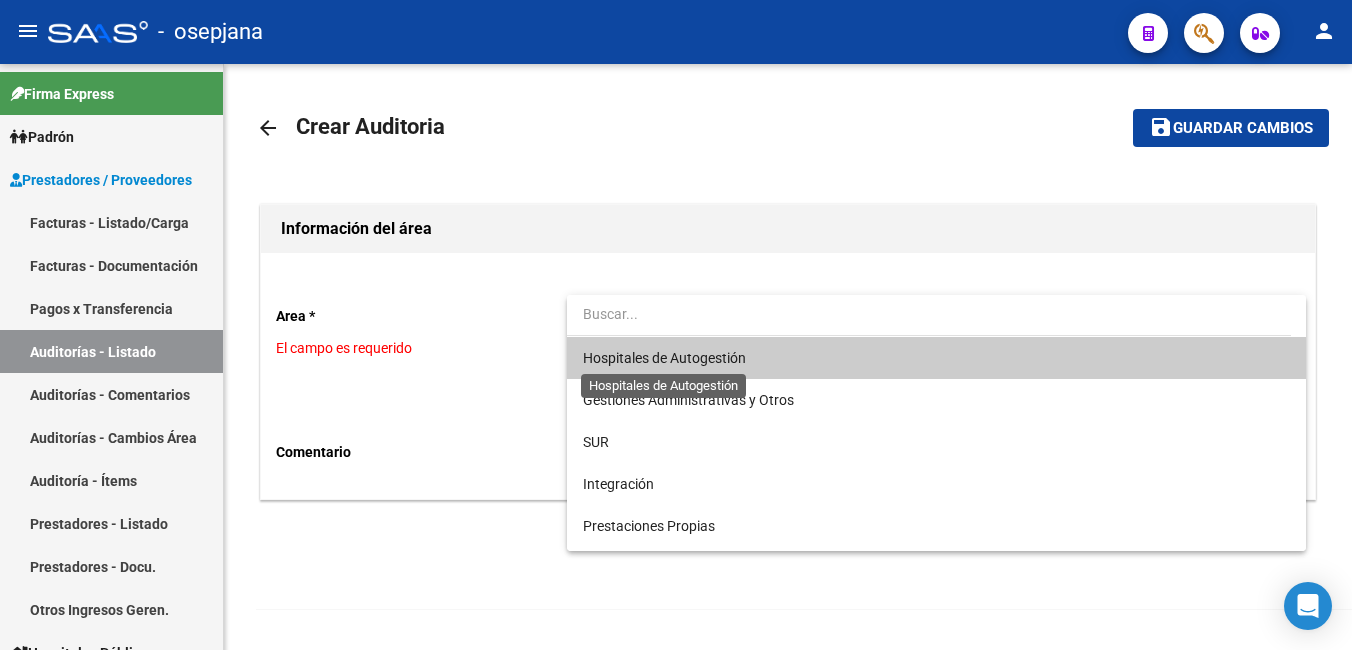 click on "Hospitales de Autogestión" at bounding box center (664, 358) 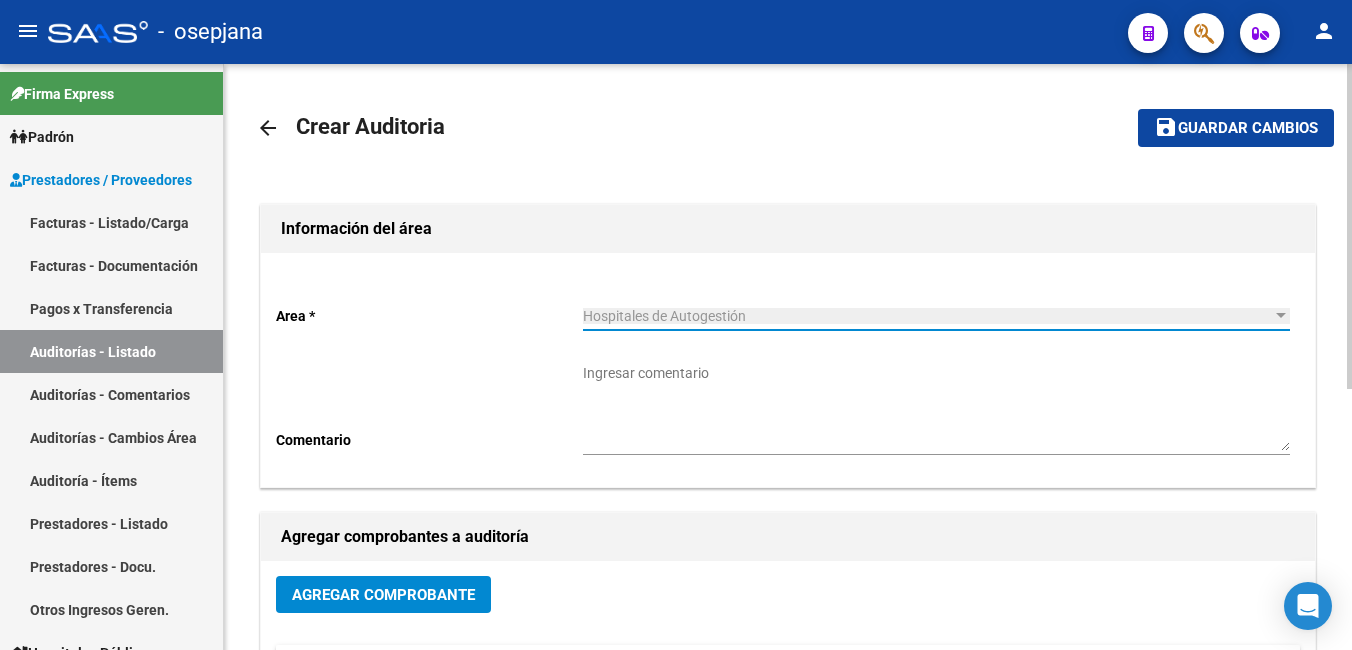 click on "Agregar Comprobante" 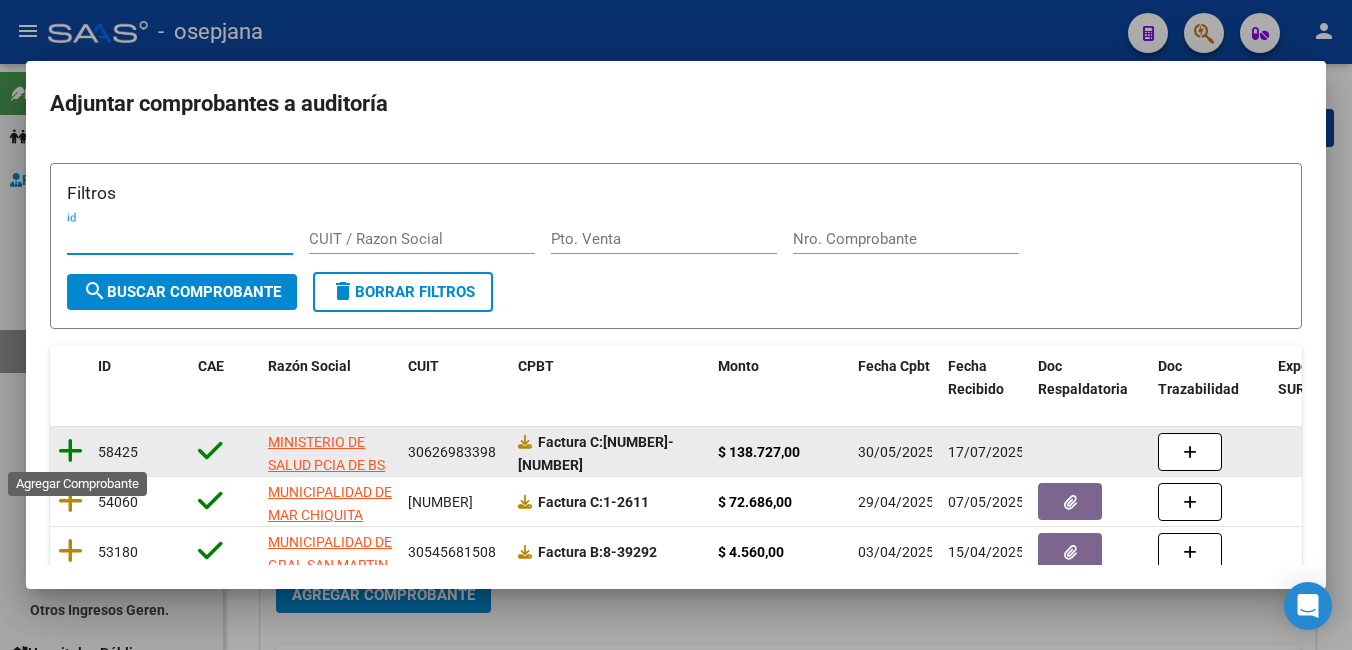 click 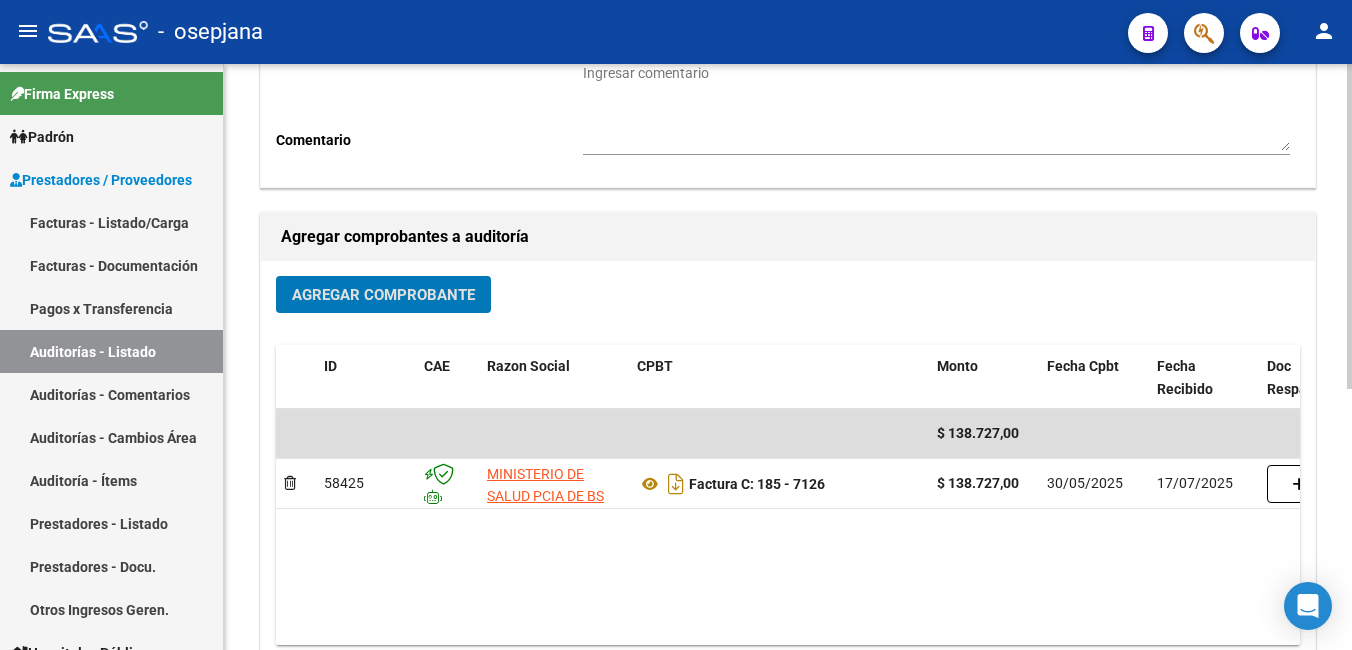 scroll, scrollTop: 0, scrollLeft: 0, axis: both 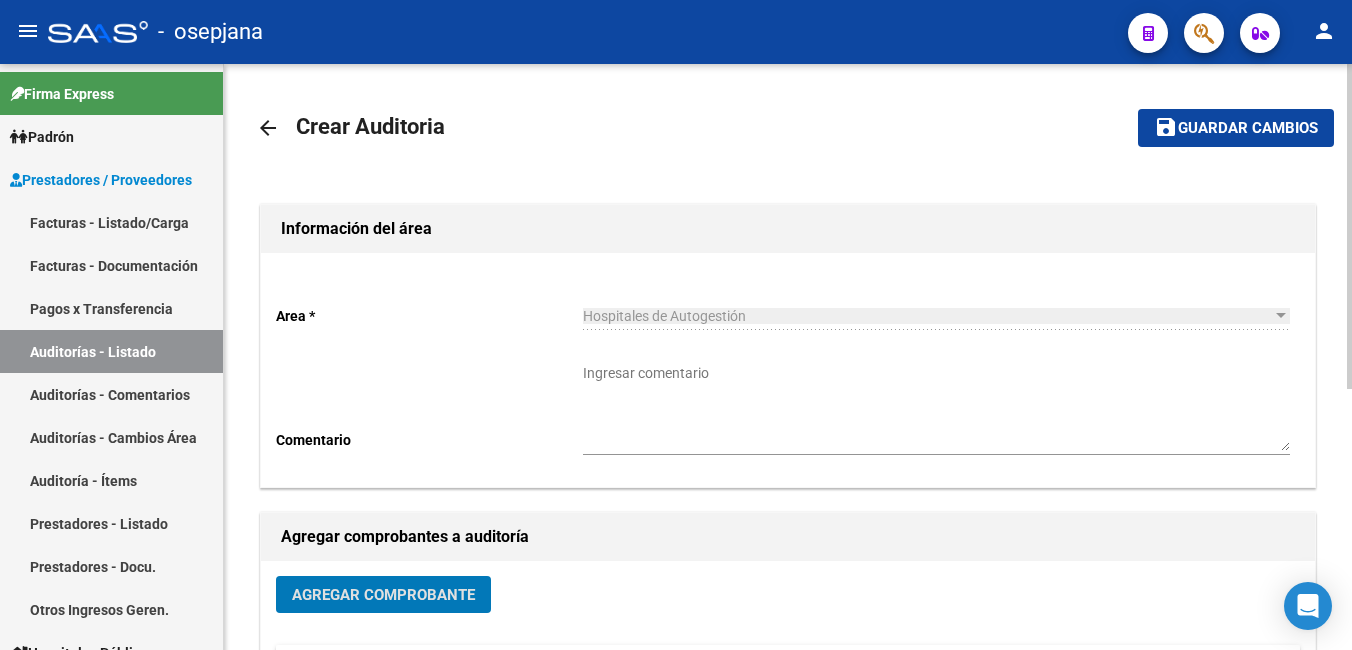 click on "Guardar cambios" 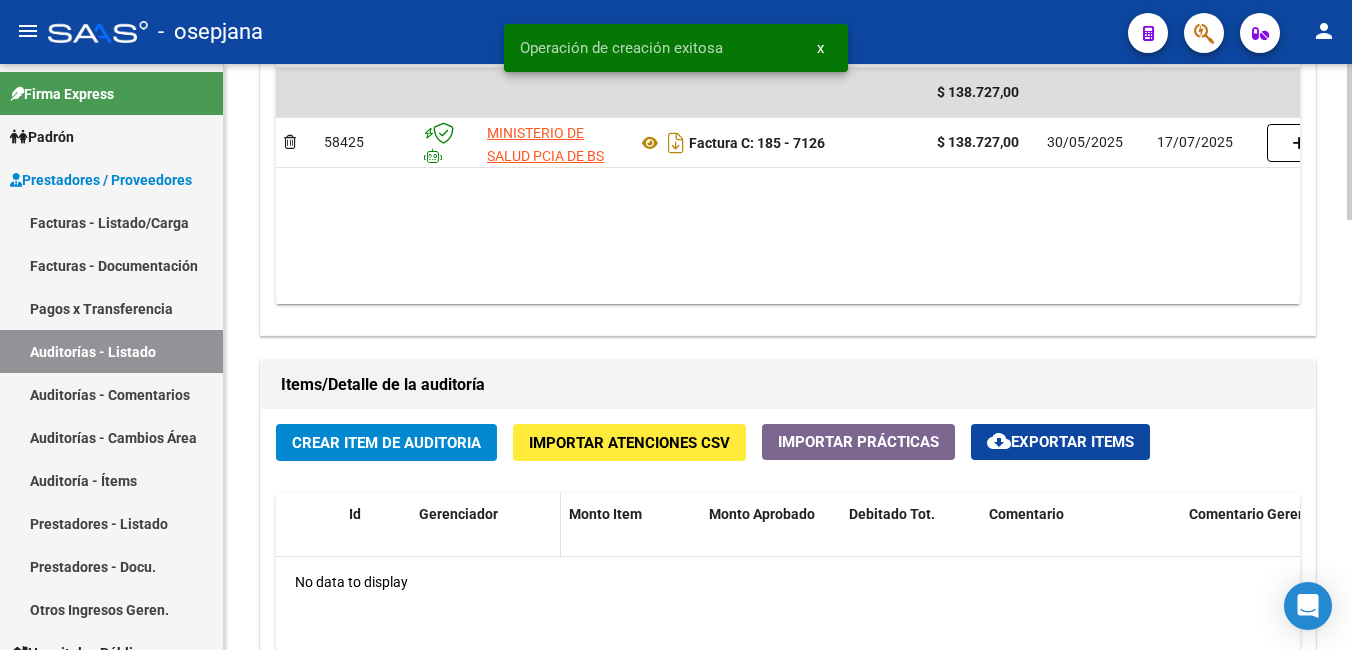 scroll, scrollTop: 1200, scrollLeft: 0, axis: vertical 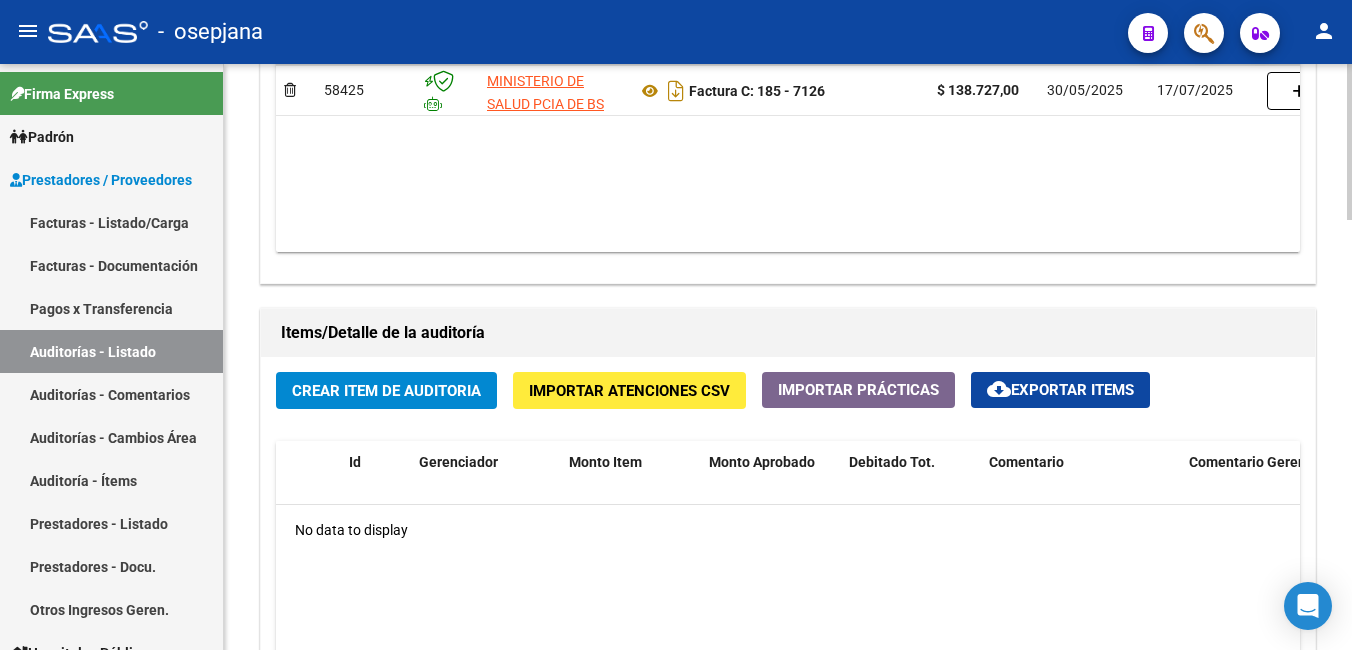 click on "Crear Item de Auditoria" 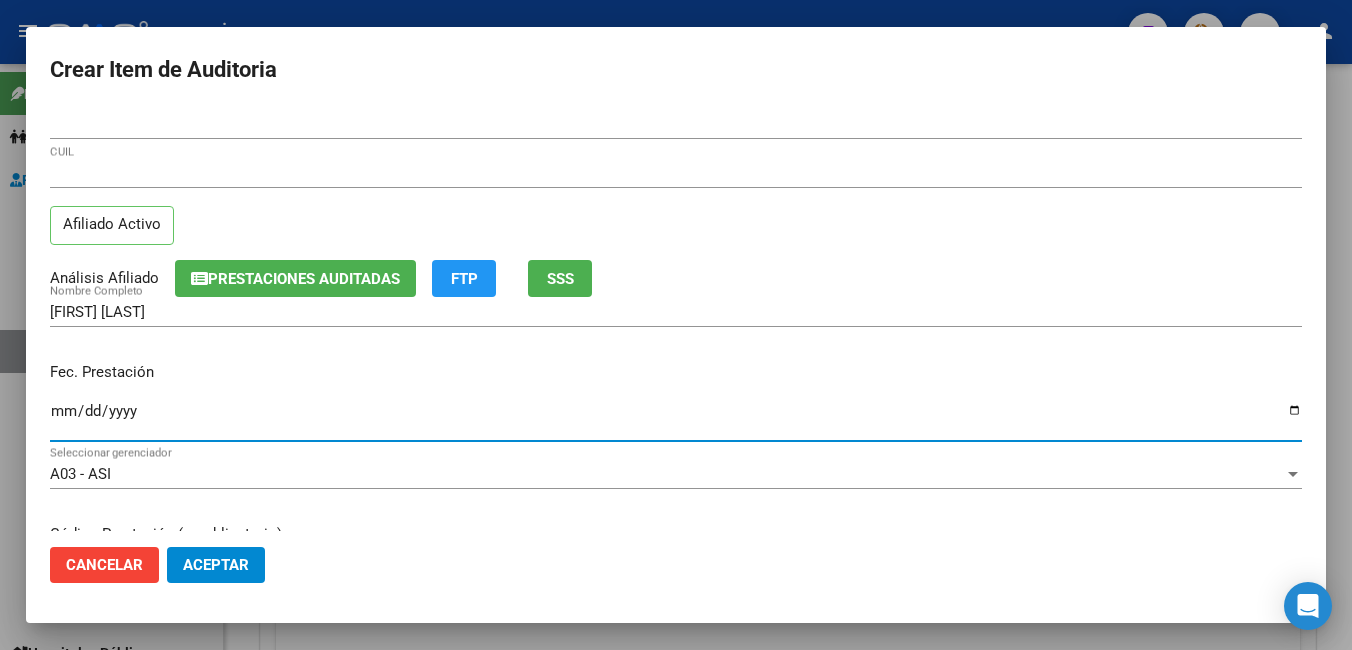 click on "Ingresar la fecha" at bounding box center (676, 419) 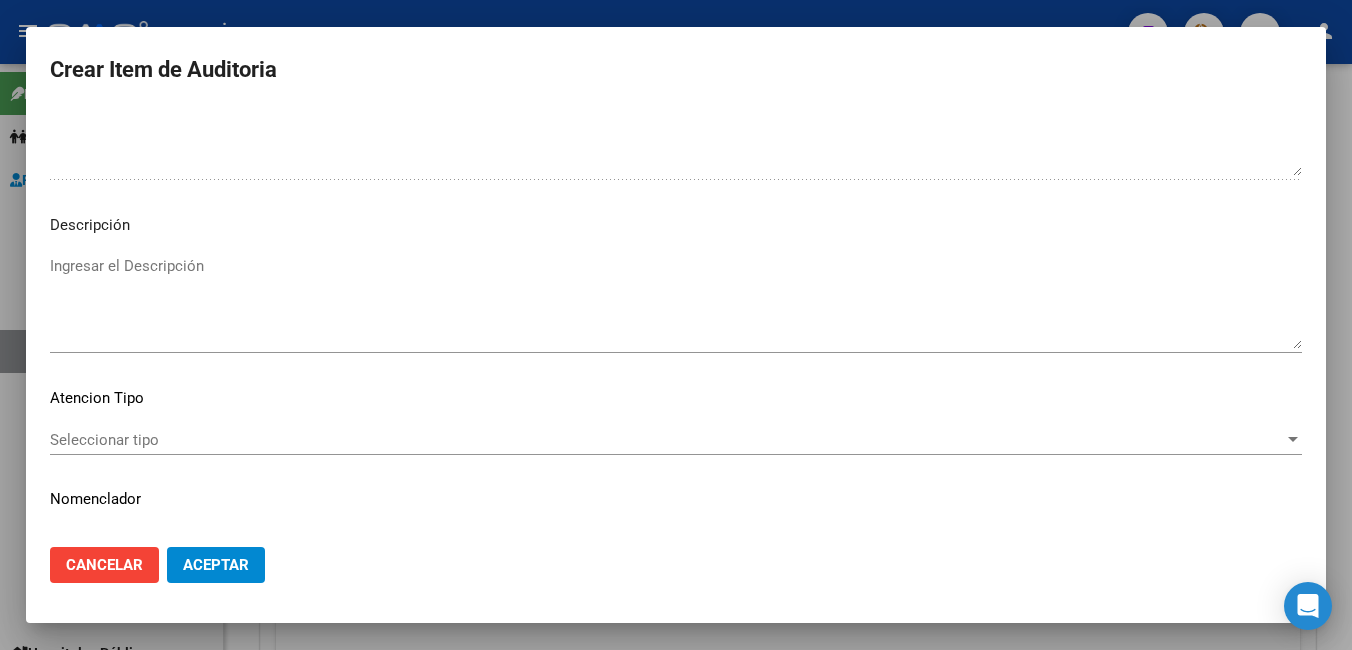 scroll, scrollTop: 1205, scrollLeft: 0, axis: vertical 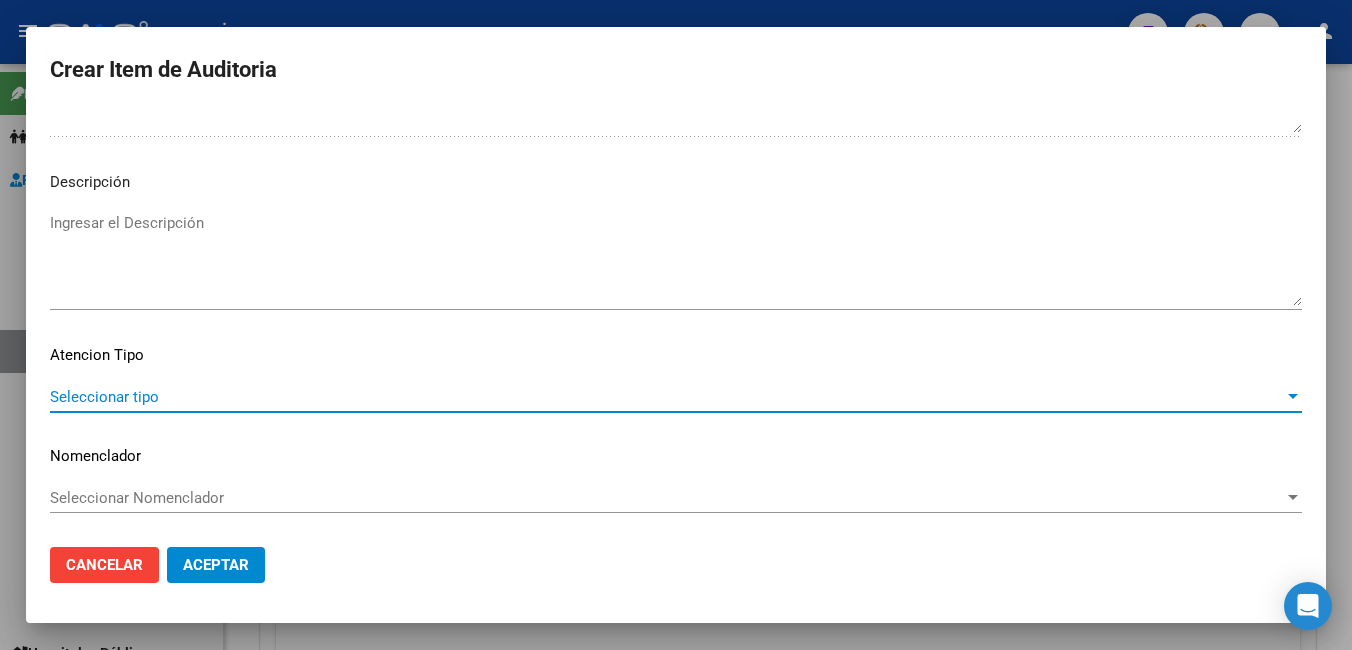 click on "Seleccionar tipo" at bounding box center [667, 397] 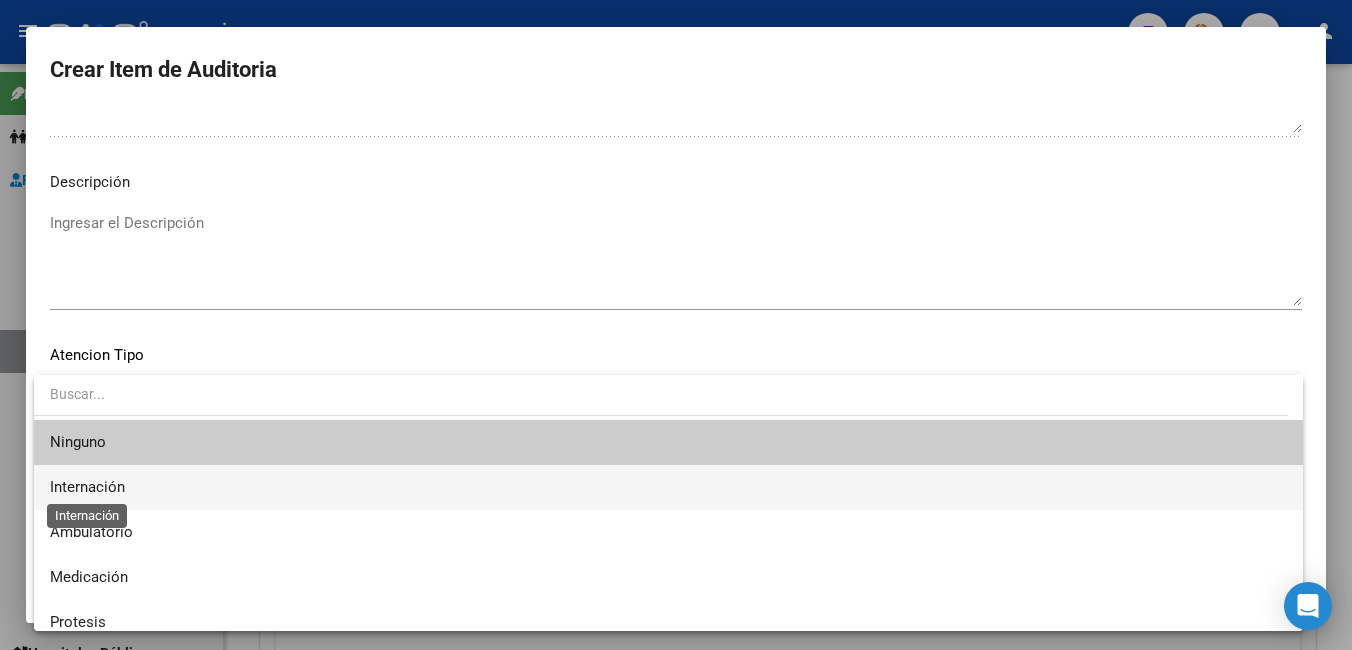 click on "Internación" at bounding box center (87, 487) 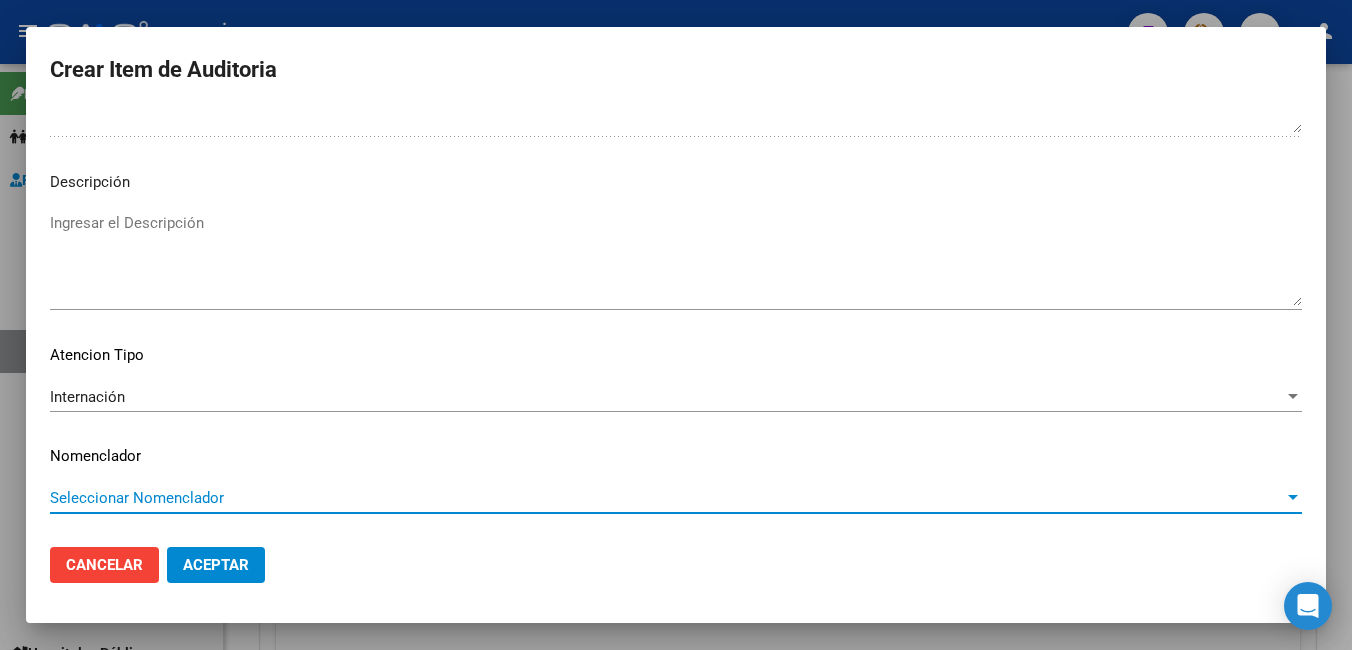 click on "Seleccionar Nomenclador" at bounding box center [667, 498] 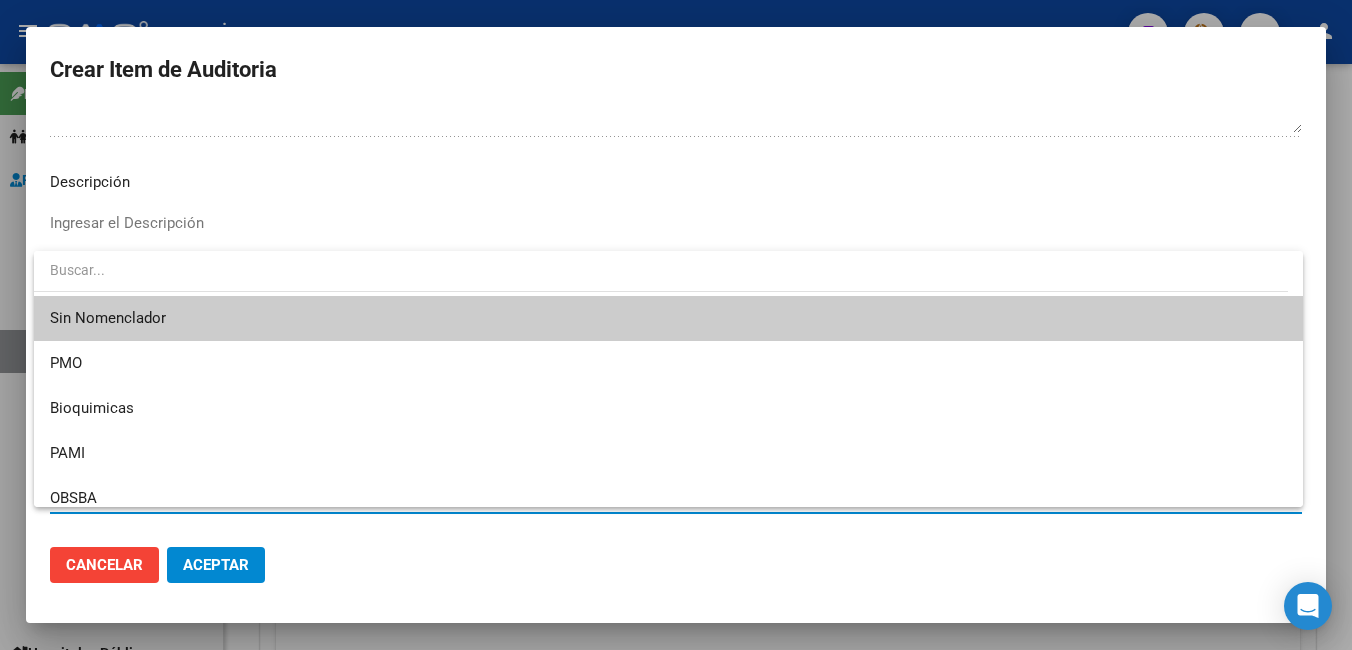 drag, startPoint x: 119, startPoint y: 491, endPoint x: 105, endPoint y: 308, distance: 183.53474 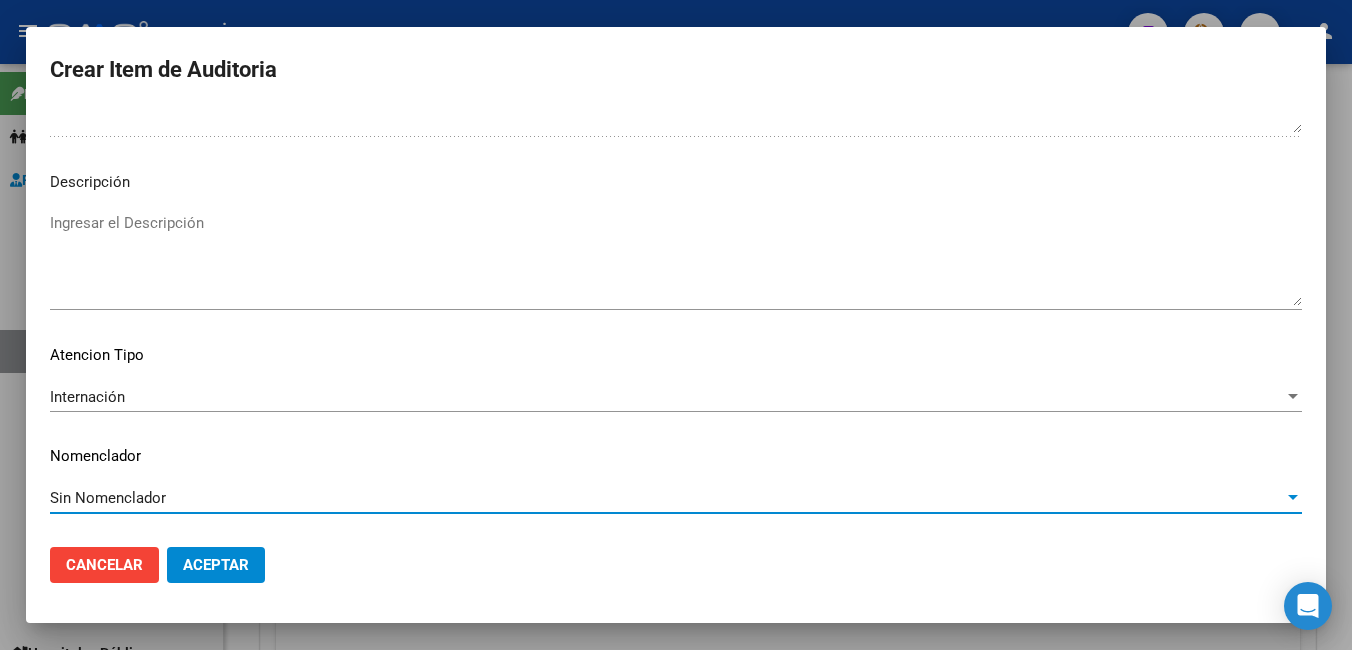 click on "Aceptar" 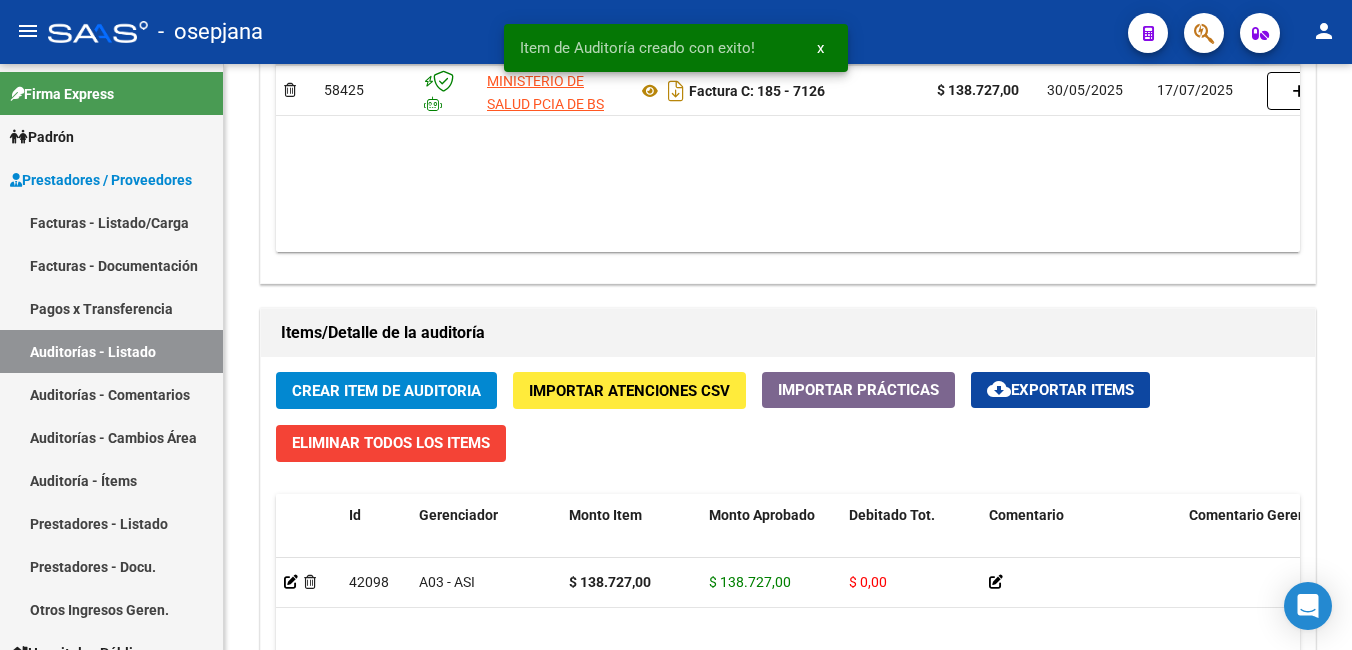 scroll, scrollTop: 1201, scrollLeft: 0, axis: vertical 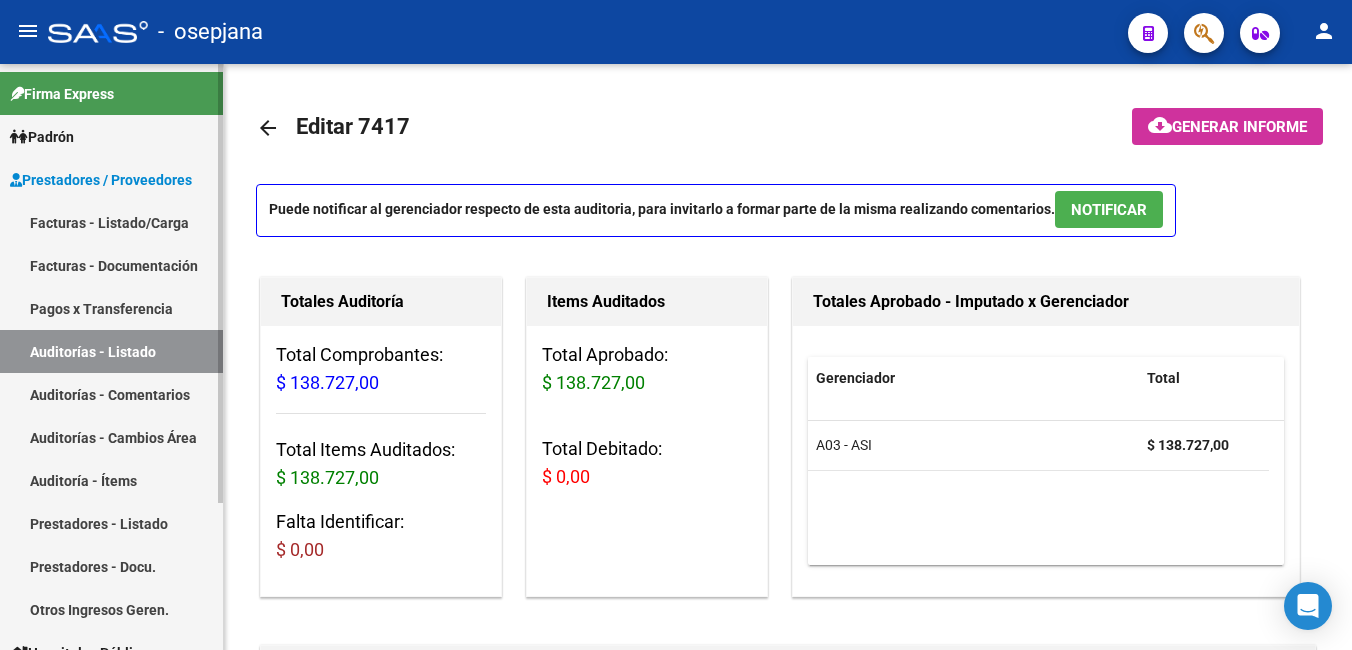 click on "Facturas - Documentación" at bounding box center [111, 265] 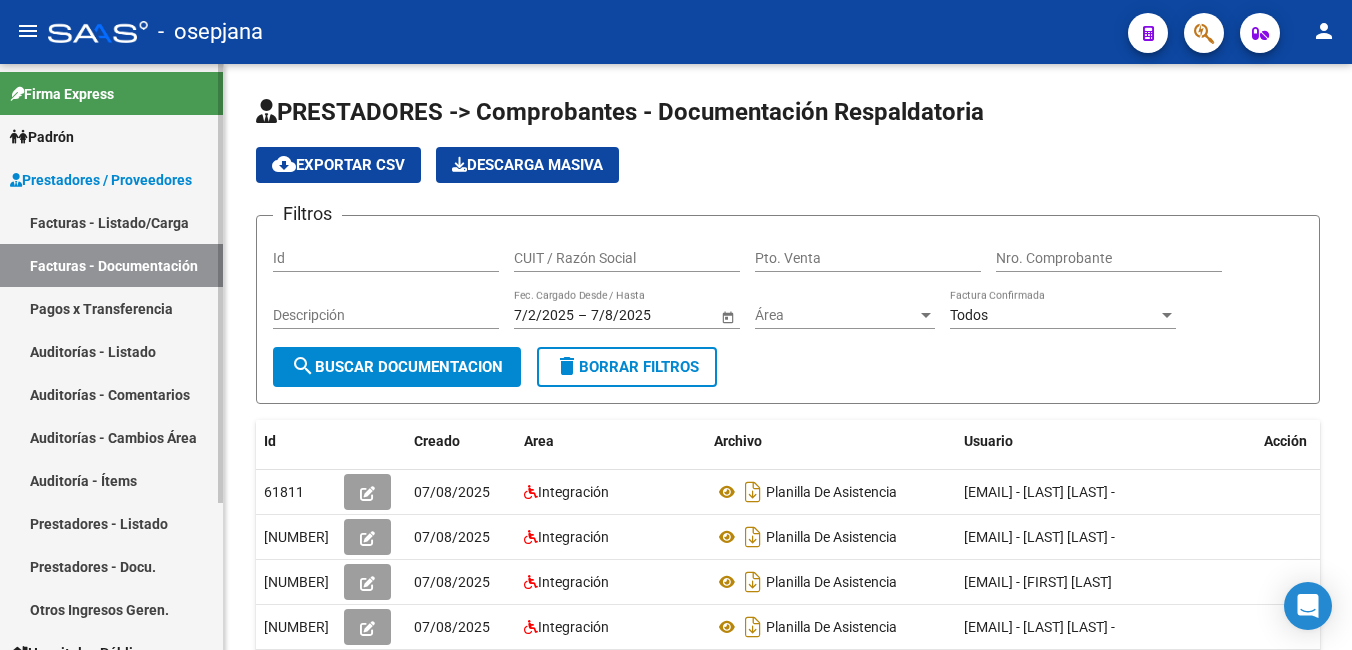 click on "Facturas - Listado/Carga" at bounding box center (111, 222) 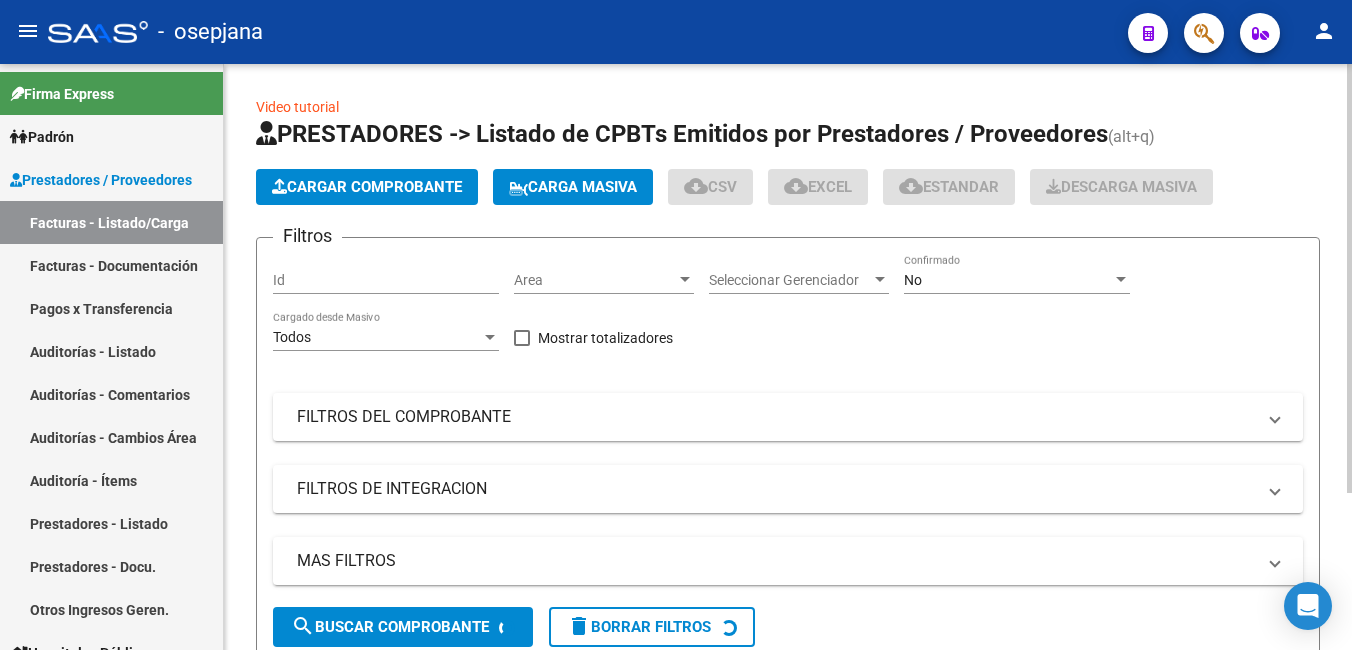 click on "Cargar Comprobante" 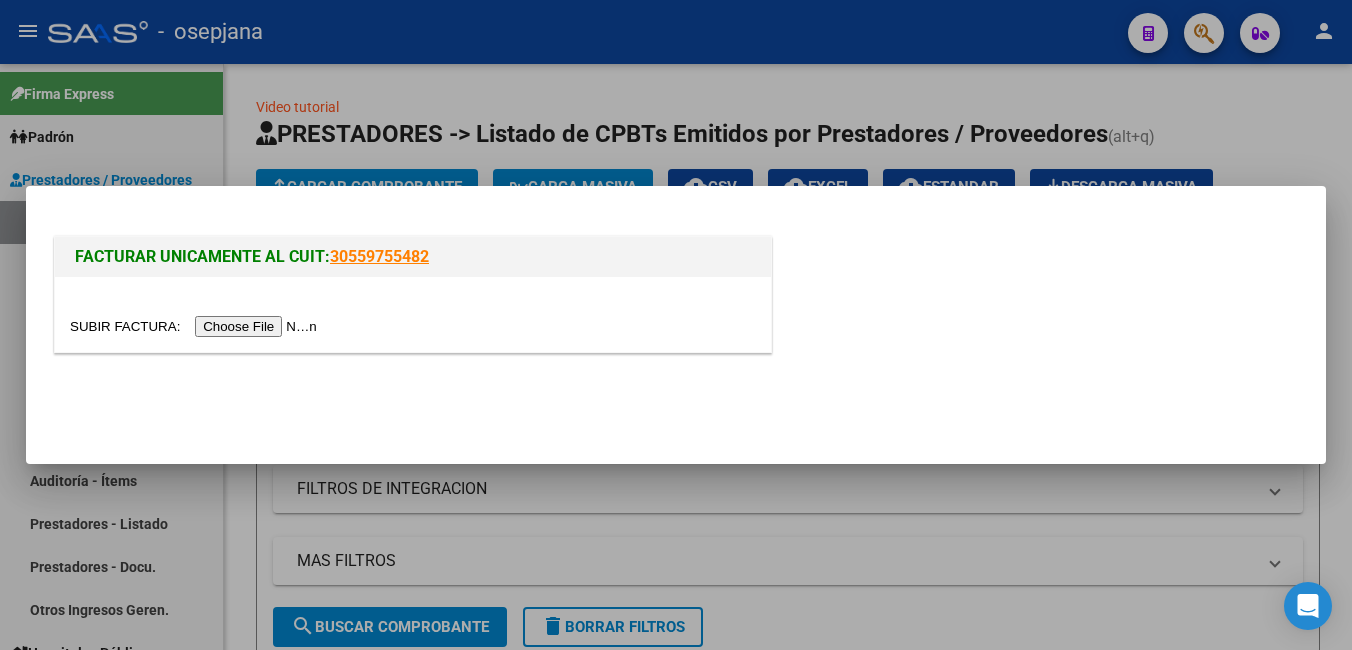 click at bounding box center [196, 326] 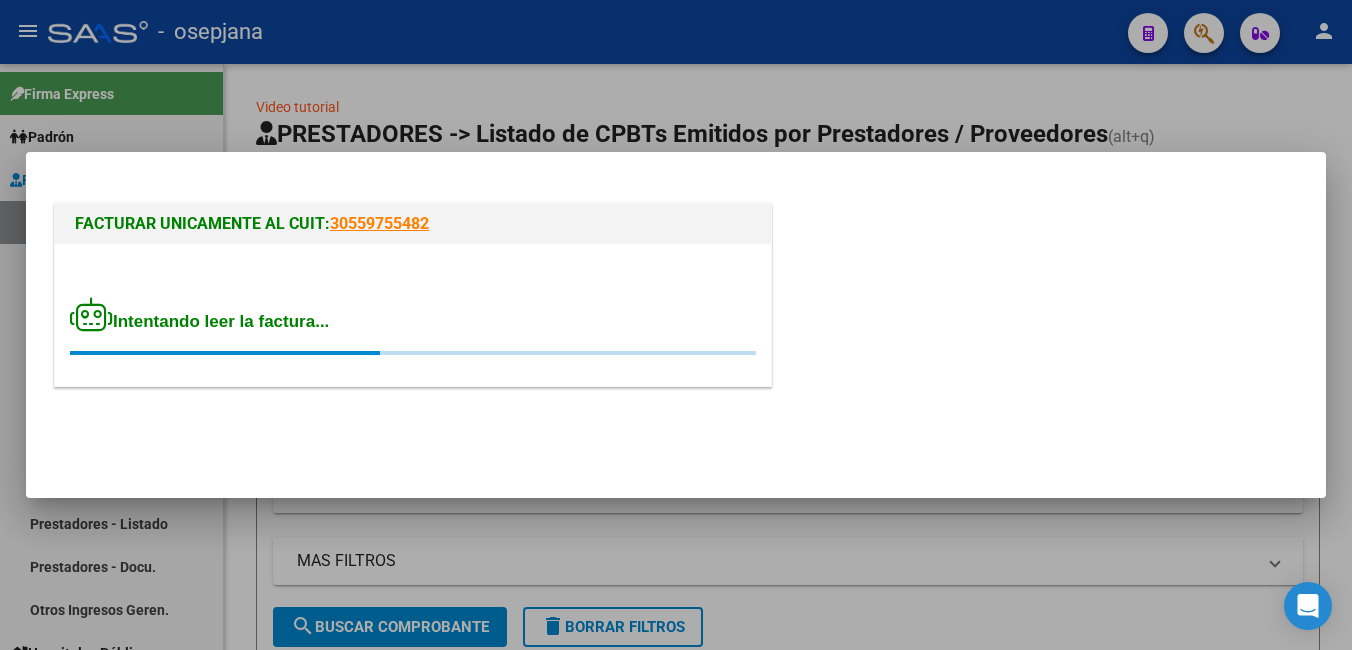 click on "Intentando leer la factura..." at bounding box center (413, 326) 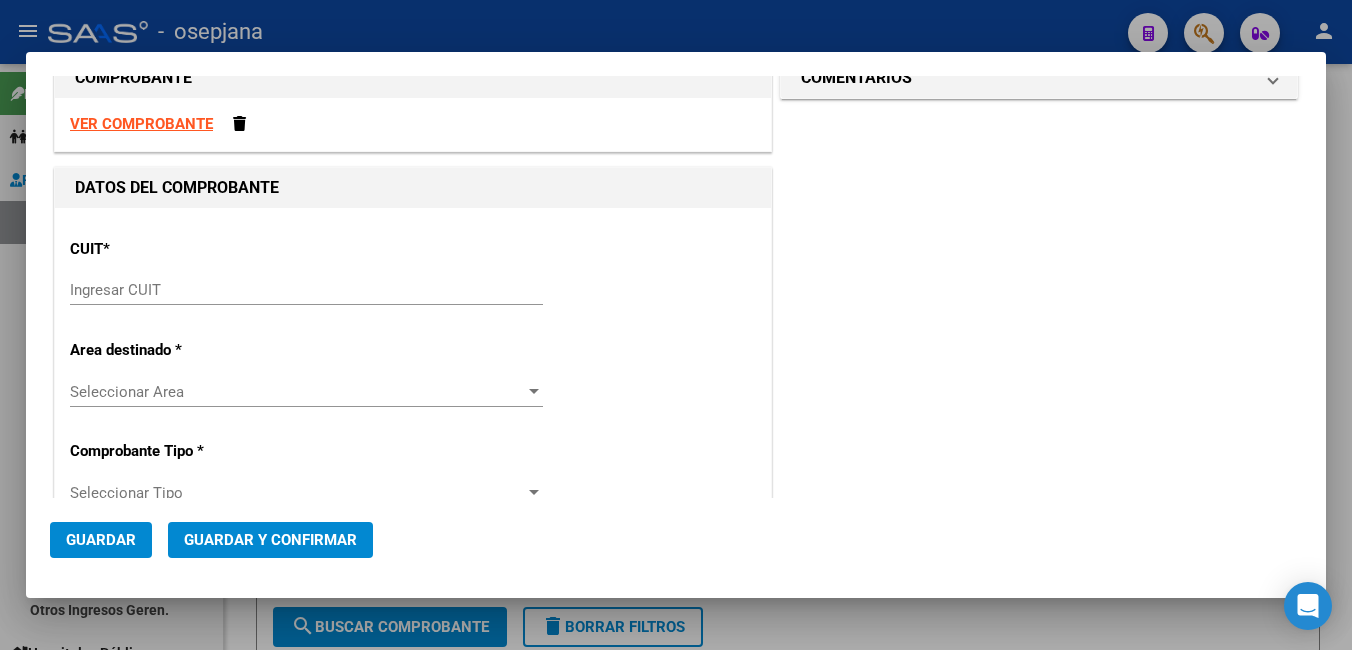 scroll, scrollTop: 0, scrollLeft: 0, axis: both 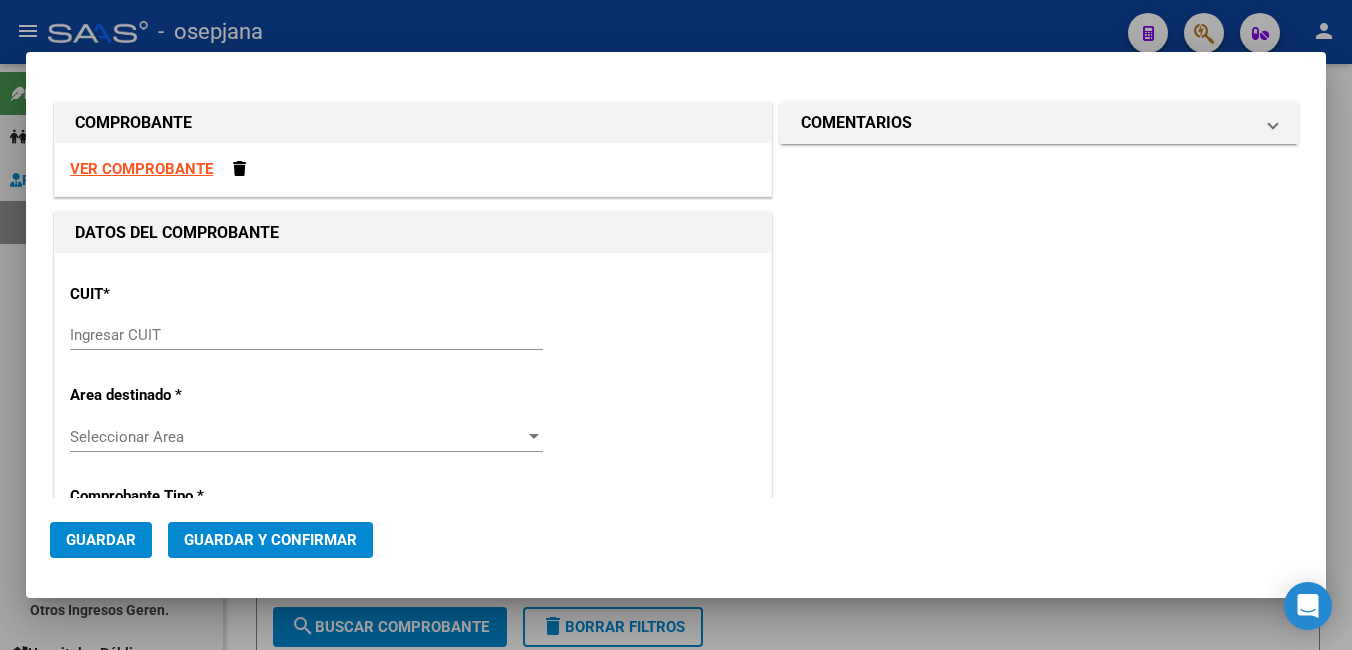 click on "VER COMPROBANTE" at bounding box center (141, 169) 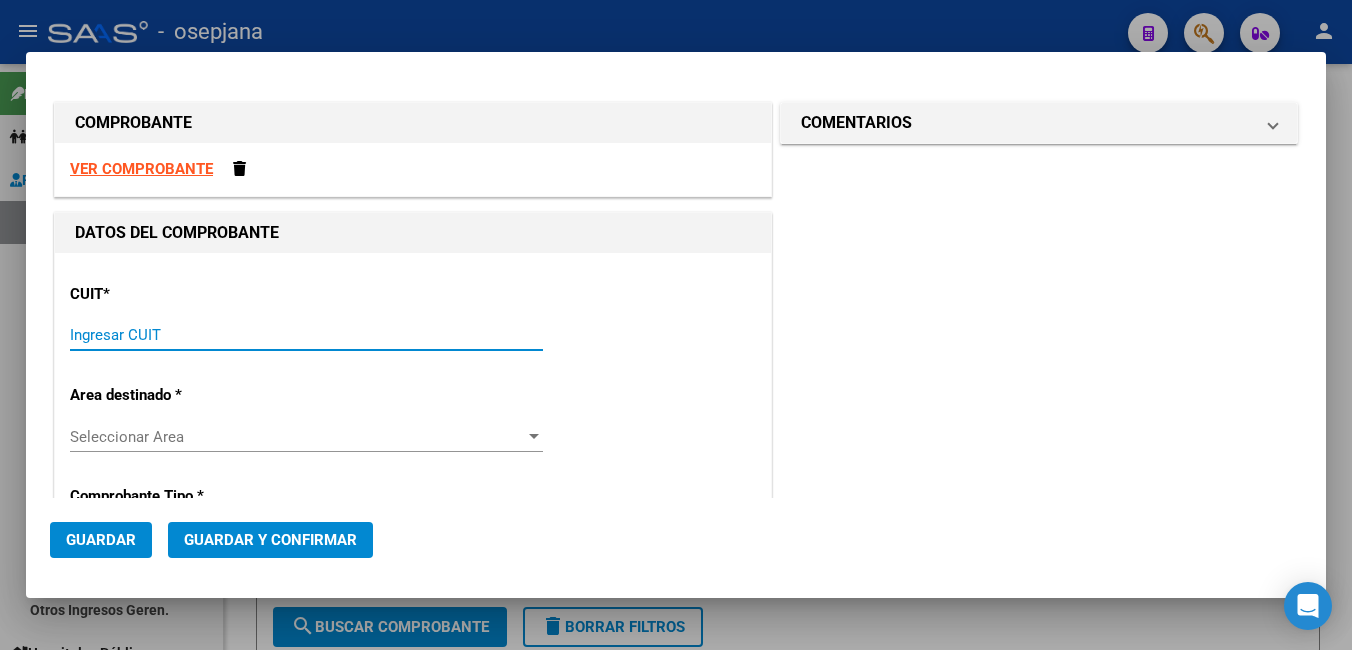 click on "Ingresar CUIT" at bounding box center [306, 335] 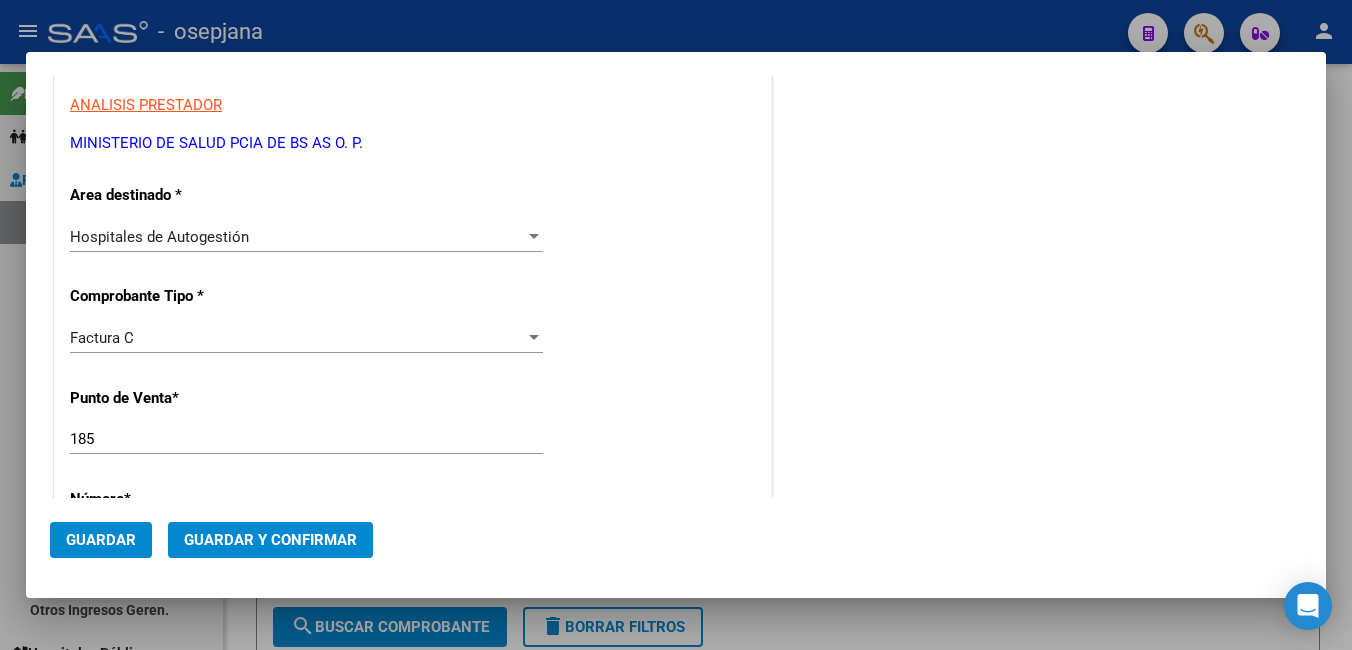 scroll, scrollTop: 500, scrollLeft: 0, axis: vertical 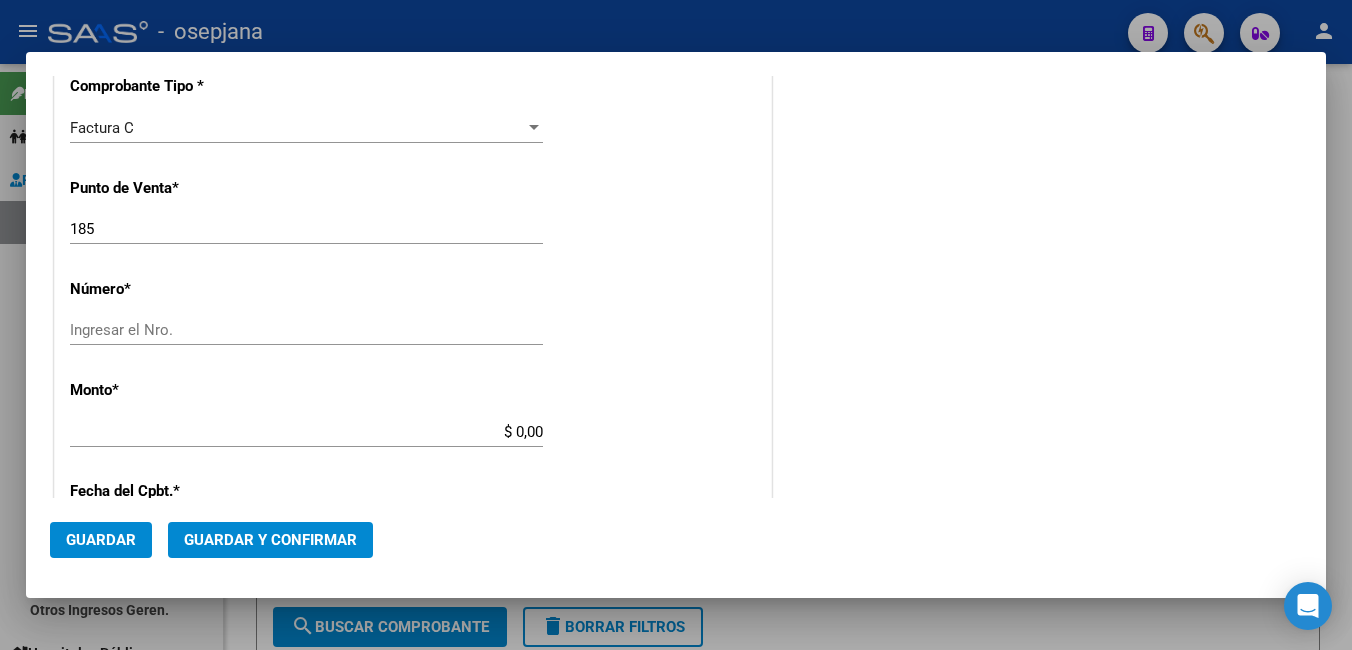 click on "Ingresar el Nro." at bounding box center (306, 330) 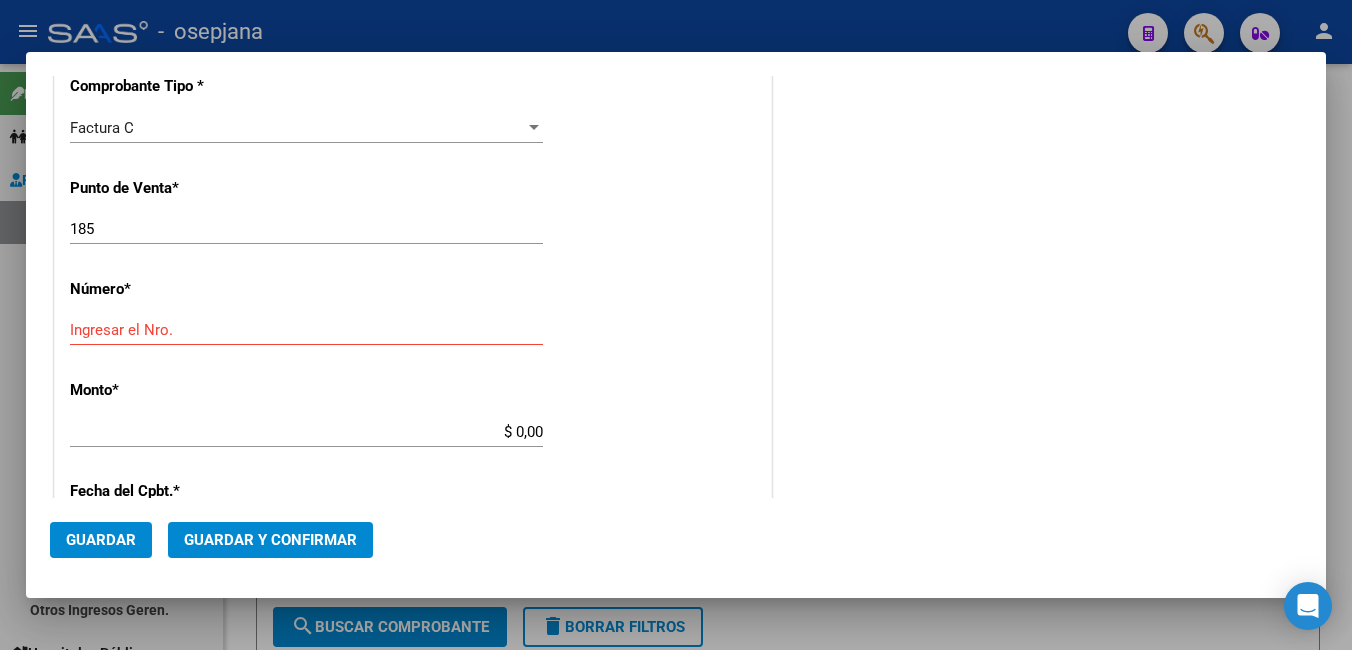 drag, startPoint x: 180, startPoint y: 239, endPoint x: -4, endPoint y: 184, distance: 192.04427 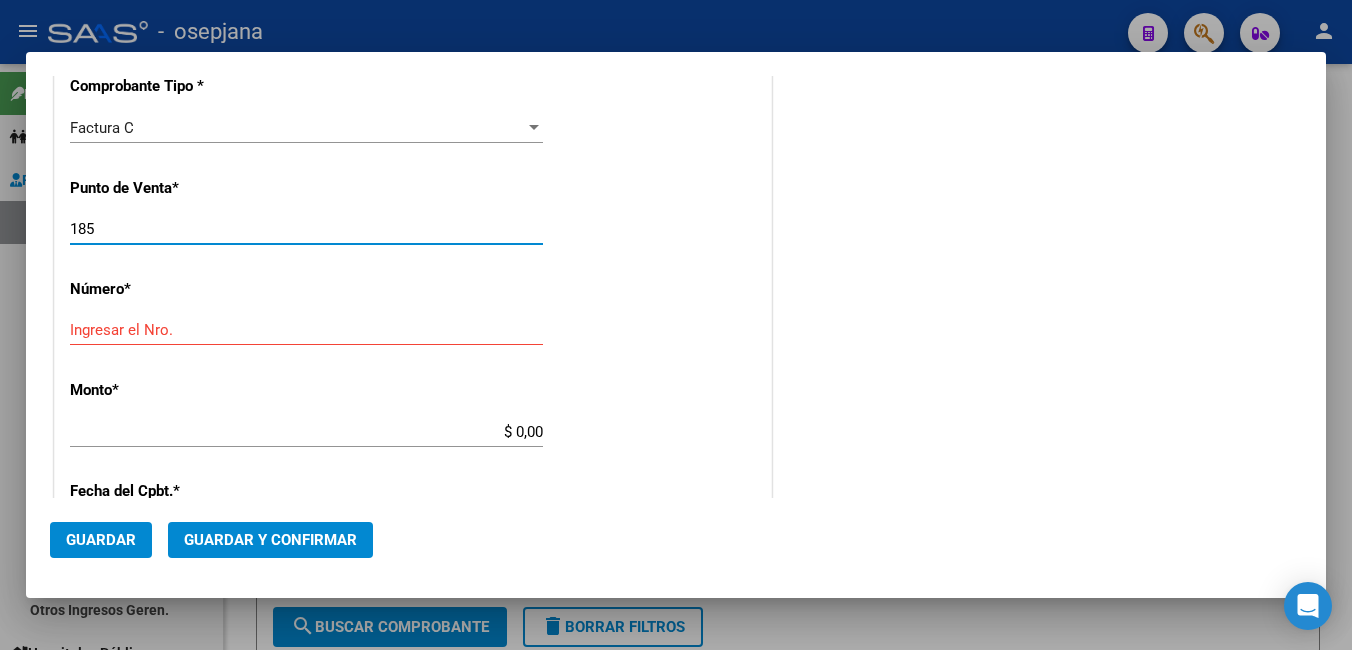 drag, startPoint x: 140, startPoint y: 229, endPoint x: -4, endPoint y: 230, distance: 144.00348 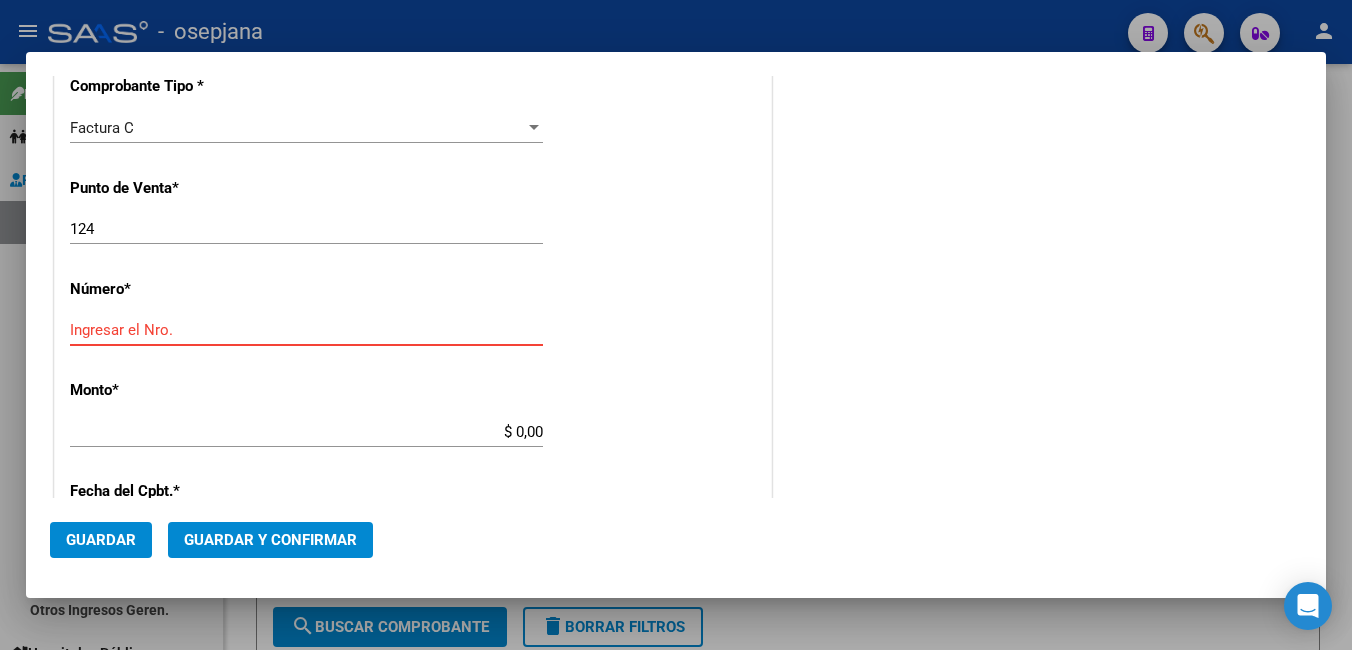 click on "Ingresar el Nro." at bounding box center (306, 330) 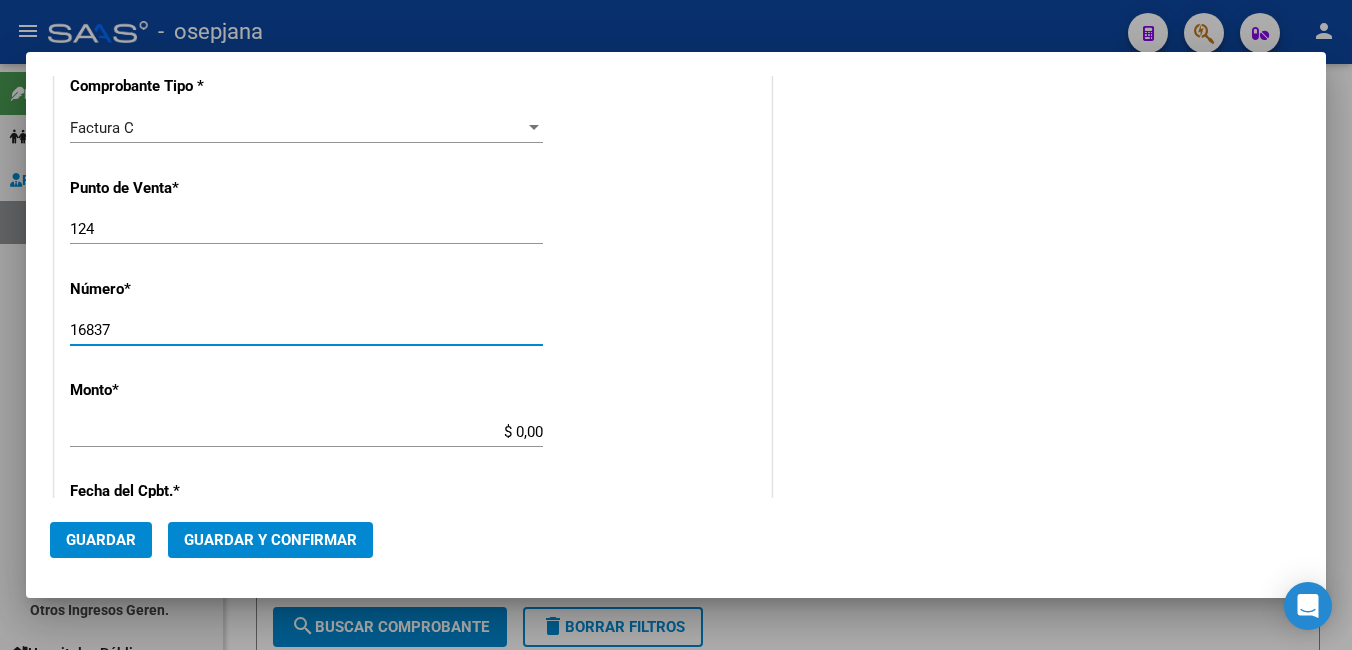 click on "$ 0,00" at bounding box center [306, 432] 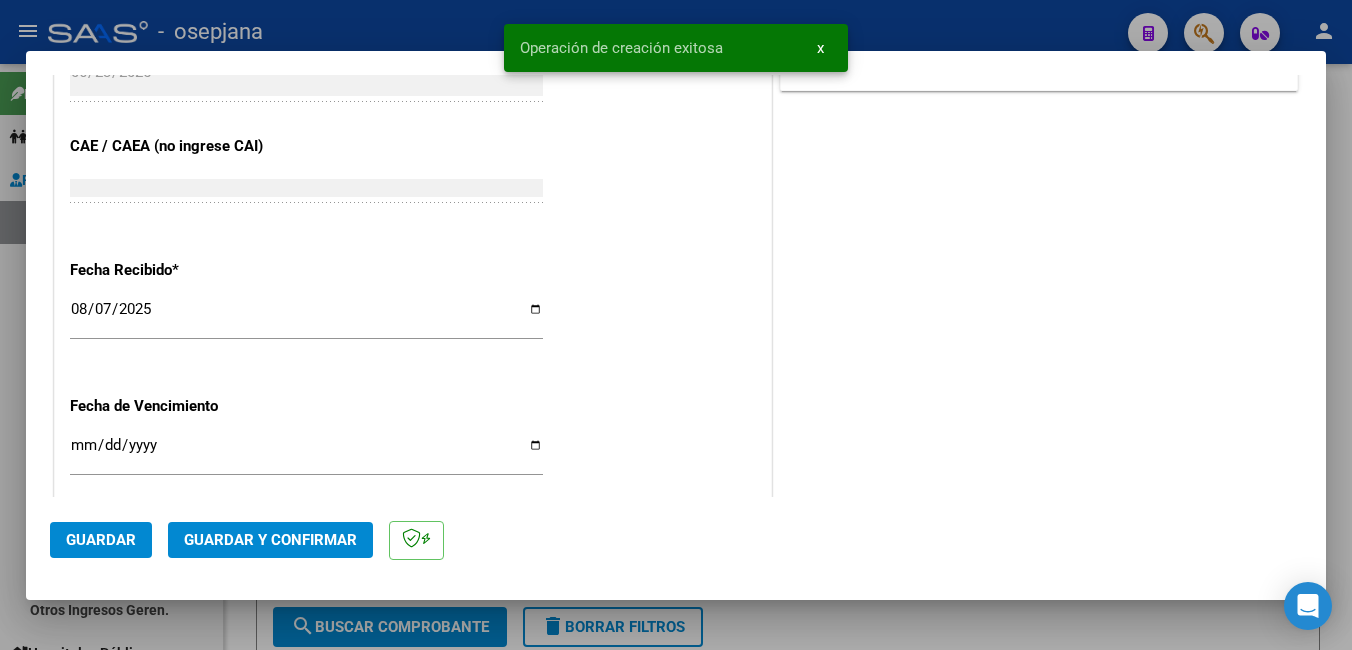 scroll, scrollTop: 900, scrollLeft: 0, axis: vertical 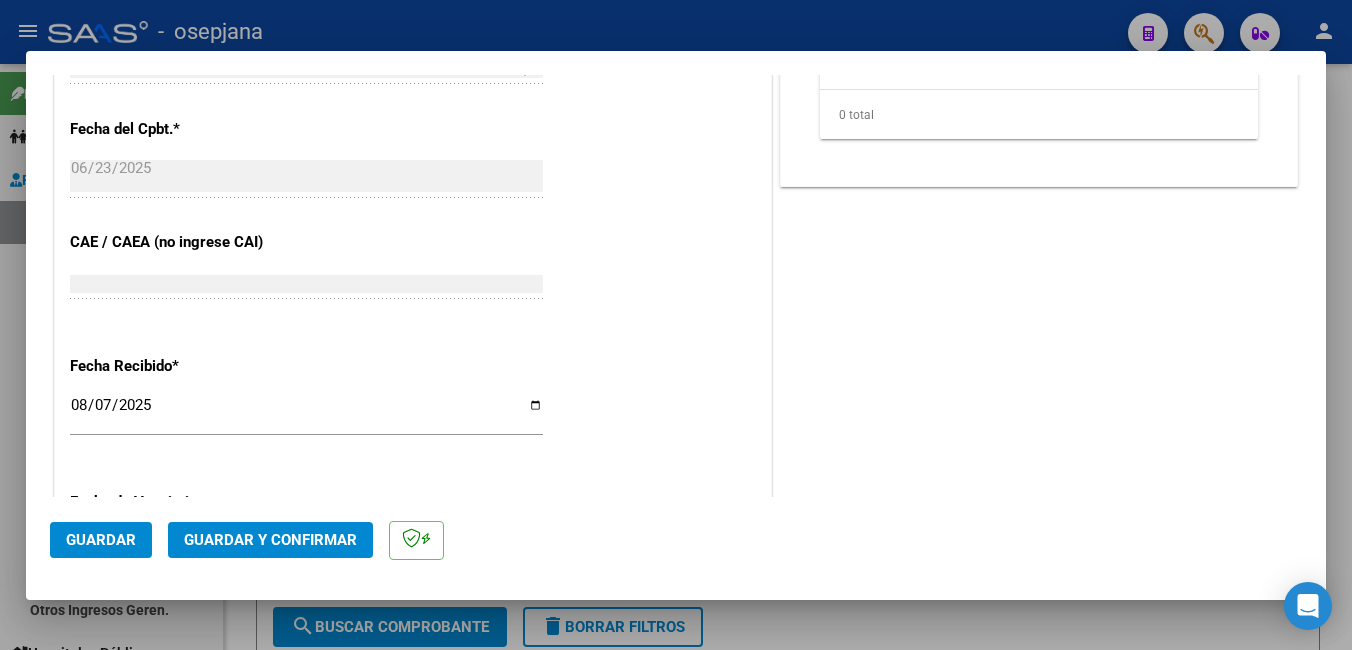 click on "2025-08-07" at bounding box center [306, 413] 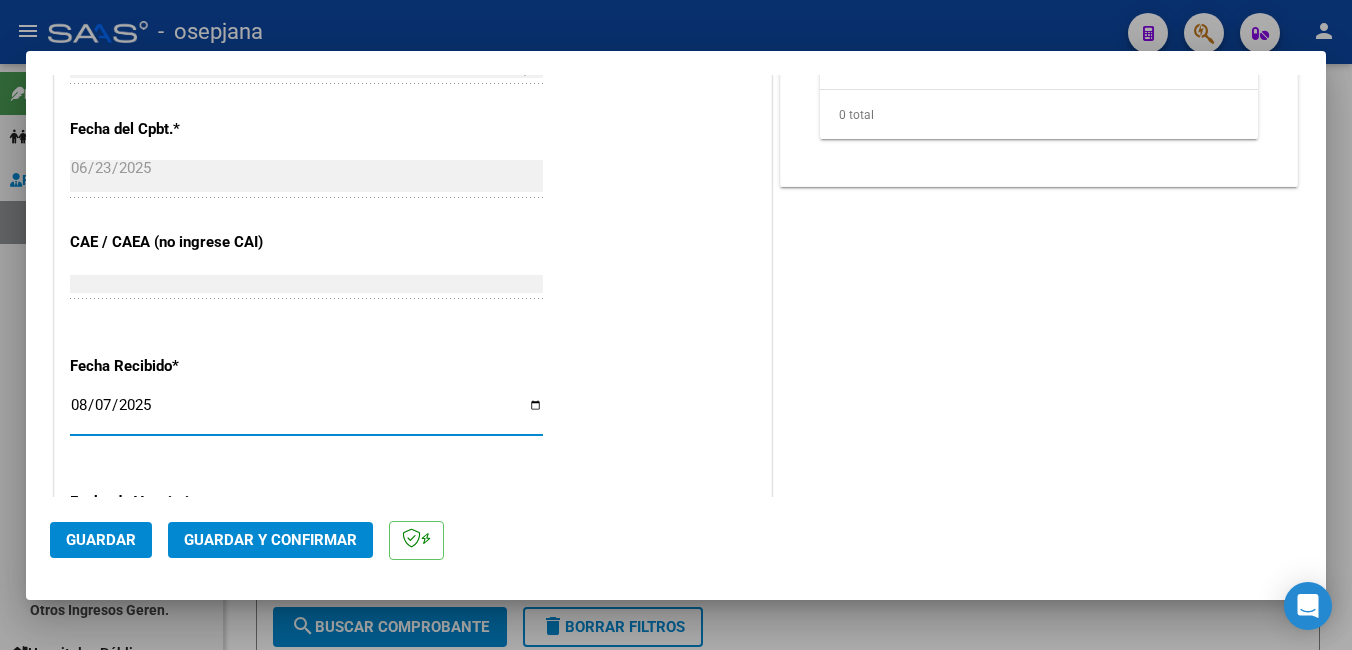 click on "2025-08-07" at bounding box center [306, 413] 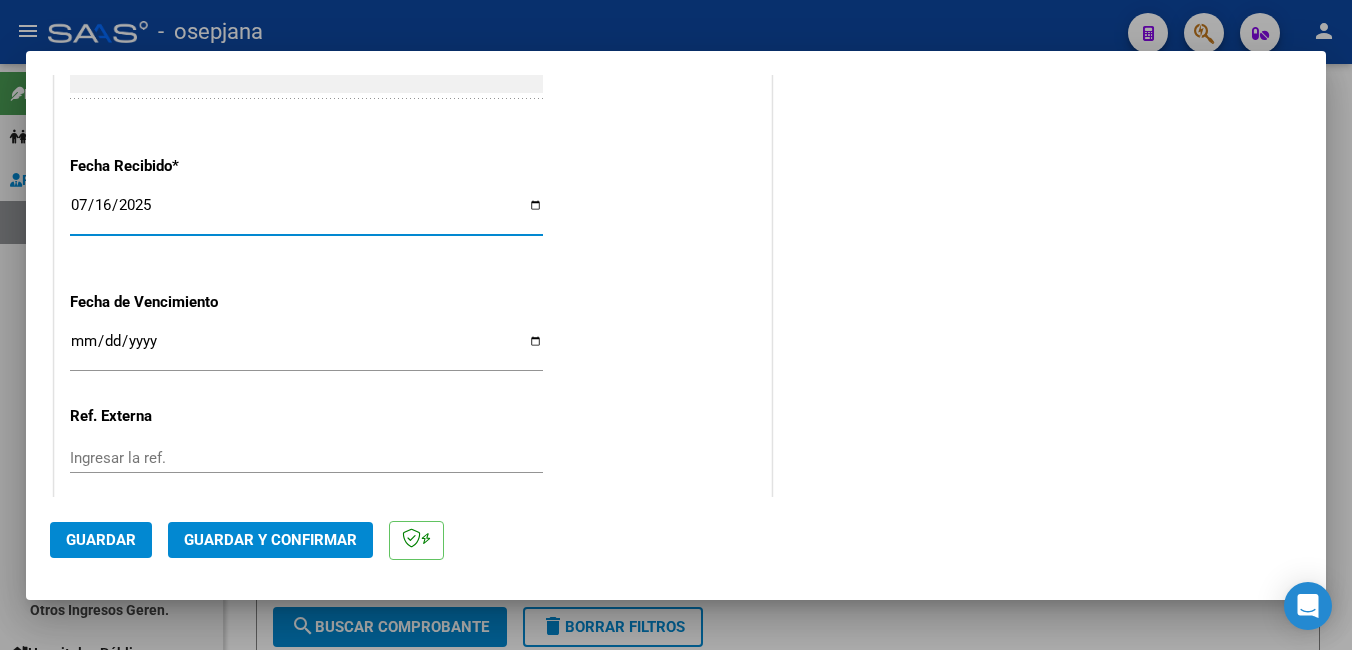 scroll, scrollTop: 1200, scrollLeft: 0, axis: vertical 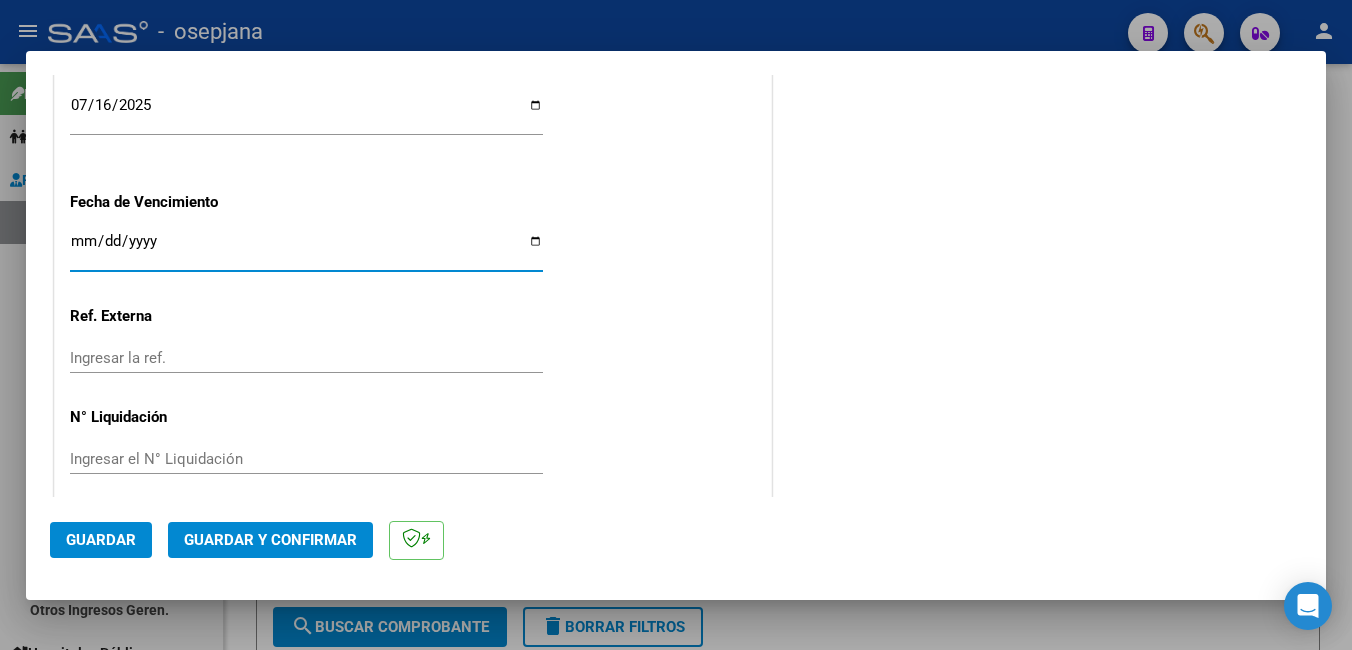 click on "Ingresar la fecha" at bounding box center (306, 249) 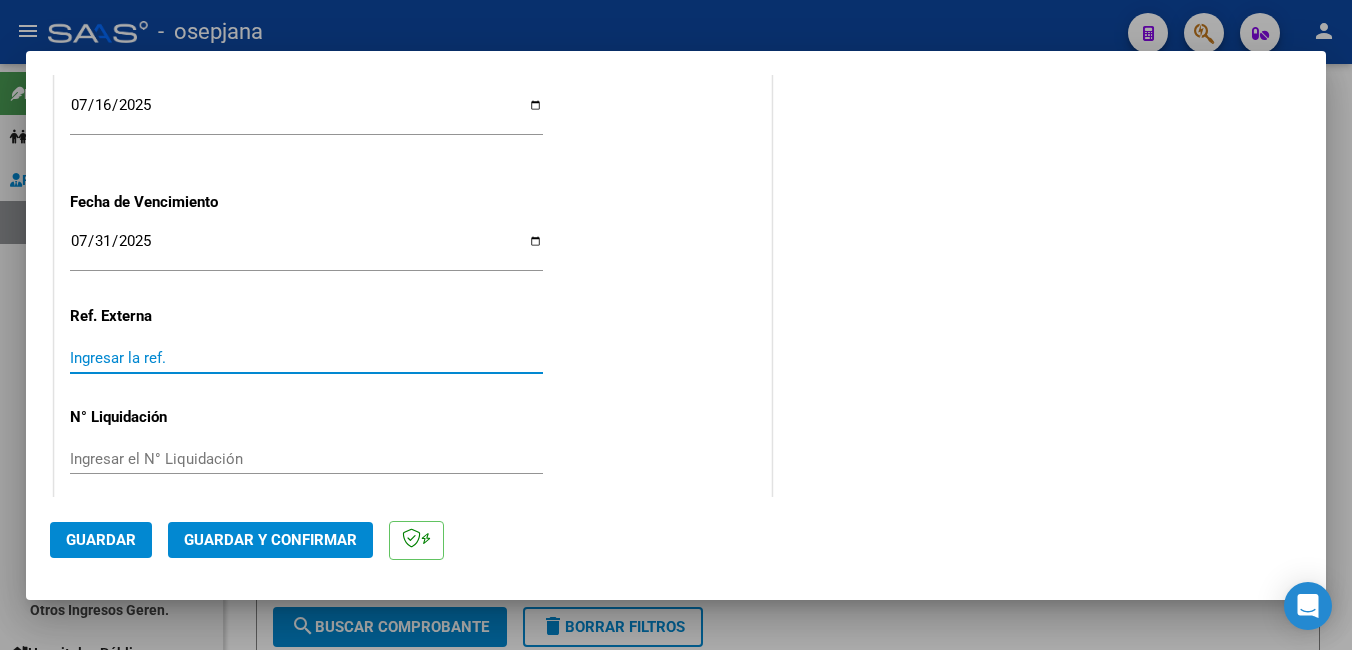 click on "Ingresar la ref." at bounding box center (306, 358) 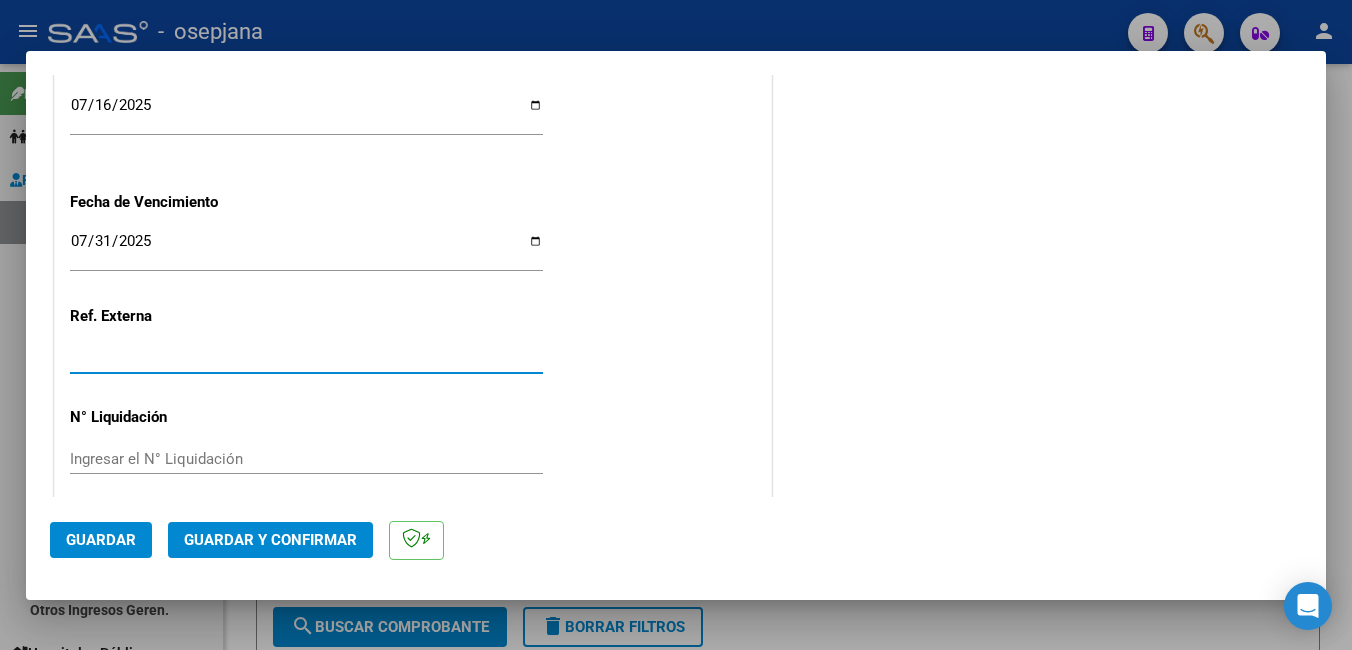 click on "Guardar y Confirmar" 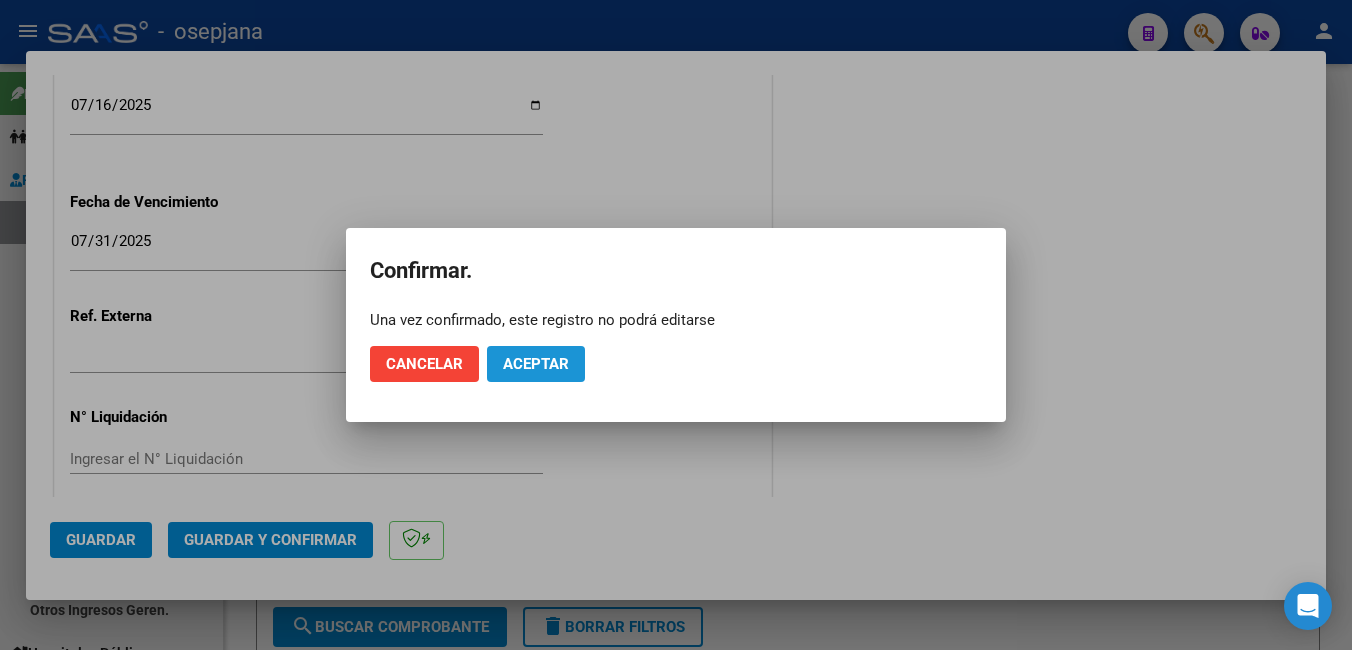 click on "Aceptar" 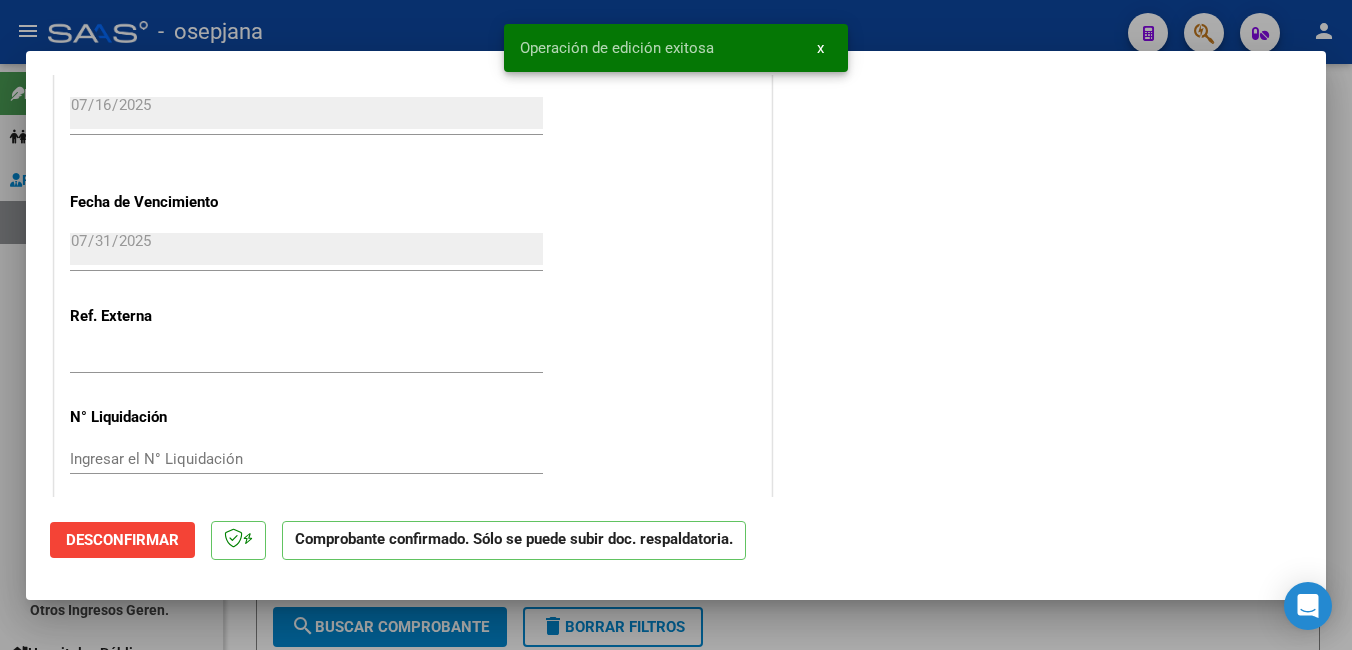click on "Operación de edición exitosa x" at bounding box center (676, 48) 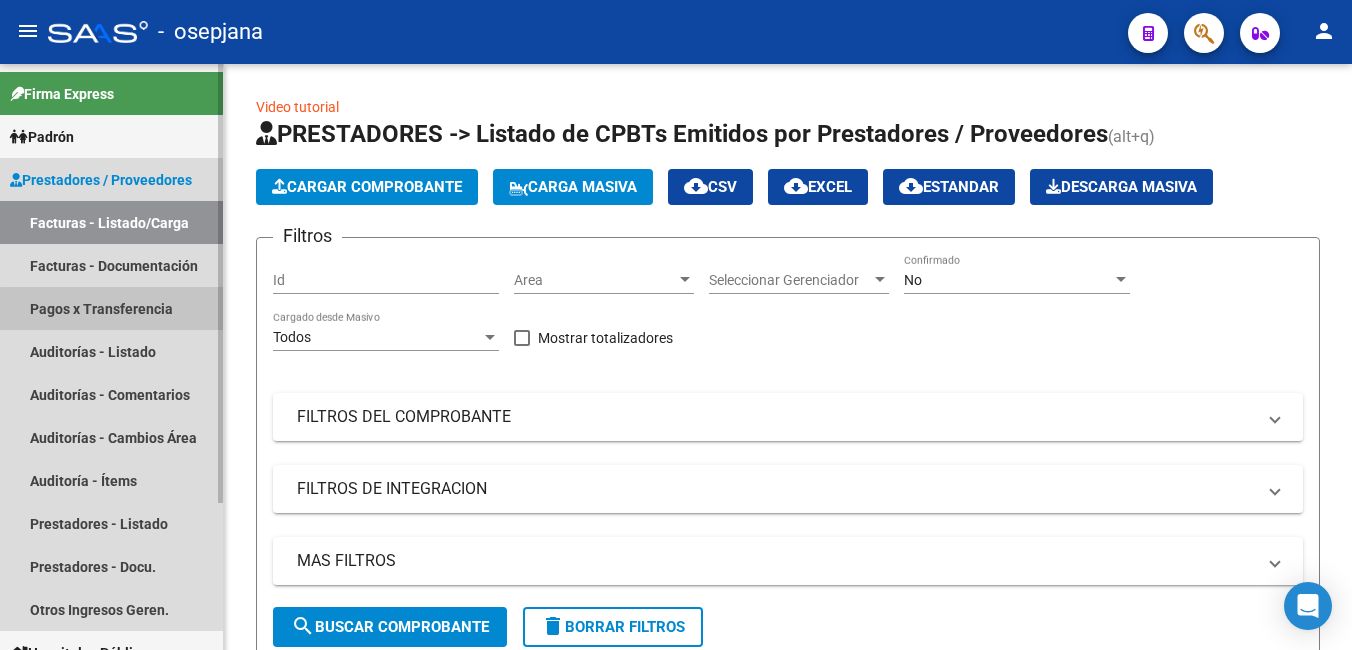 click on "Pagos x Transferencia" at bounding box center [111, 308] 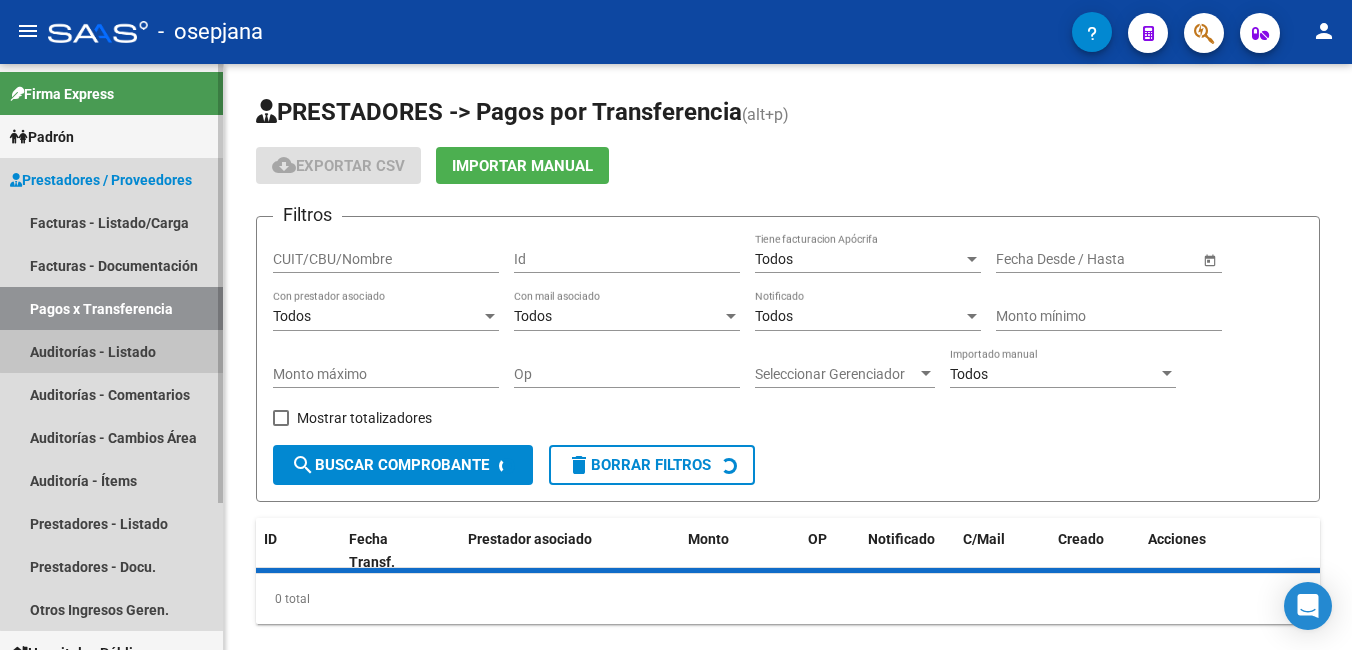 click on "Auditorías - Listado" at bounding box center (111, 351) 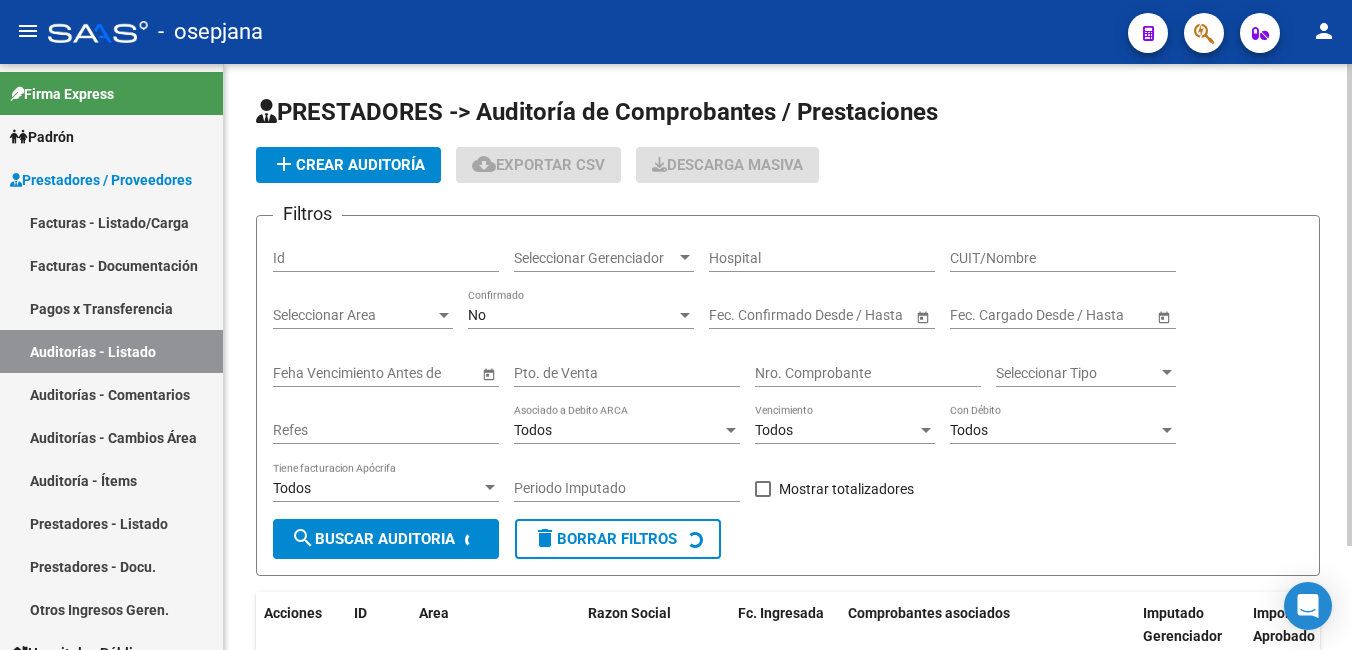 click on "add  Crear Auditoría" 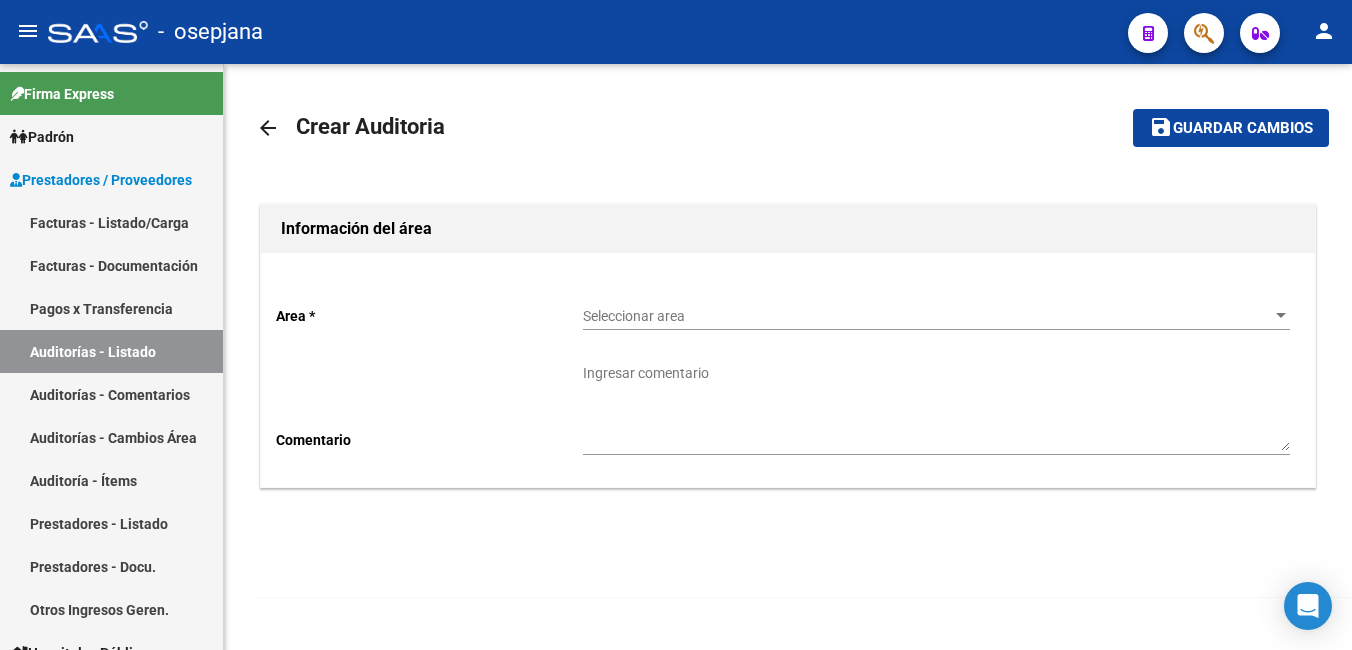 click on "Seleccionar area" at bounding box center [927, 316] 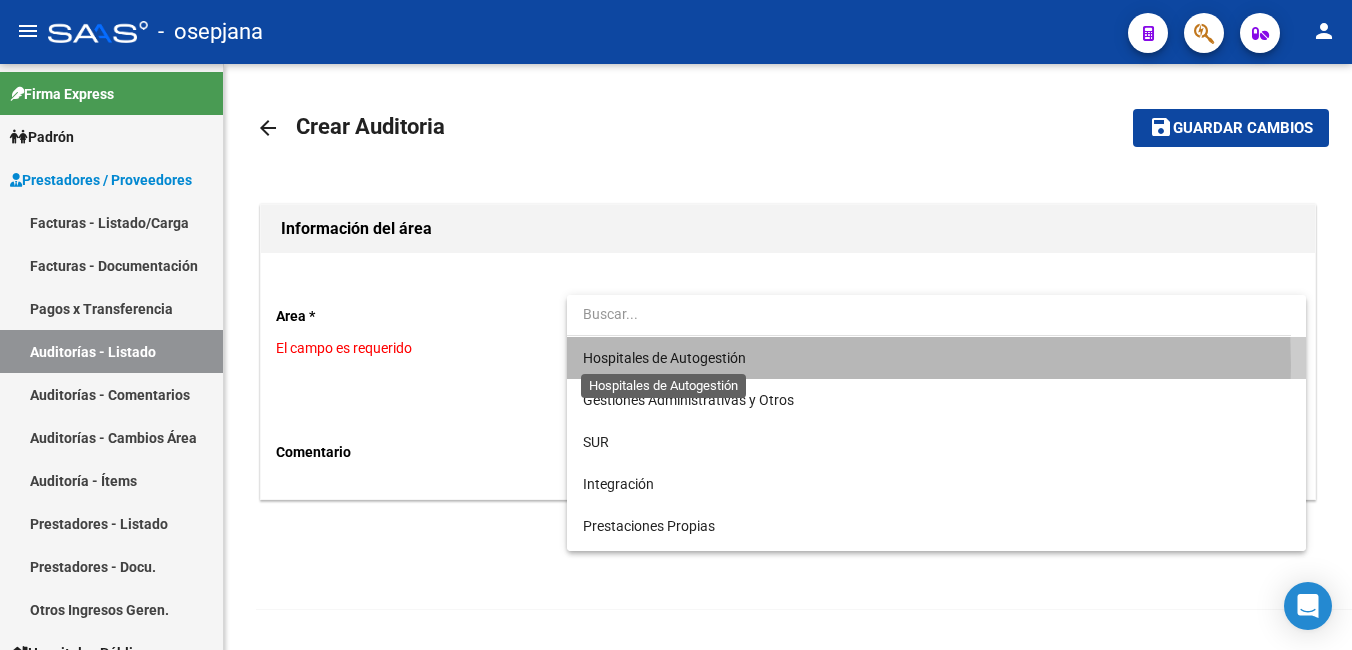 click on "Hospitales de Autogestión" at bounding box center (664, 358) 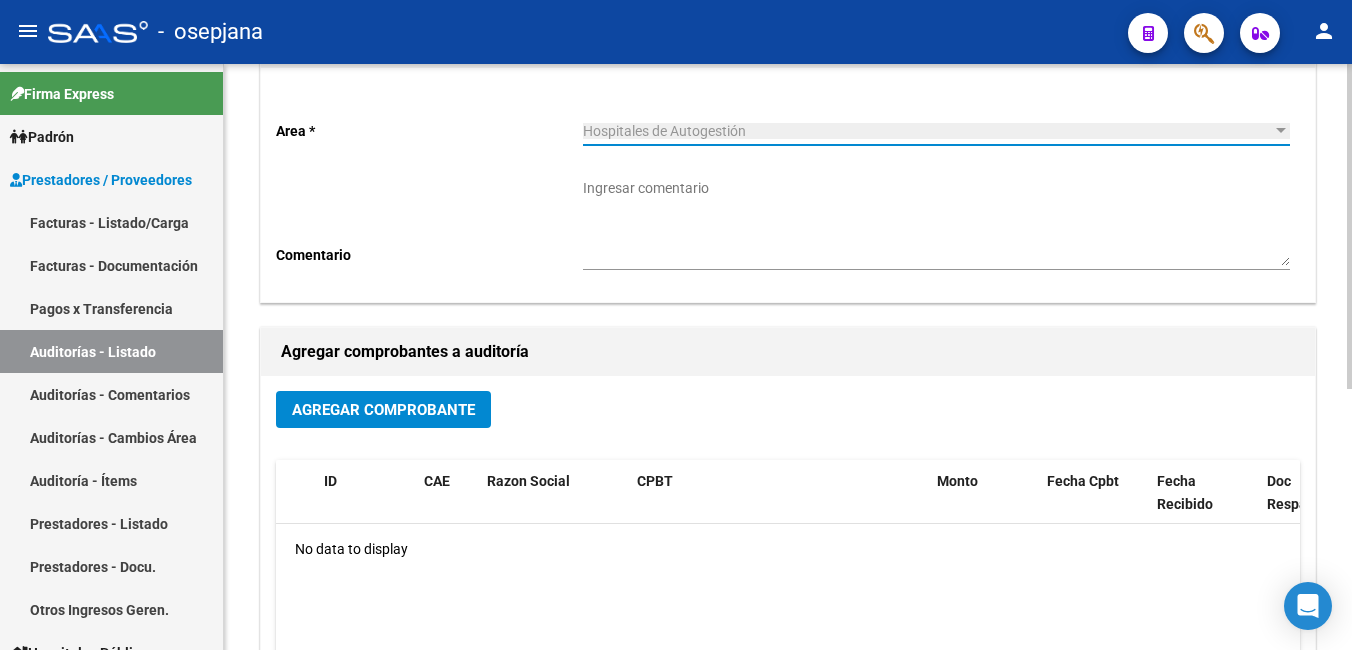 scroll, scrollTop: 200, scrollLeft: 0, axis: vertical 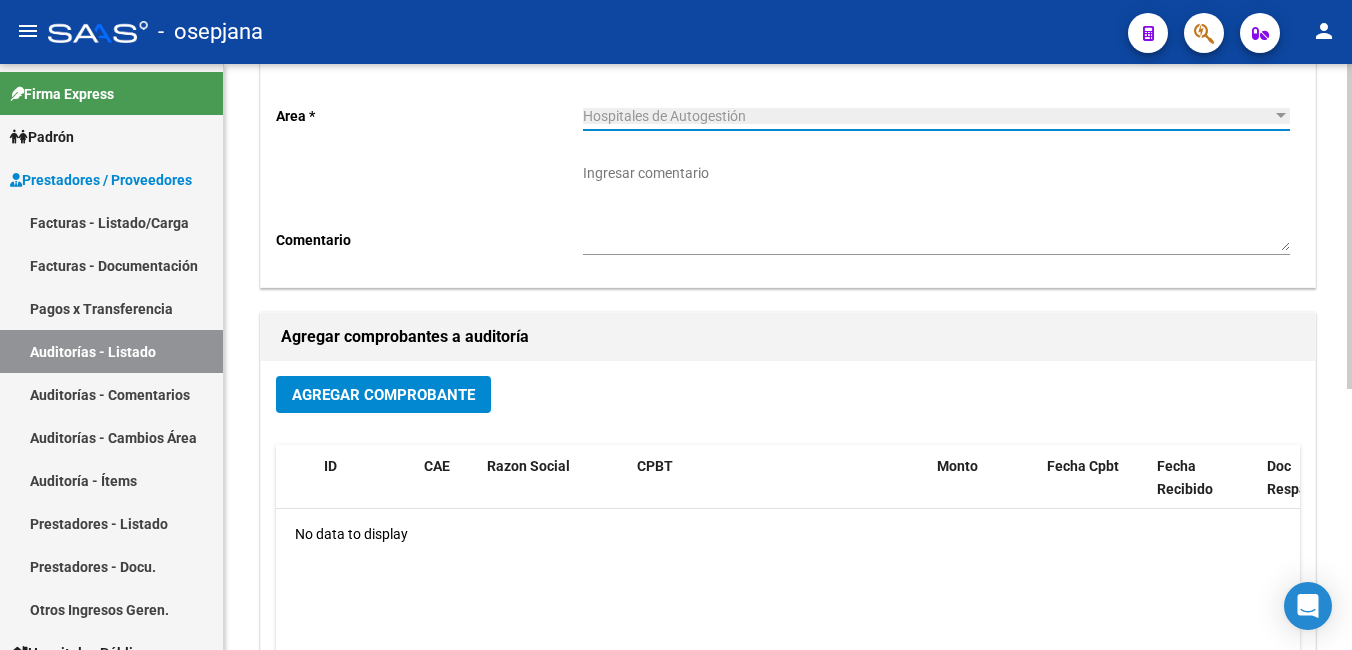 click on "Agregar Comprobante" 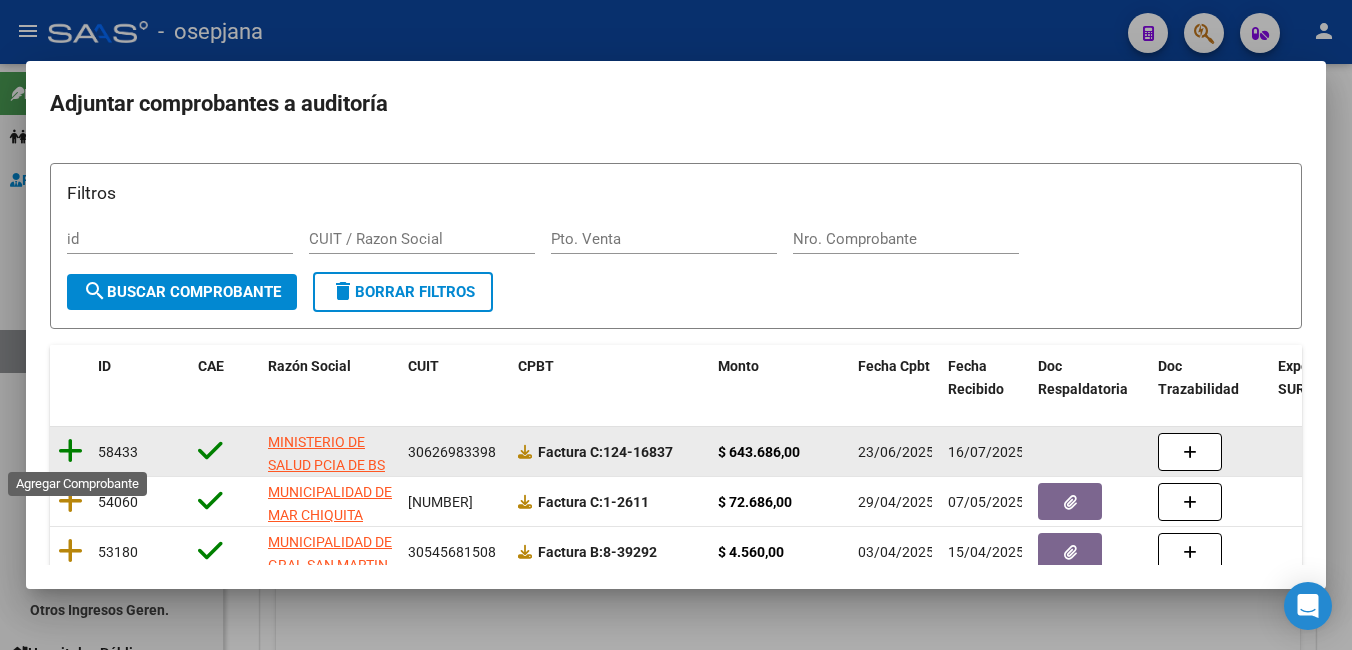 click 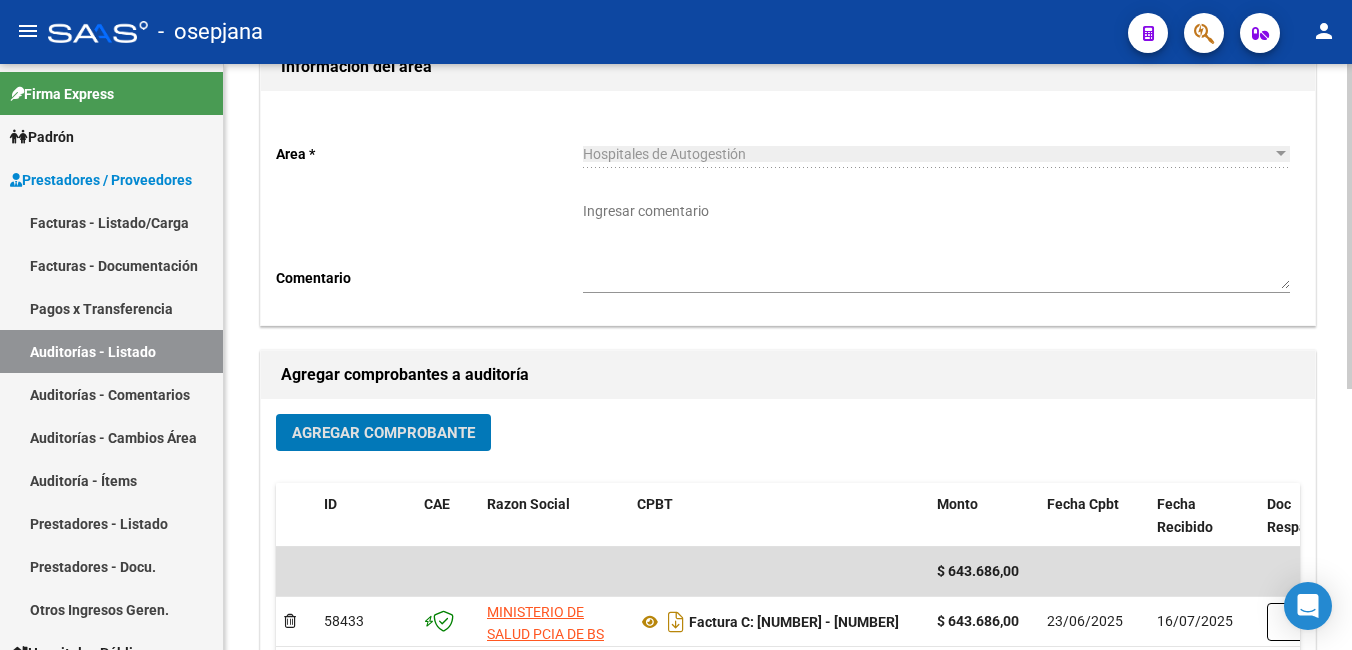 scroll, scrollTop: 0, scrollLeft: 0, axis: both 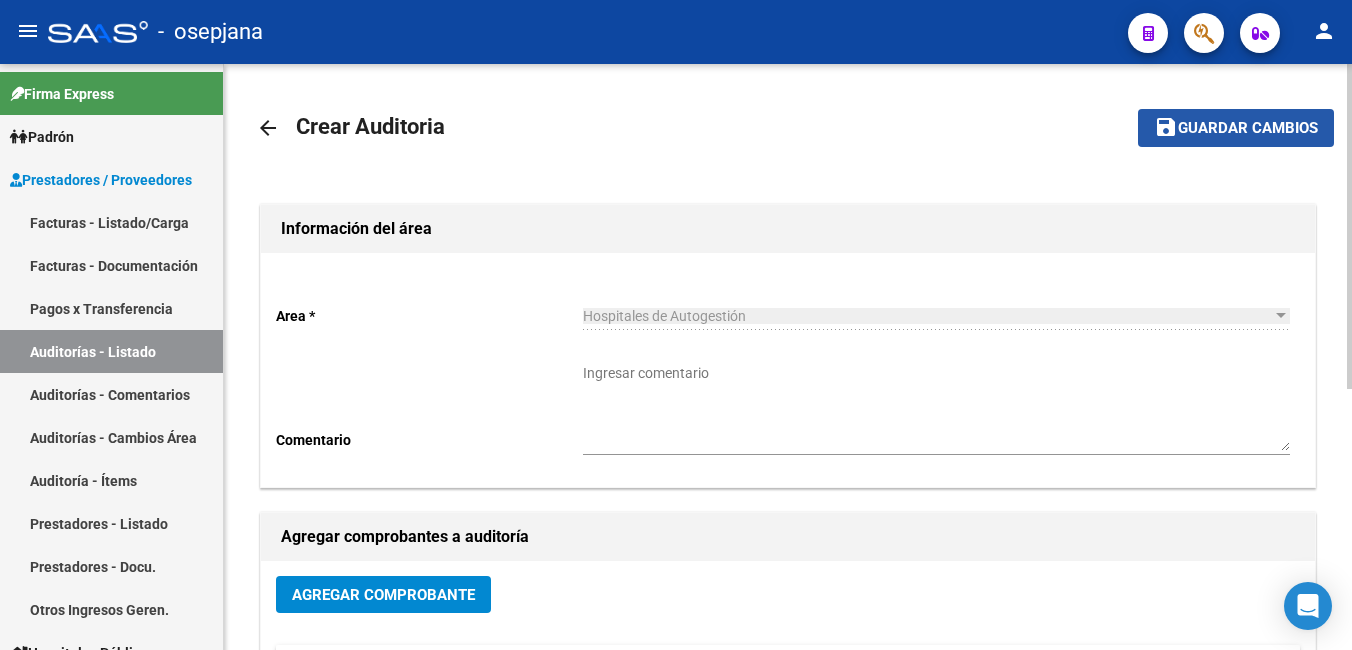 click on "Guardar cambios" 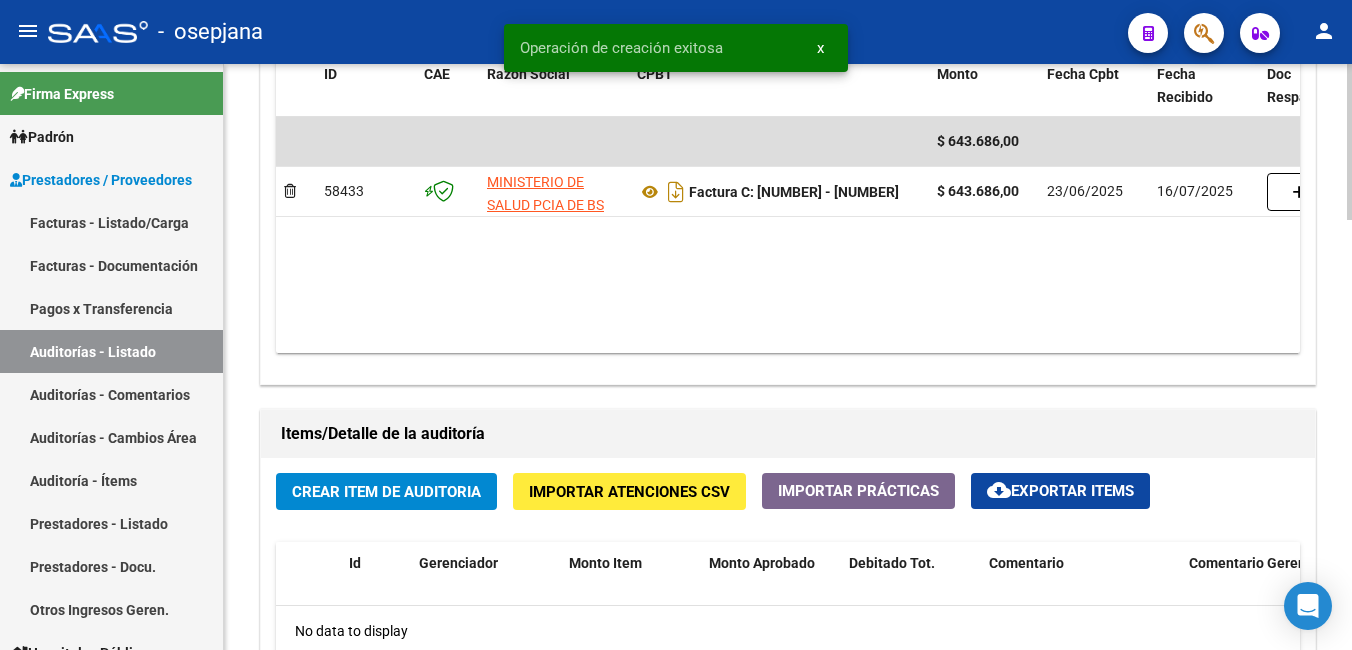scroll, scrollTop: 1100, scrollLeft: 0, axis: vertical 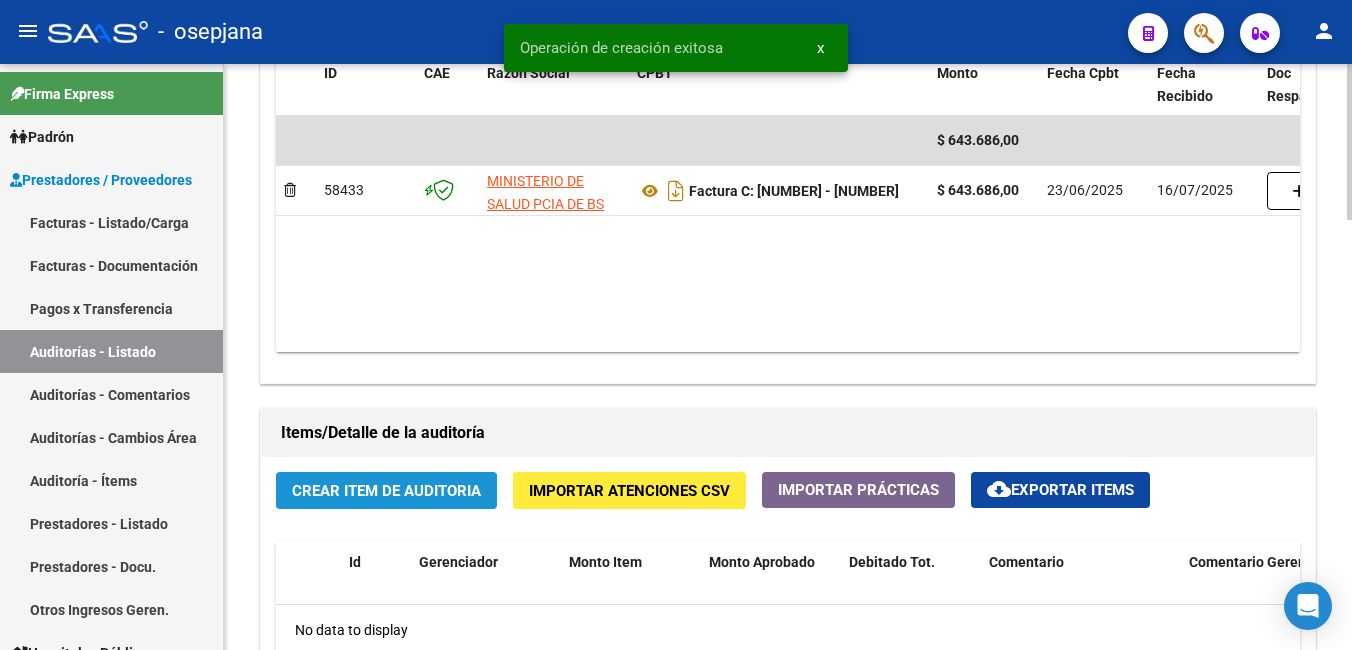 click on "Crear Item de Auditoria" 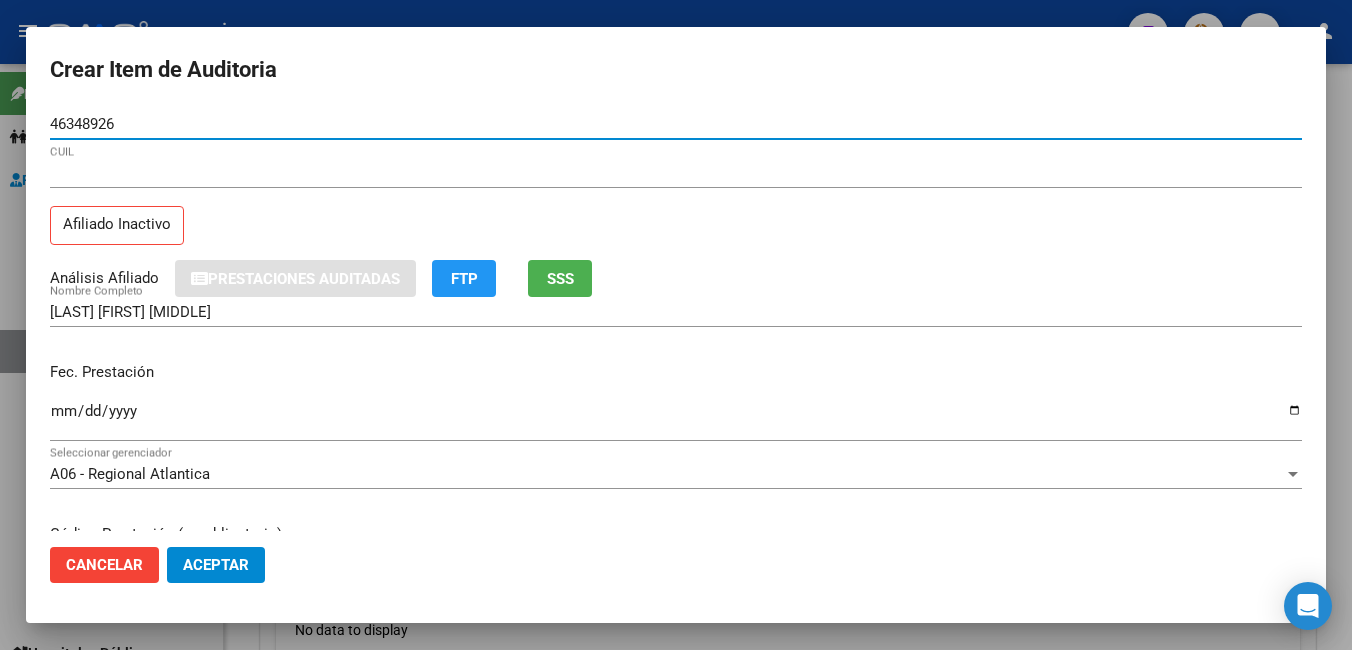 click on "SSS" 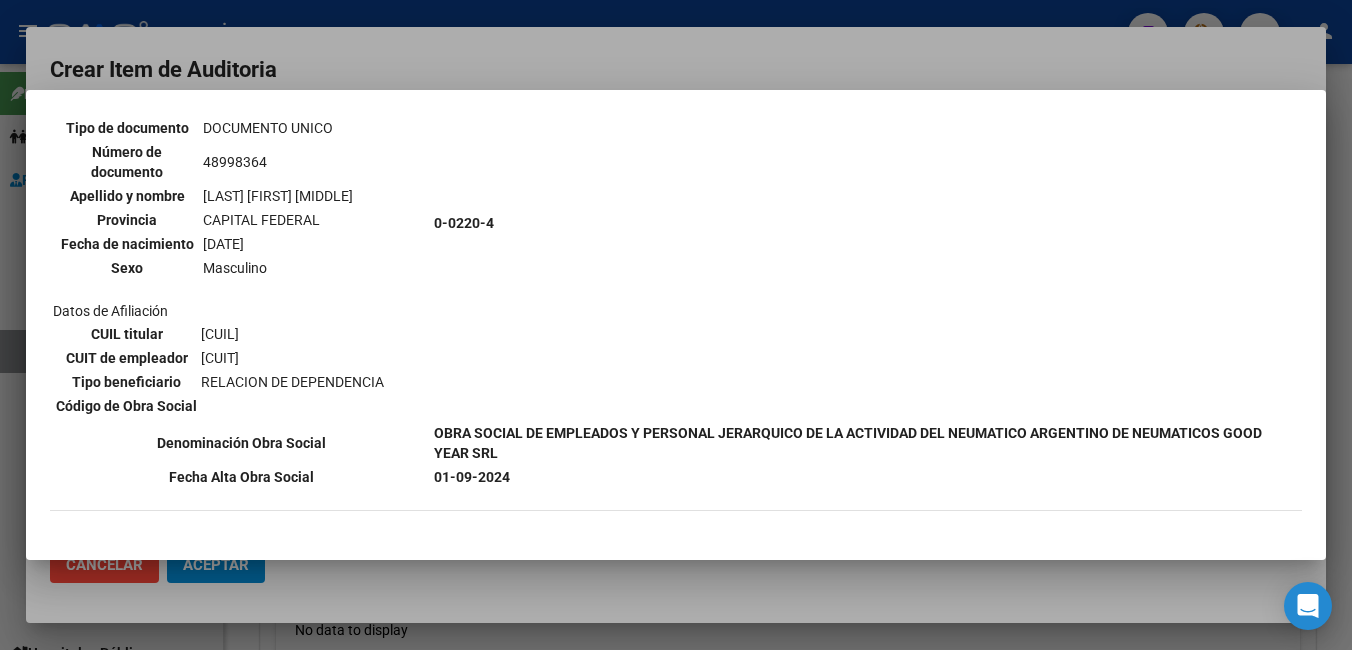scroll, scrollTop: 1476, scrollLeft: 0, axis: vertical 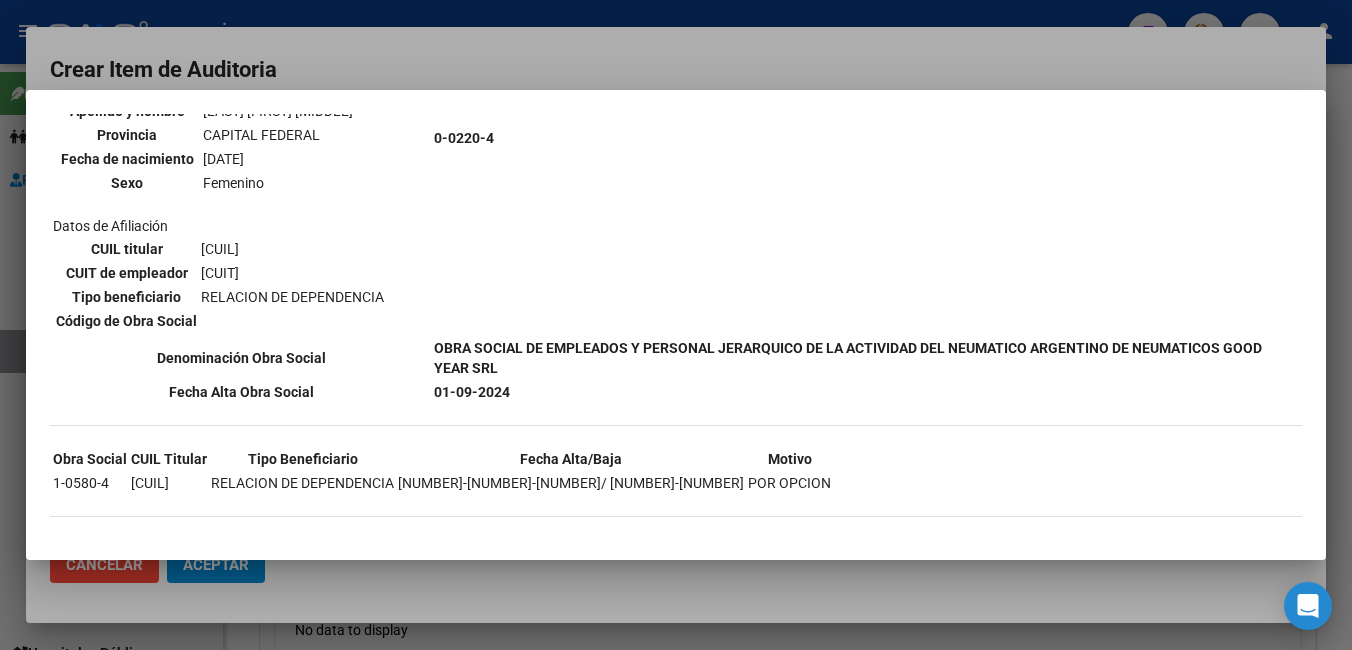 click at bounding box center (676, 325) 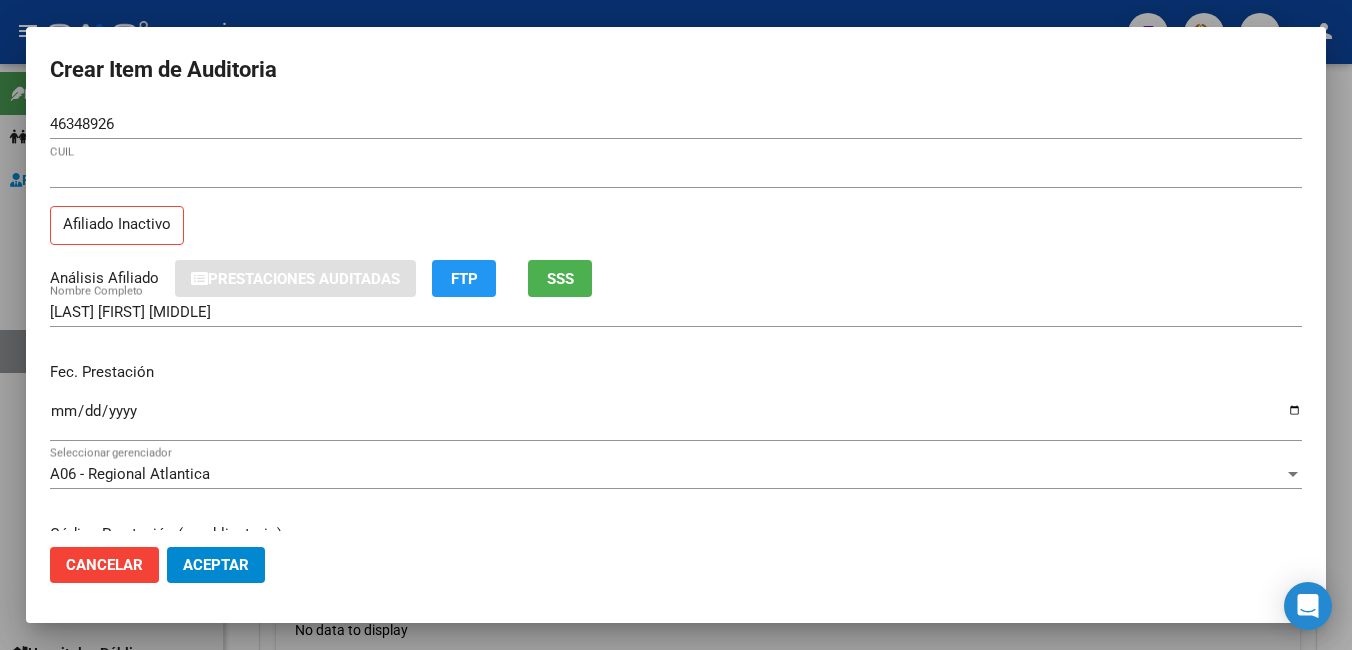click on "Ingresar la fecha" at bounding box center [676, 419] 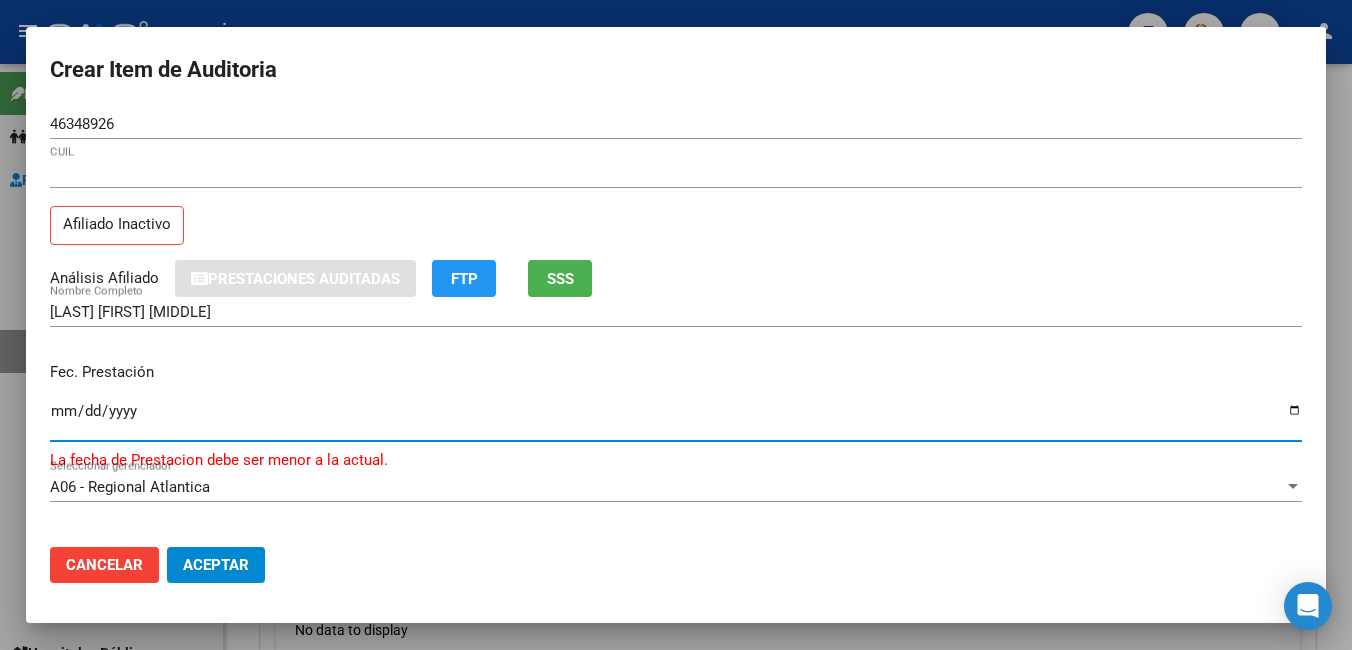 click on "[NUMBER]-[DATE]" at bounding box center [676, 419] 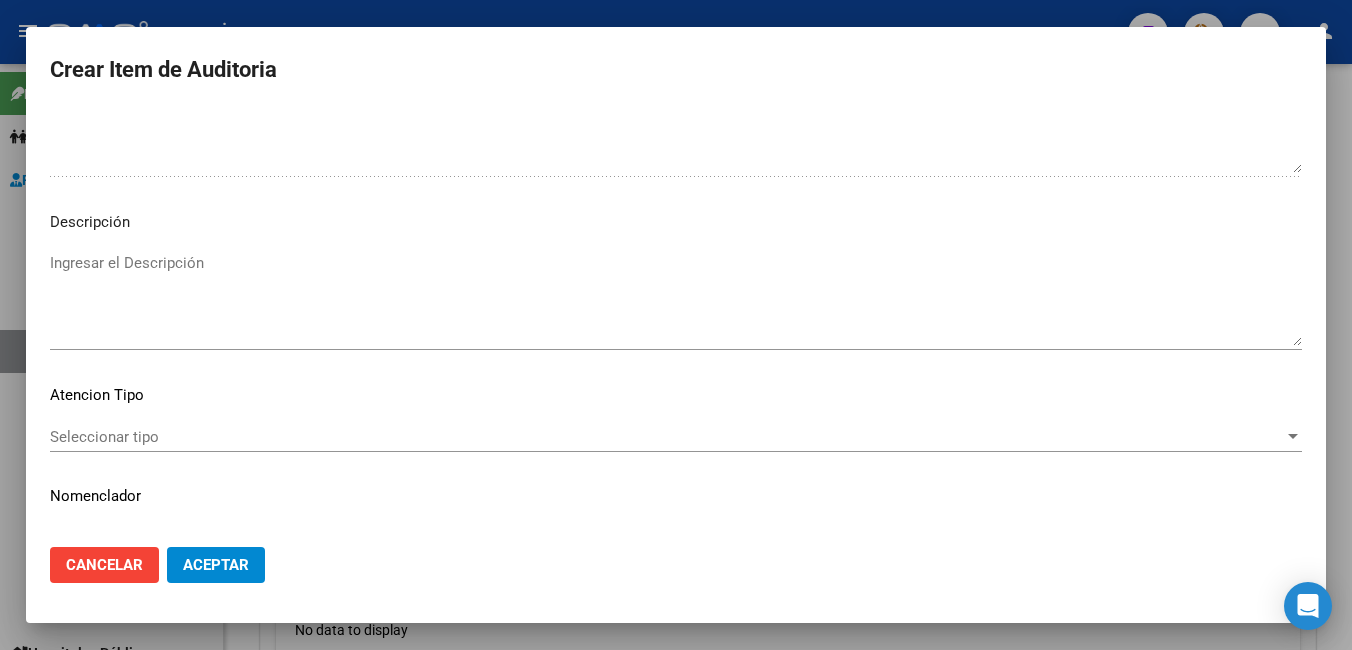 scroll, scrollTop: 1200, scrollLeft: 0, axis: vertical 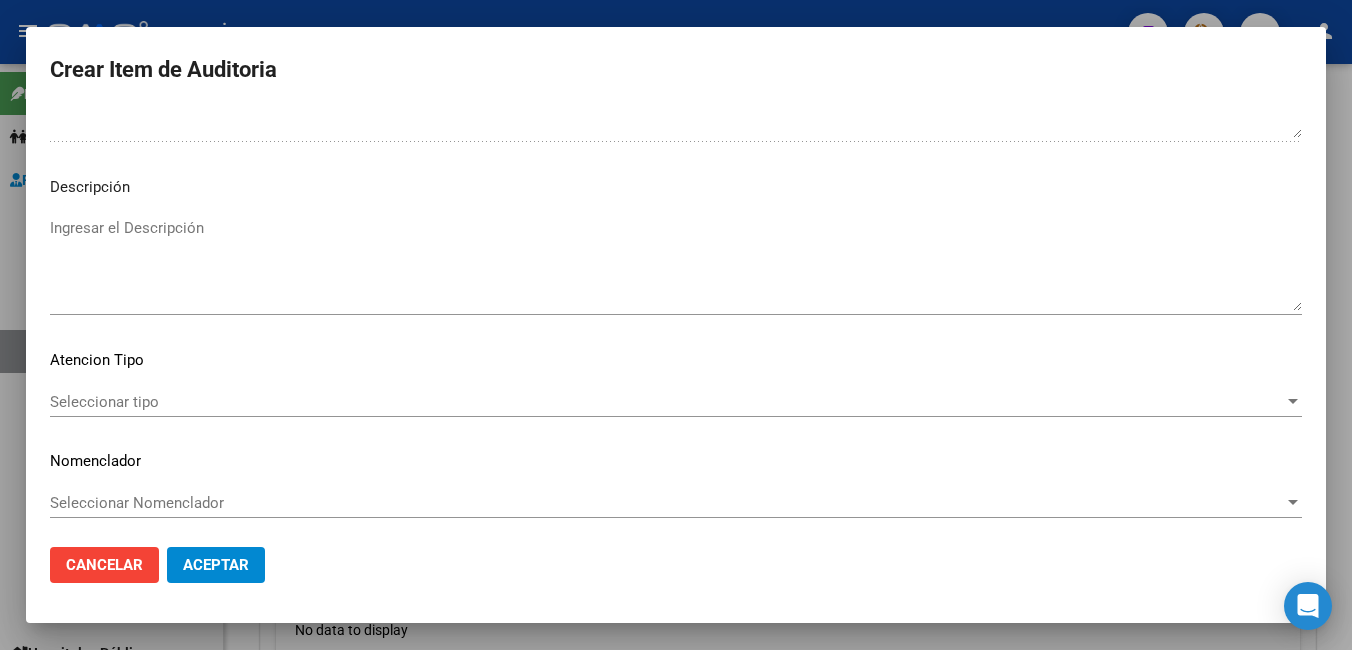 click on "Seleccionar tipo" at bounding box center (667, 402) 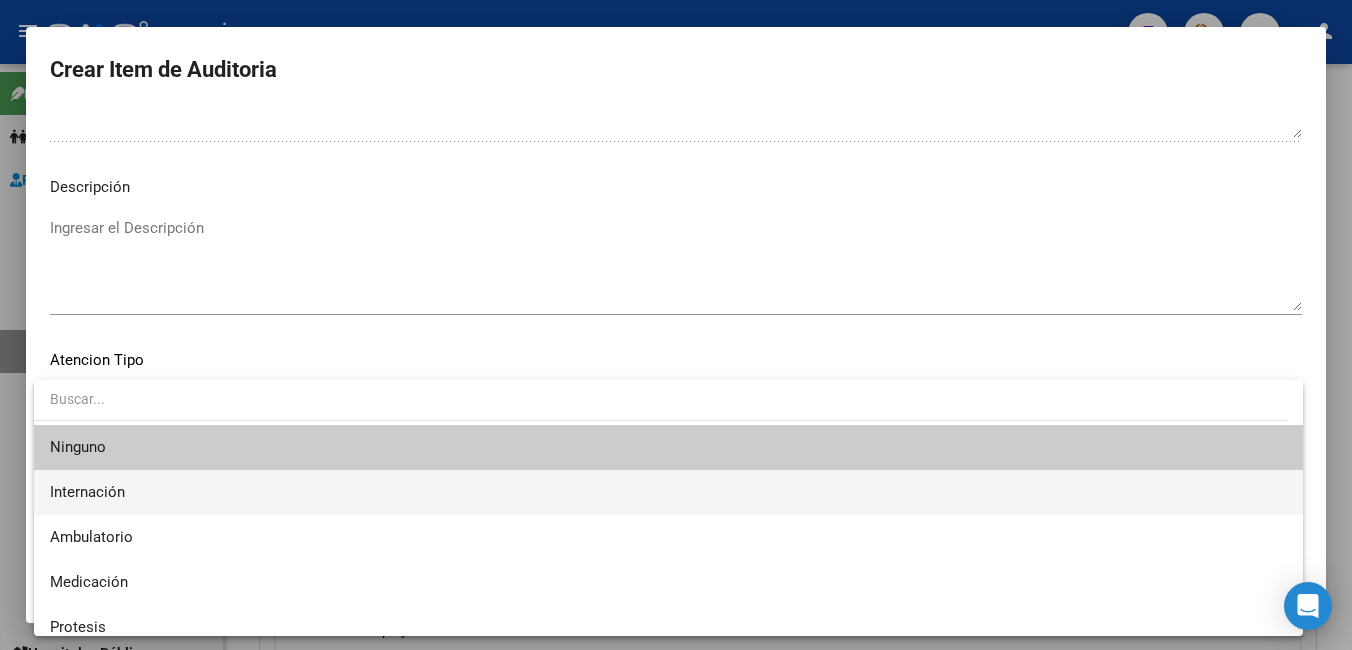 click on "Internación" at bounding box center [668, 492] 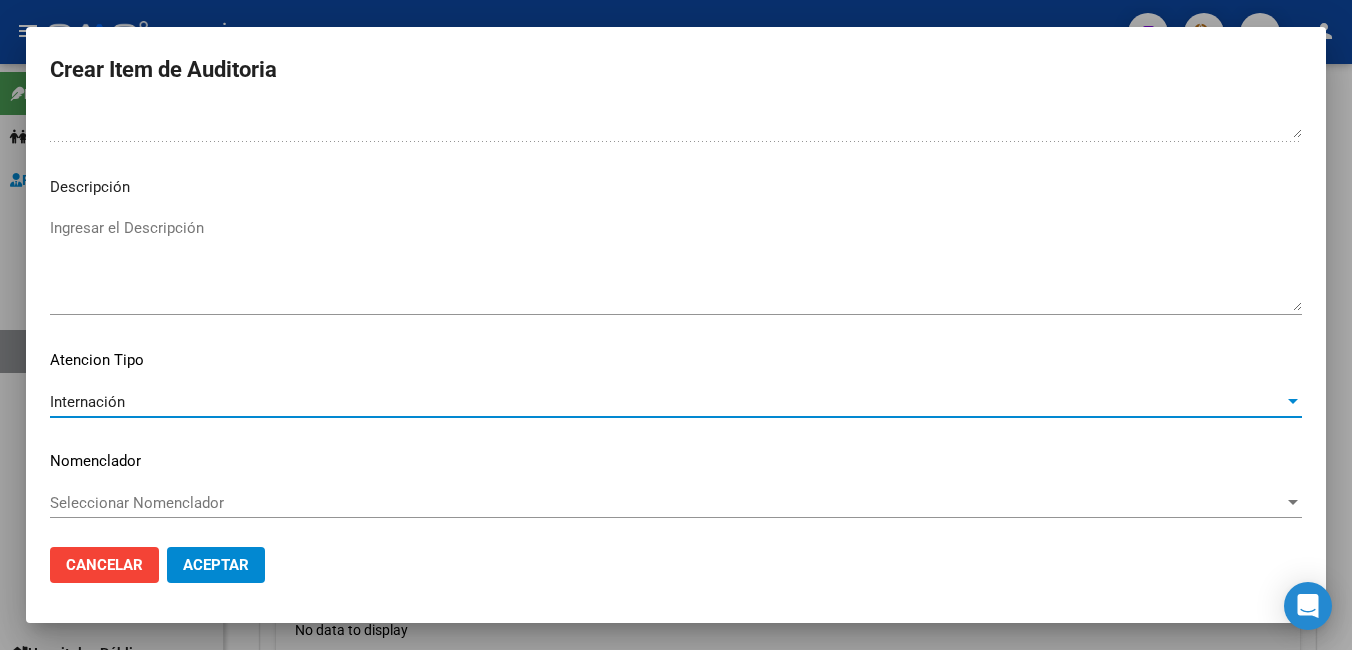 click on "Seleccionar Nomenclador" at bounding box center [667, 503] 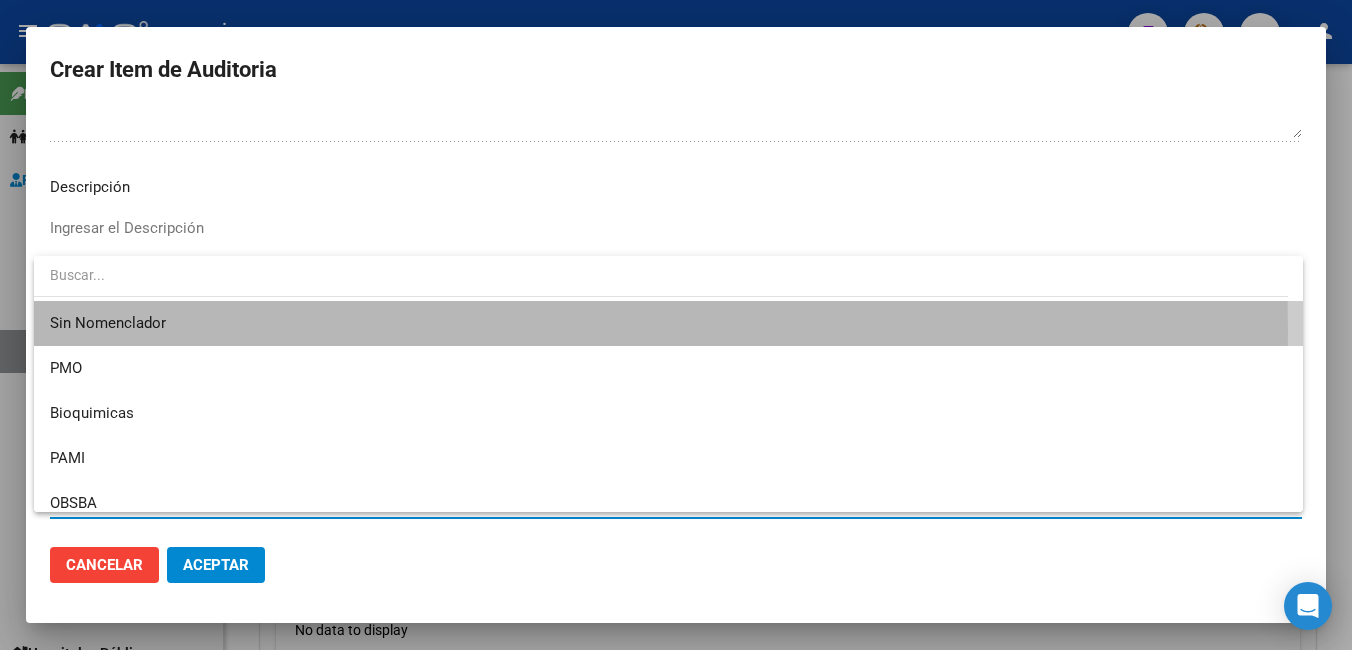 click on "Sin Nomenclador" at bounding box center [668, 323] 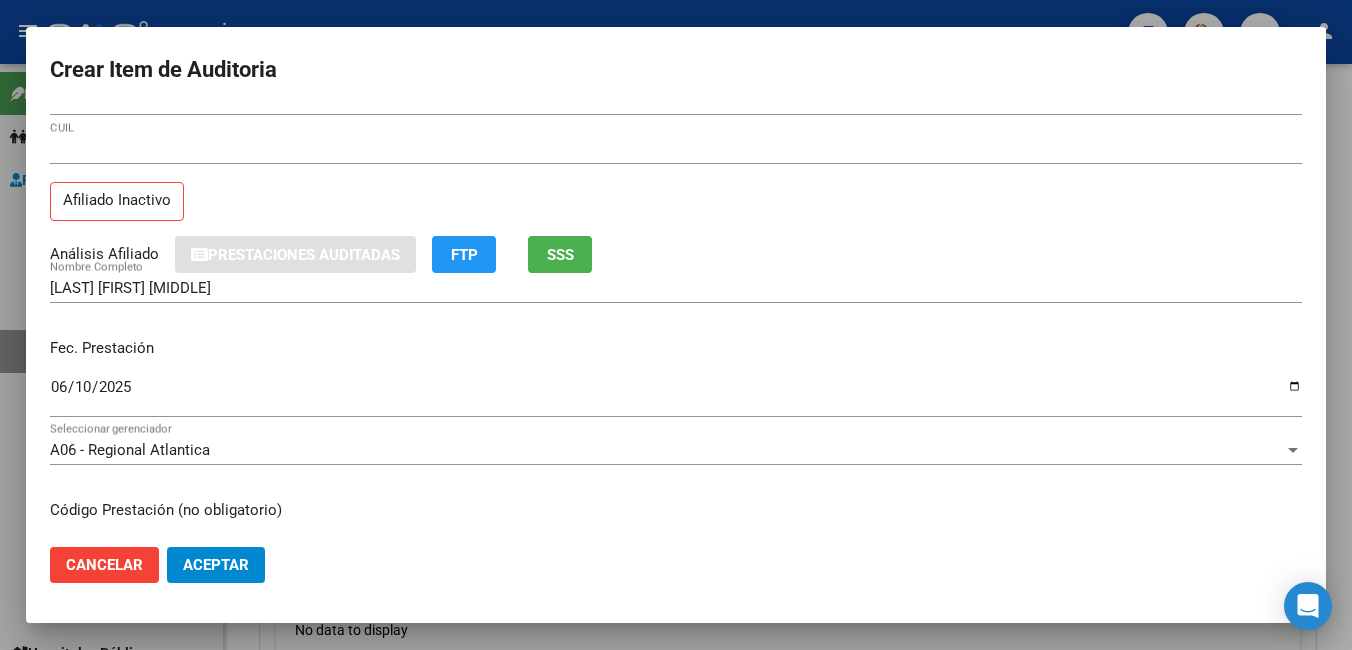 scroll, scrollTop: 0, scrollLeft: 0, axis: both 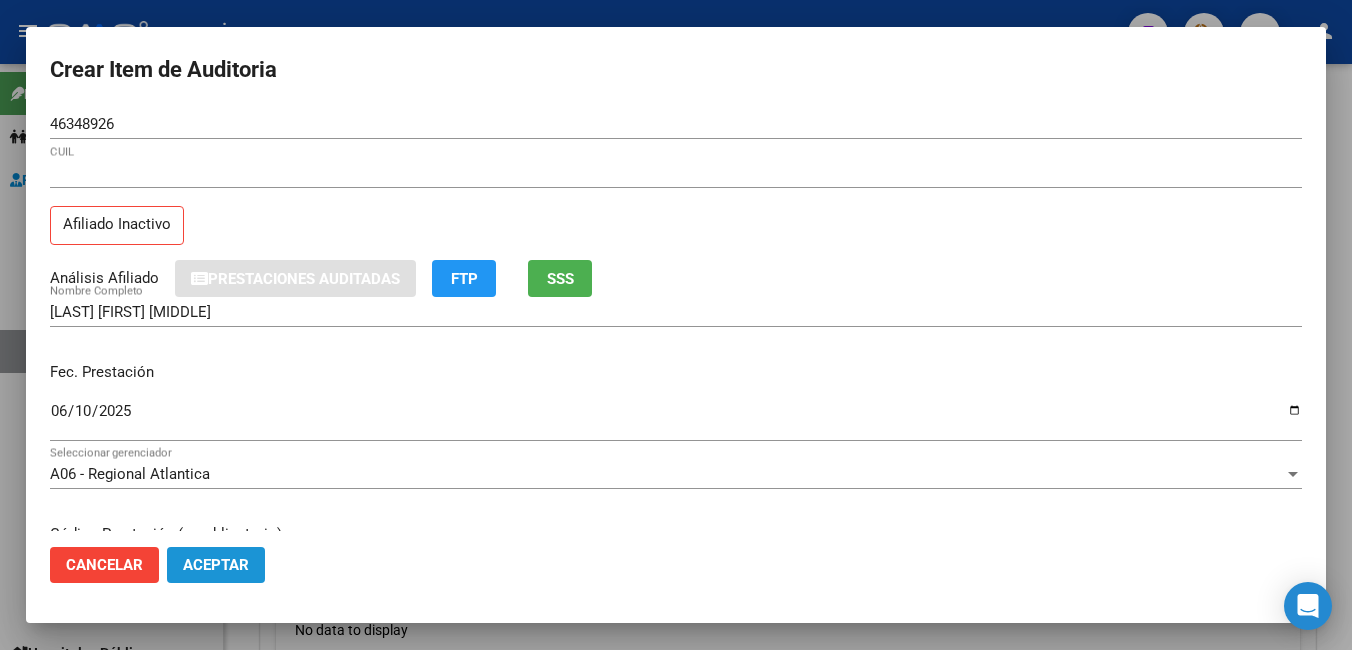 click on "Aceptar" 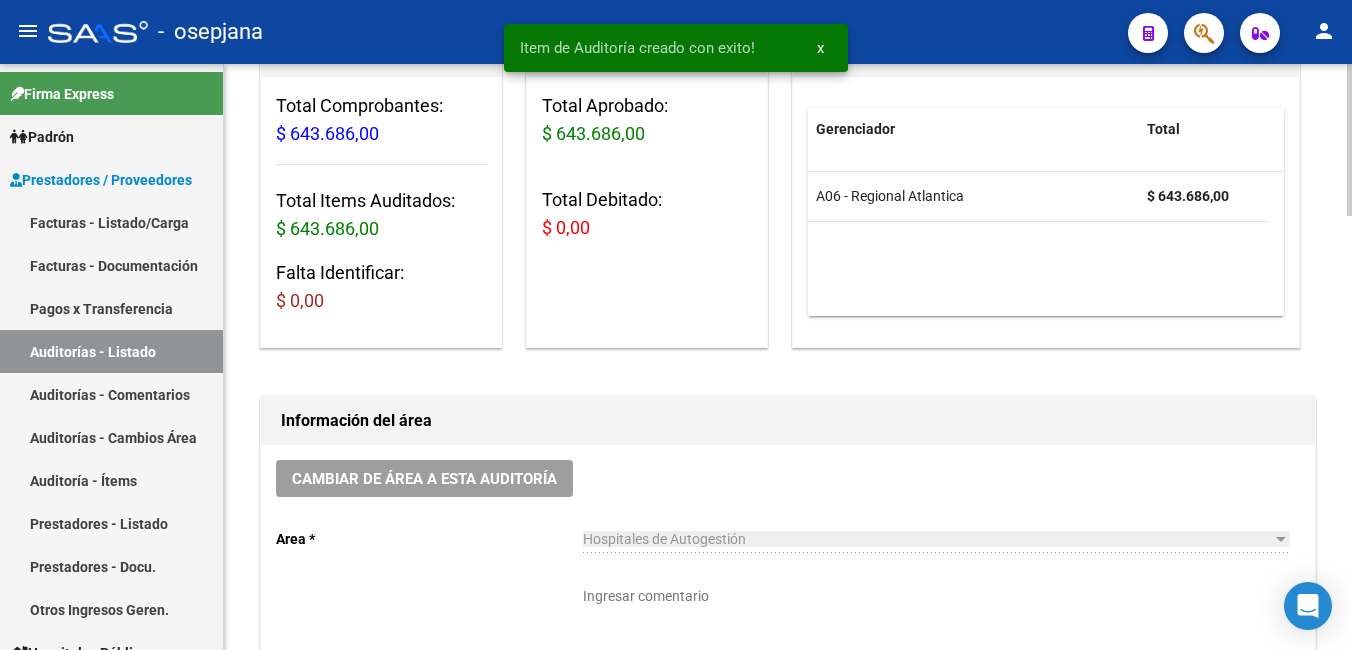 scroll, scrollTop: 201, scrollLeft: 0, axis: vertical 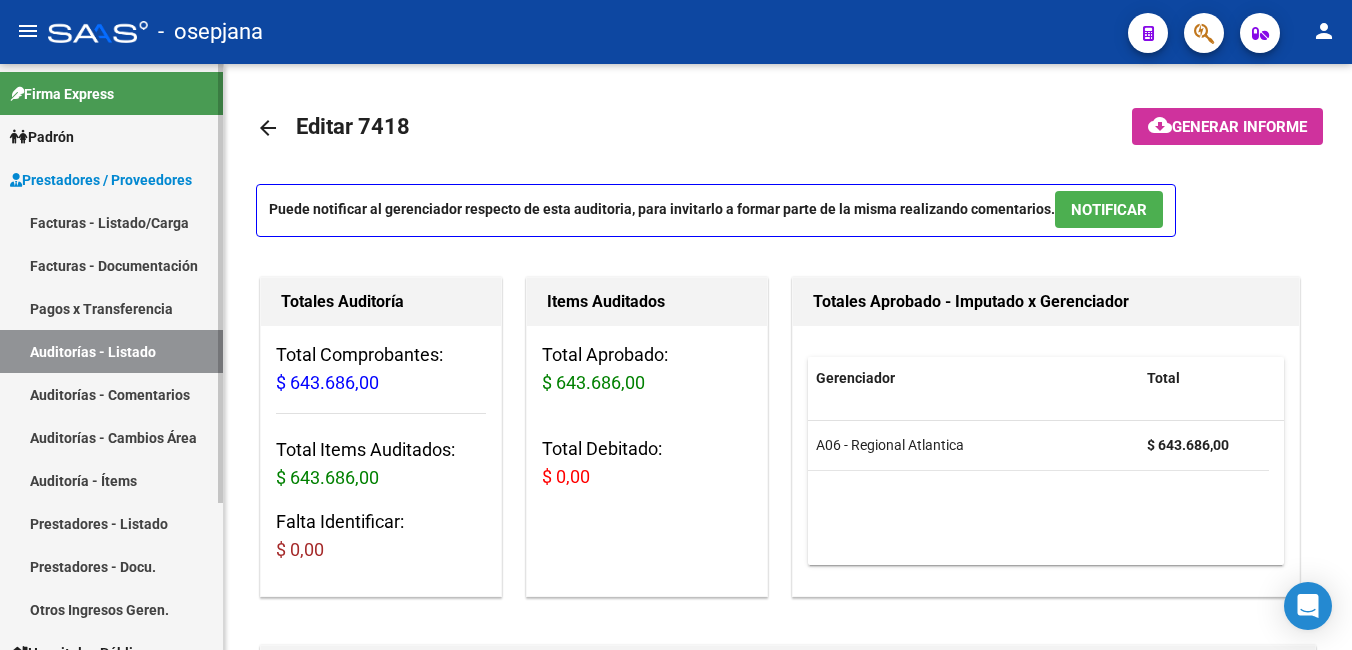 click on "Facturas - Listado/Carga" at bounding box center [111, 222] 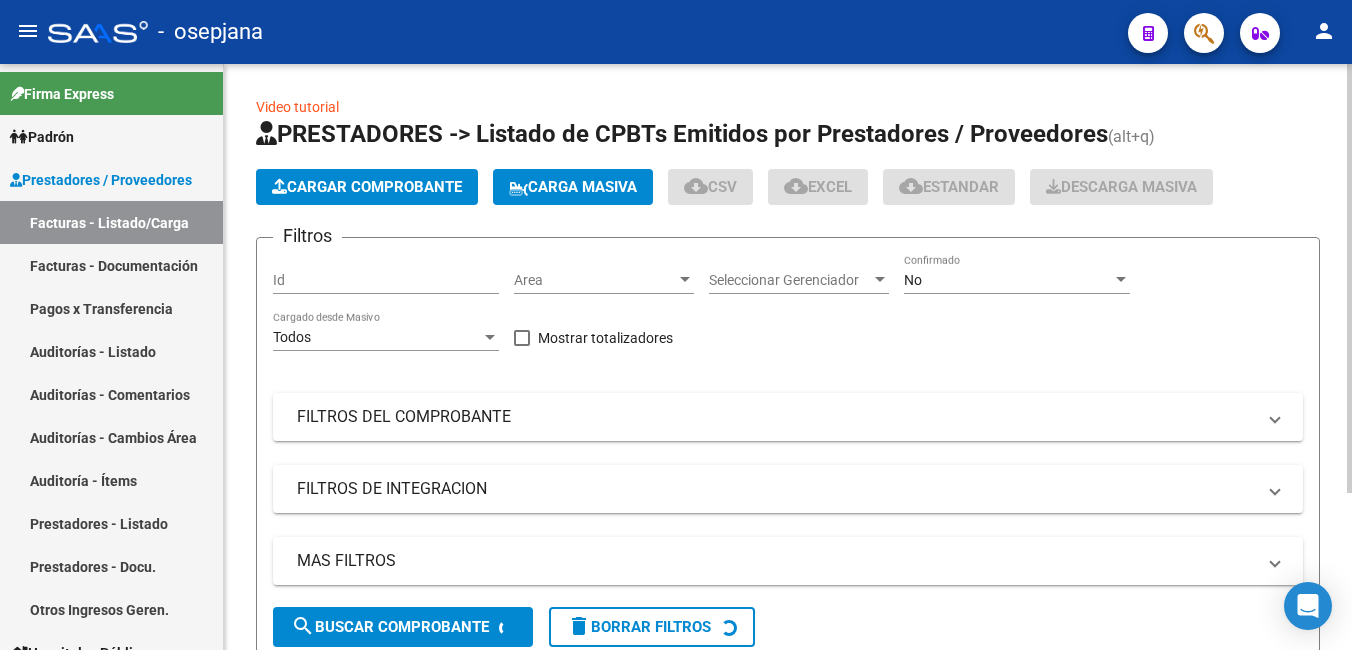 click on "Cargar Comprobante" 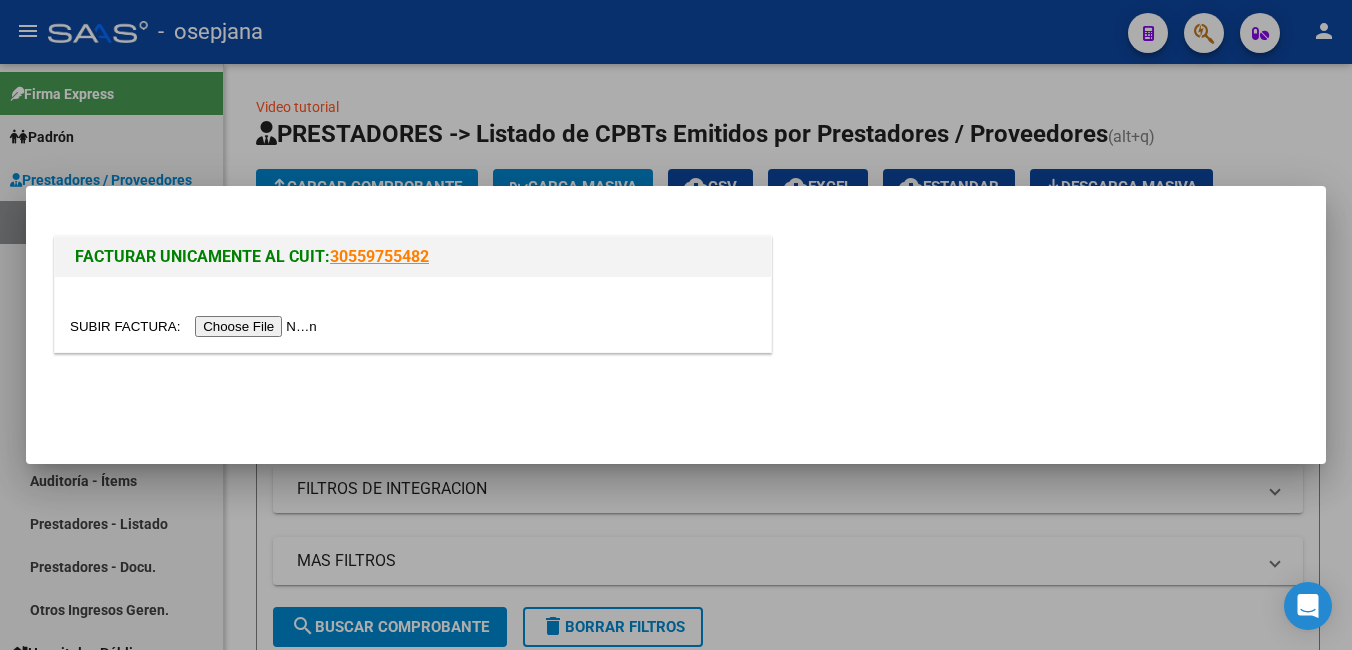 click at bounding box center (196, 326) 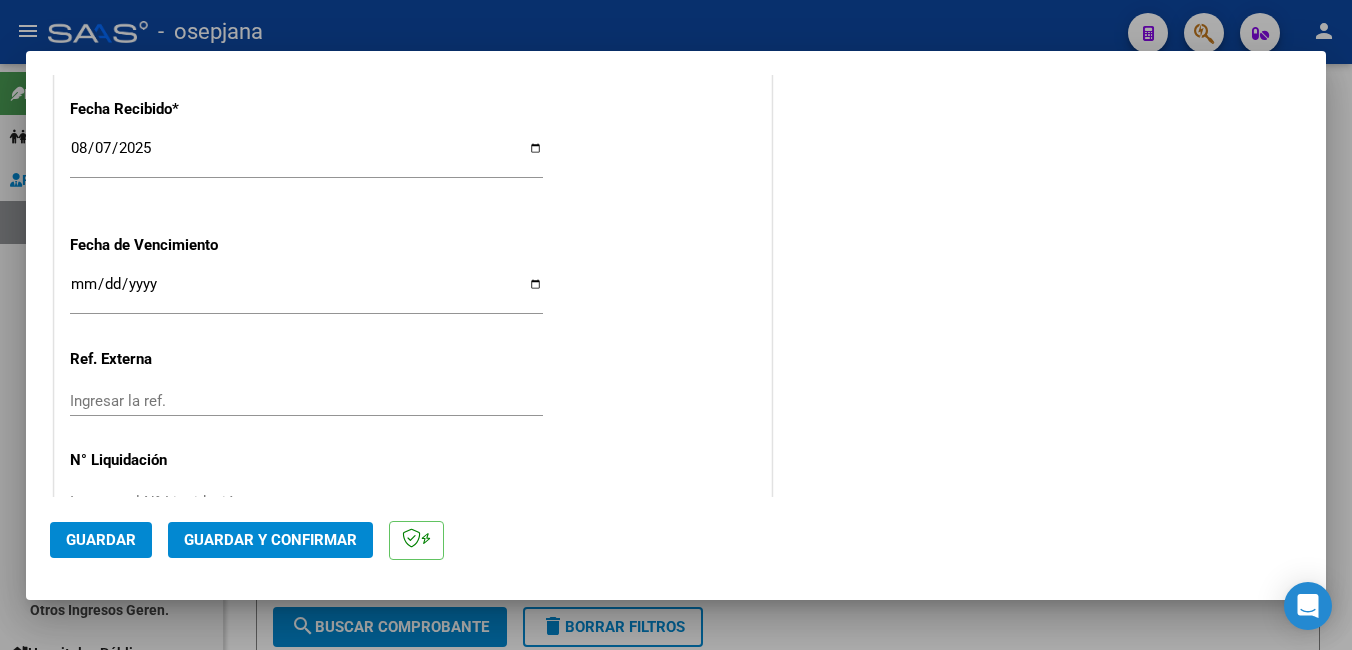 scroll, scrollTop: 1200, scrollLeft: 0, axis: vertical 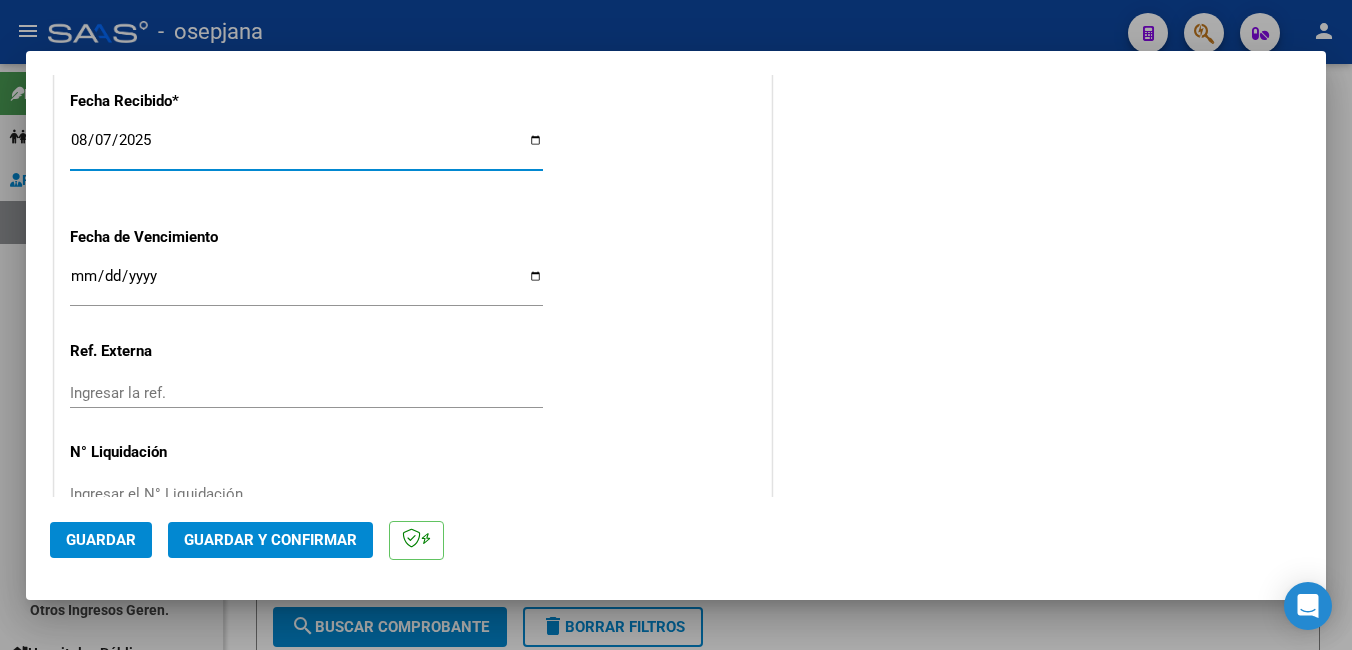 click on "2025-08-07" at bounding box center [306, 148] 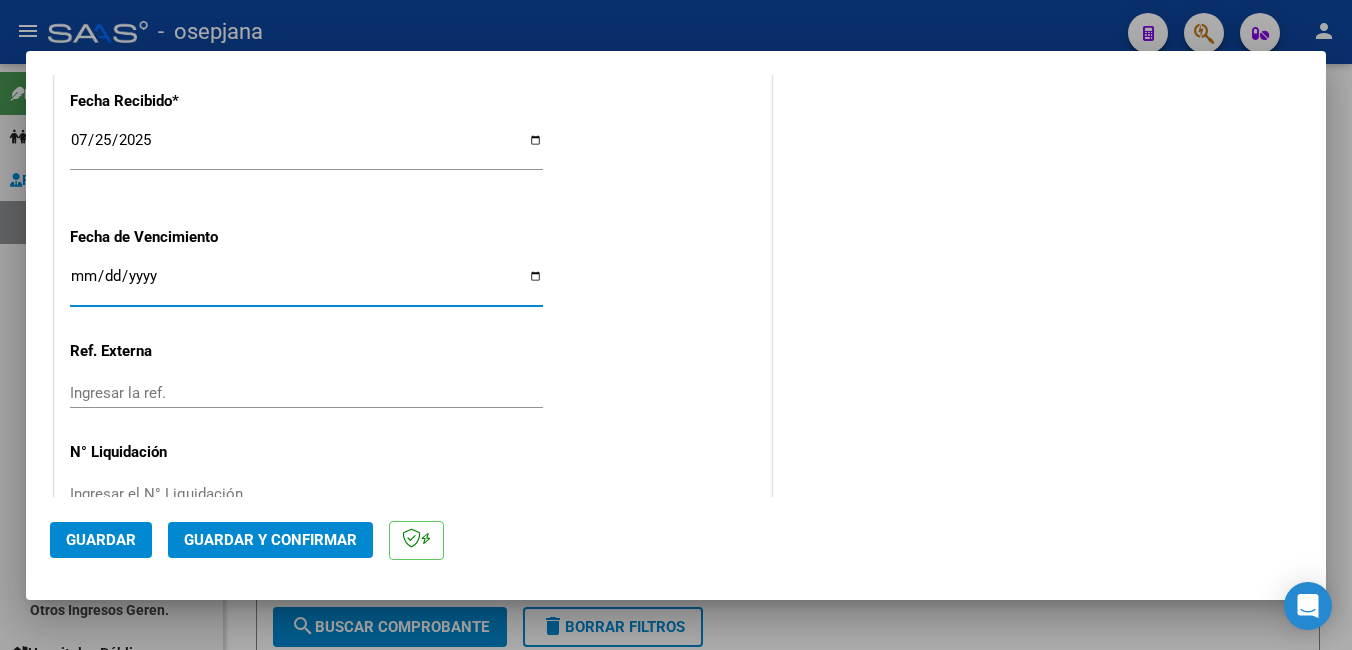 click on "Ingresar la fecha" at bounding box center (306, 284) 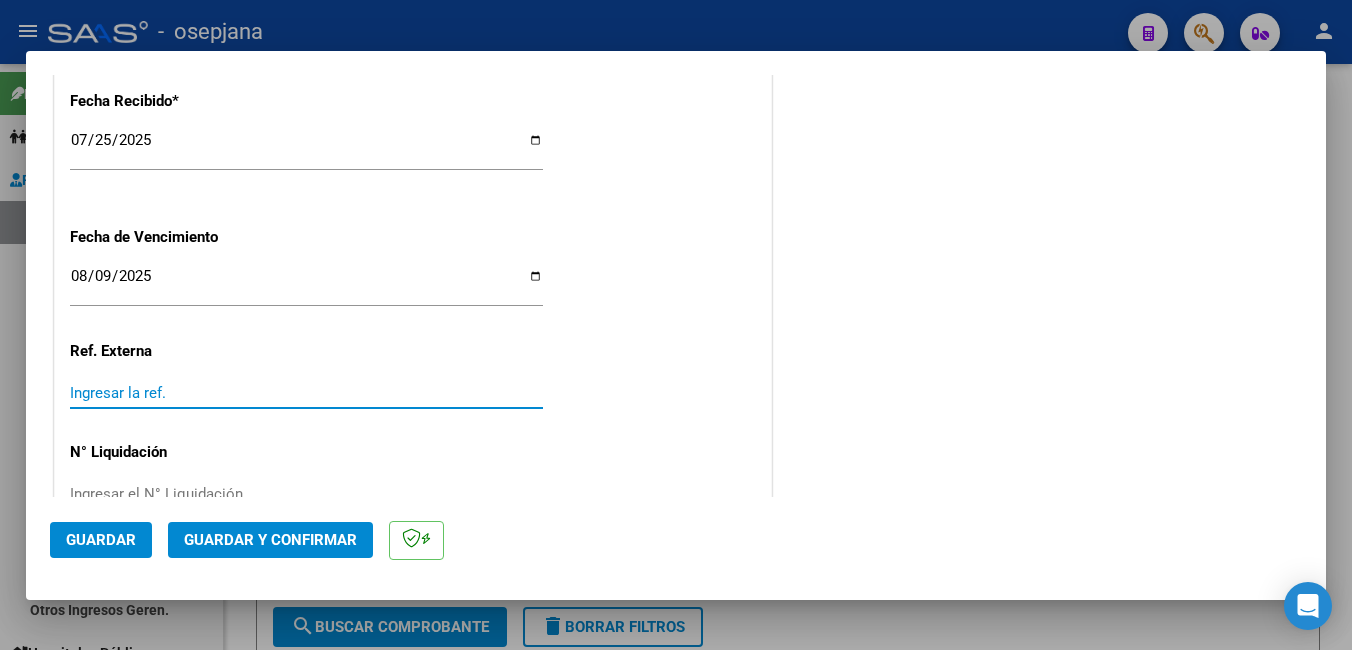 click on "Ingresar la ref." at bounding box center (306, 393) 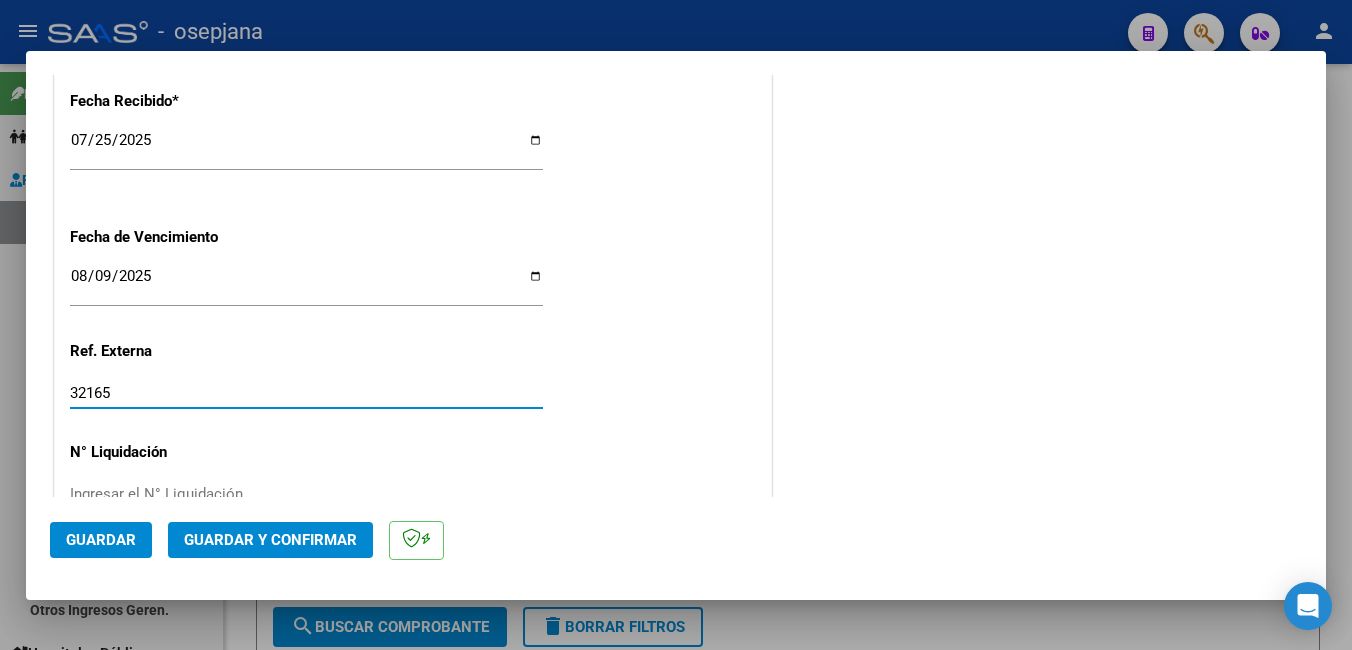 click on "Guardar y Confirmar" 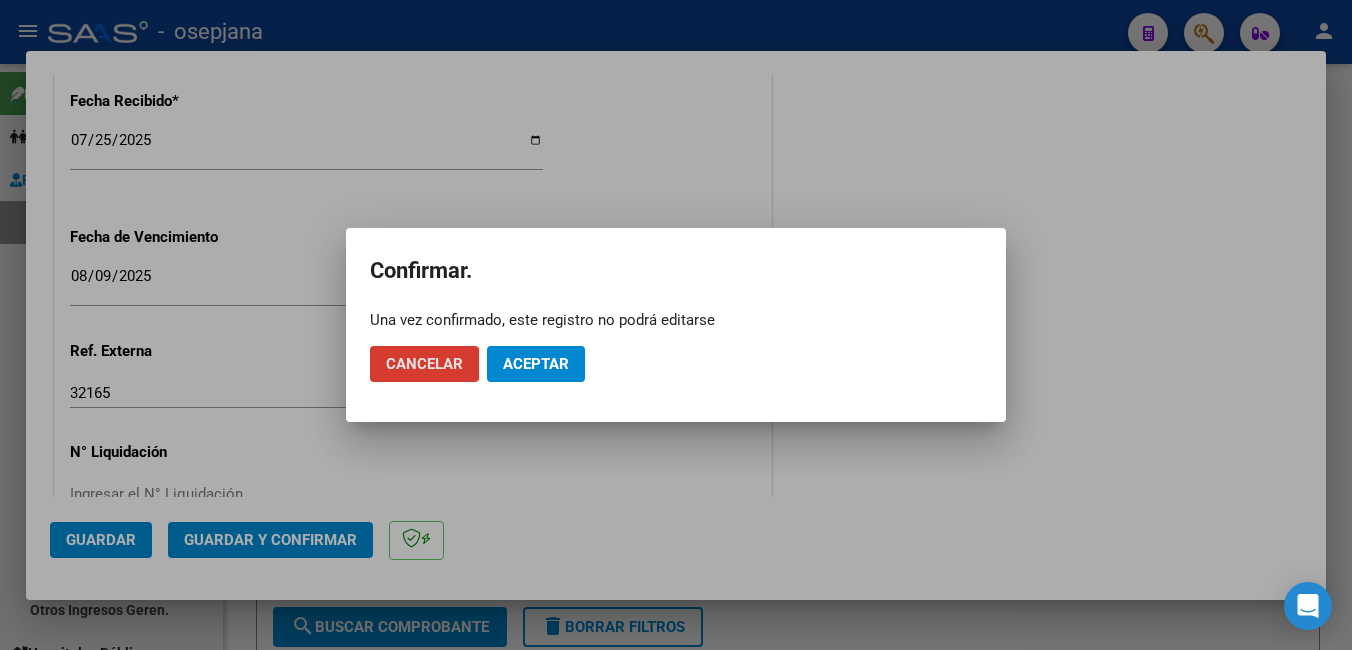 click on "Aceptar" 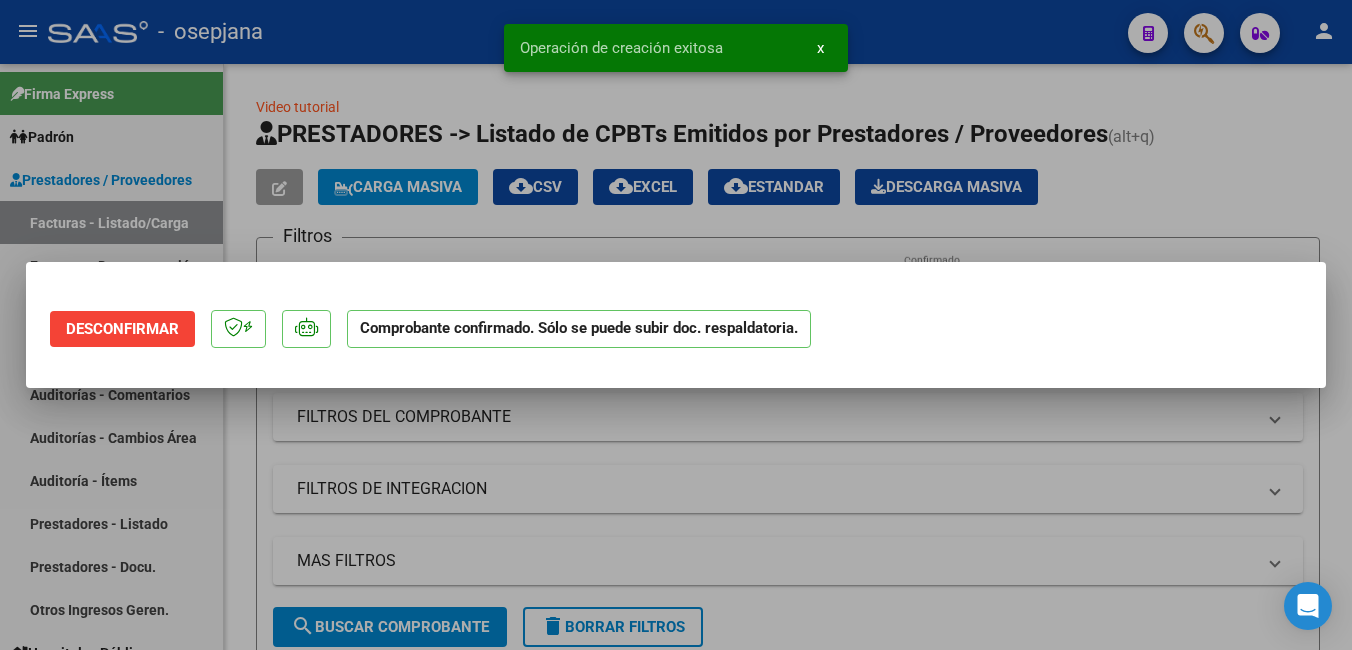 scroll, scrollTop: 0, scrollLeft: 0, axis: both 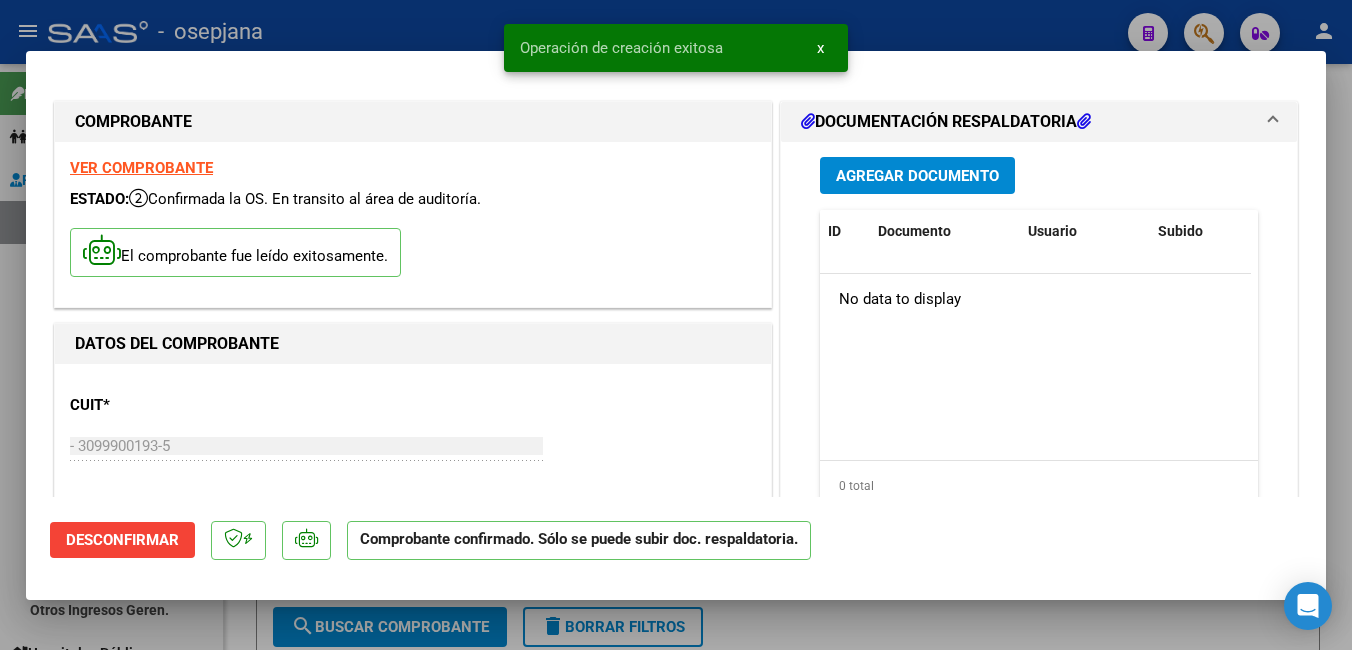 click at bounding box center (676, 325) 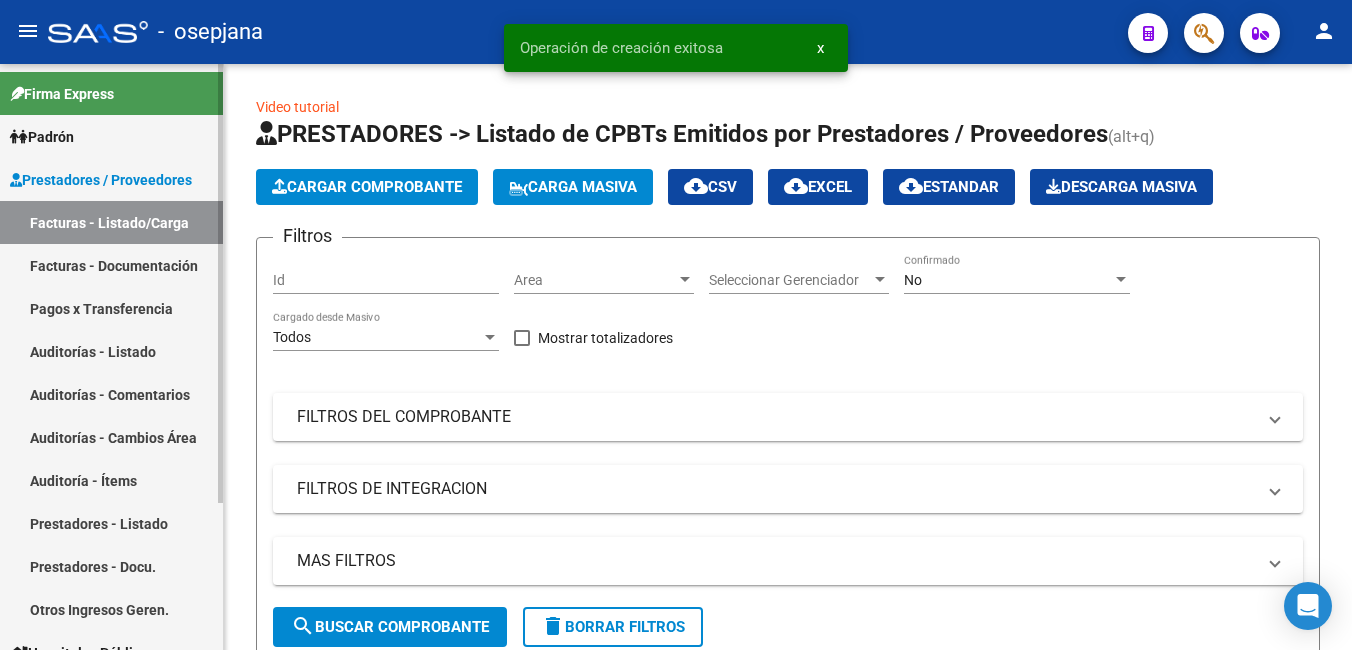 click on "Auditorías - Listado" at bounding box center [111, 351] 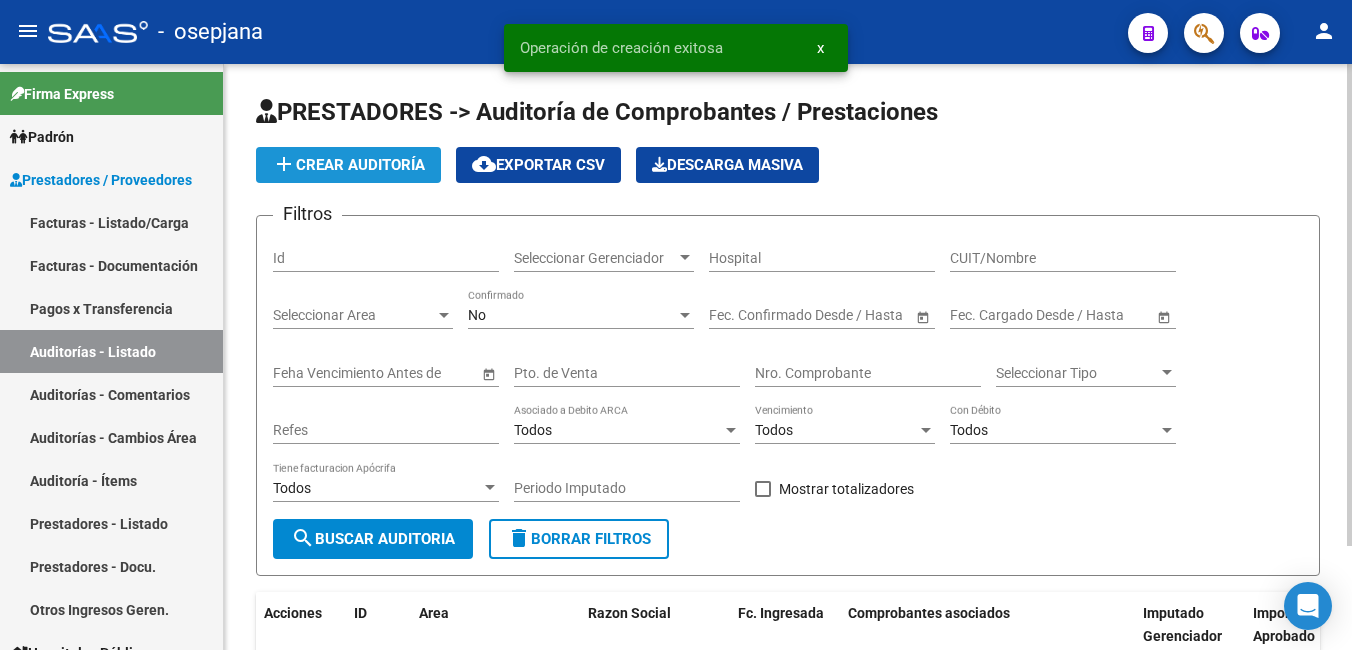 click on "add  Crear Auditoría" 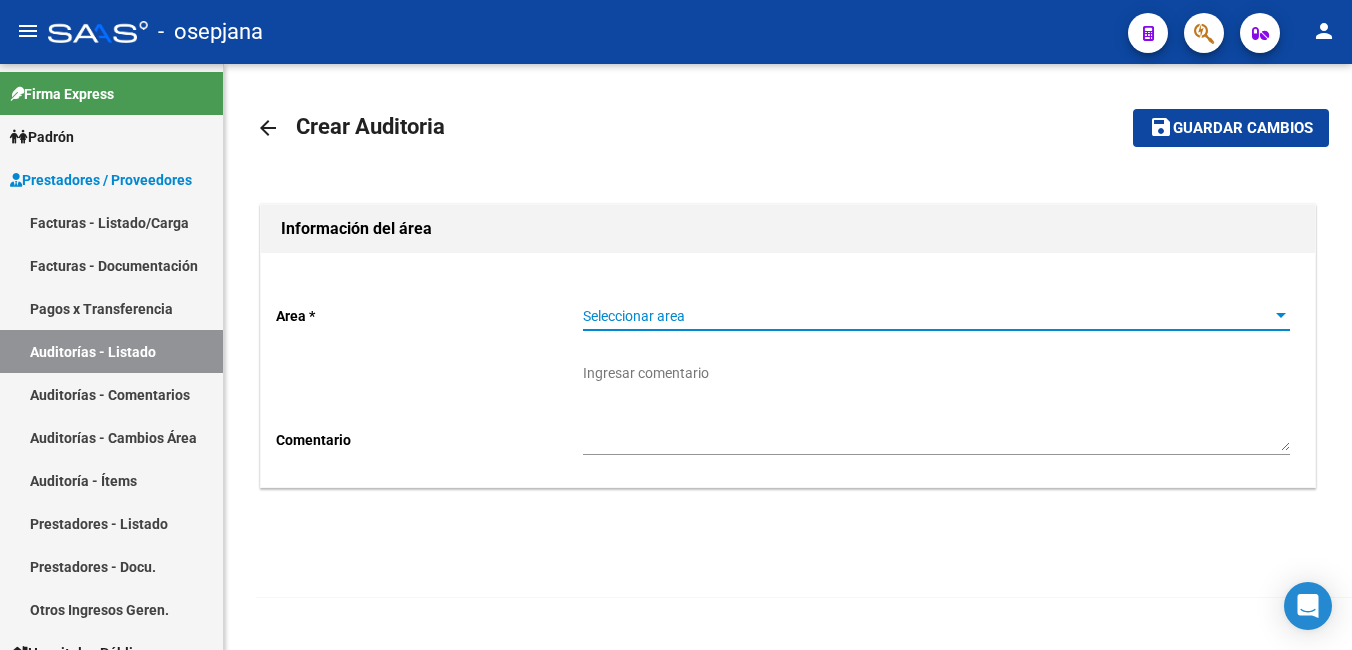 click on "Seleccionar area" at bounding box center [927, 316] 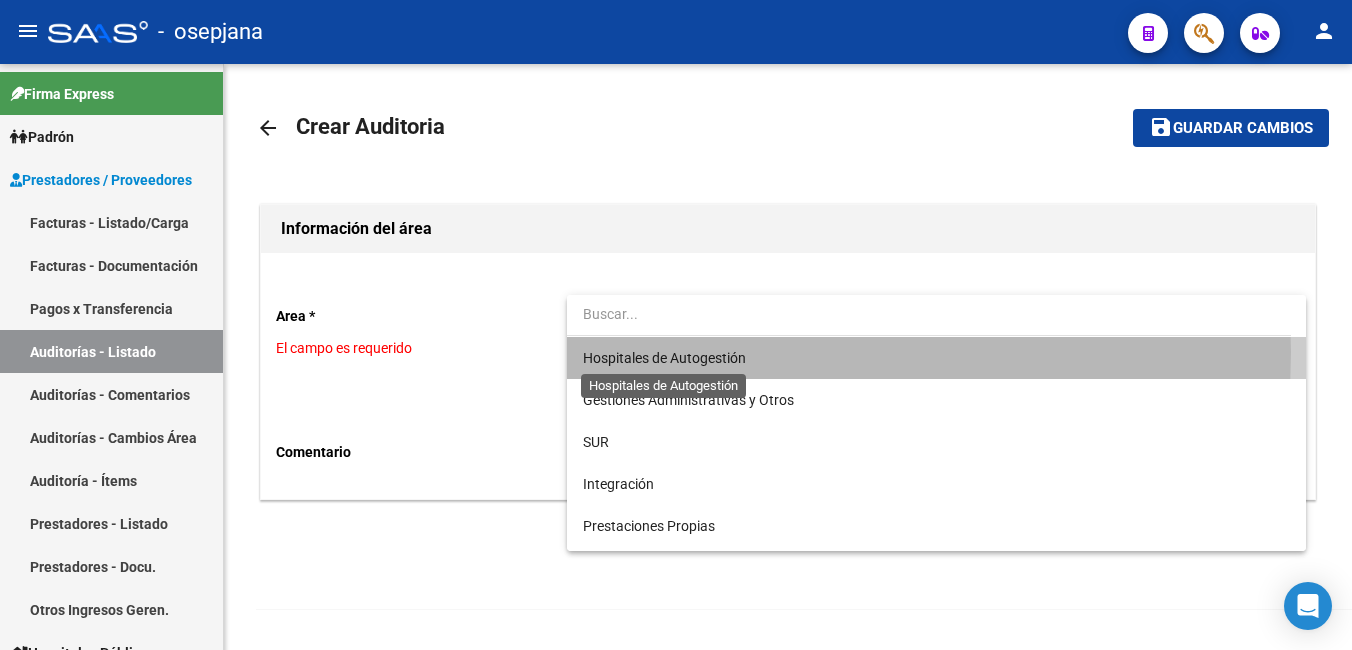 click on "Hospitales de Autogestión" at bounding box center [664, 358] 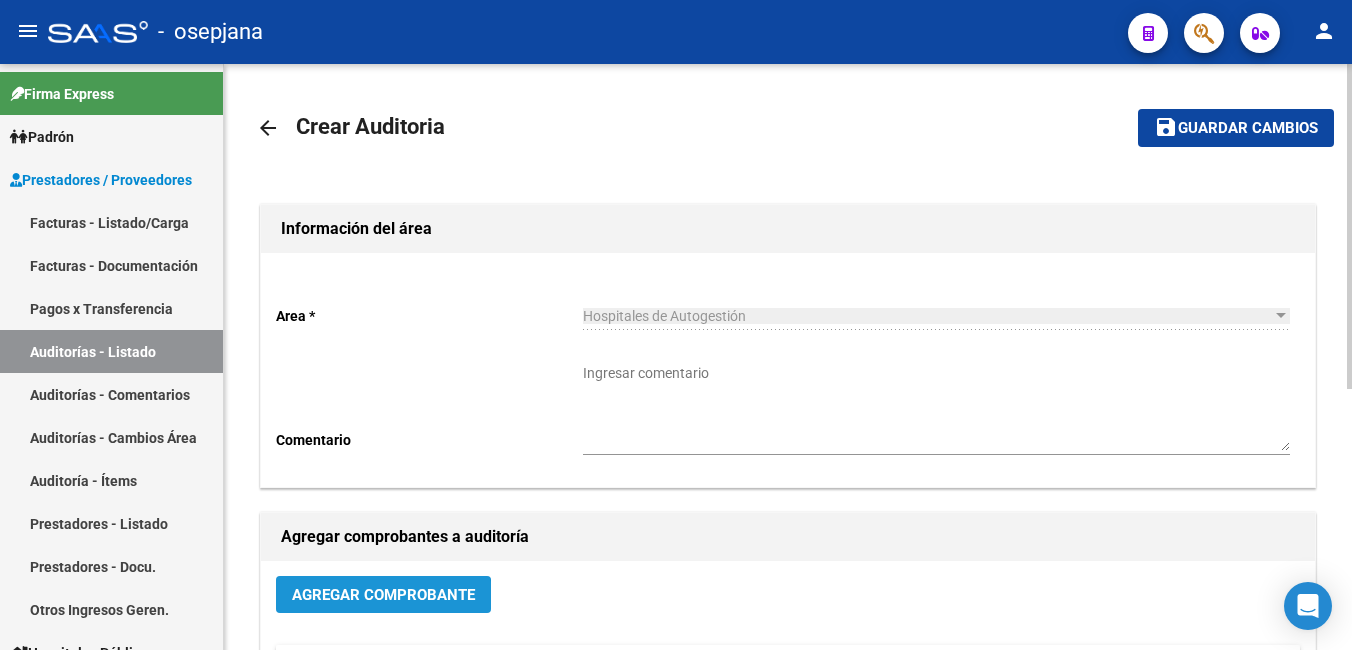 click on "Agregar Comprobante" 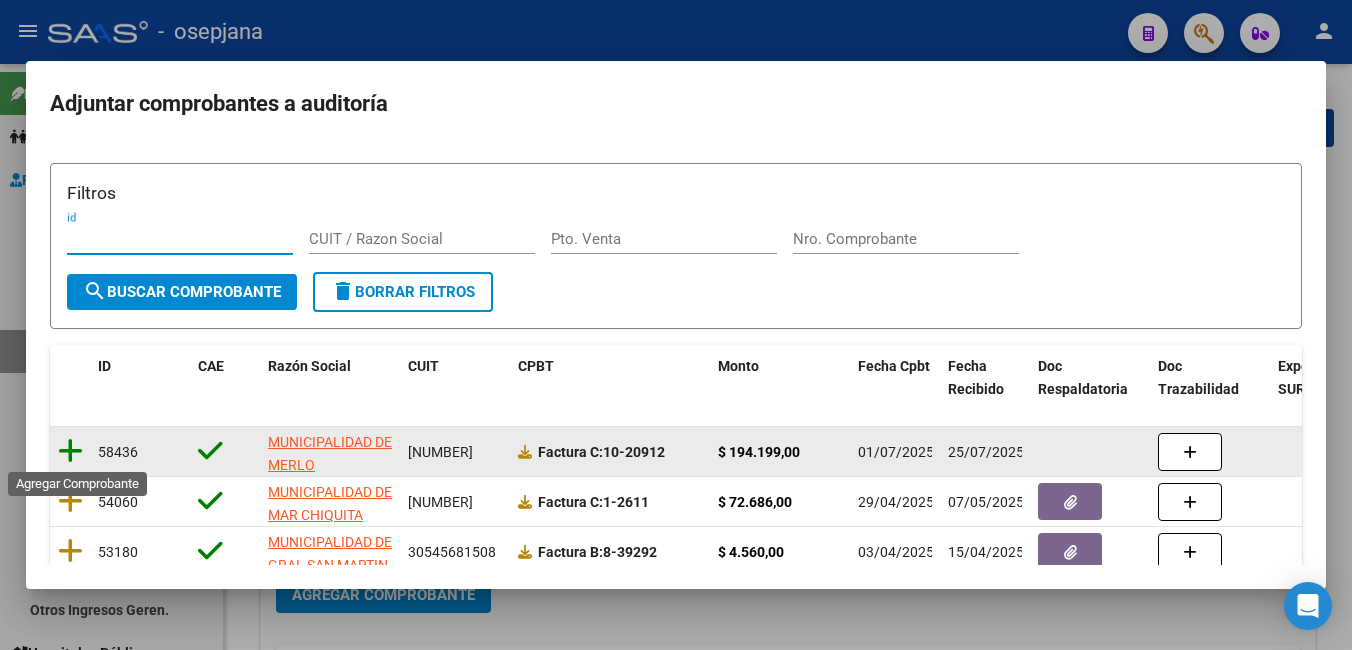 click 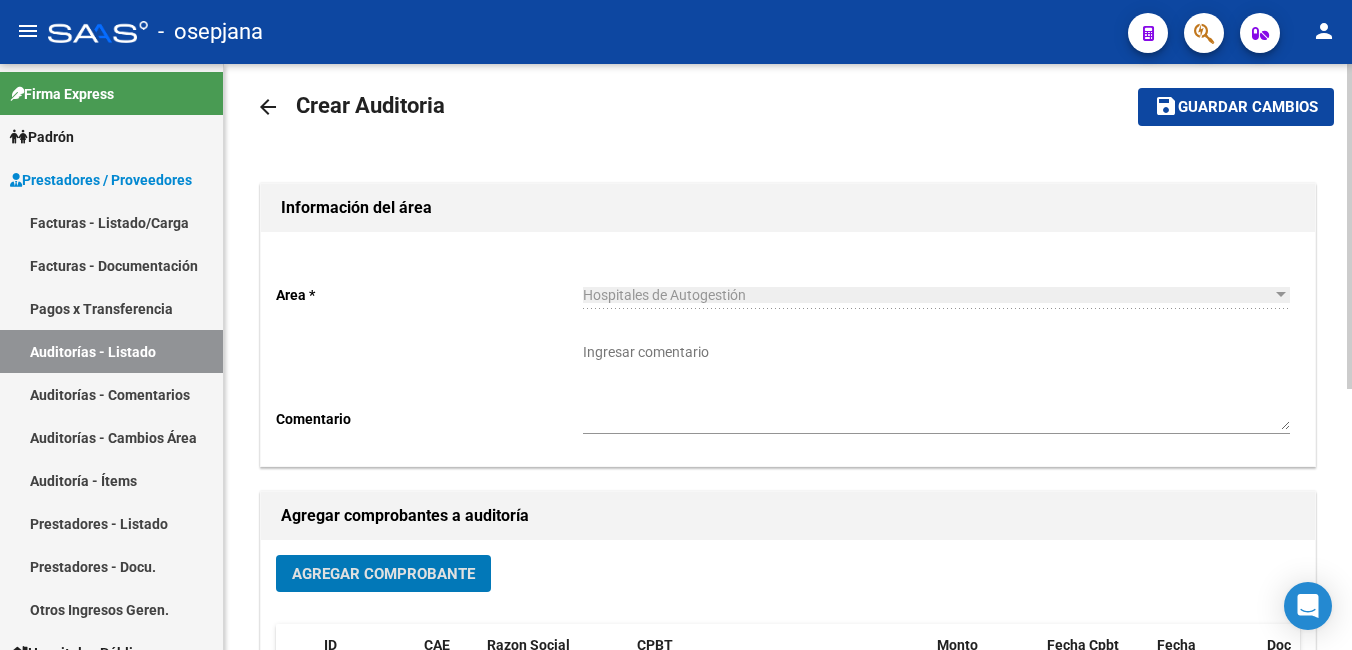 scroll, scrollTop: 0, scrollLeft: 0, axis: both 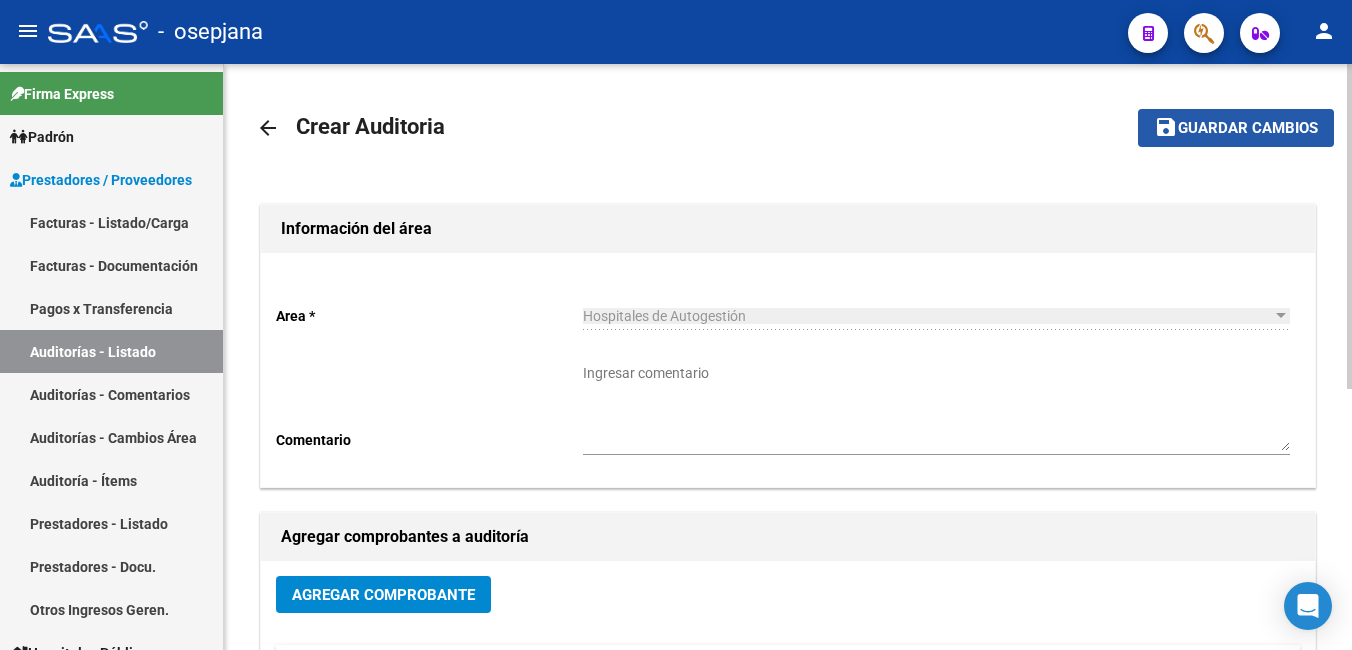 click on "Guardar cambios" 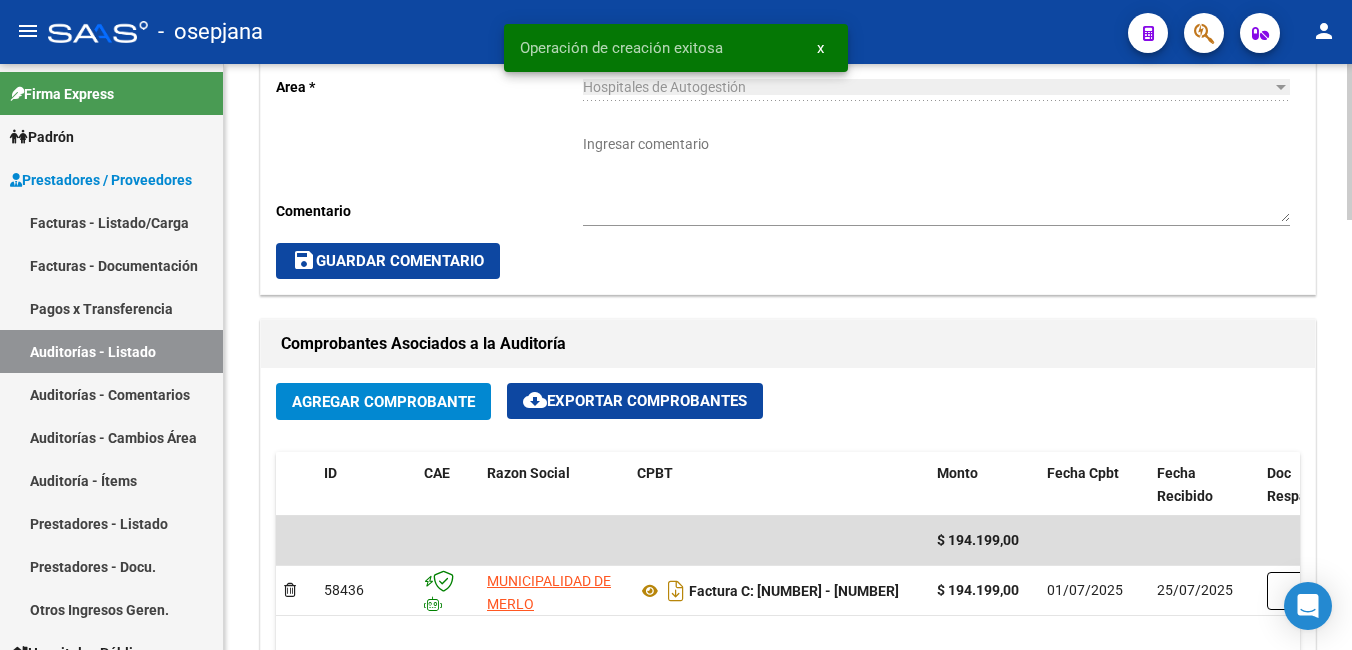 scroll, scrollTop: 1200, scrollLeft: 0, axis: vertical 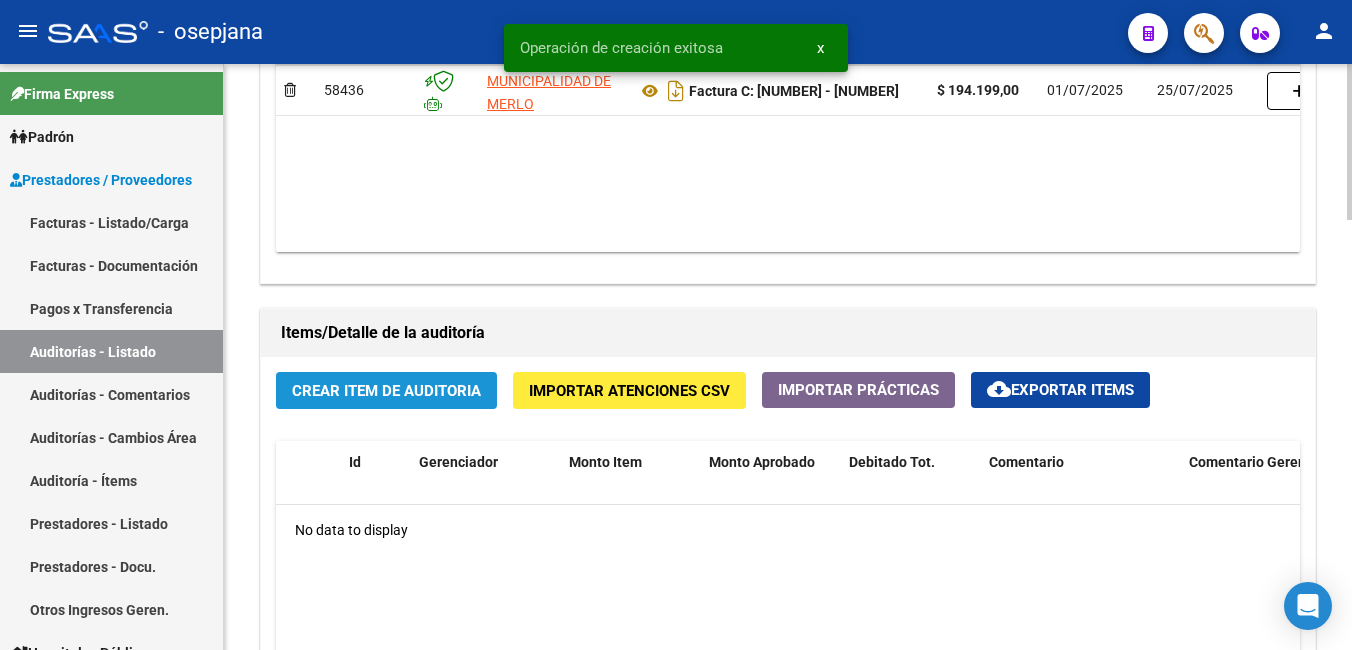 click on "Crear Item de Auditoria" 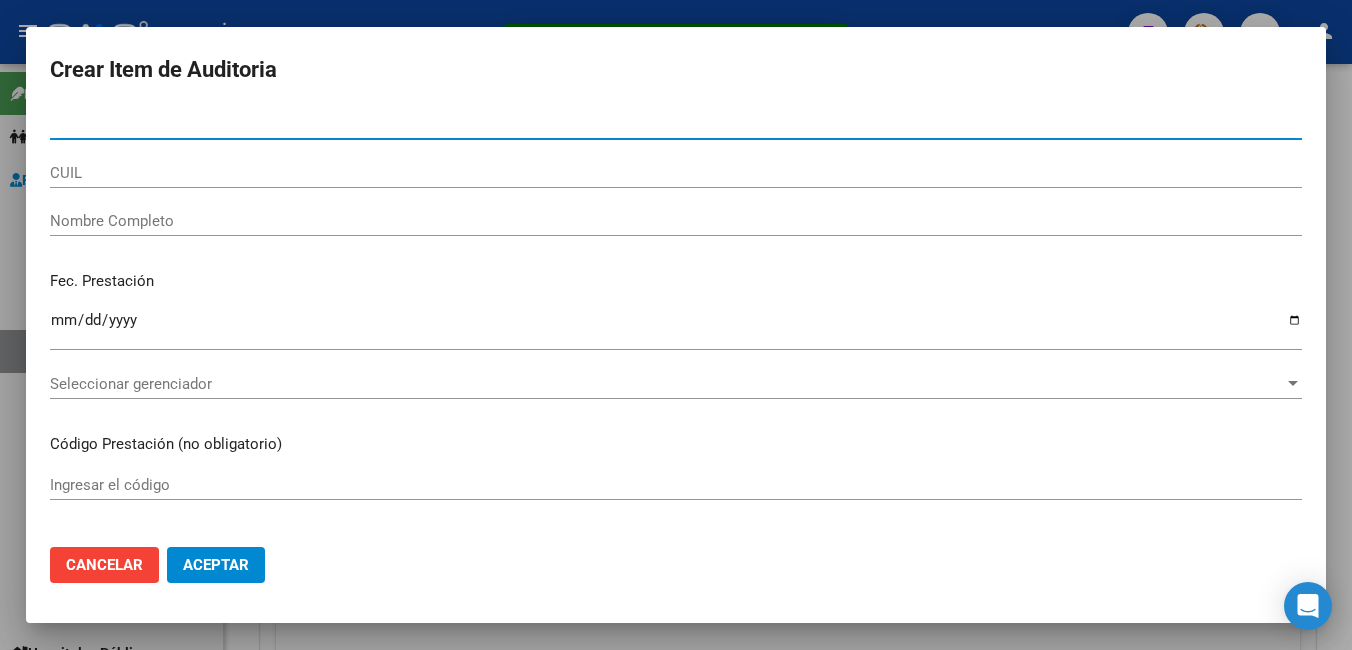 click on "Nro Documento" at bounding box center [676, 124] 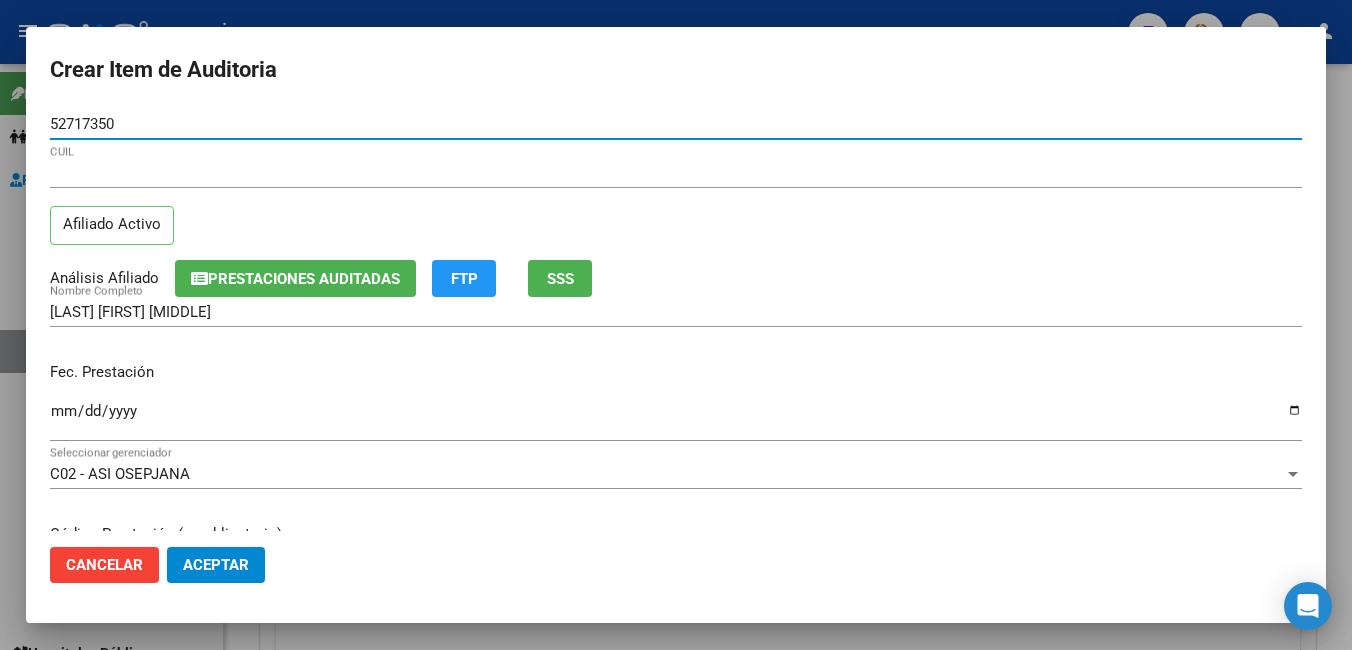 click on "Ingresar la fecha" at bounding box center [676, 419] 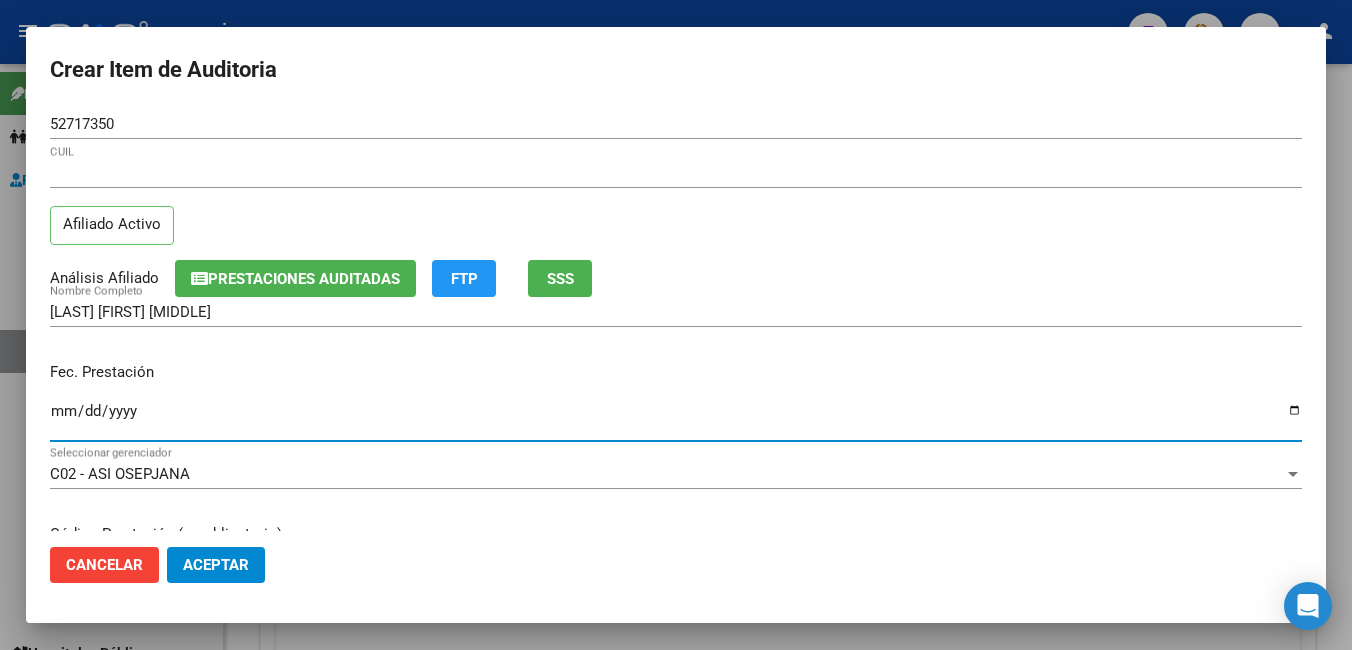 scroll, scrollTop: 400, scrollLeft: 0, axis: vertical 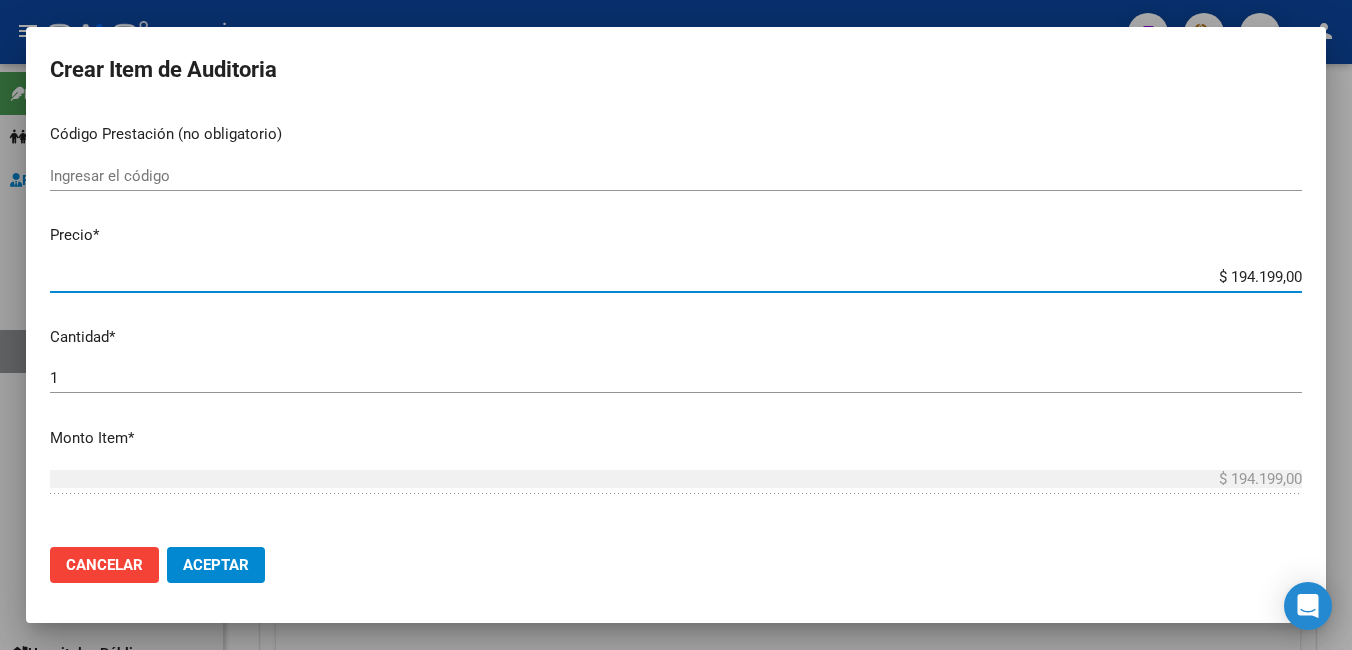 drag, startPoint x: 1214, startPoint y: 276, endPoint x: 1351, endPoint y: 285, distance: 137.2953 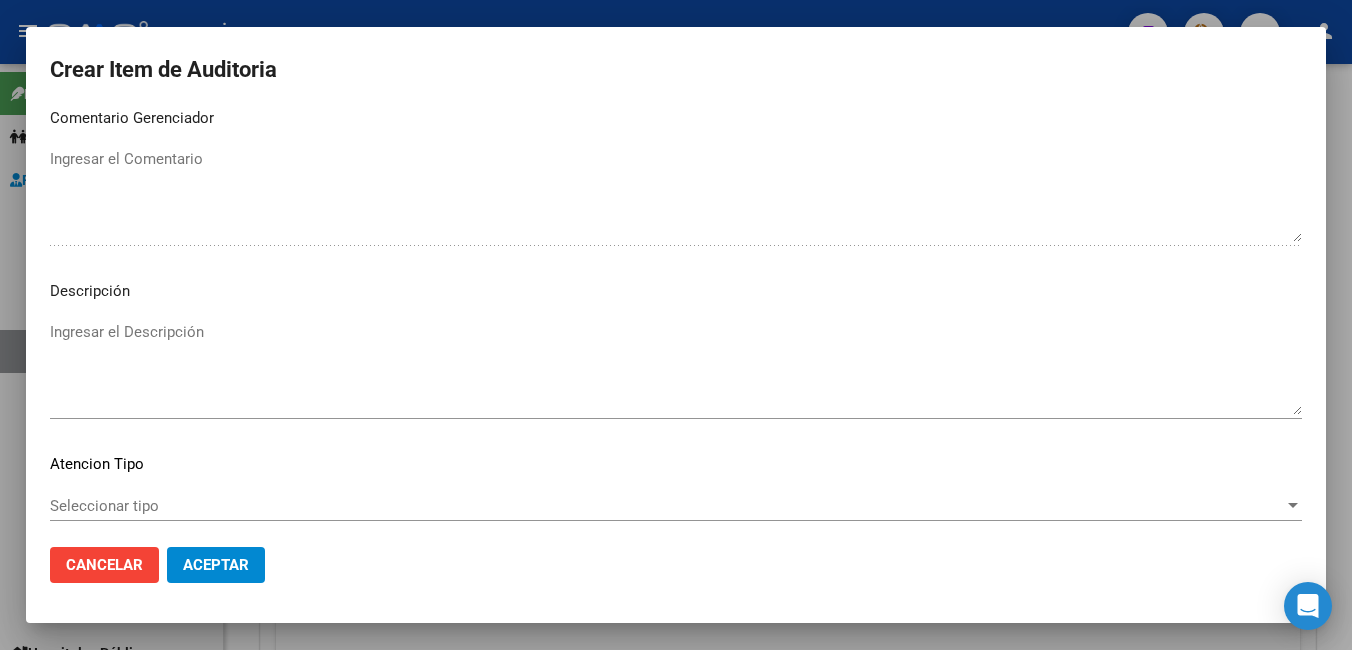 scroll, scrollTop: 1205, scrollLeft: 0, axis: vertical 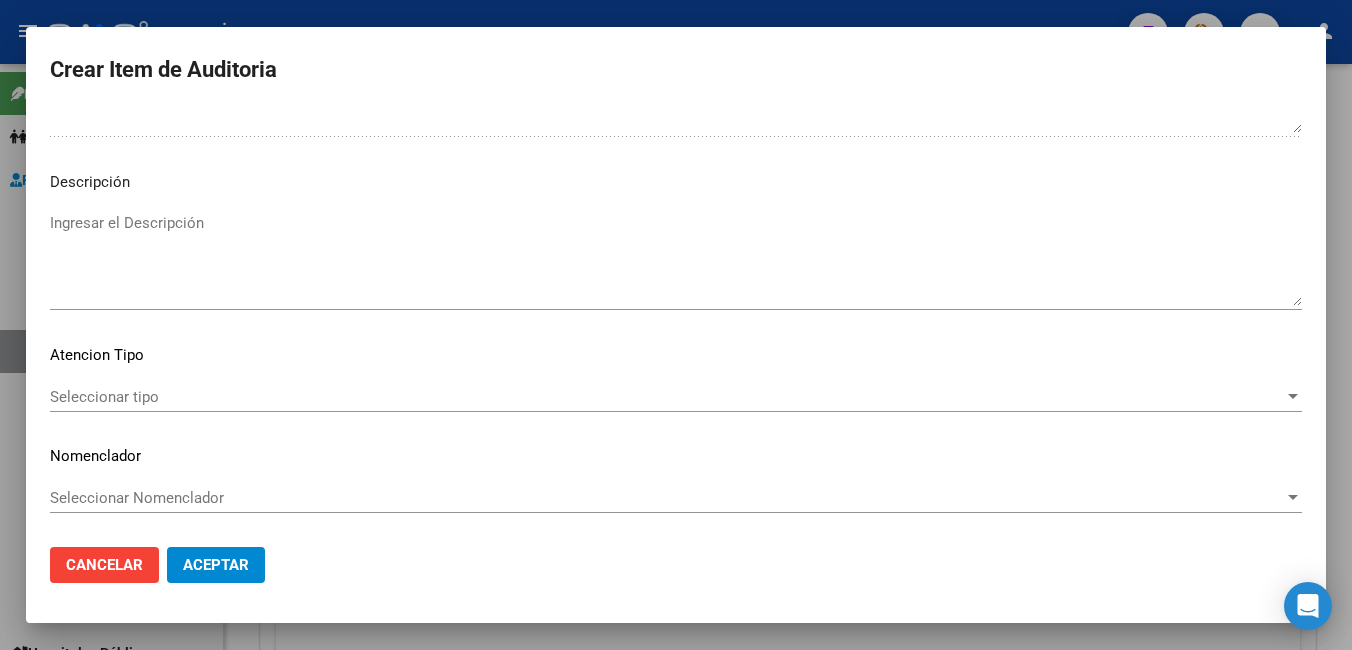 click on "Seleccionar tipo" at bounding box center [667, 397] 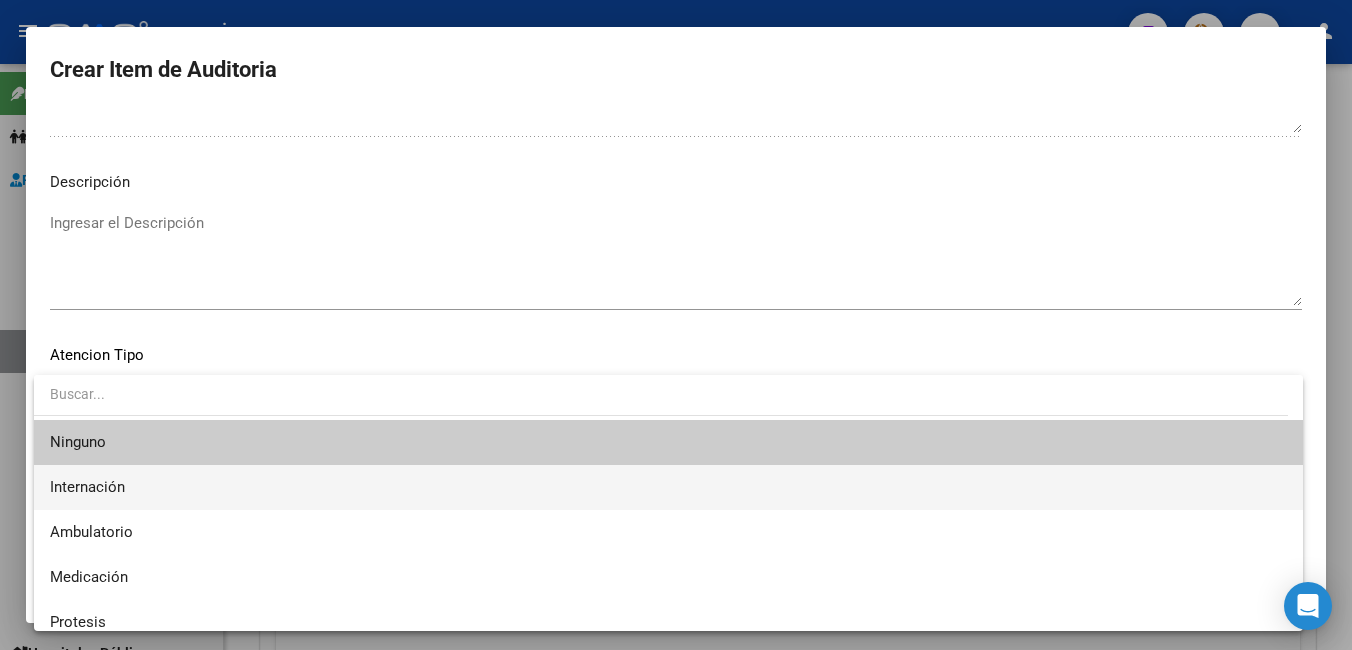 click on "Internación" at bounding box center (668, 487) 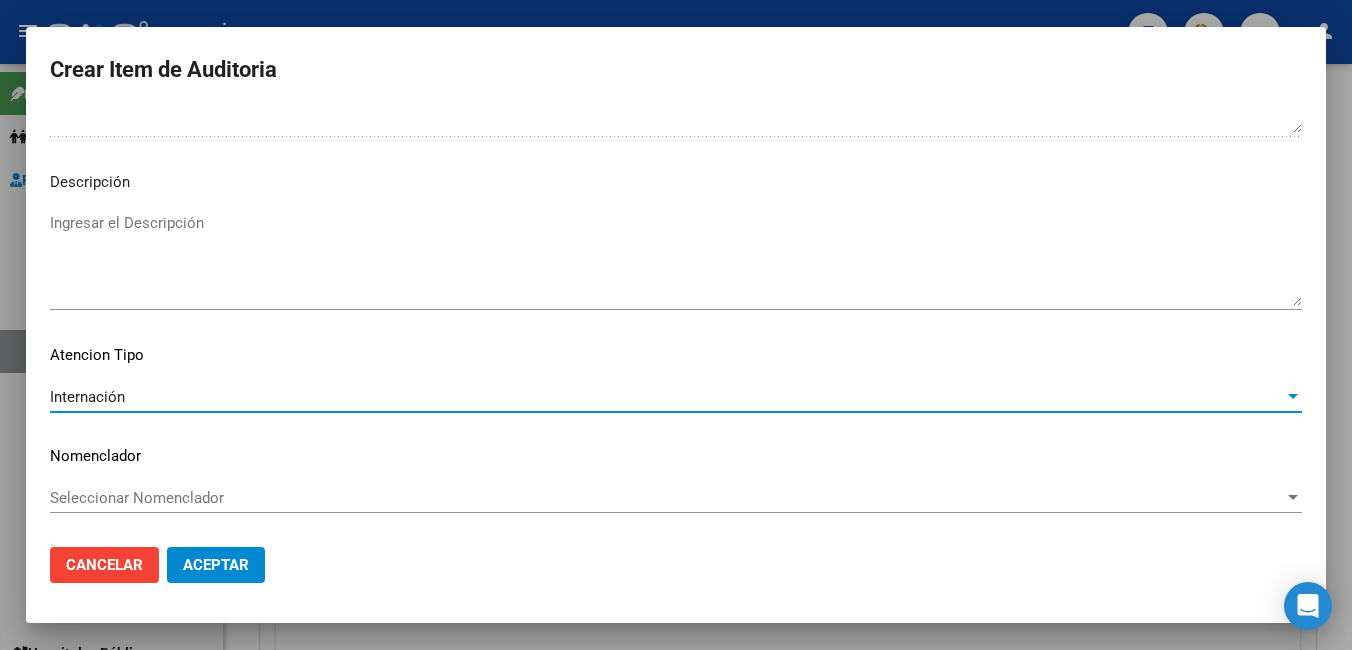 click on "Seleccionar Nomenclador Seleccionar Nomenclador" 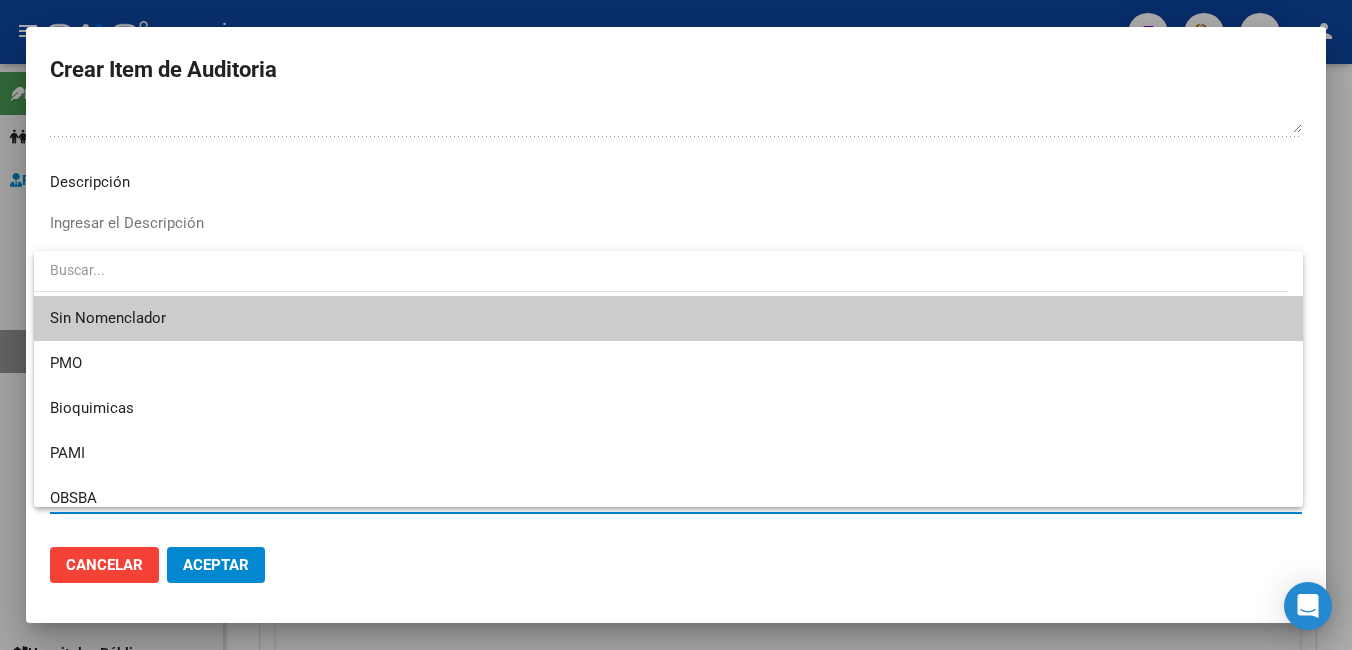 click on "Sin Nomenclador" at bounding box center (668, 318) 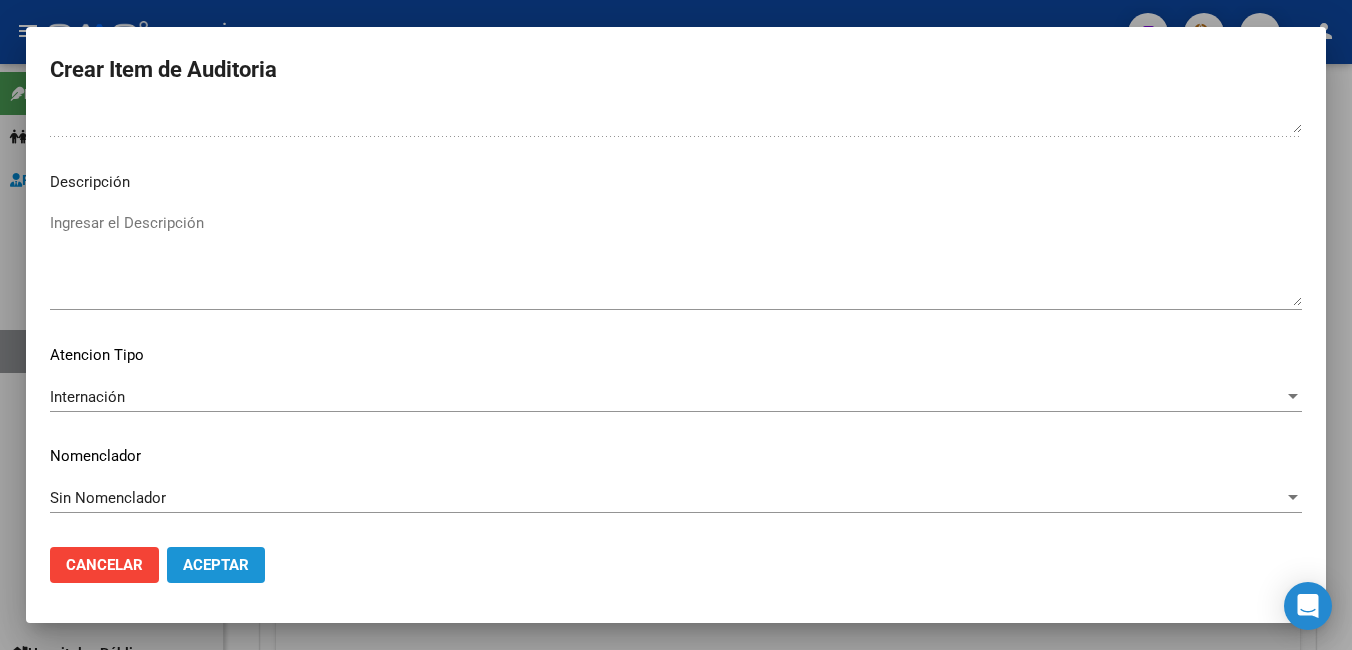 click on "Aceptar" 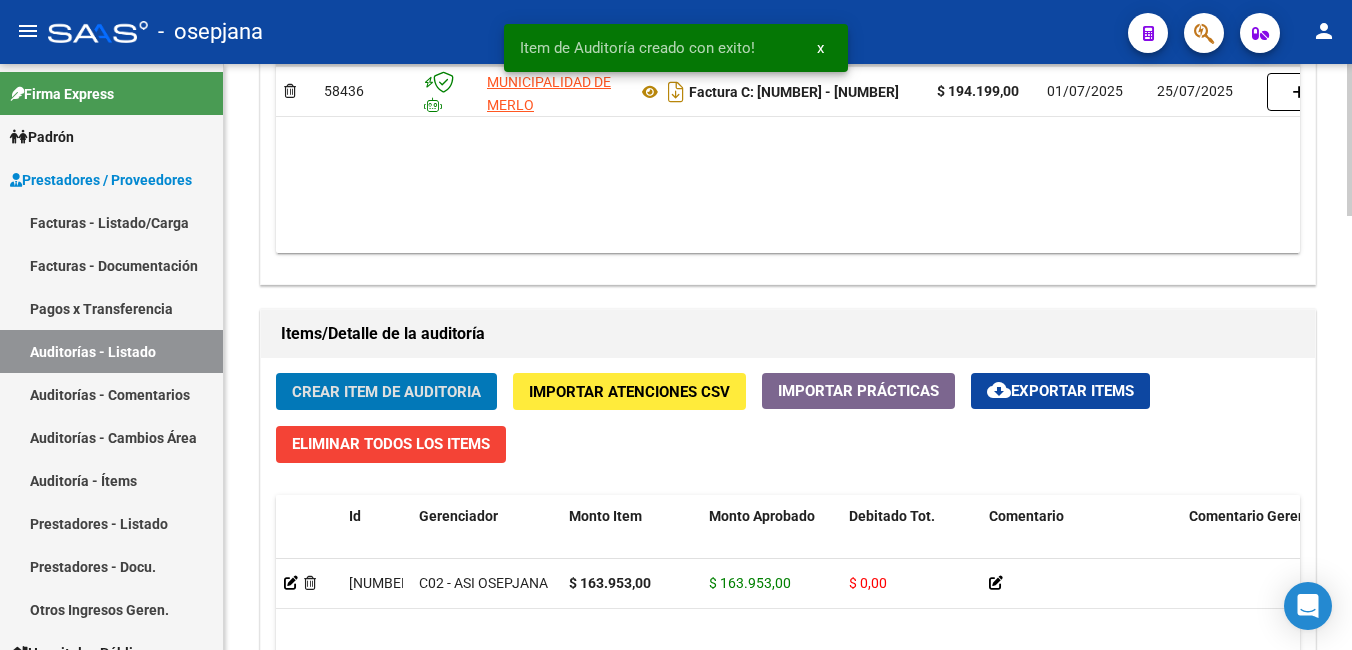 scroll, scrollTop: 1201, scrollLeft: 0, axis: vertical 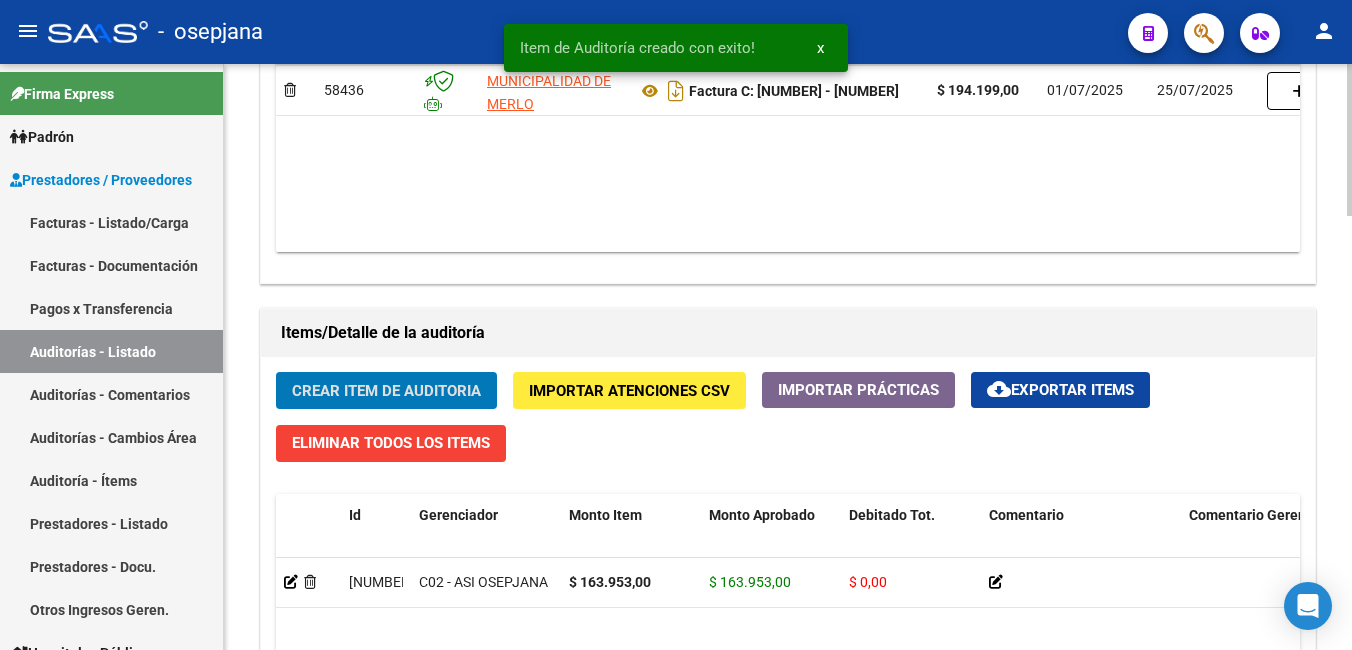 click on "Crear Item de Auditoria" 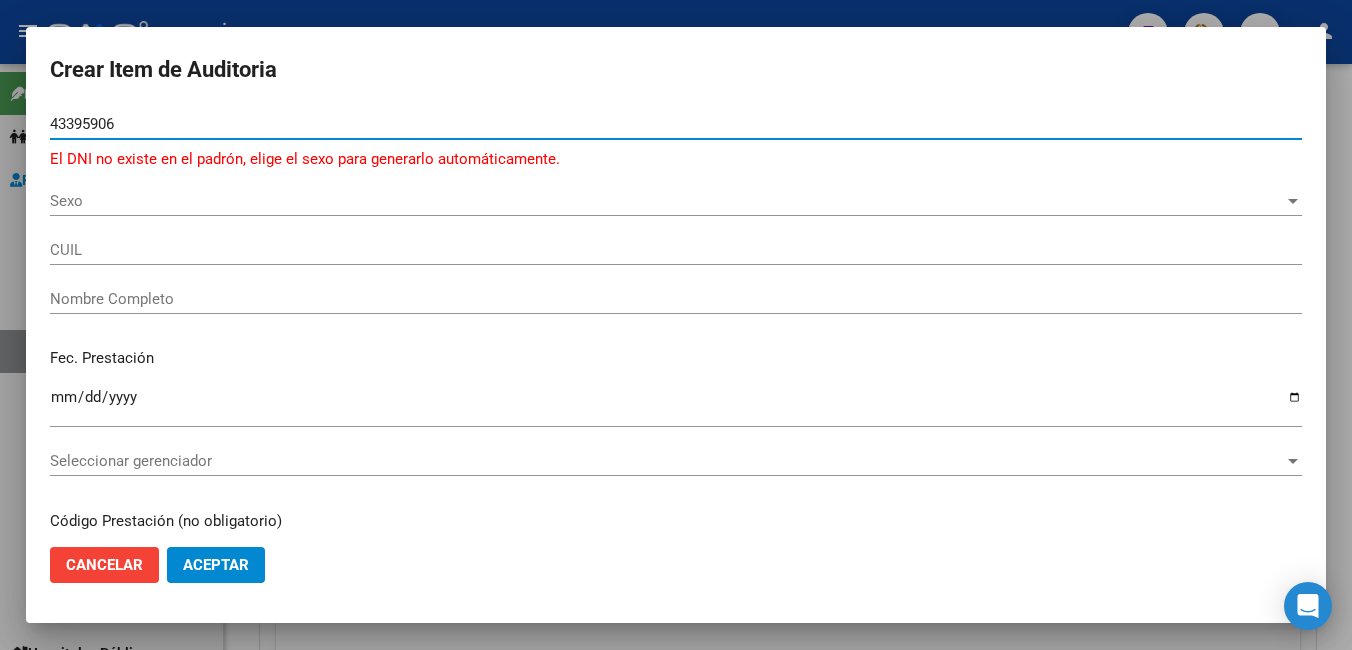 click on "43395906" at bounding box center (676, 124) 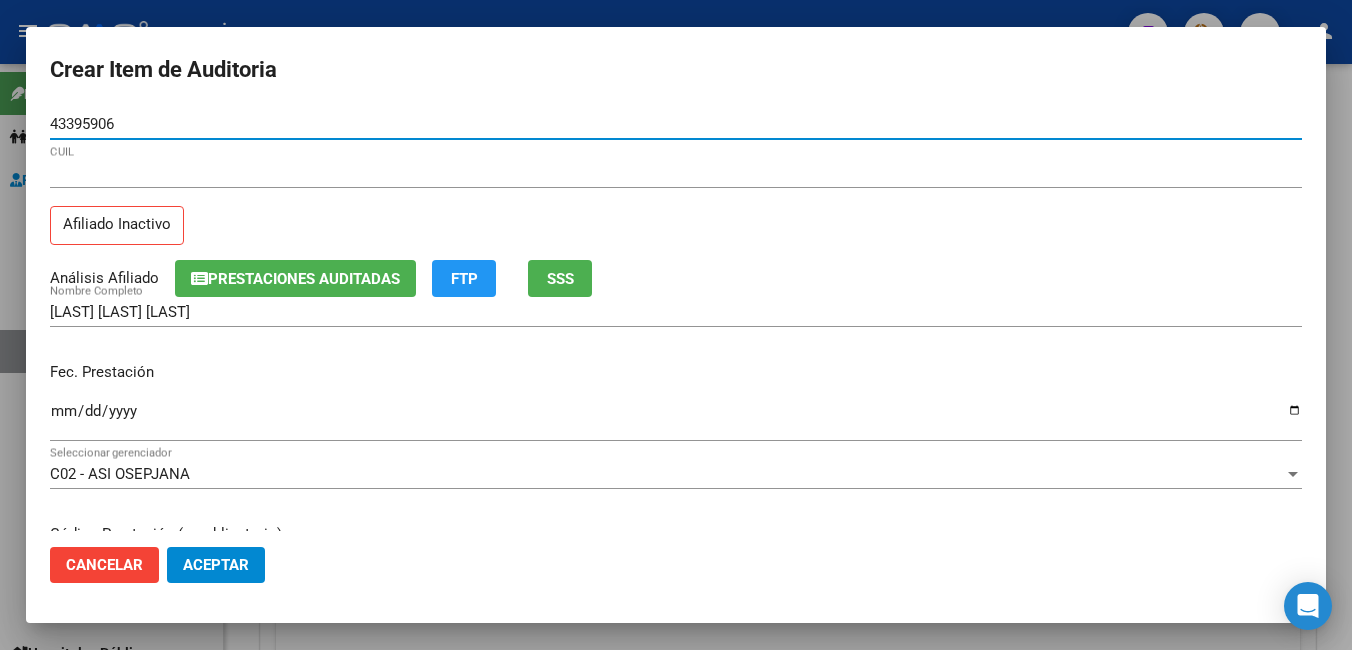 click on "SSS" 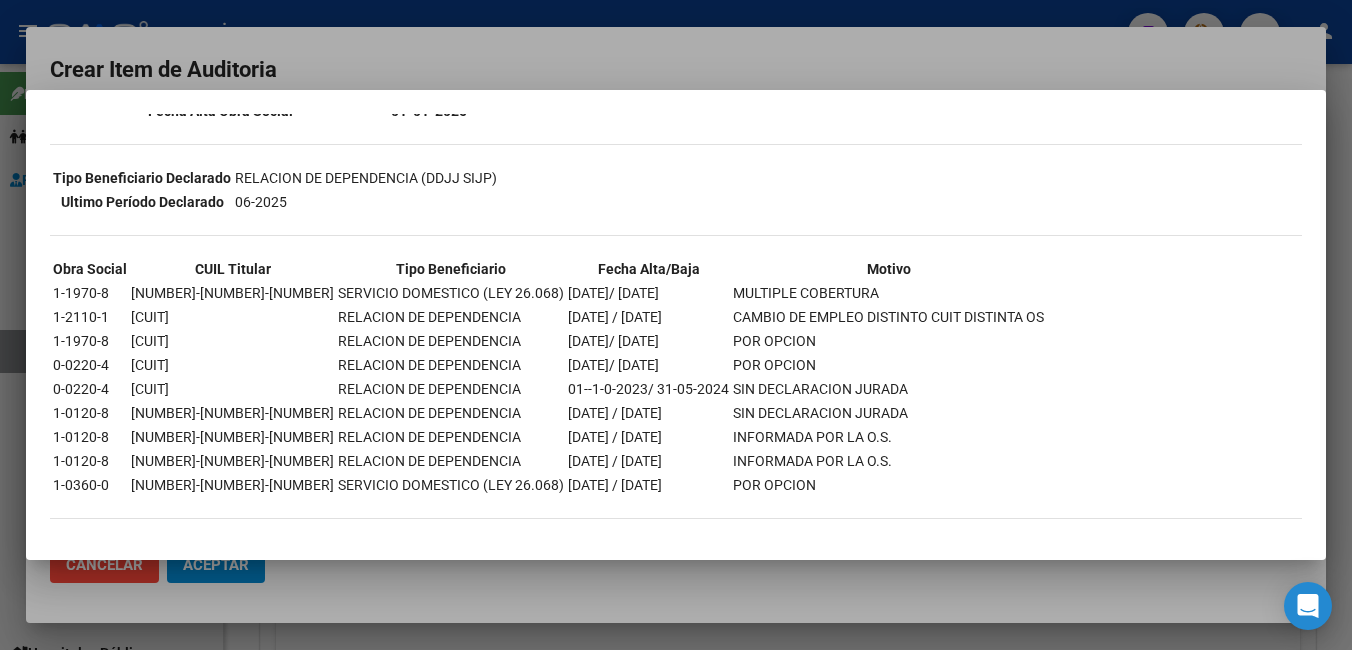 scroll, scrollTop: 415, scrollLeft: 0, axis: vertical 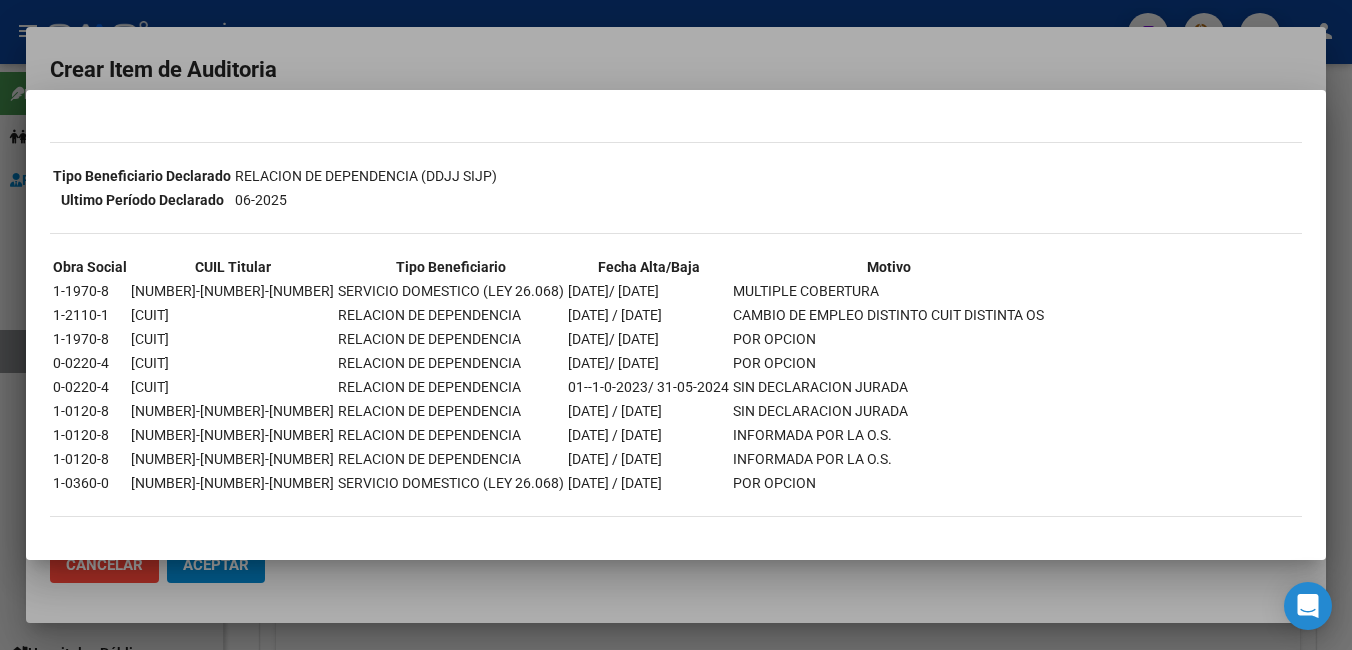 click at bounding box center (676, 325) 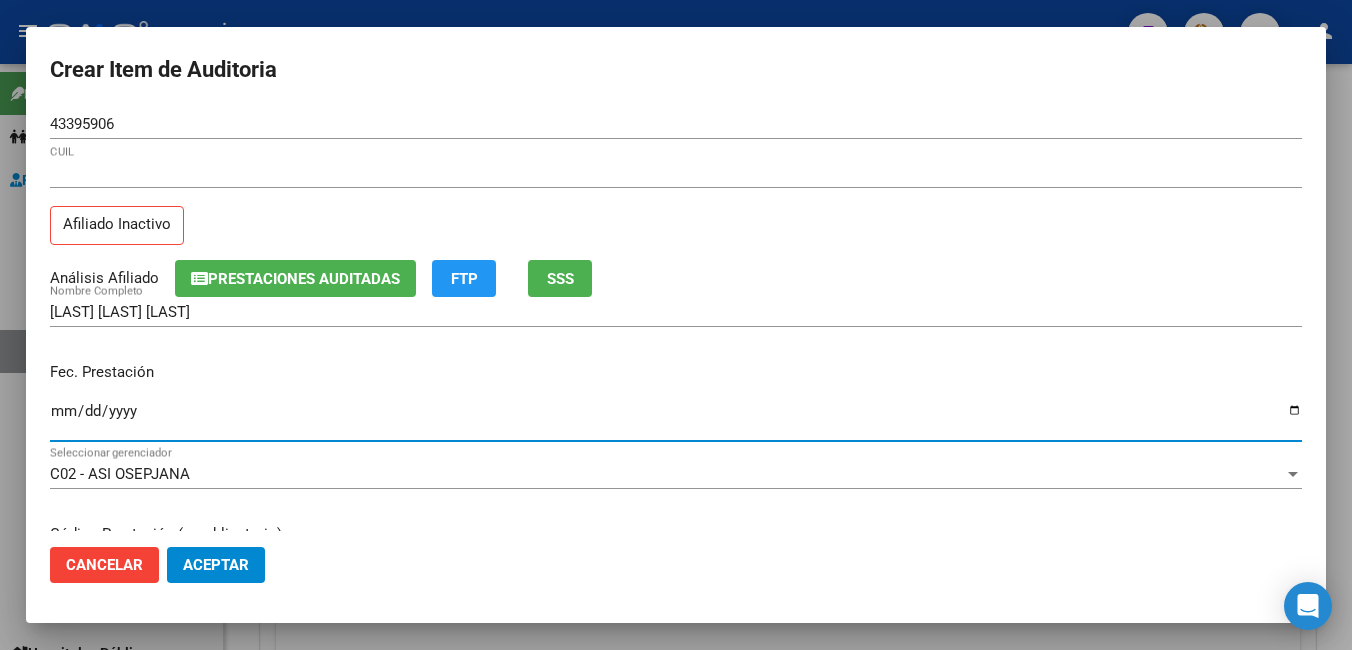click on "Ingresar la fecha" at bounding box center (676, 419) 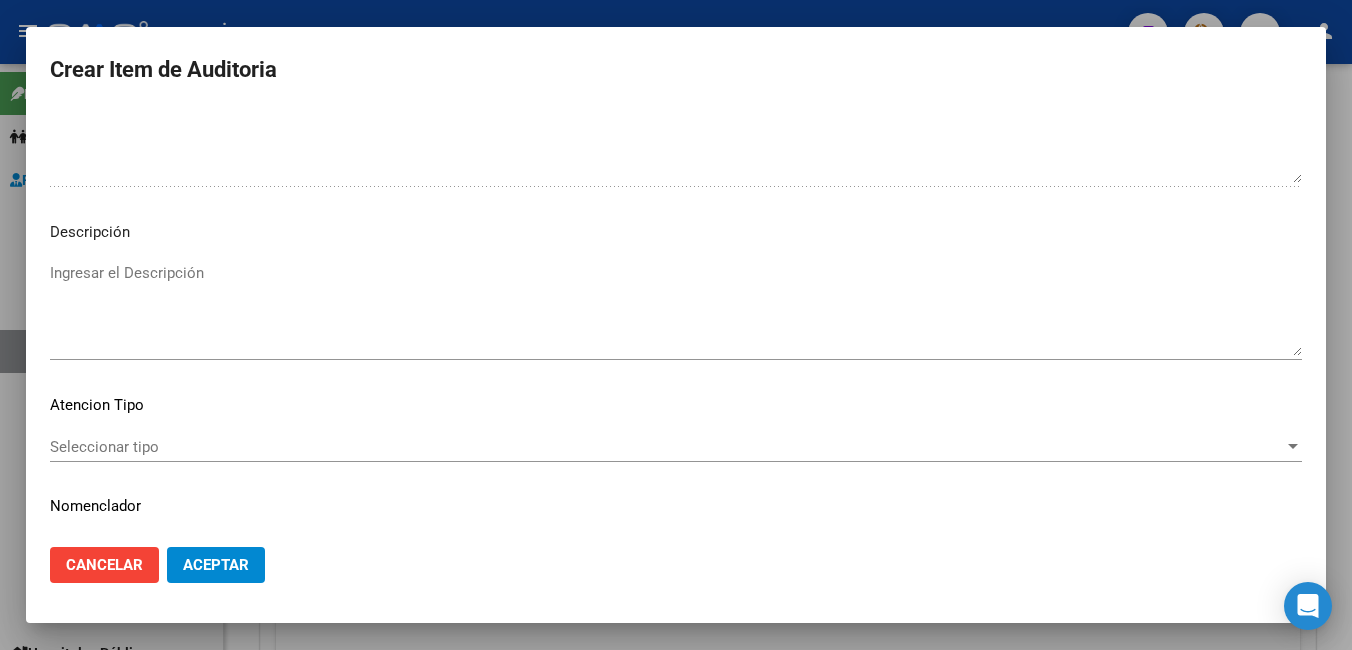 scroll, scrollTop: 1205, scrollLeft: 0, axis: vertical 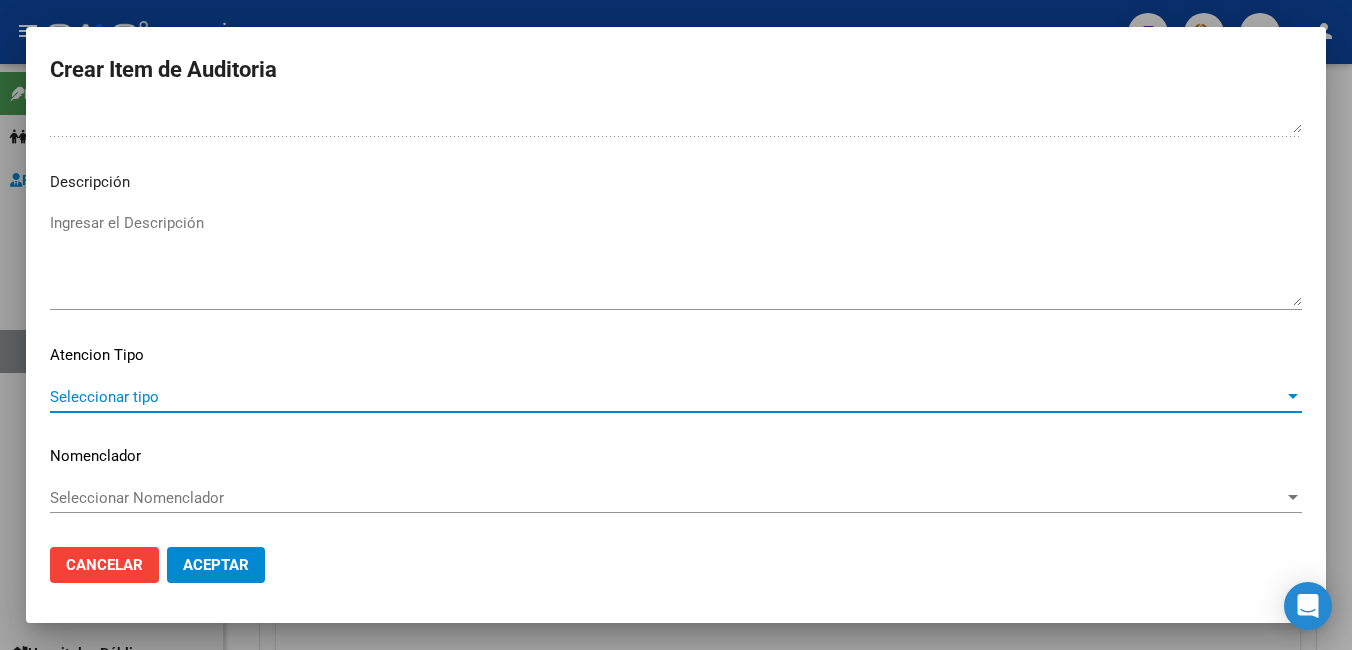 click on "Seleccionar tipo" at bounding box center [667, 397] 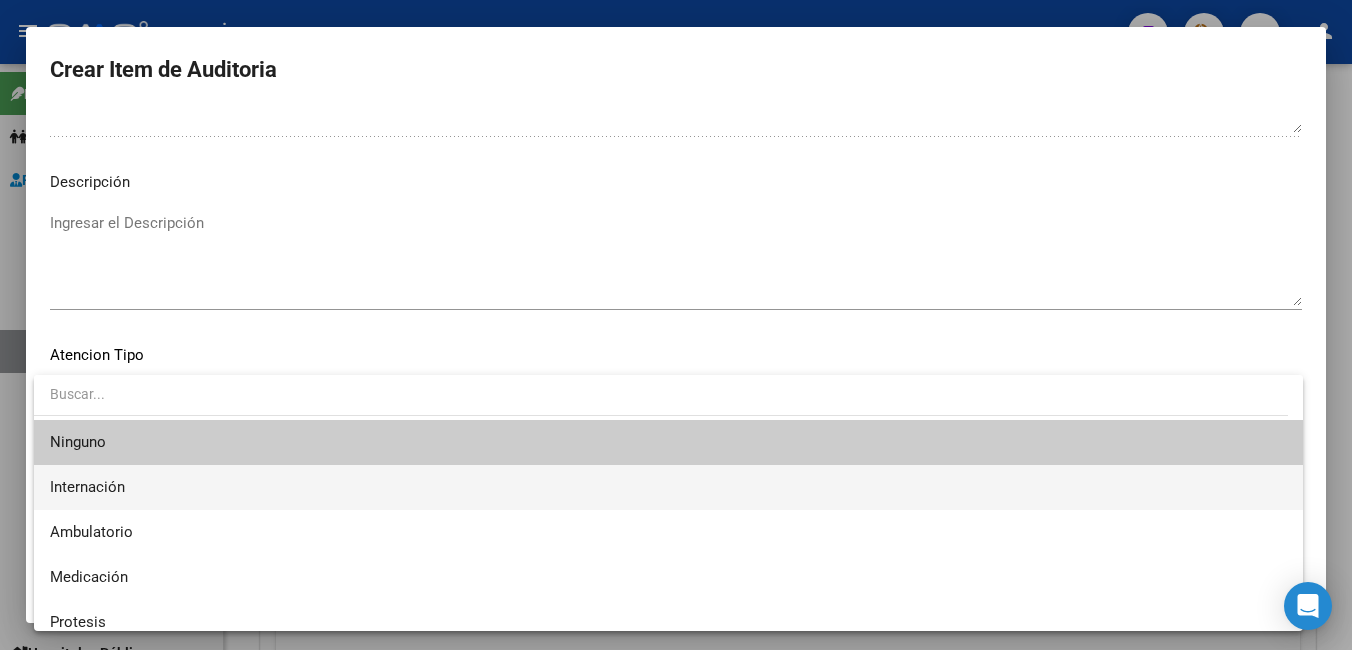 click on "Internación" at bounding box center [668, 487] 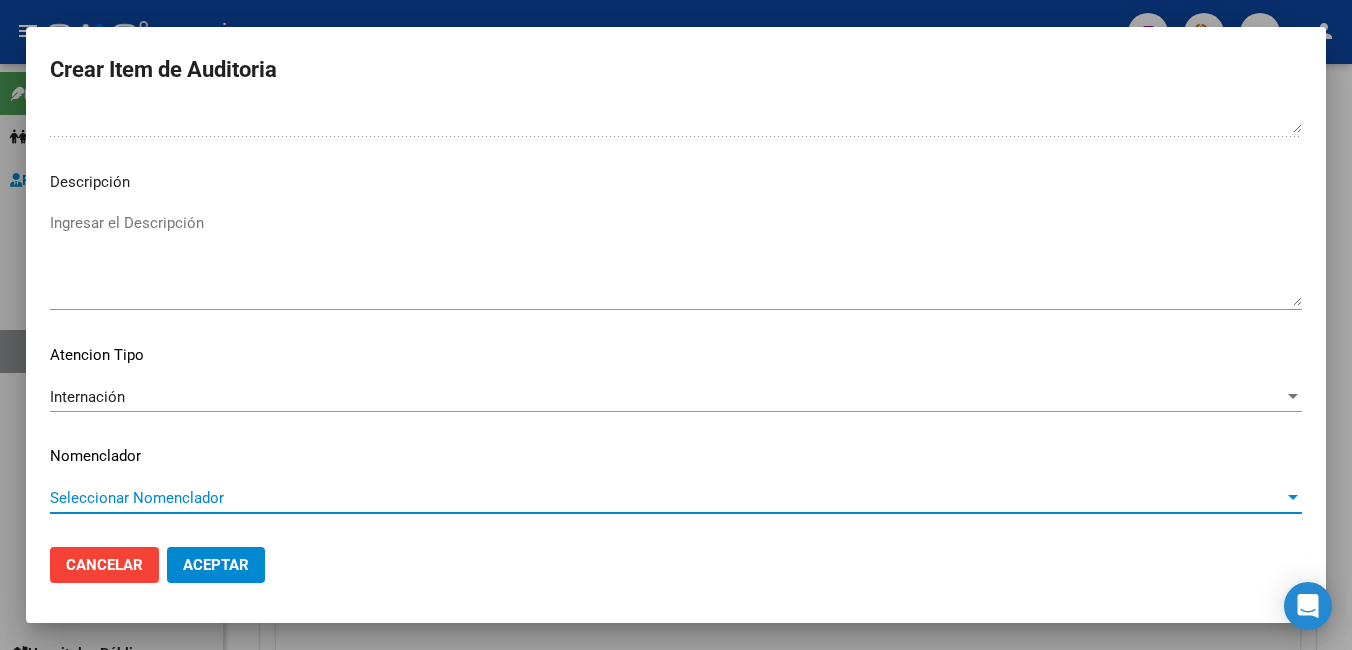 click on "Seleccionar Nomenclador" at bounding box center [667, 498] 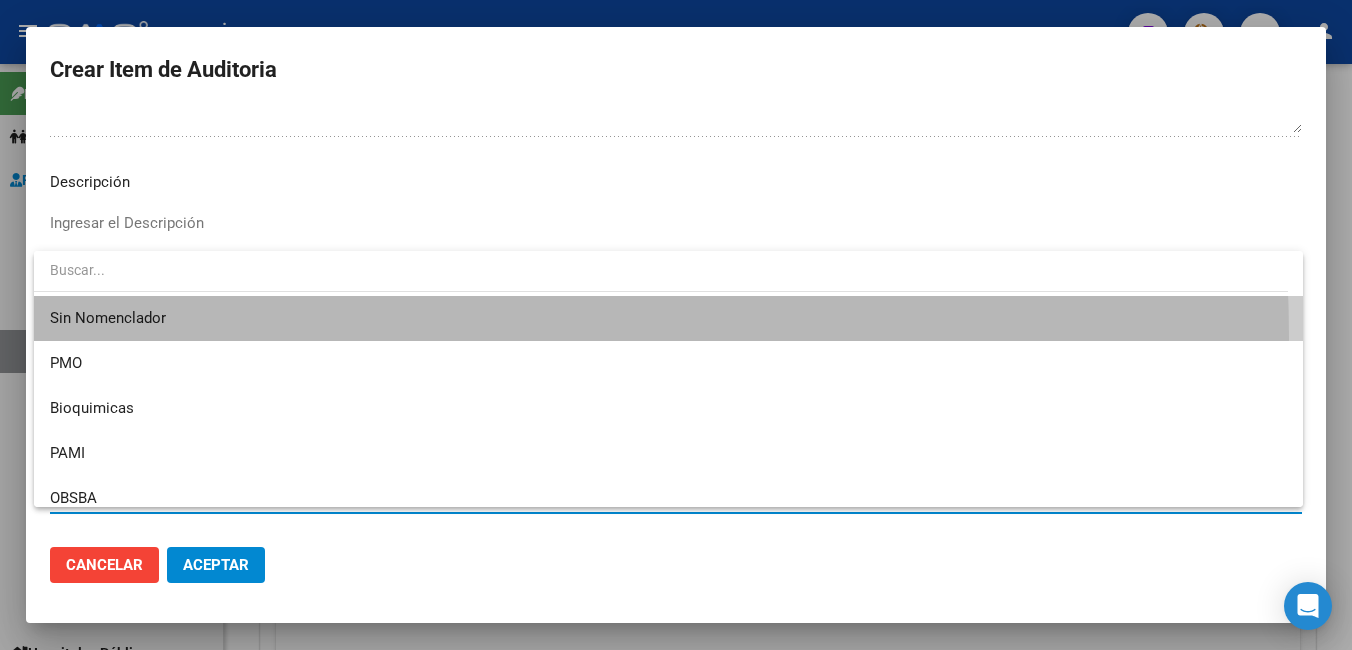 click on "Sin Nomenclador" at bounding box center (668, 318) 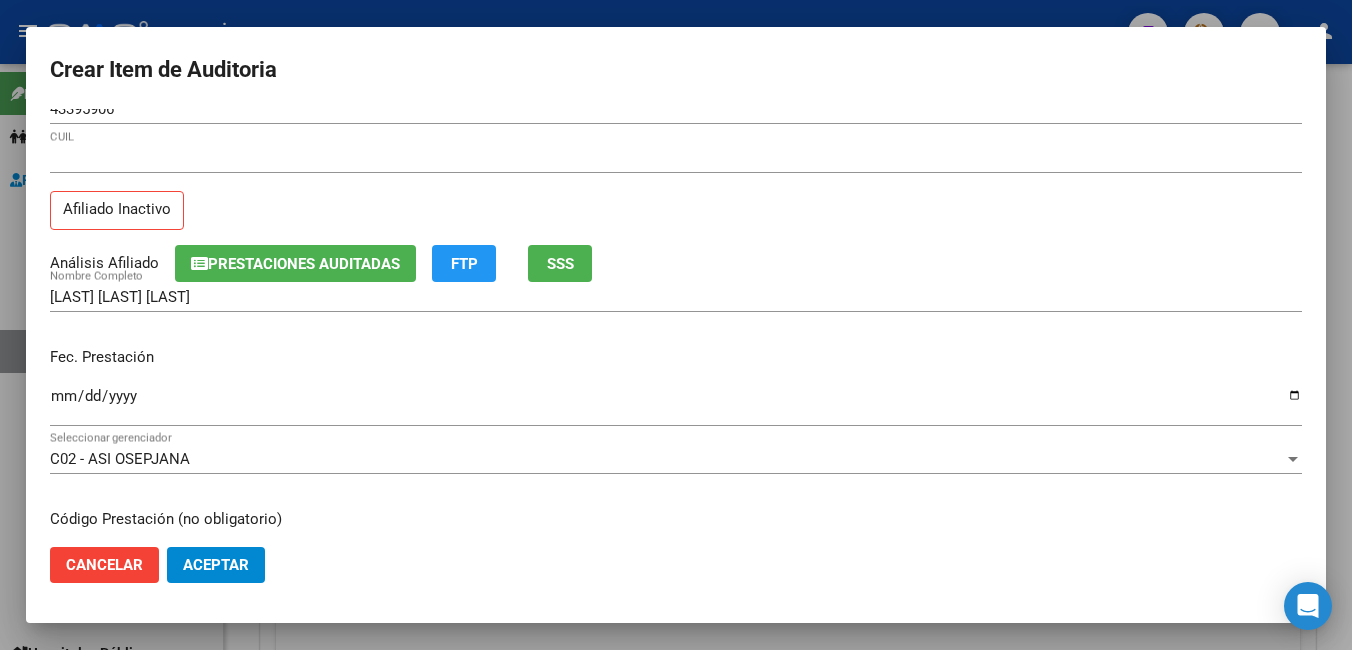 scroll, scrollTop: 0, scrollLeft: 0, axis: both 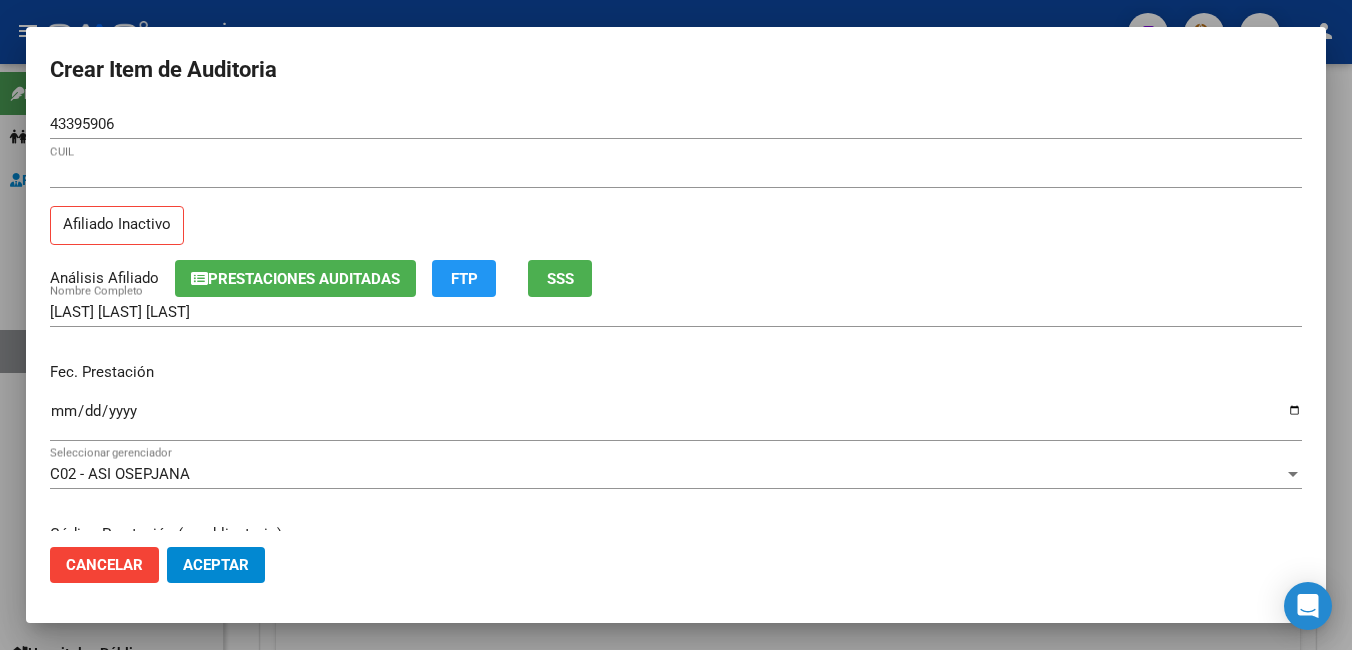 click on "Aceptar" 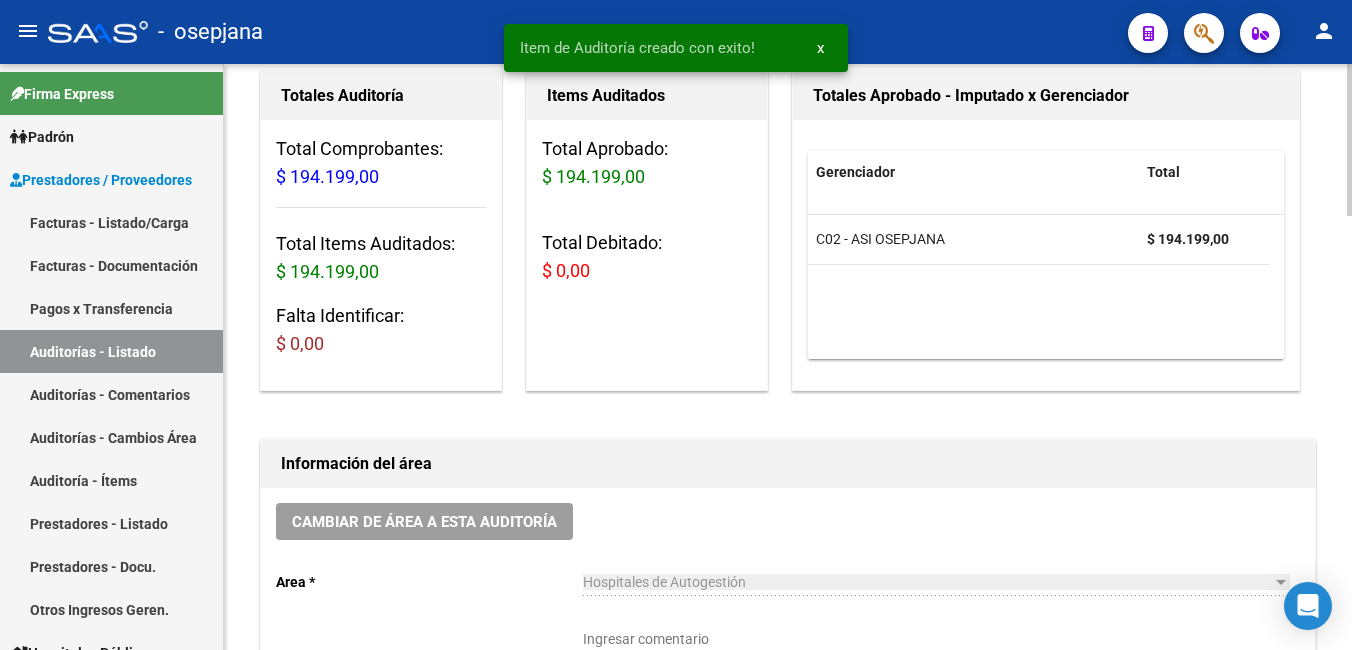 scroll, scrollTop: 201, scrollLeft: 0, axis: vertical 